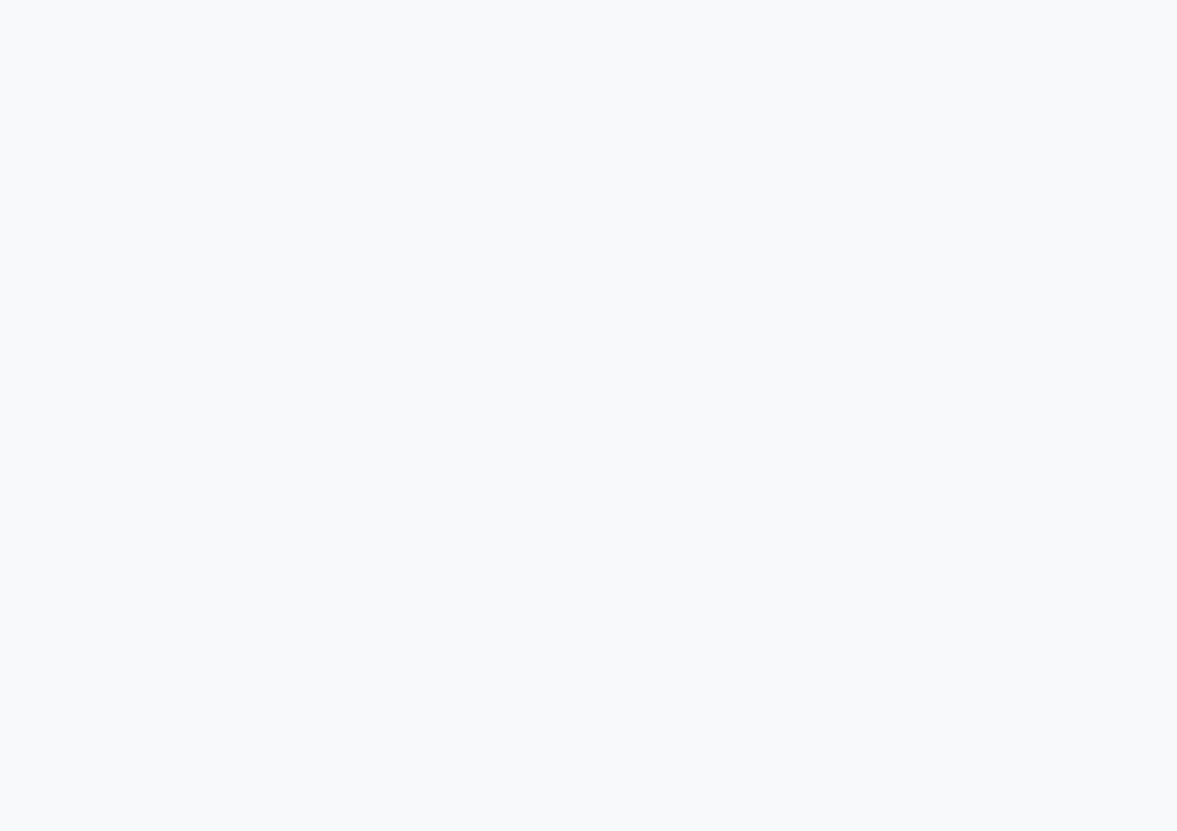 scroll, scrollTop: 0, scrollLeft: 0, axis: both 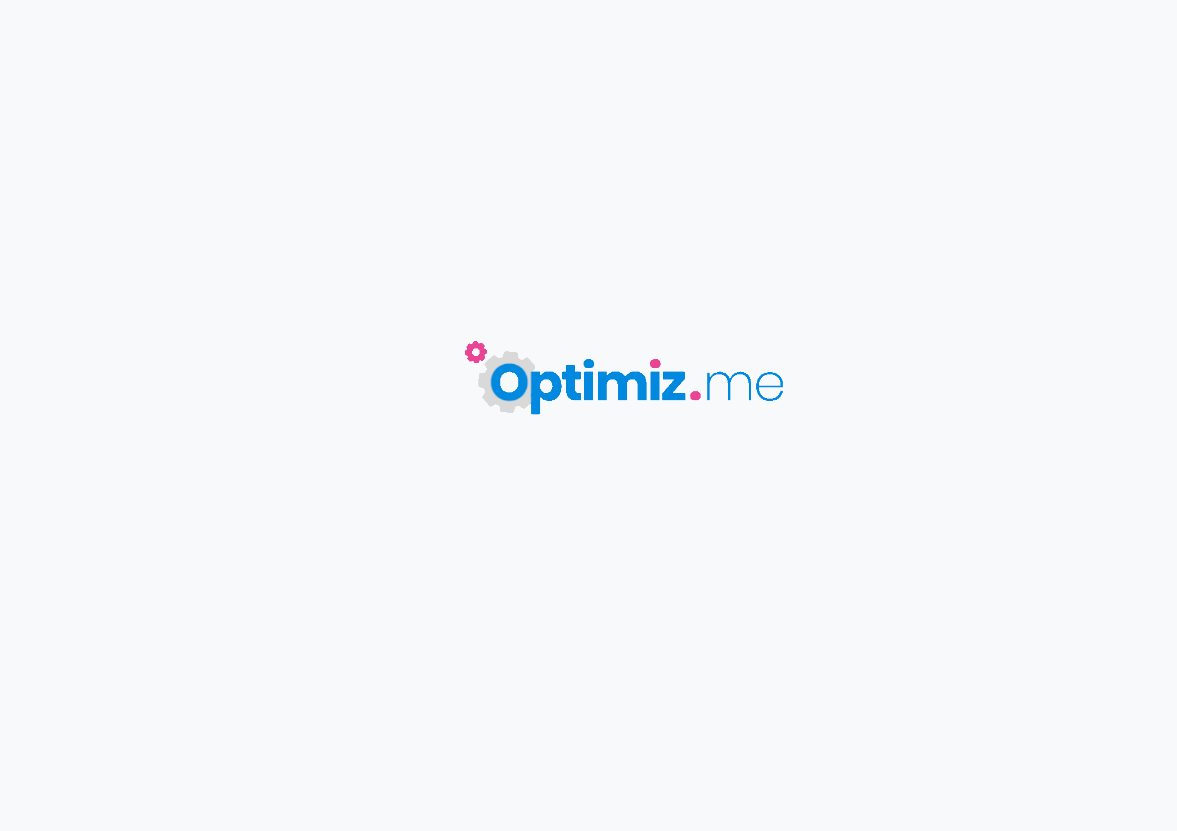 type on "Comment s'inscrire sur les stages de surf adultes/ados Enfants" 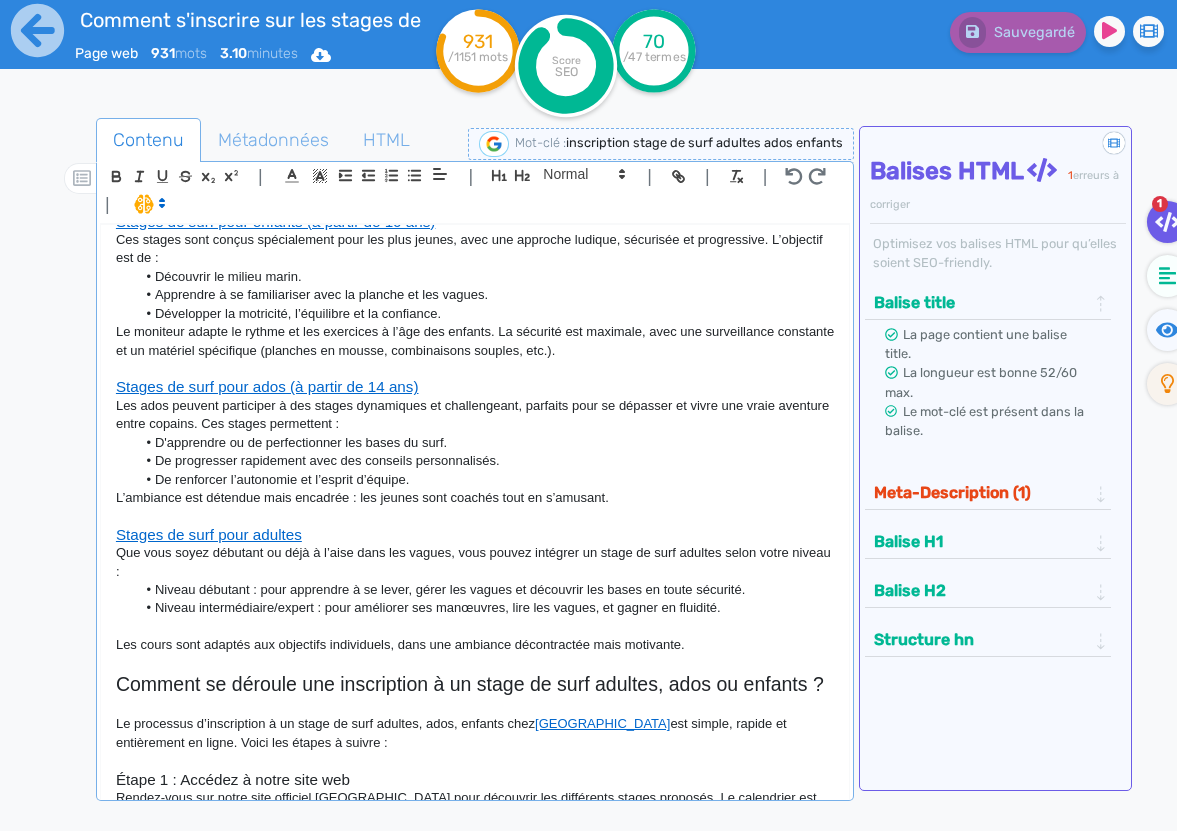 scroll, scrollTop: 0, scrollLeft: 0, axis: both 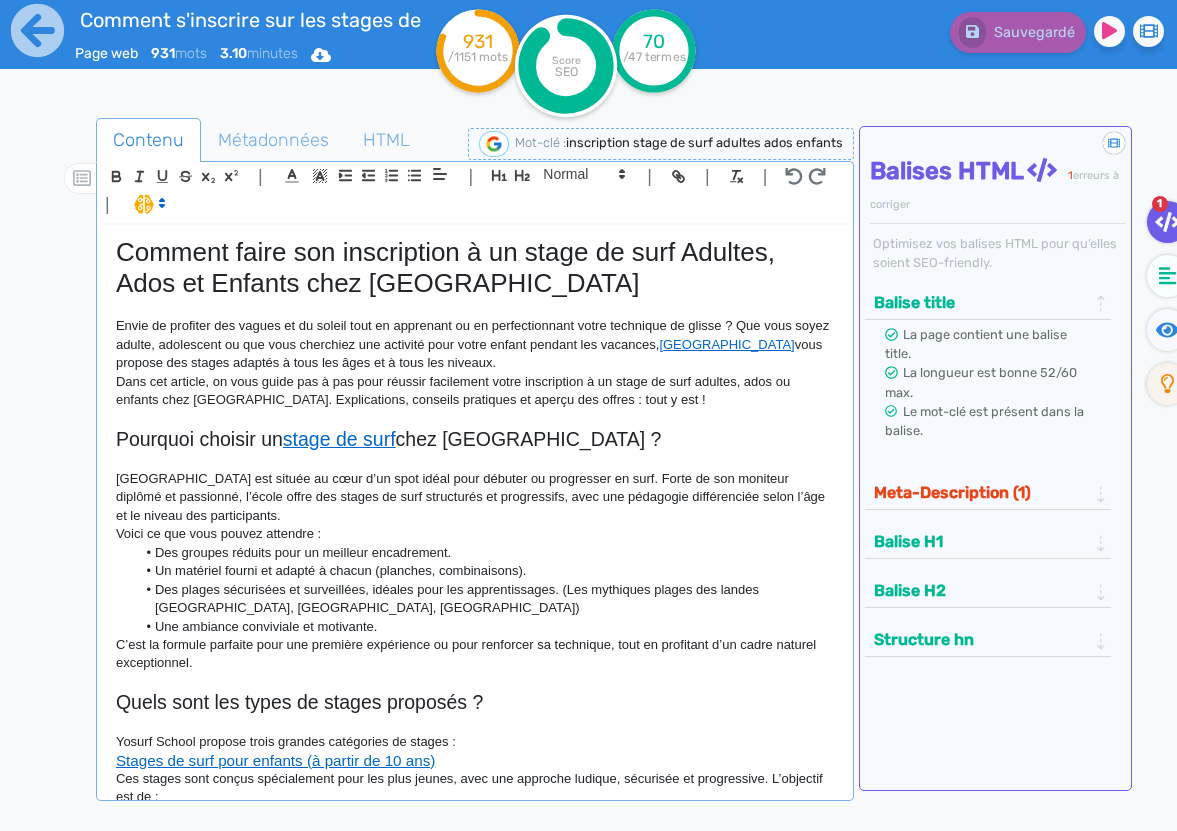 click on "Comment faire son inscription à un stage de surf Adultes, Ados et Enfants chez Yosurf School" 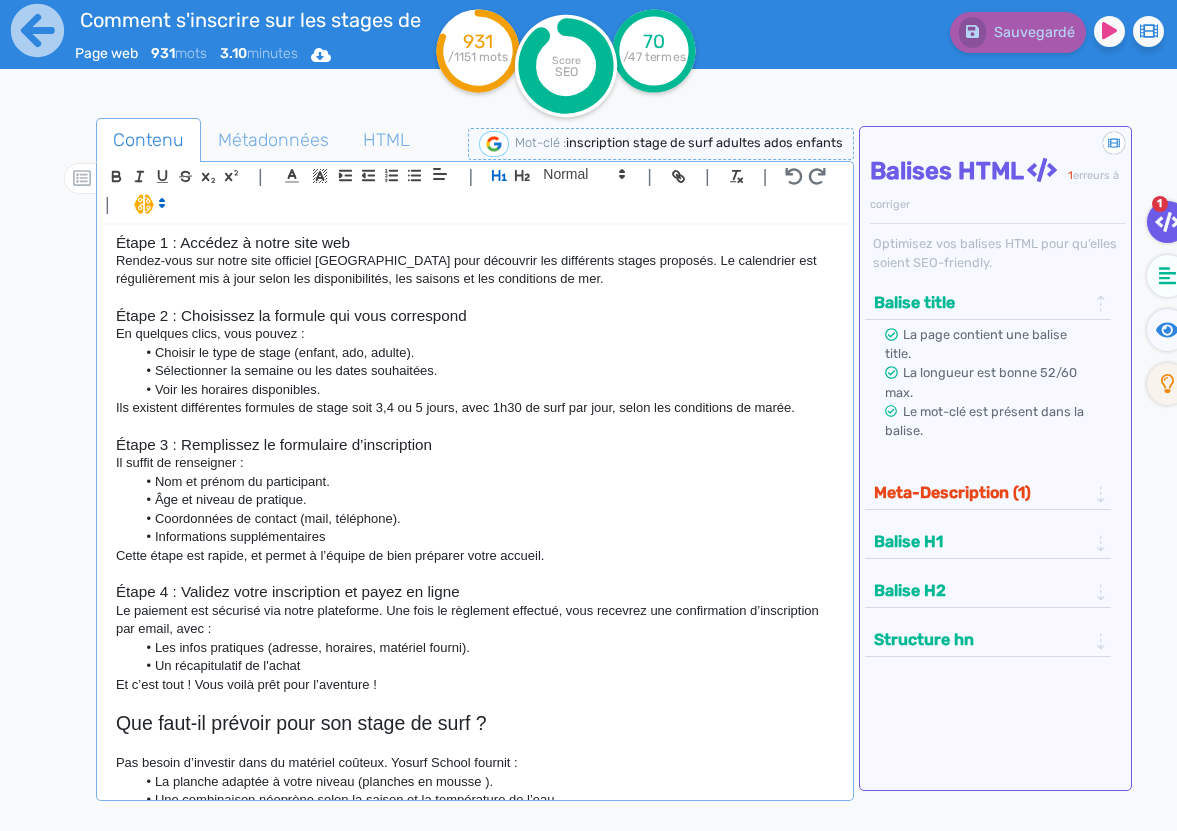 scroll, scrollTop: 1655, scrollLeft: 0, axis: vertical 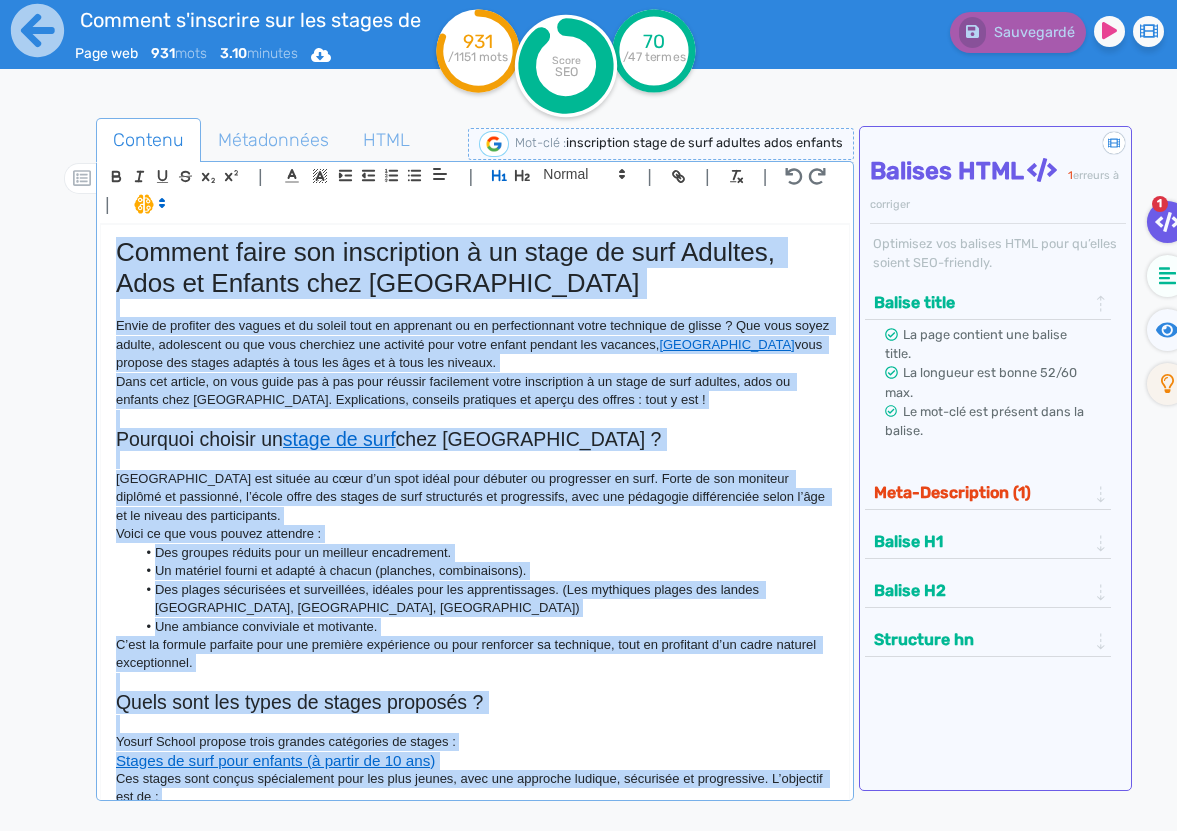 drag, startPoint x: 444, startPoint y: 780, endPoint x: 115, endPoint y: 262, distance: 613.6489 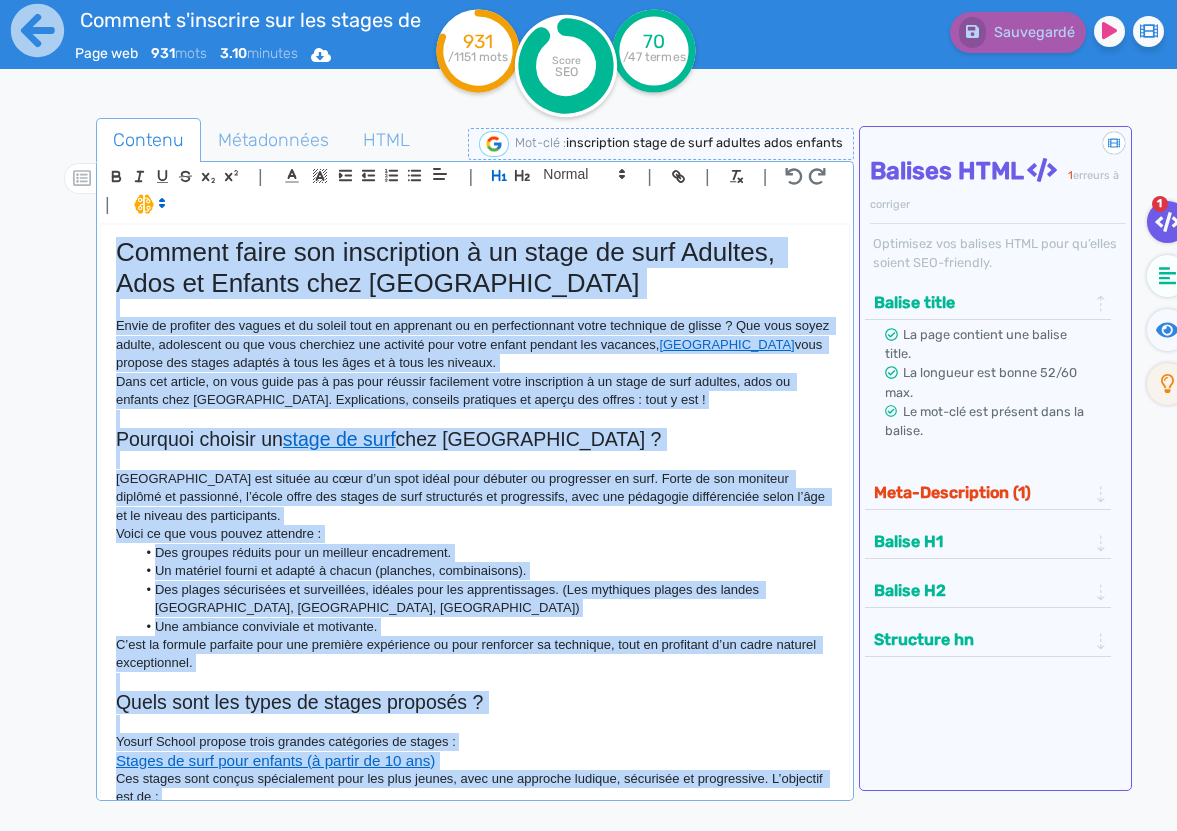 click on "Comment faire son inscription à un stage de surf Adultes, Ados et Enfants chez Yosurf School Envie de profiter des vagues et du soleil tout en apprenant ou en perfectionnant votre technique de glisse ? Que vous soyez adulte, adolescent ou que vous cherchiez une activité pour votre enfant pendant les vacances,  Yosurf School  vous propose des stages adaptés à tous les âges et à tous les niveaux. Dans cet article, on vous guide pas à pas pour réussir facilement votre inscription à un stage de surf adultes, ados ou enfants chez Yosurf School. Explications, conseils pratiques et aperçu des offres : tout y est ! Pourquoi choisir un  stage de surf  chez Yosurf School ? Yosurf School est située au cœur d’un spot idéal pour débuter ou progresser en surf. Forte de son moniteur diplômé et passionné, l’école offre des stages de surf structurés et progressifs, avec une pédagogie différenciée selon l’âge et le niveau des participants. Voici ce que vous pouvez attendre : Yosurf School" 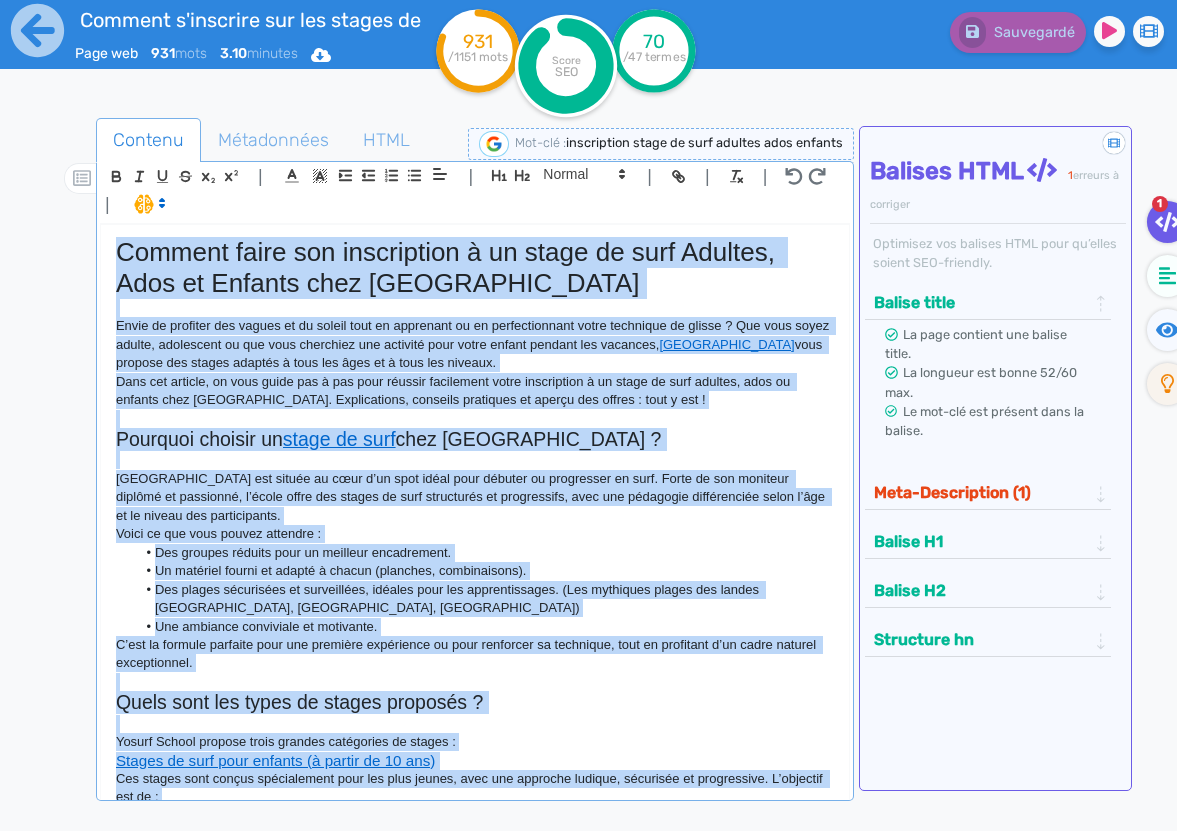 copy on "Comment faire son inscription à un stage de surf Adultes, Ados et Enfants chez Yosurf School Envie de profiter des vagues et du soleil tout en apprenant ou en perfectionnant votre technique de glisse ? Que vous soyez adulte, adolescent ou que vous cherchiez une activité pour votre enfant pendant les vacances,  Yosurf School  vous propose des stages adaptés à tous les âges et à tous les niveaux. Dans cet article, on vous guide pas à pas pour réussir facilement votre inscription à un stage de surf adultes, ados ou enfants chez Yosurf School. Explications, conseils pratiques et aperçu des offres : tout y est ! Pourquoi choisir un  stage de surf  chez Yosurf School ? Yosurf School est située au cœur d’un spot idéal pour débuter ou progresser en surf. Forte de son moniteur diplômé et passionné, l’école offre des stages de surf structurés et progressifs, avec une pédagogie différenciée selon l’âge et le niveau des participants. Voici ce que vous pouvez attendre : Des groupes réduits pour un meilleur encadrement...." 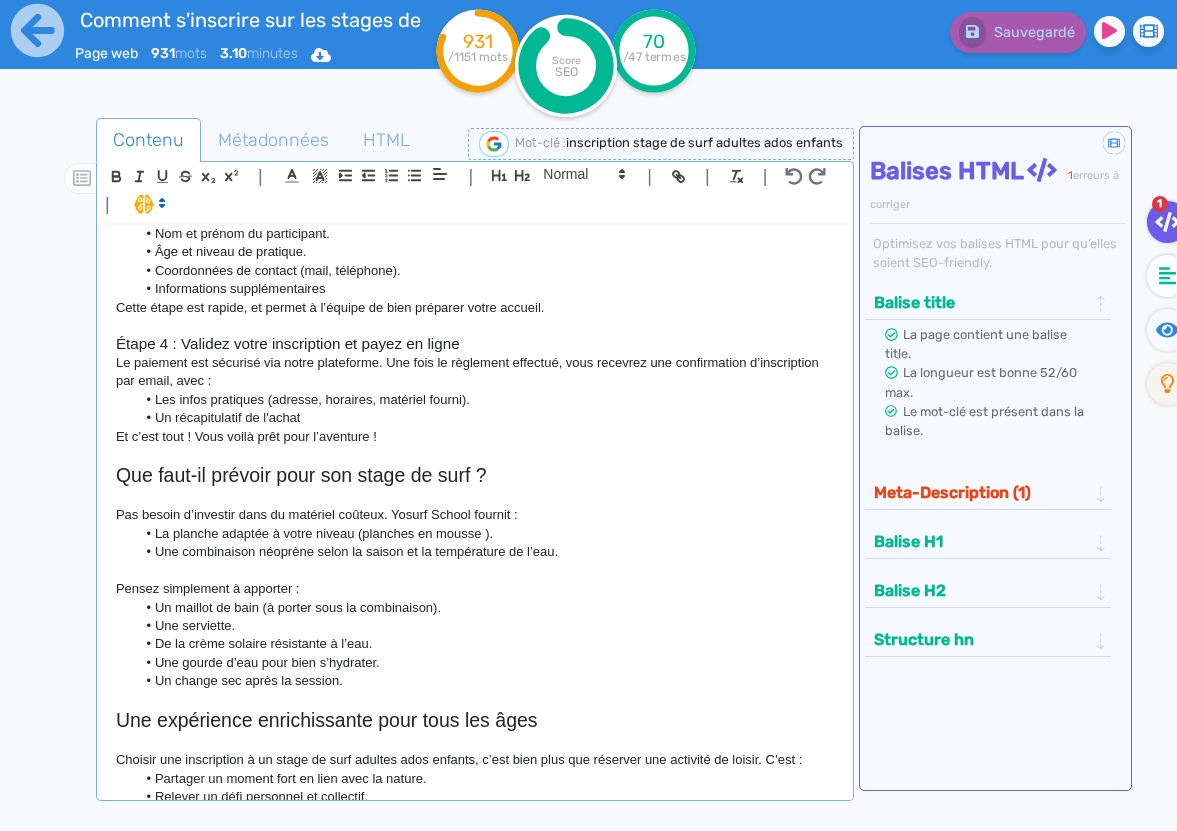 scroll, scrollTop: 1655, scrollLeft: 0, axis: vertical 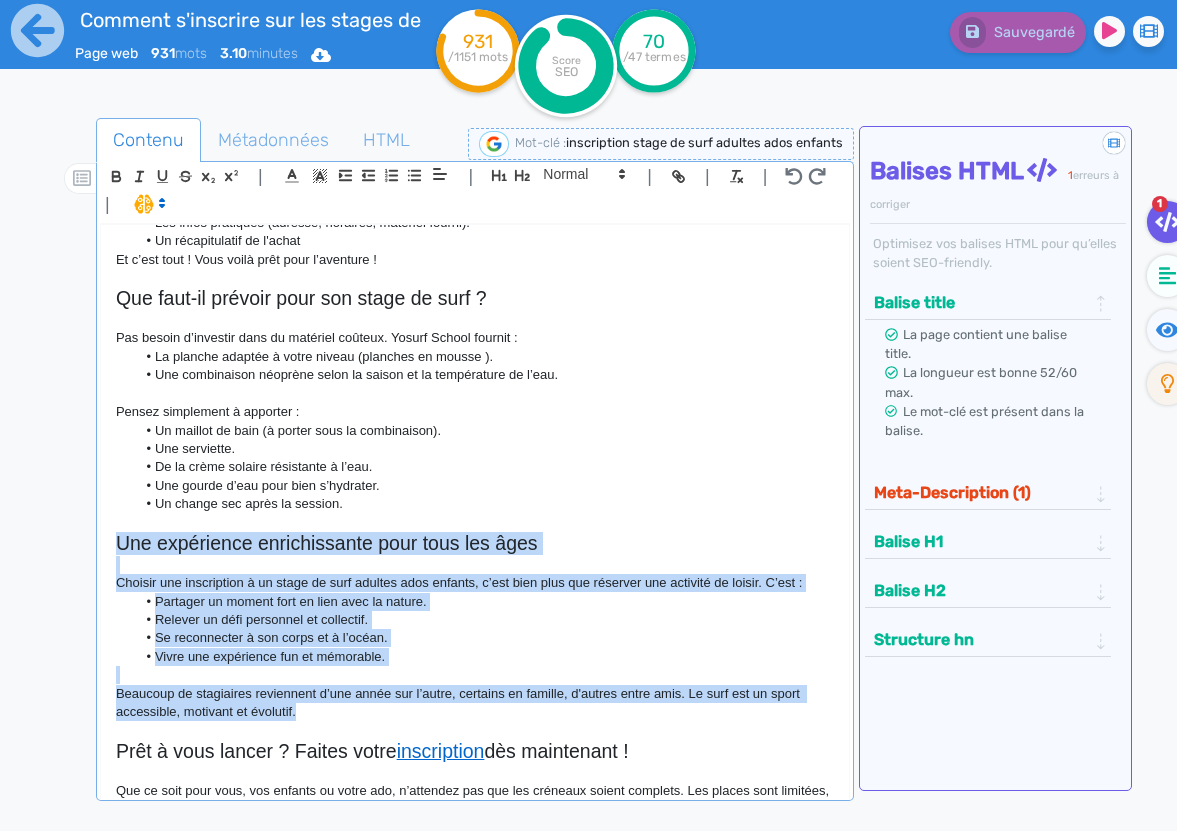drag, startPoint x: 379, startPoint y: 719, endPoint x: 117, endPoint y: 547, distance: 313.41345 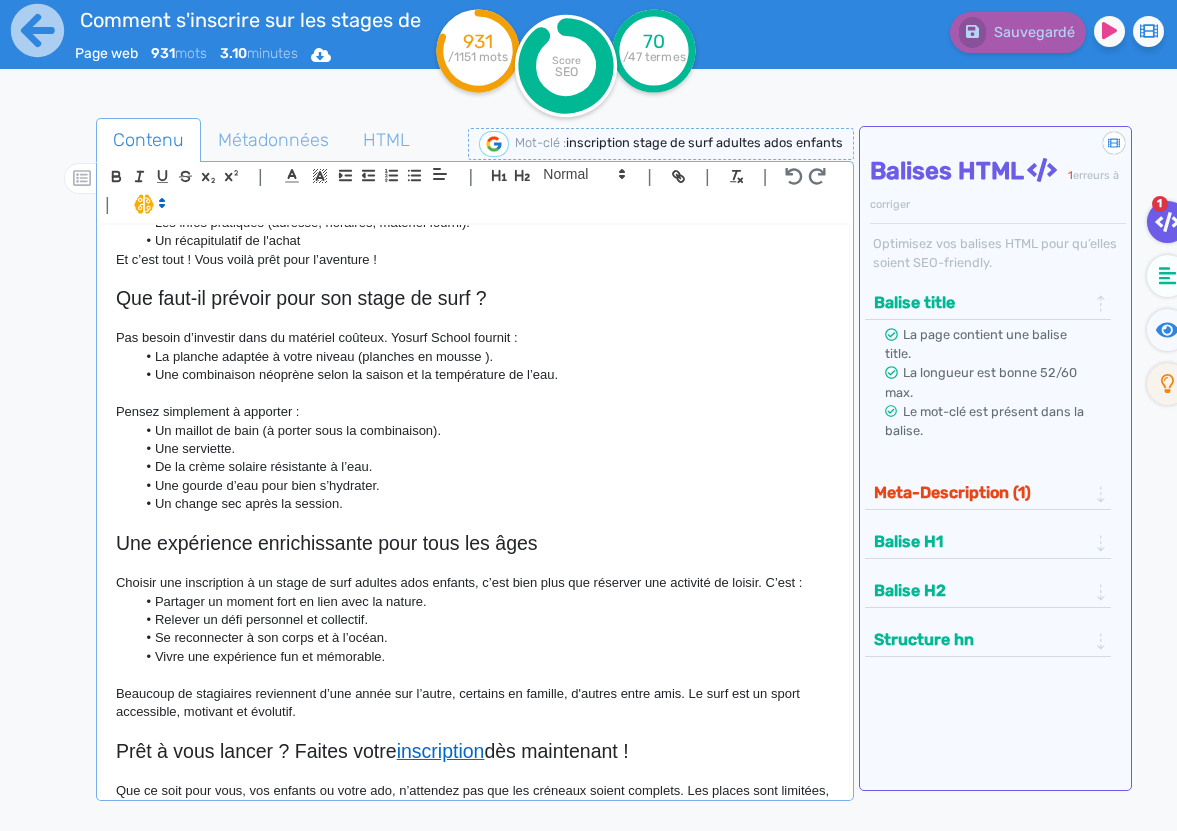 scroll, scrollTop: 1501, scrollLeft: 0, axis: vertical 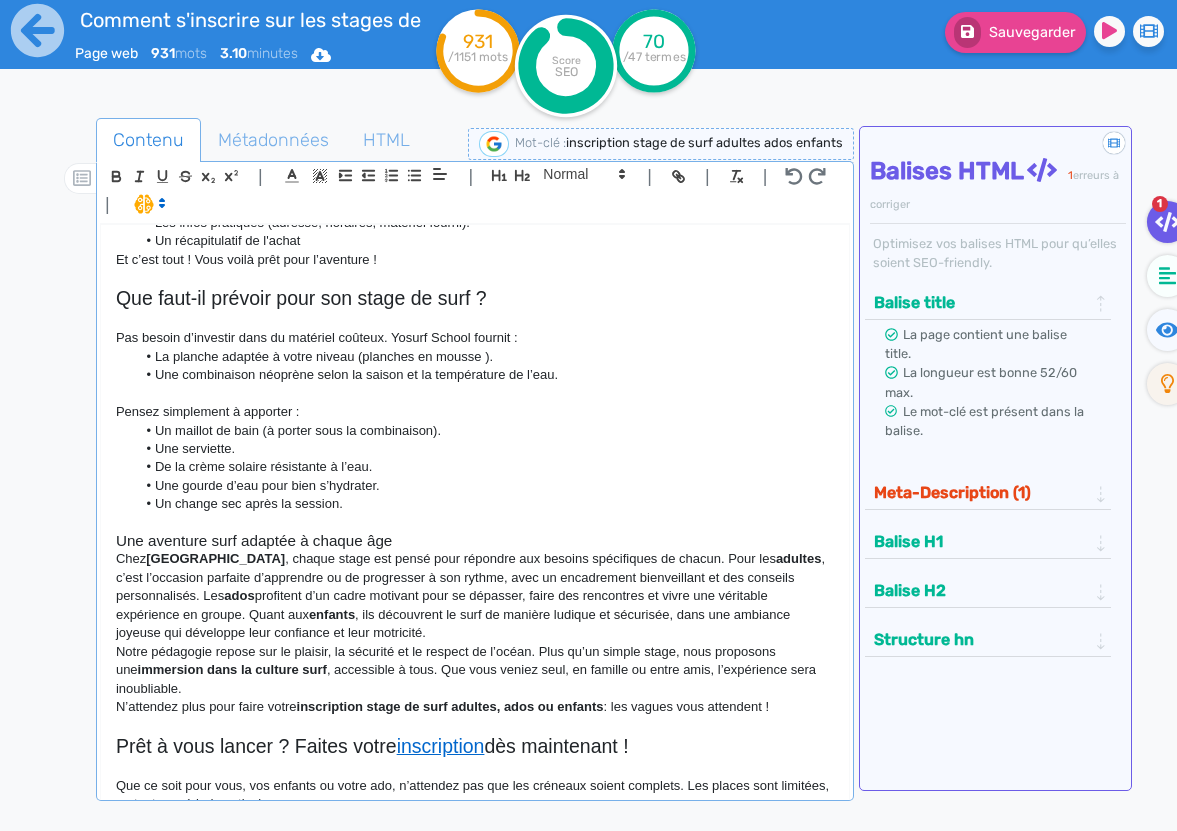 click on "Une aventure surf adaptée à chaque âge" 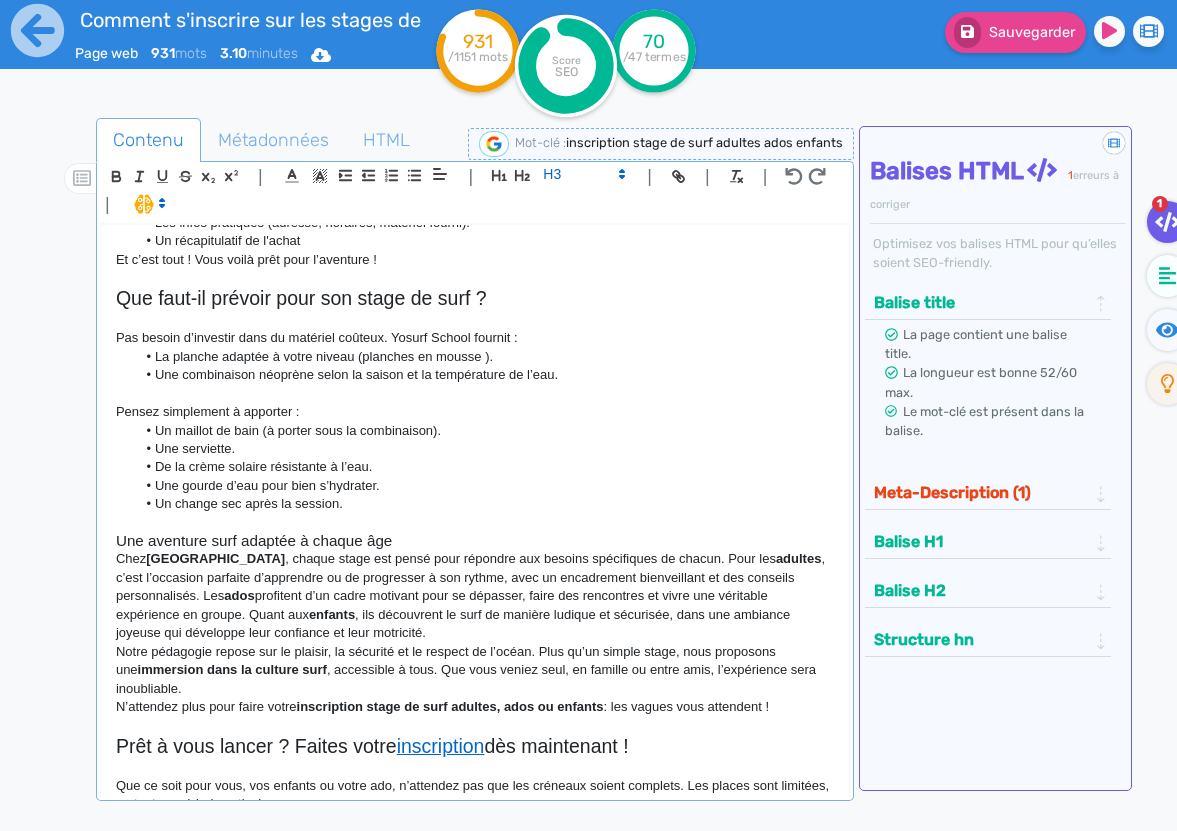 click on "Une aventure surf adaptée à chaque âge" 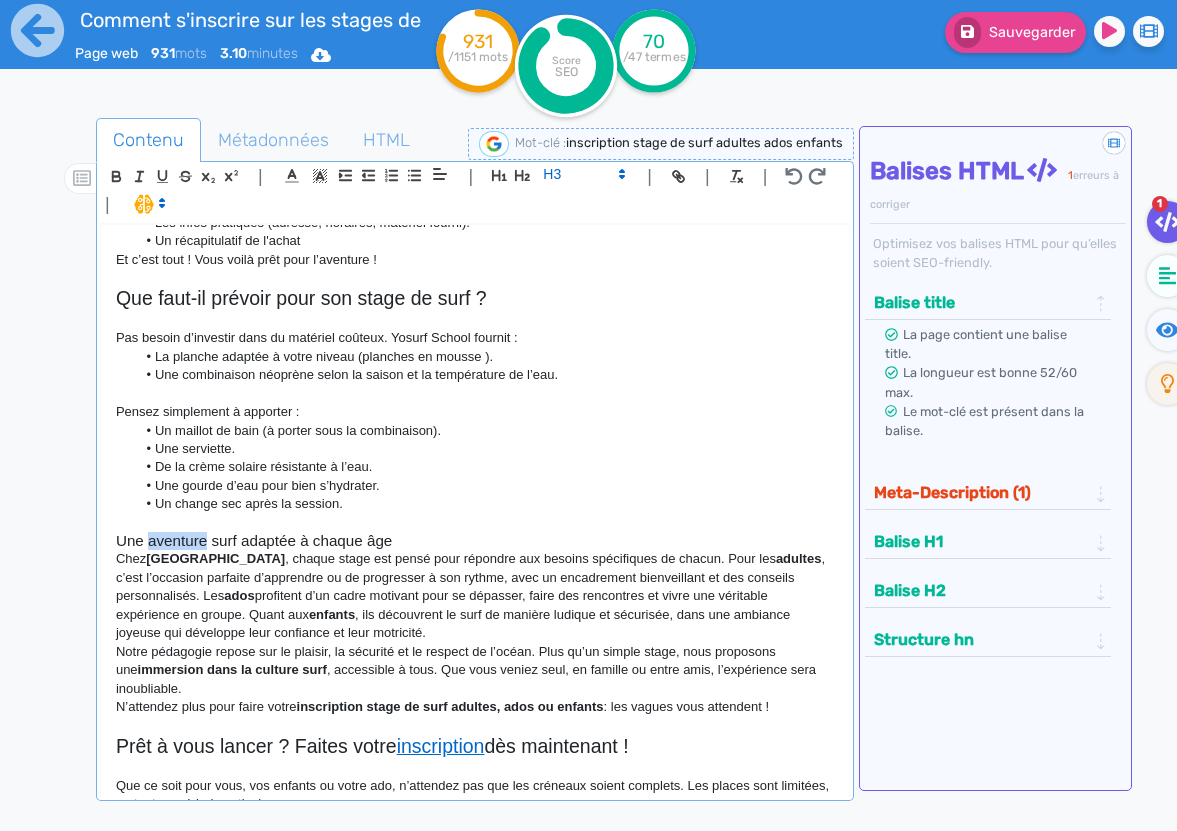 click on "Une aventure surf adaptée à chaque âge" 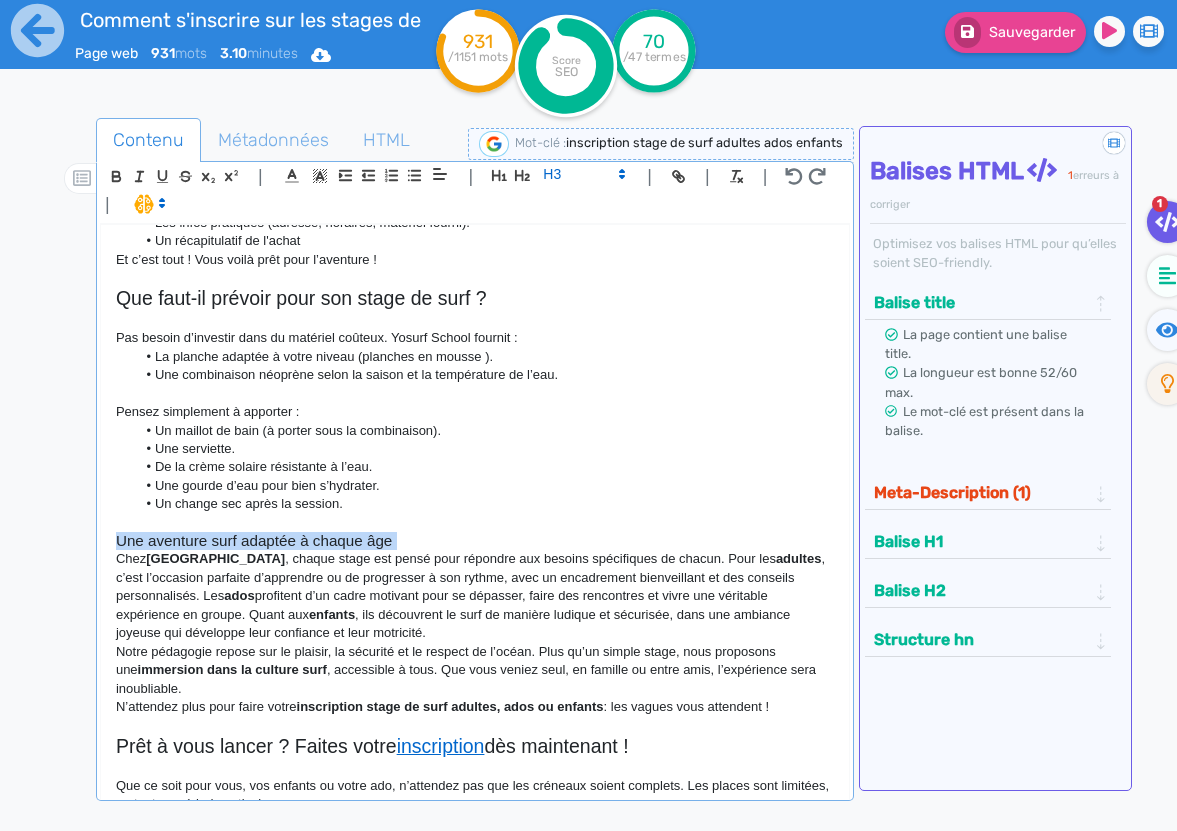 click on "Une aventure surf adaptée à chaque âge" 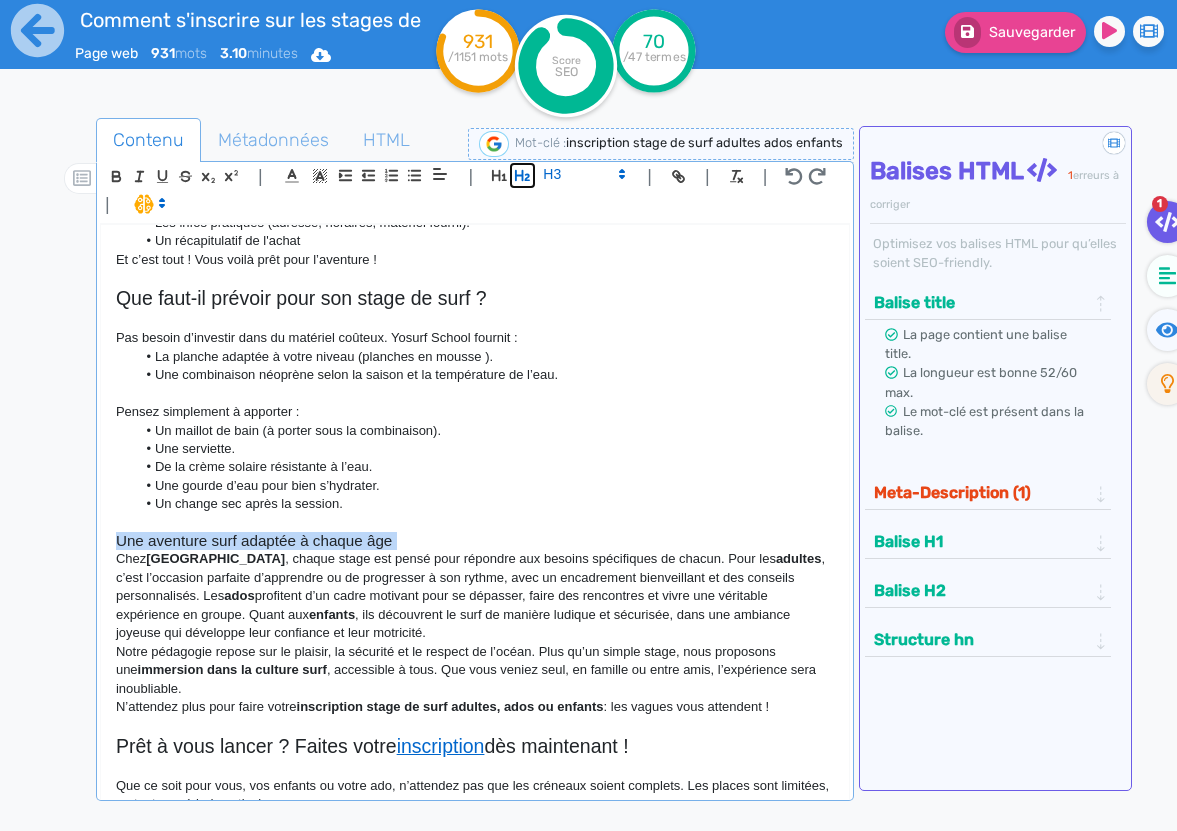 click 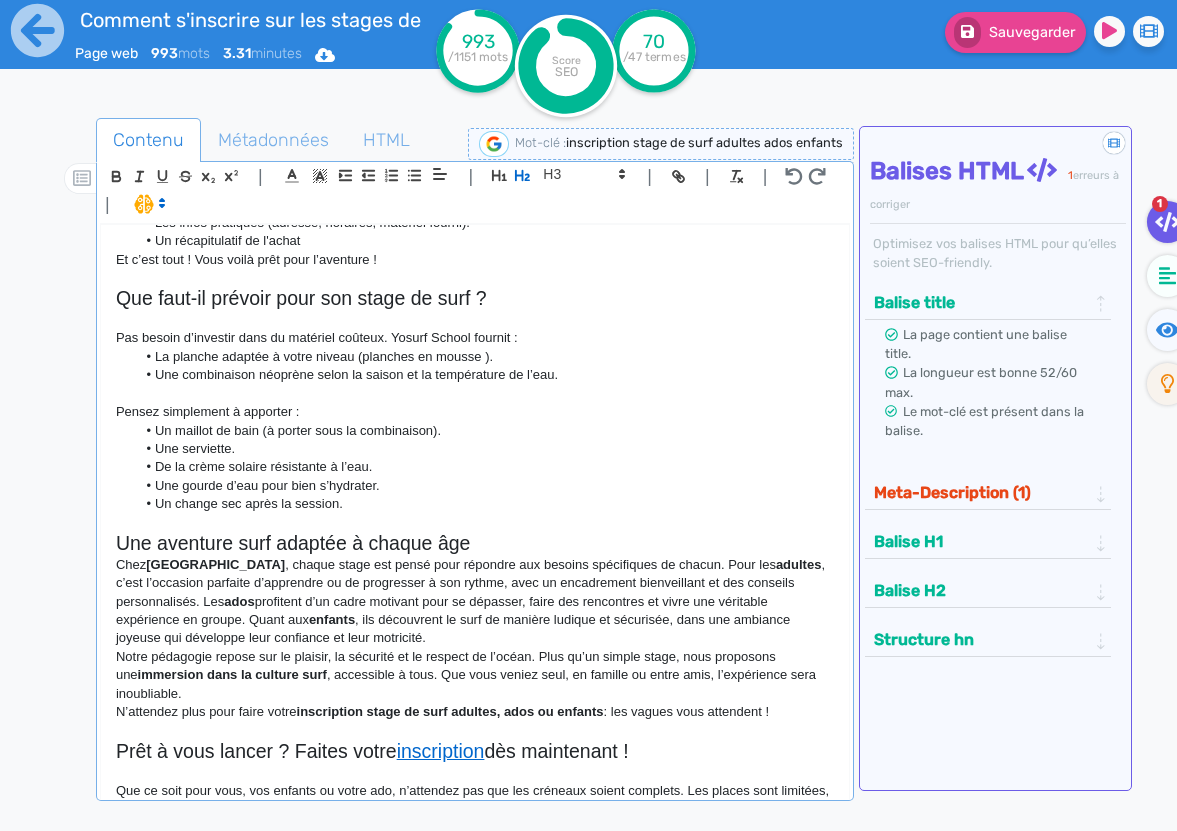 click 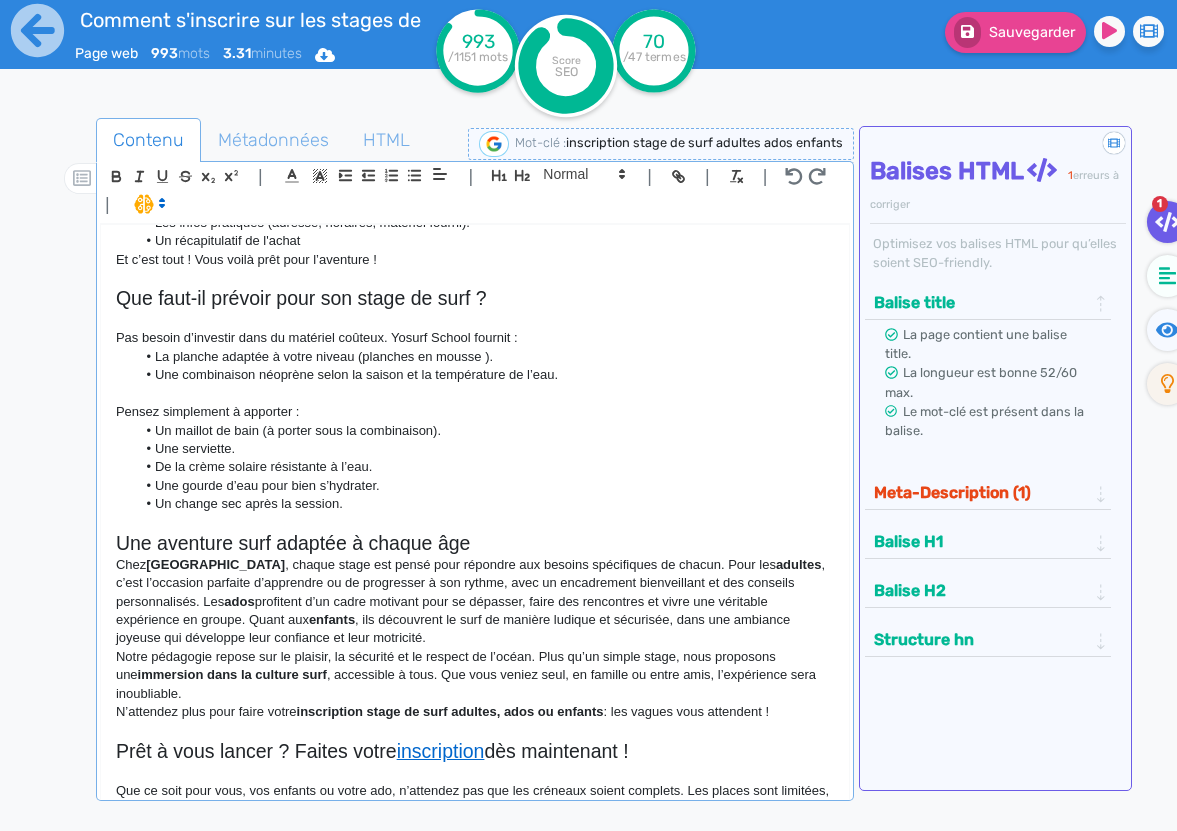 click on "Une aventure surf adaptée à chaque âge" 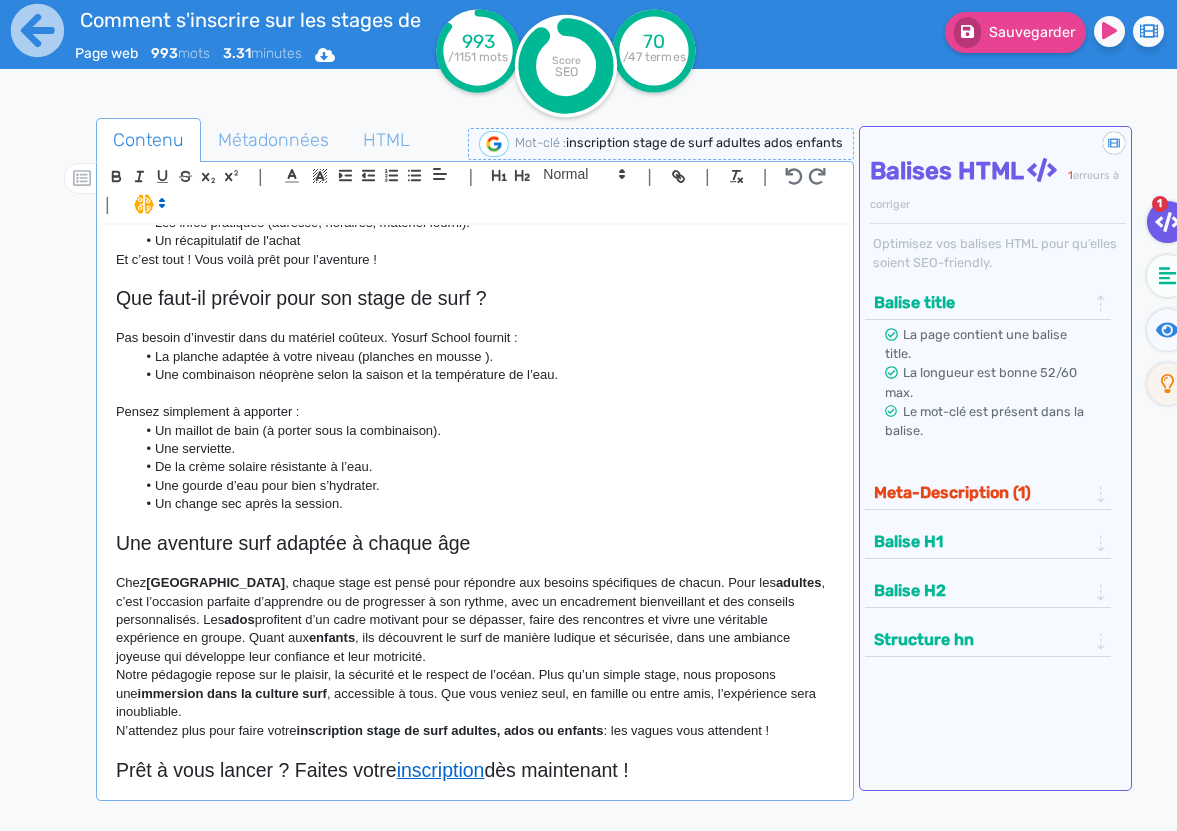 drag, startPoint x: 793, startPoint y: 739, endPoint x: 94, endPoint y: 578, distance: 717.3019 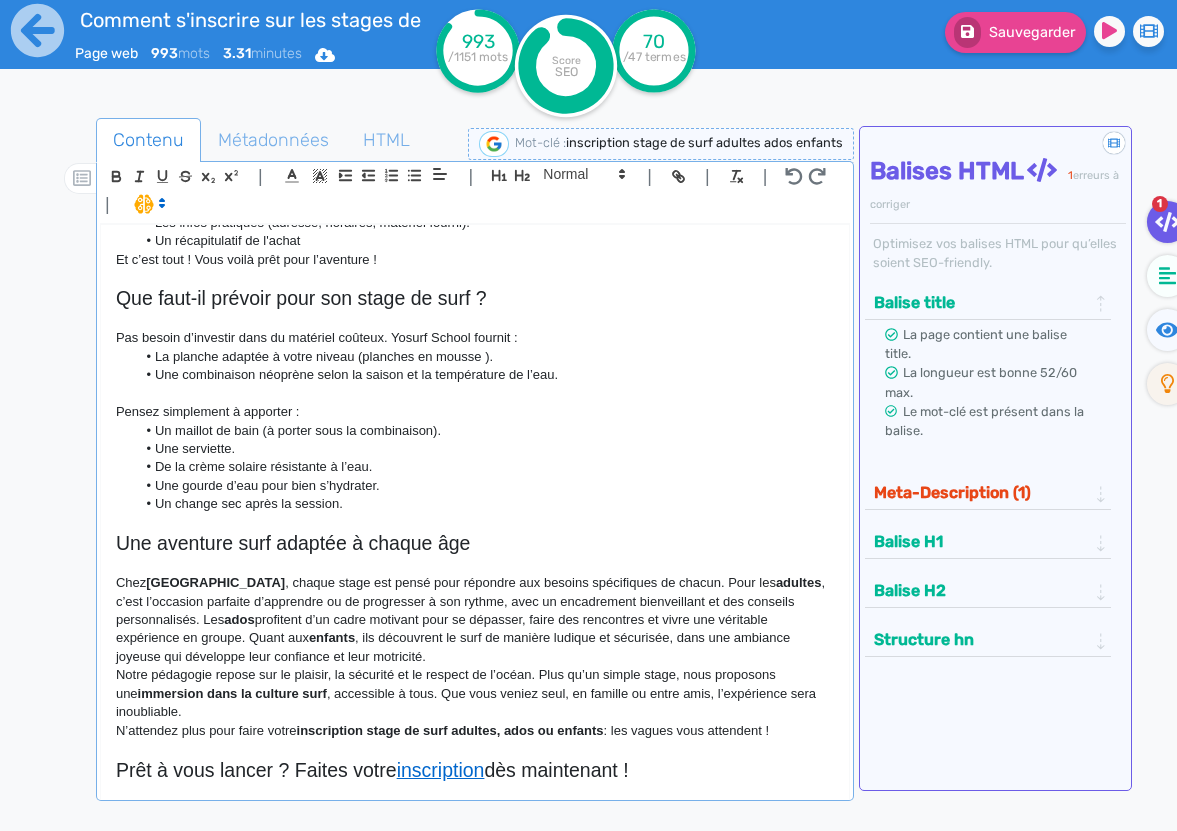 click on "Contenu   Métadonnées   HTML                                          |                                                                                                                                                                                                         |               H3 H4 H5 H6 Normal |         |             | |       Comment faire son inscription à un stage de surf Adultes, Ados et Enfants chez Yosurf School Envie de profiter des vagues et du soleil tout en apprenant ou en perfectionnant votre technique de glisse ? Que vous soyez adulte, adolescent ou que vous cherchiez une activité pour votre enfant pendant les vacances,  Yosurf School  vous propose des stages adaptés à tous les âges et à tous les niveaux. Dans cet article, on vous guide pas à pas pour réussir facilement votre inscription à un stage de surf adultes, ados ou enfants chez Yosurf School. Explications, conseils pratiques et aperçu des offres : tout y est ! Pourquoi choisir un  stage de surf Yosurf School Chez" 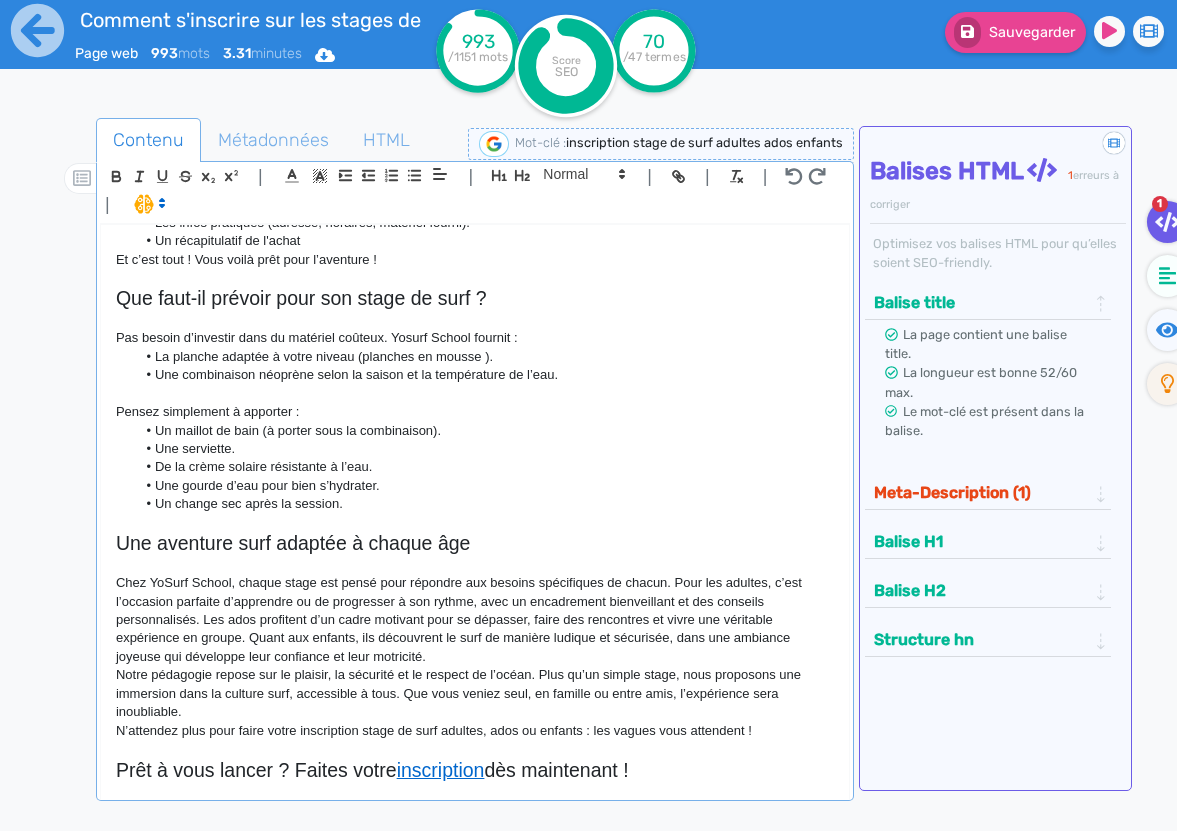 click on "Chez YoSurf School, chaque stage est pensé pour répondre aux besoins spécifiques de chacun. Pour les adultes, c’est l’occasion parfaite d’apprendre ou de progresser à son rythme, avec un encadrement bienveillant et des conseils personnalisés. Les ados profitent d’un cadre motivant pour se dépasser, faire des rencontres et vivre une véritable expérience en groupe. Quant aux enfants, ils découvrent le surf de manière ludique et sécurisée, dans une ambiance joyeuse qui développe leur confiance et leur motricité." 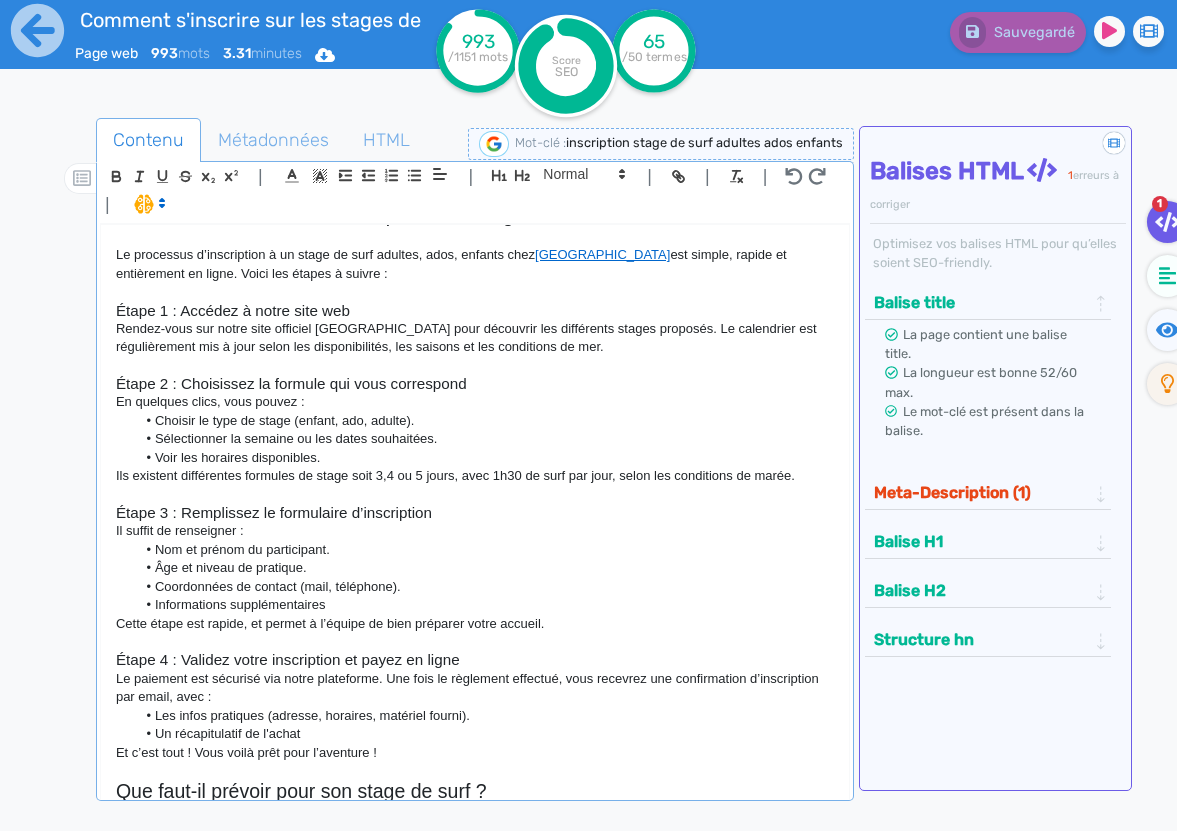 scroll, scrollTop: 1020, scrollLeft: 0, axis: vertical 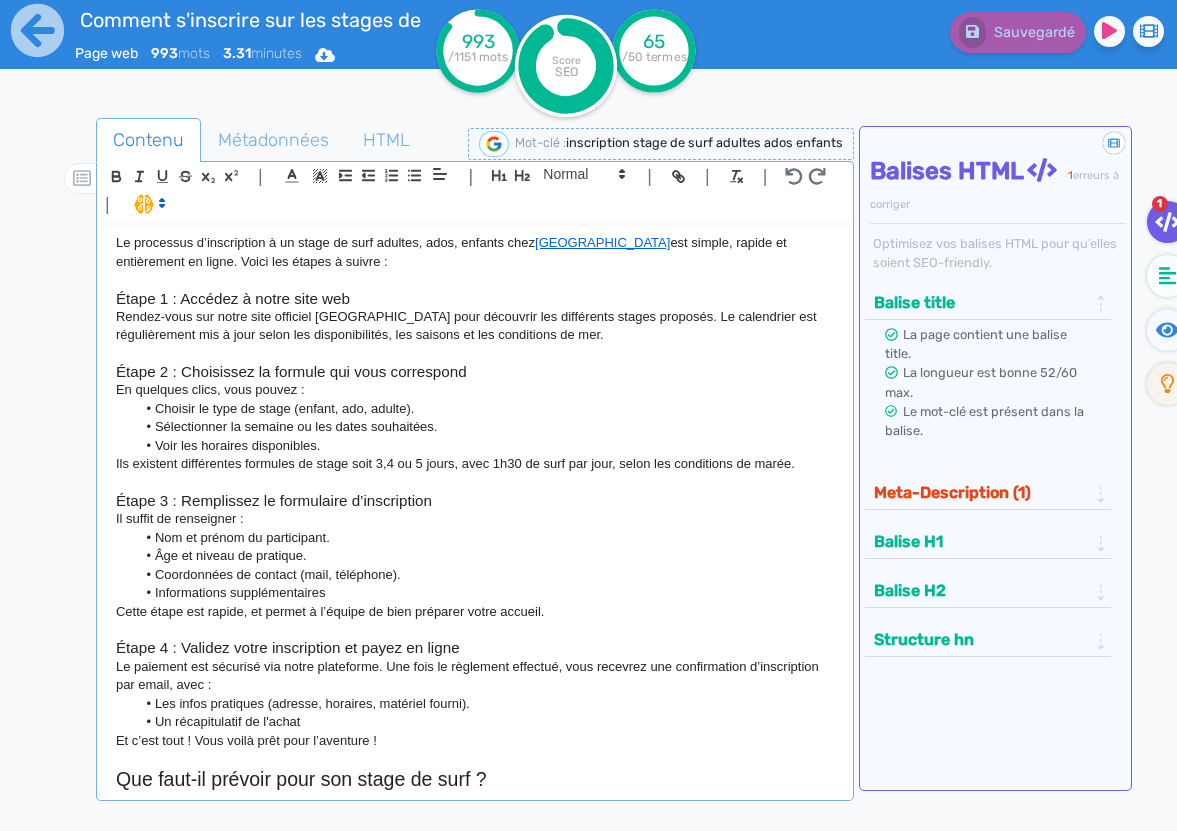 click on "Rendez-vous sur notre site officiel Yosurf School pour découvrir les différents stages proposés. Le calendrier est régulièrement mis à jour selon les disponibilités, les saisons et les conditions de mer." 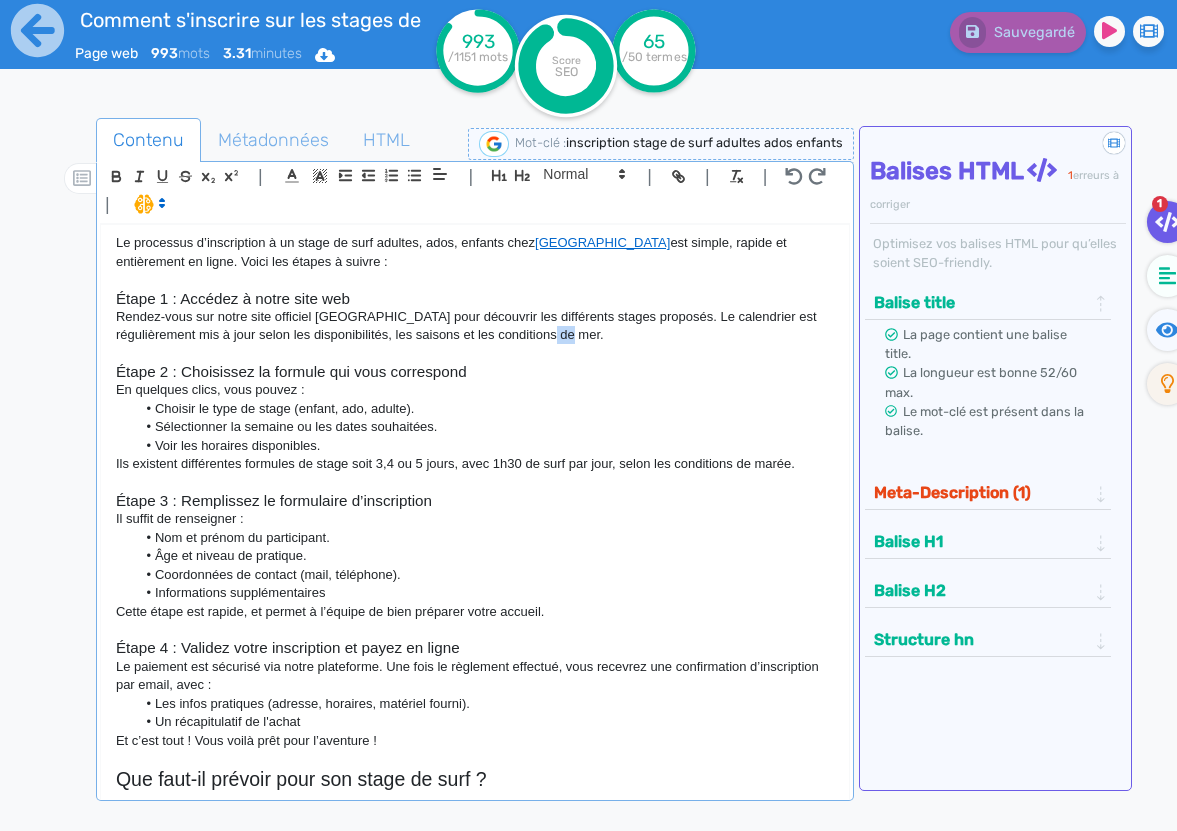 click on "Rendez-vous sur notre site officiel Yosurf School pour découvrir les différents stages proposés. Le calendrier est régulièrement mis à jour selon les disponibilités, les saisons et les conditions de mer." 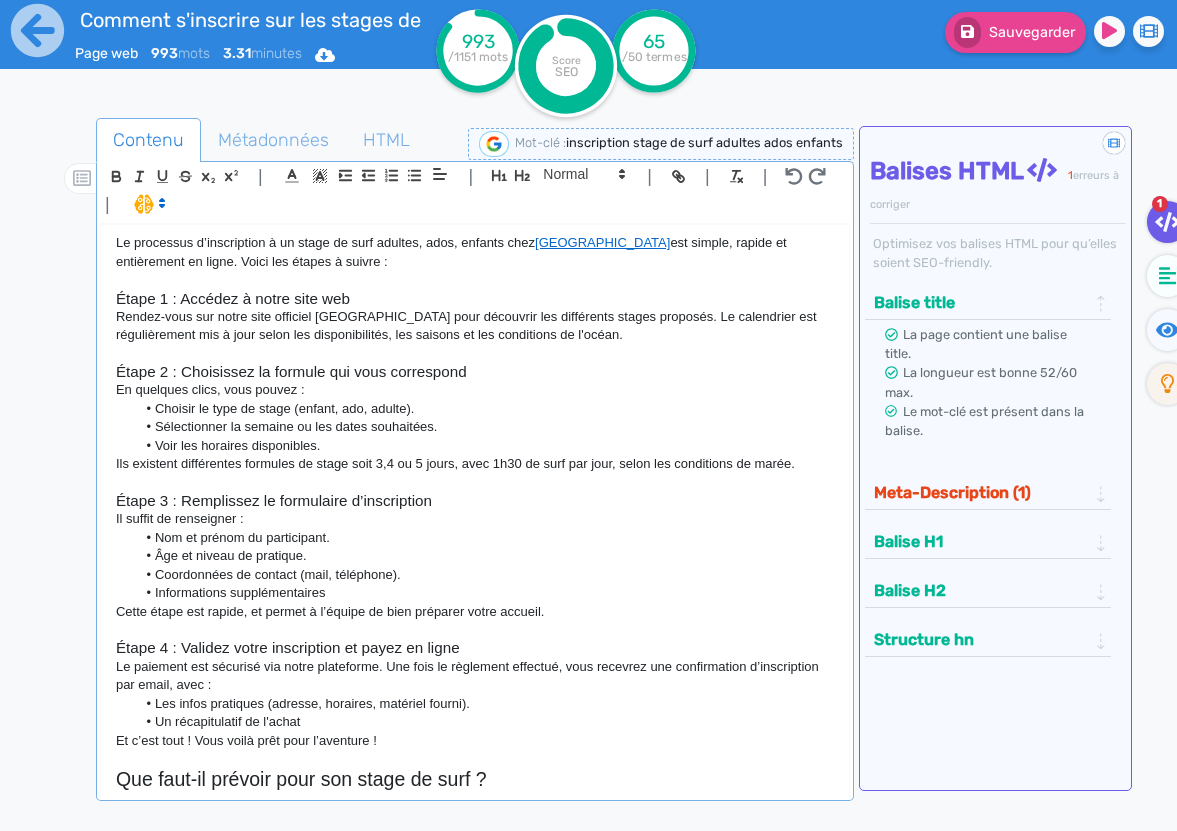 click on "En quelques clics, vous pouvez :" 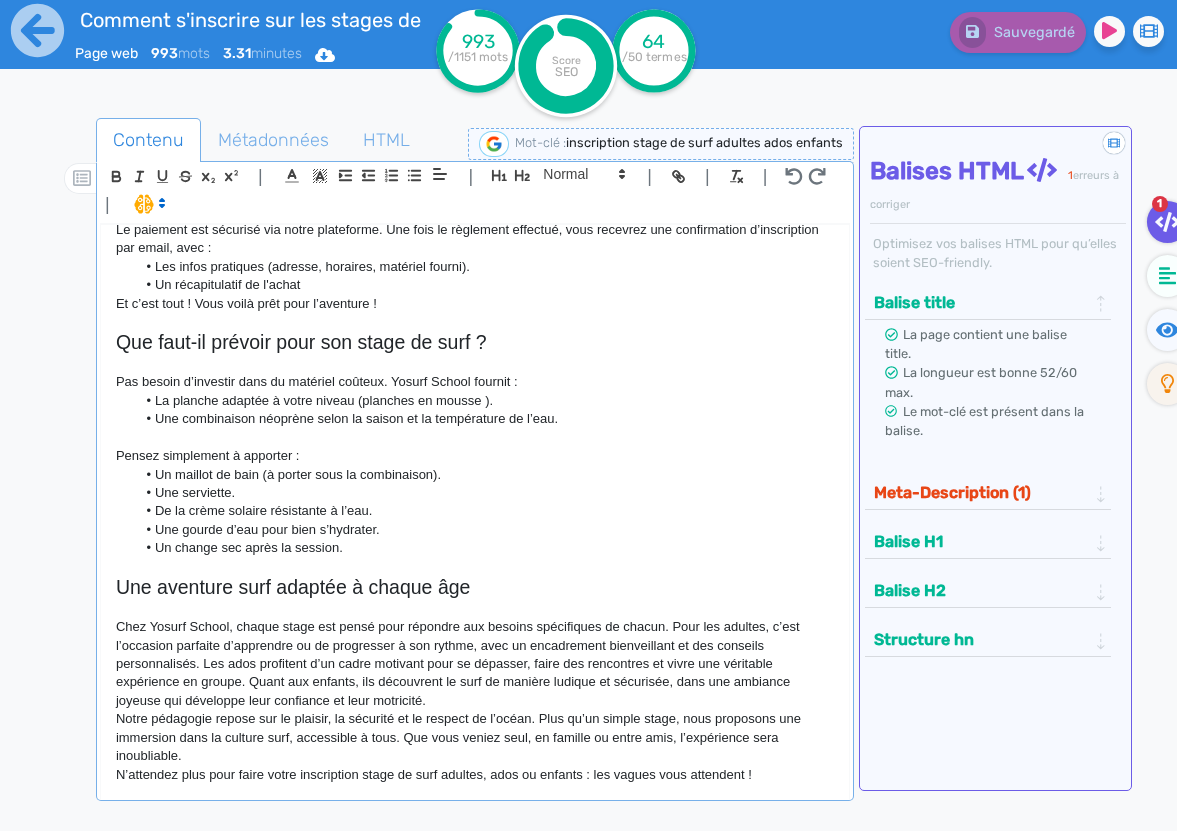 scroll, scrollTop: 1506, scrollLeft: 0, axis: vertical 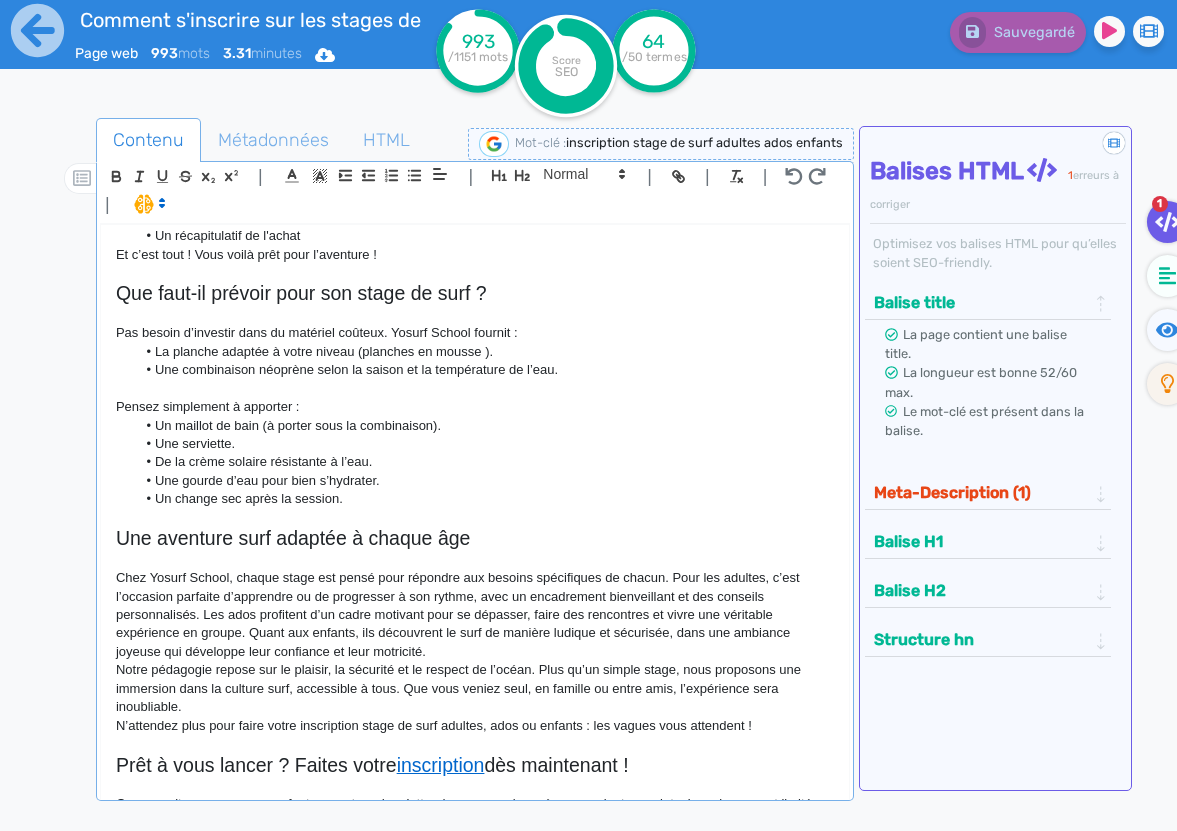 click on "Une combinaison néoprène selon la saison et la température de l’eau." 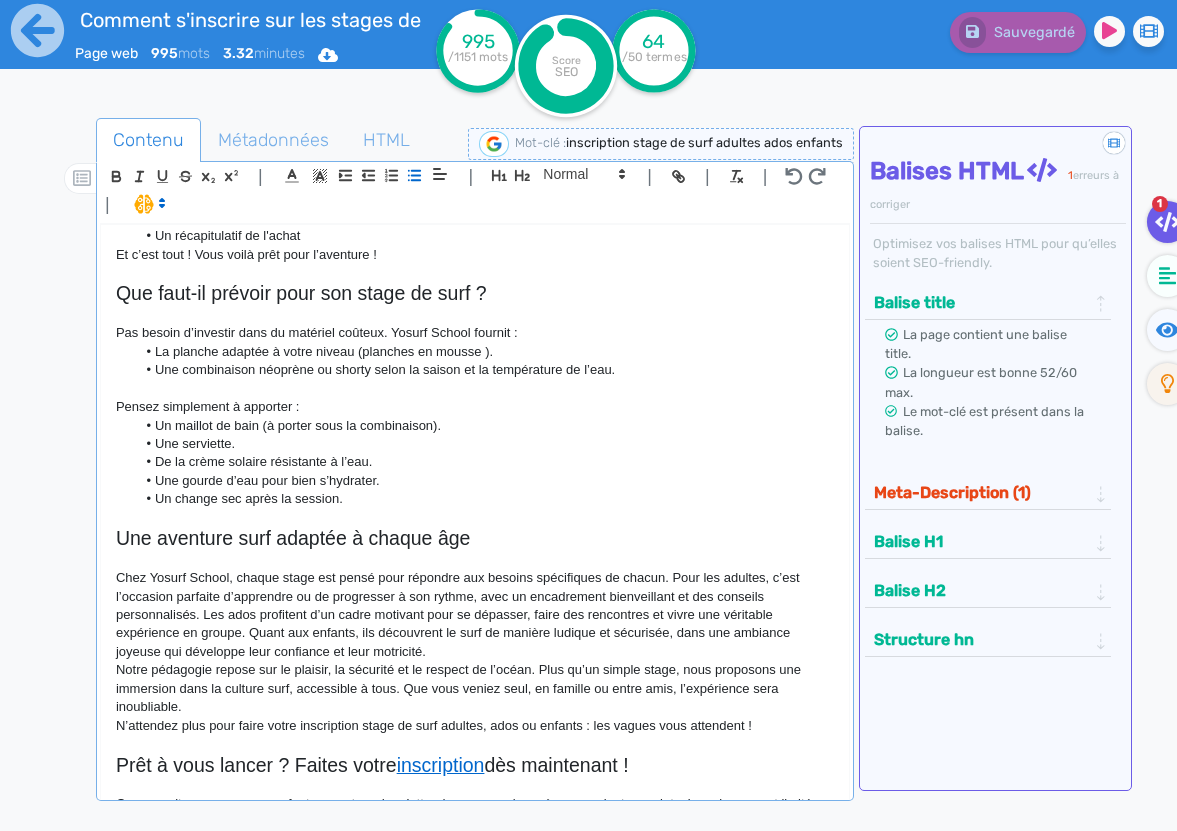 scroll, scrollTop: 1673, scrollLeft: 0, axis: vertical 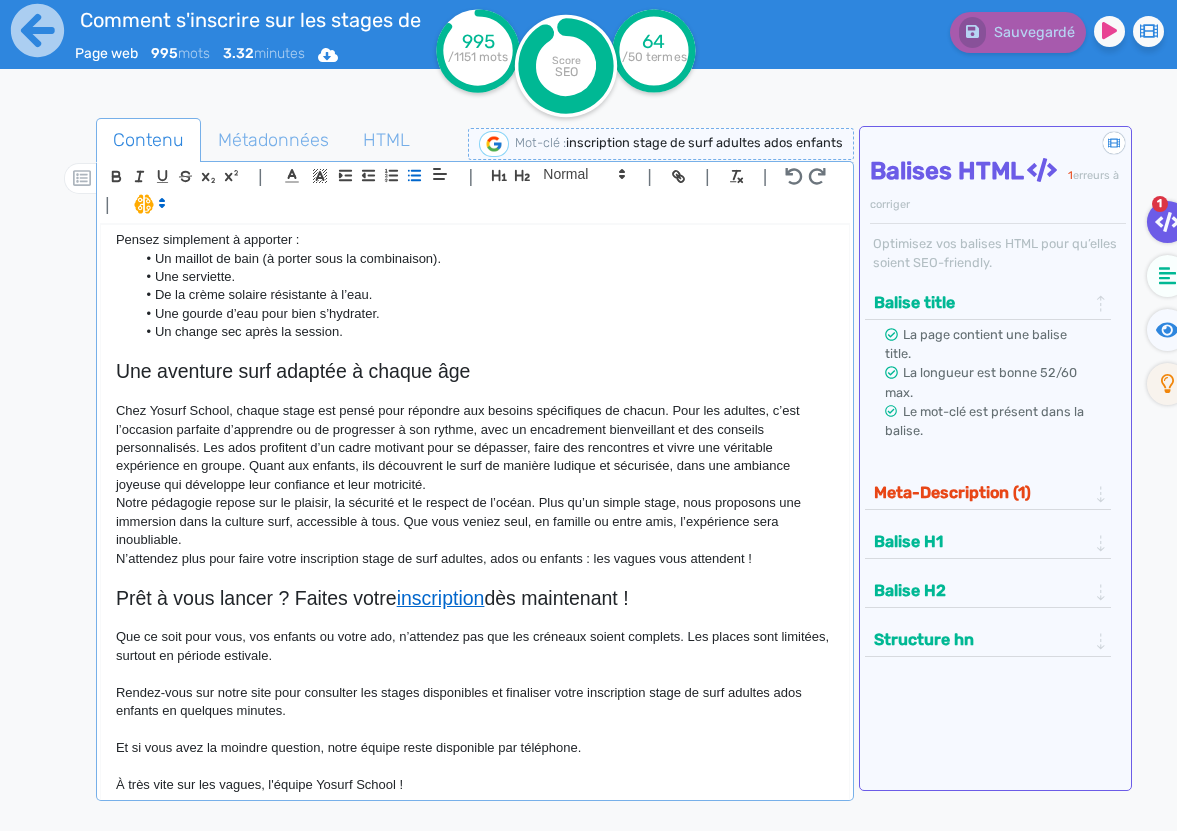click on "Meta-Description (1)" 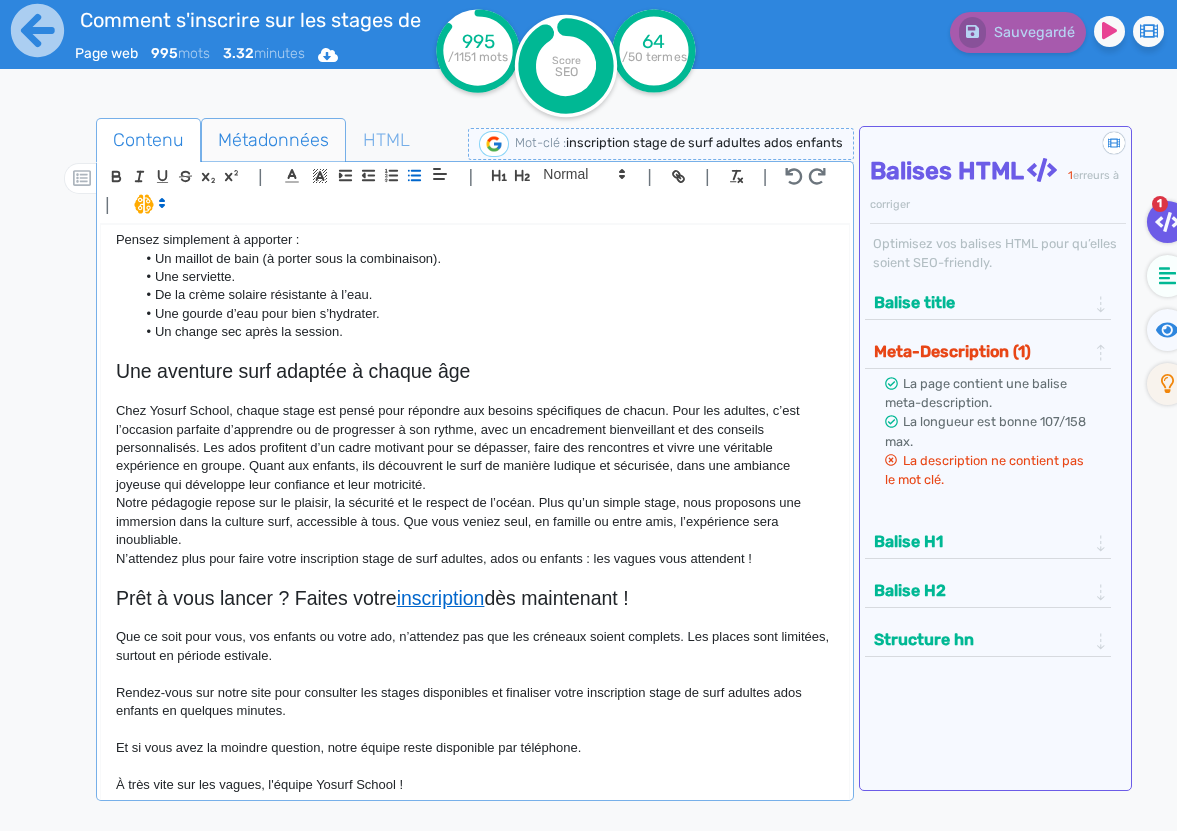 click on "Métadonnées" at bounding box center [273, 140] 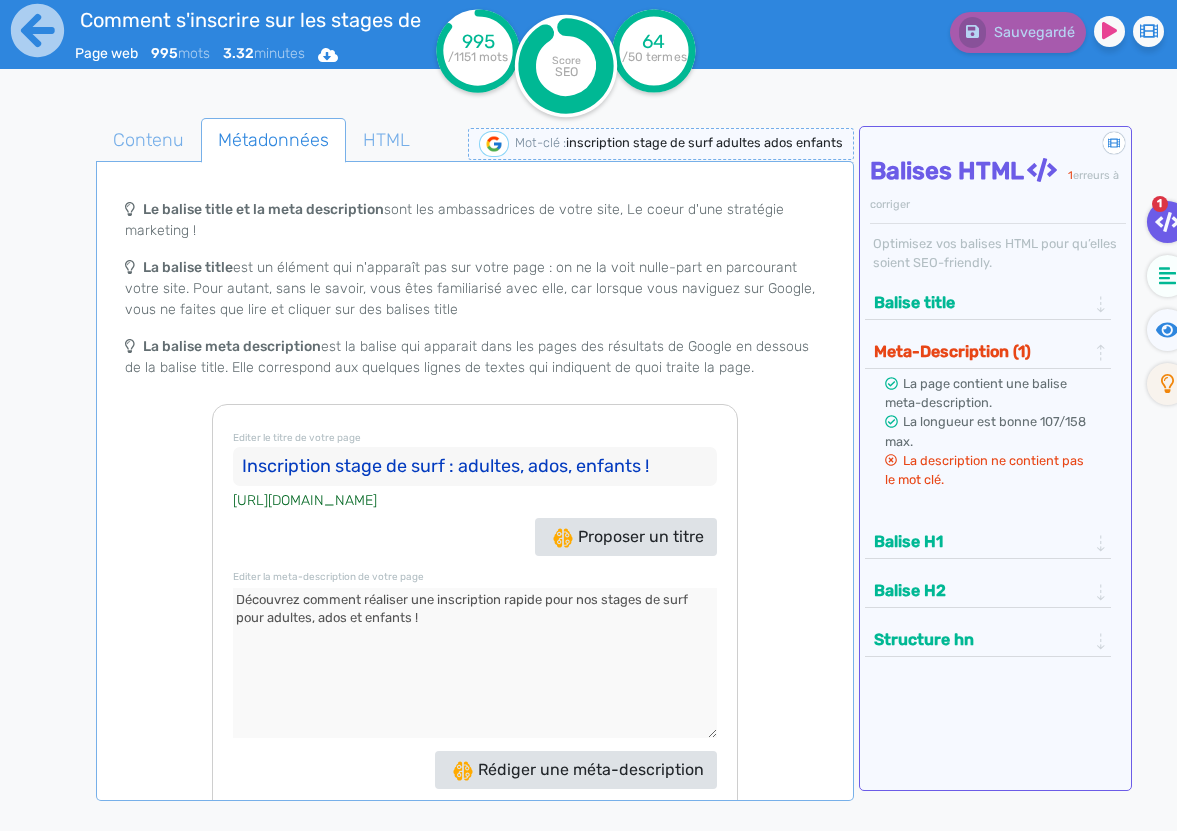 drag, startPoint x: 442, startPoint y: 625, endPoint x: 229, endPoint y: 602, distance: 214.23819 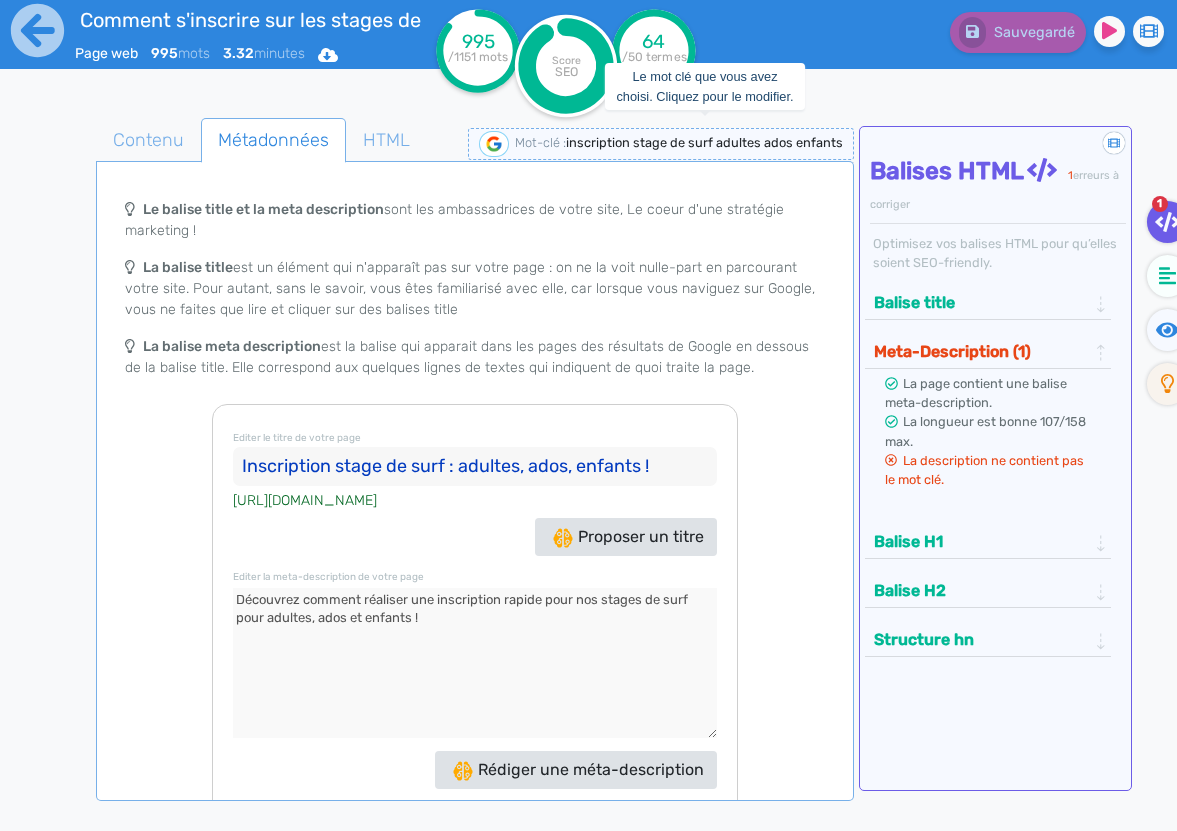 click on "inscription stage de surf adultes ados enfants" at bounding box center [704, 142] 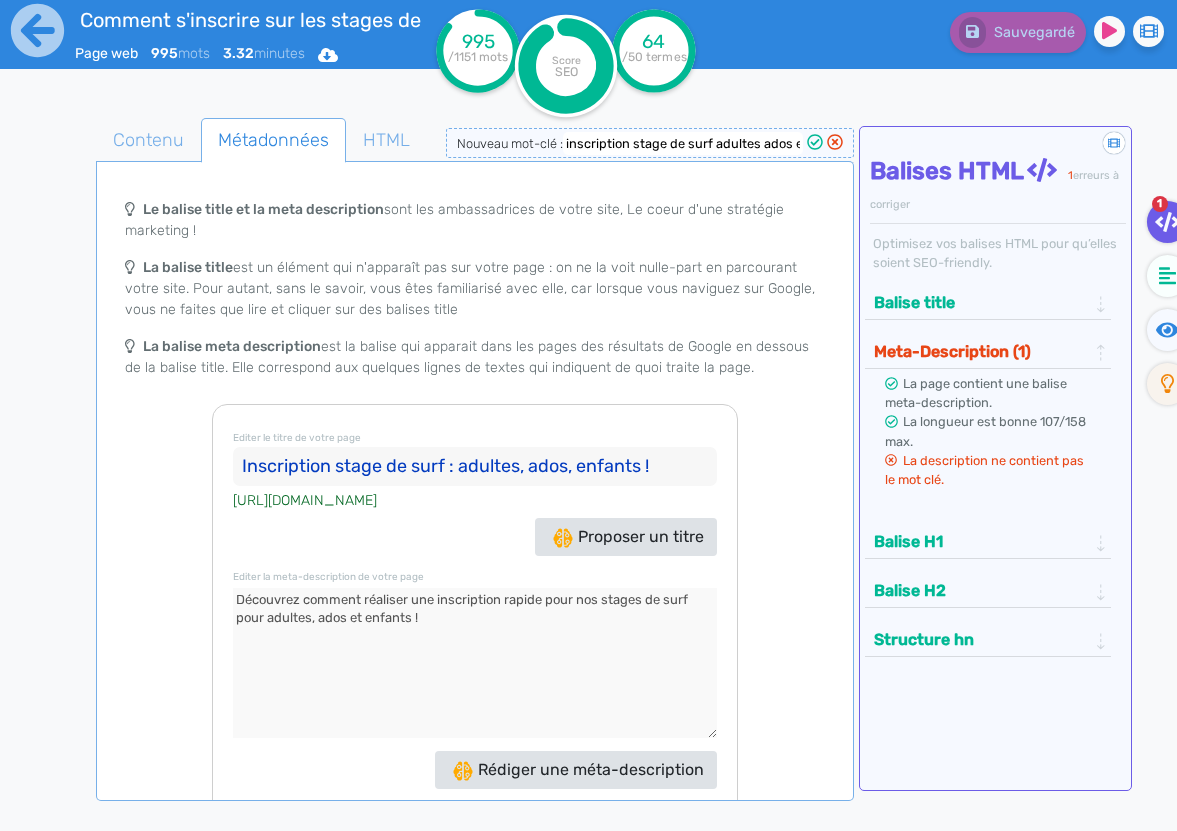 click on "inscription stage de surf adultes ados enfants" at bounding box center (683, 143) 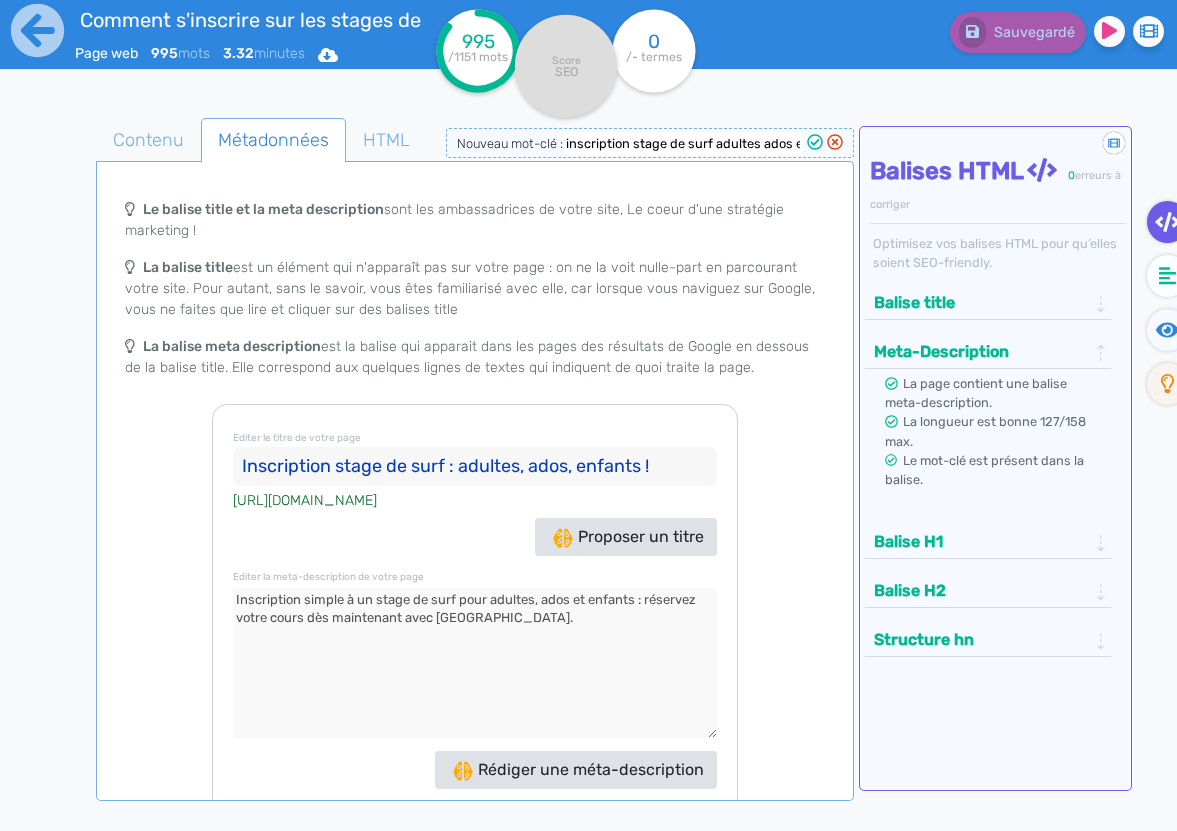 type on "Inscription simple à un stage de surf pour adultes, ados et enfants : réservez votre cours dès maintenant avec YoSurf School." 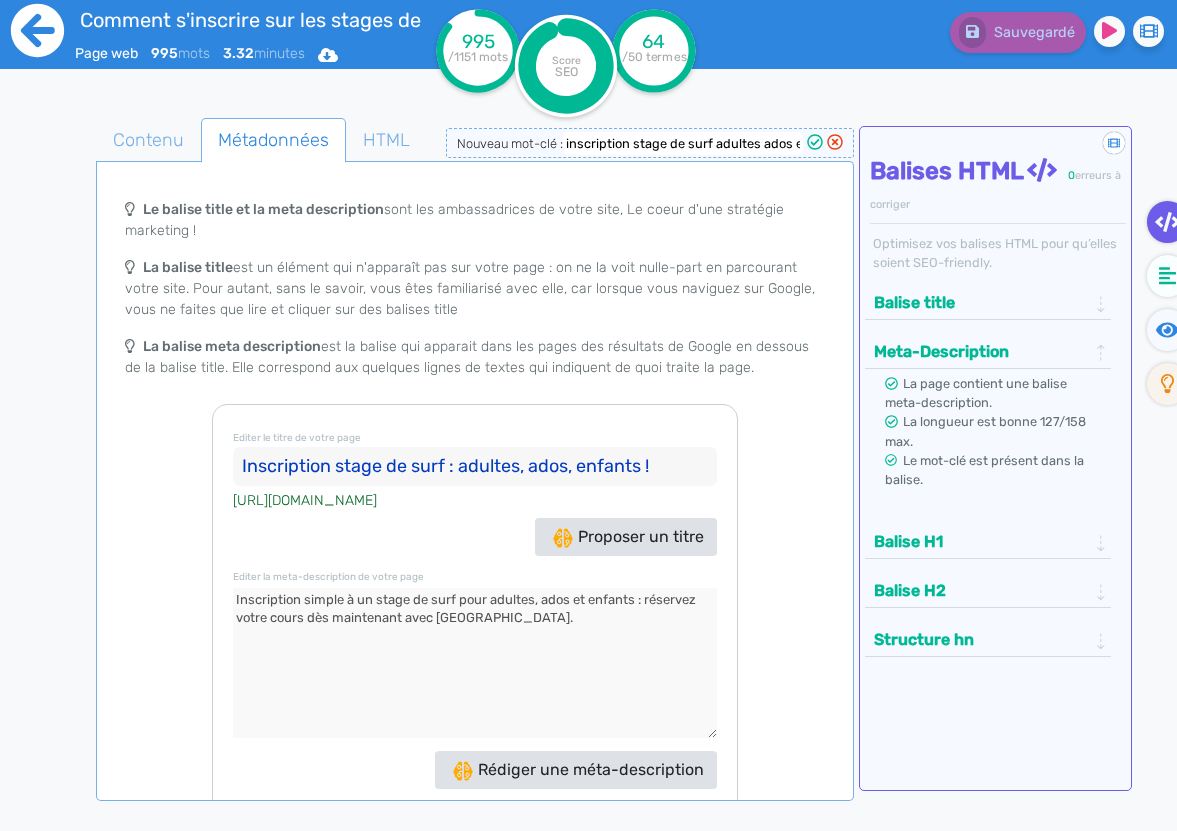 click 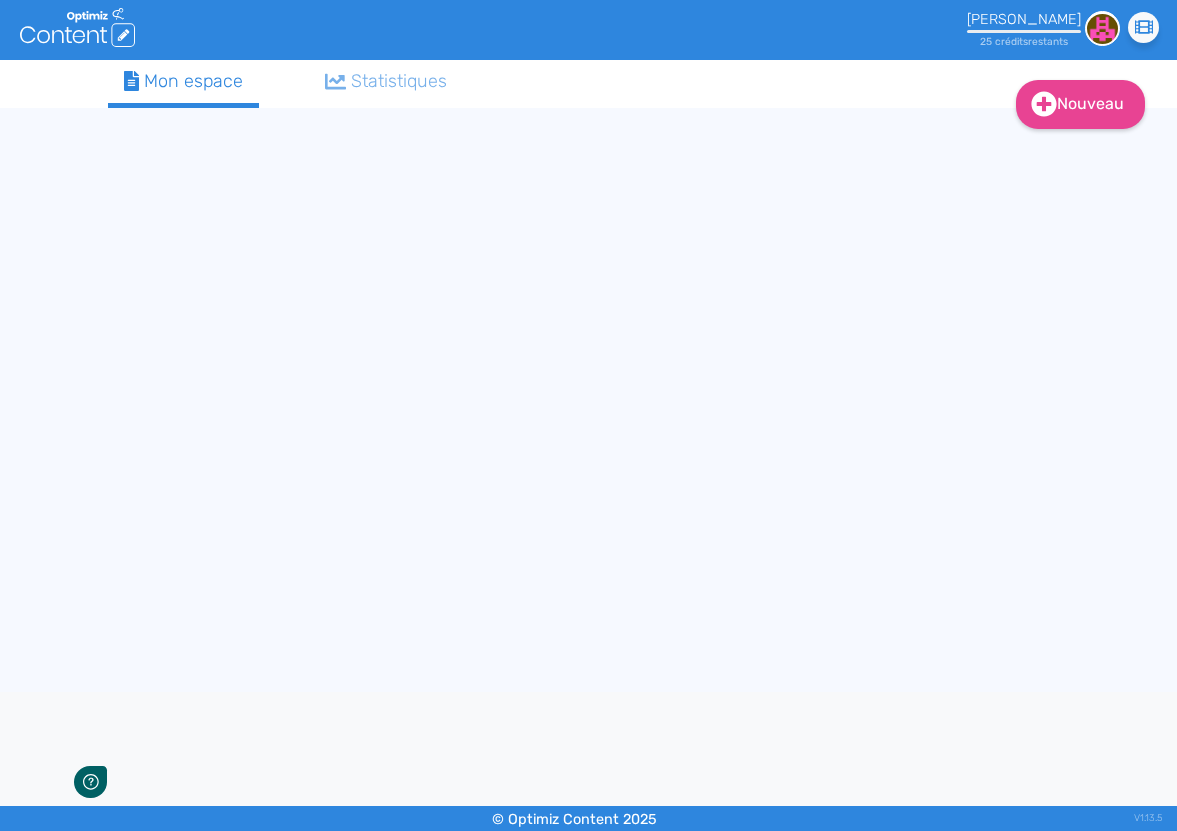 scroll, scrollTop: 0, scrollLeft: 0, axis: both 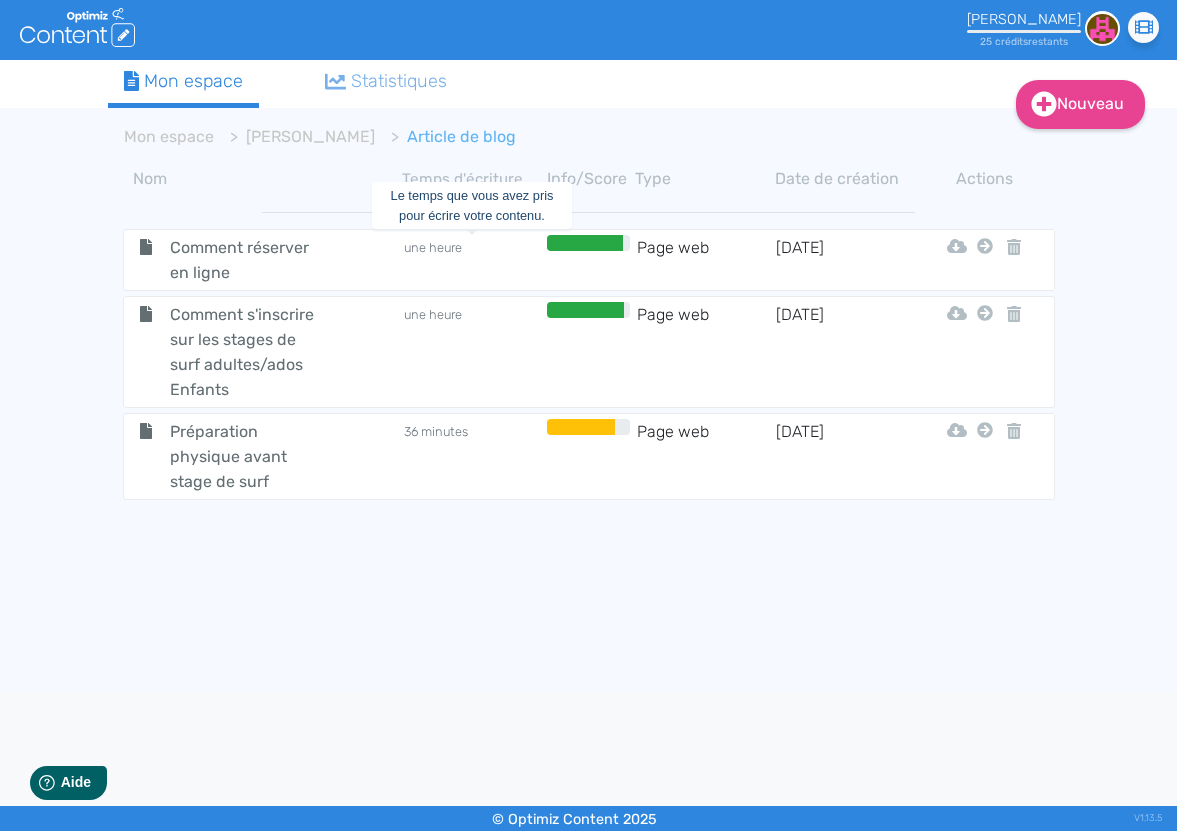 click on "une heure" 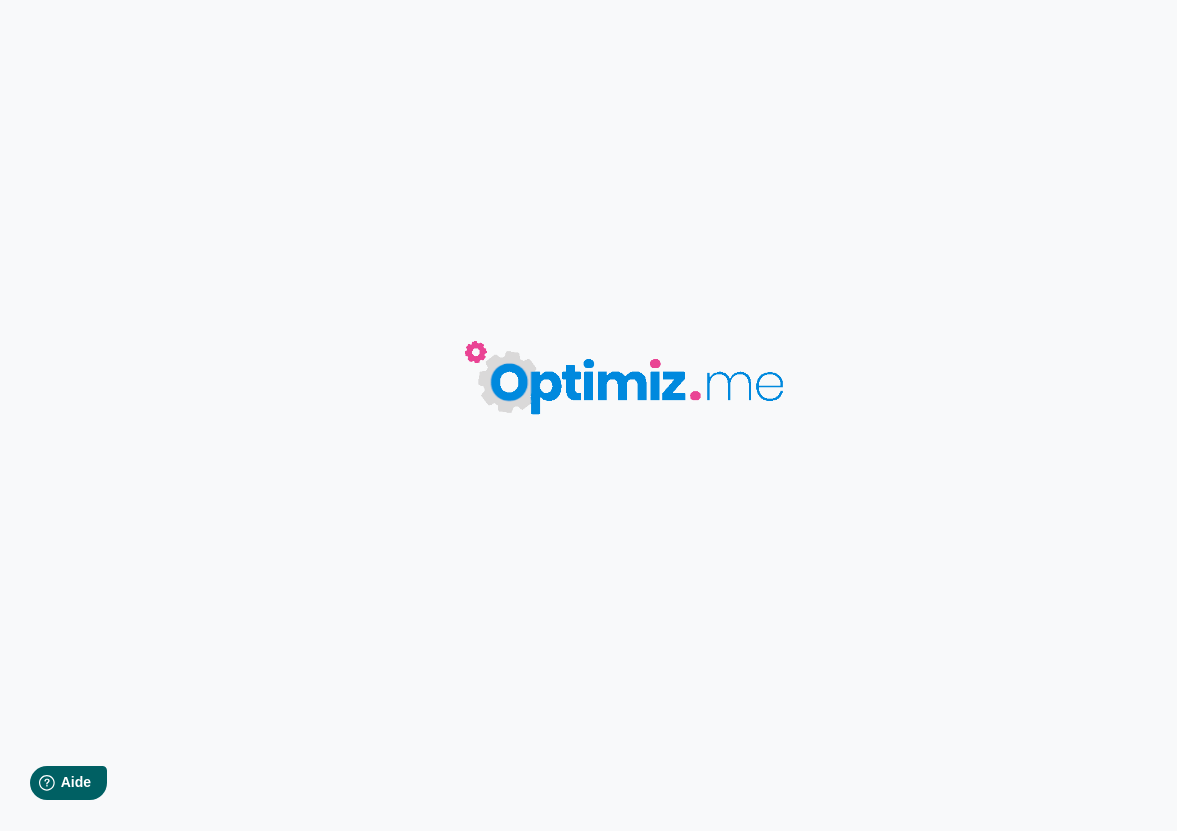 type on "Comment réserver en ligne" 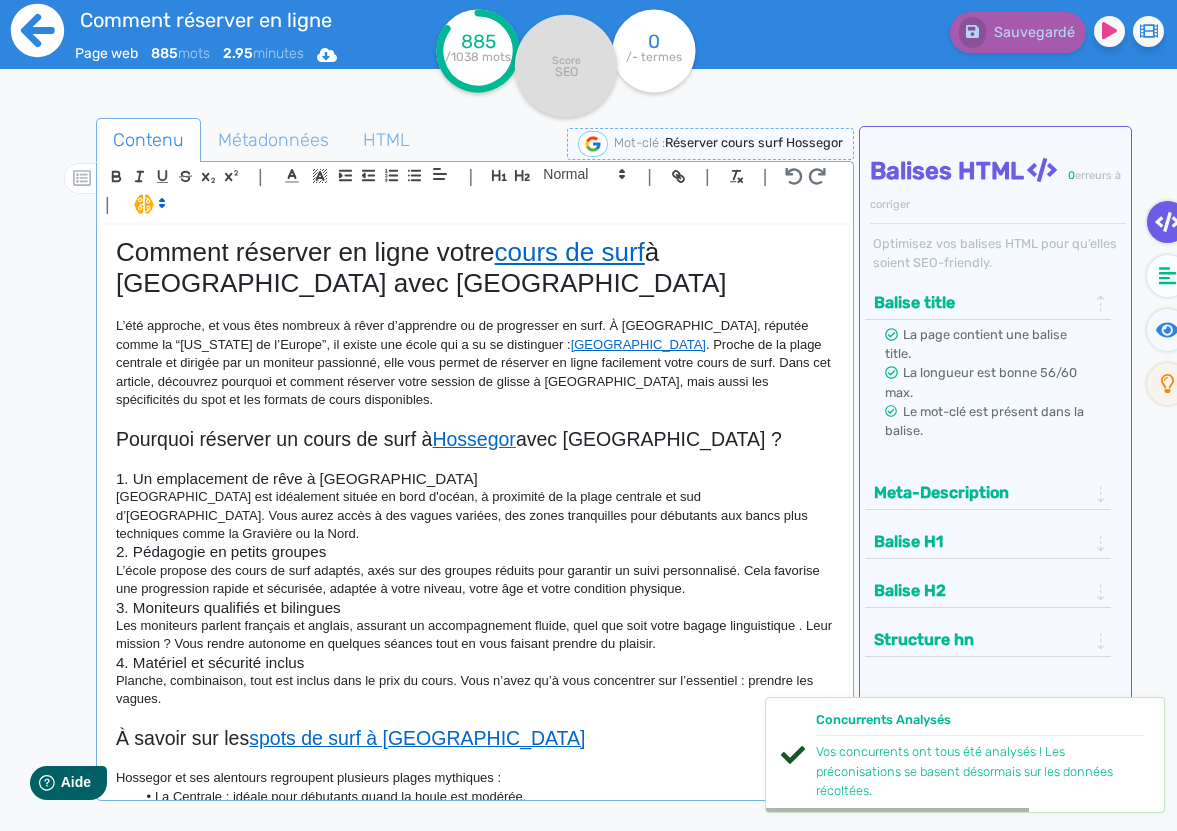 click 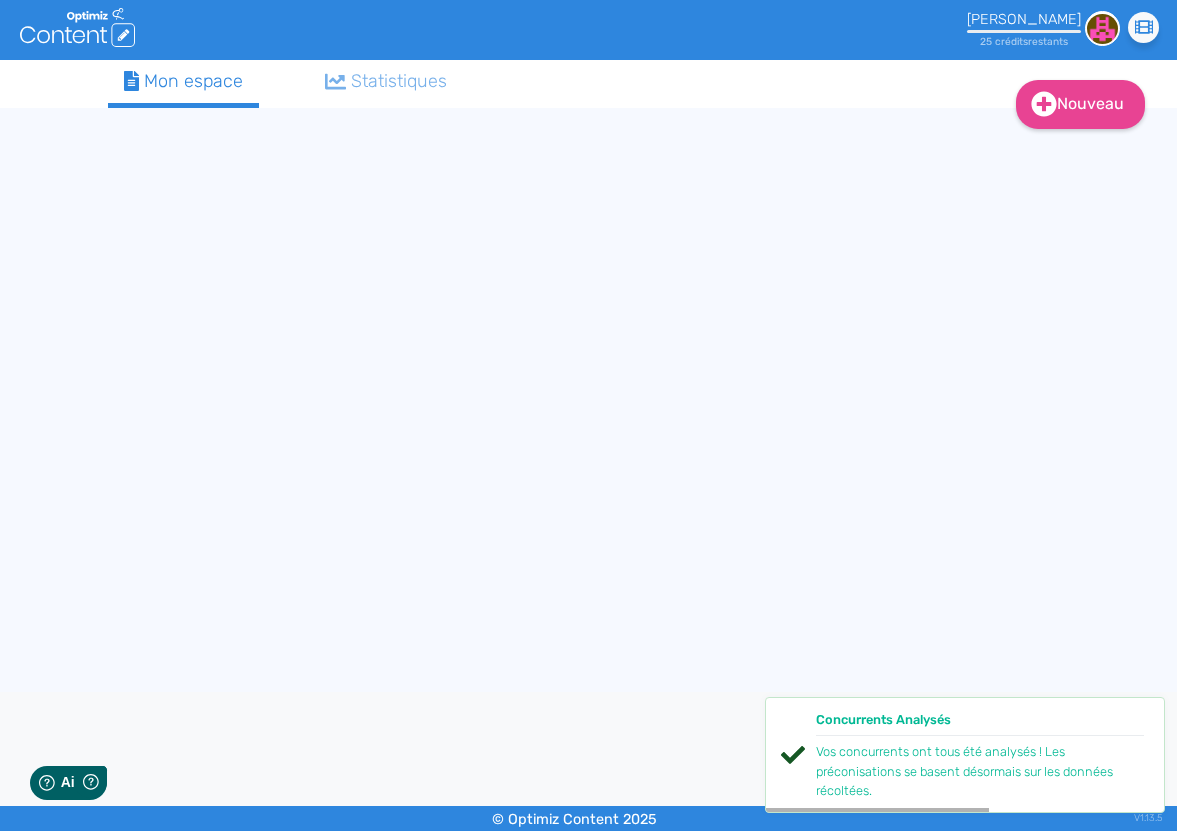 scroll, scrollTop: 0, scrollLeft: 0, axis: both 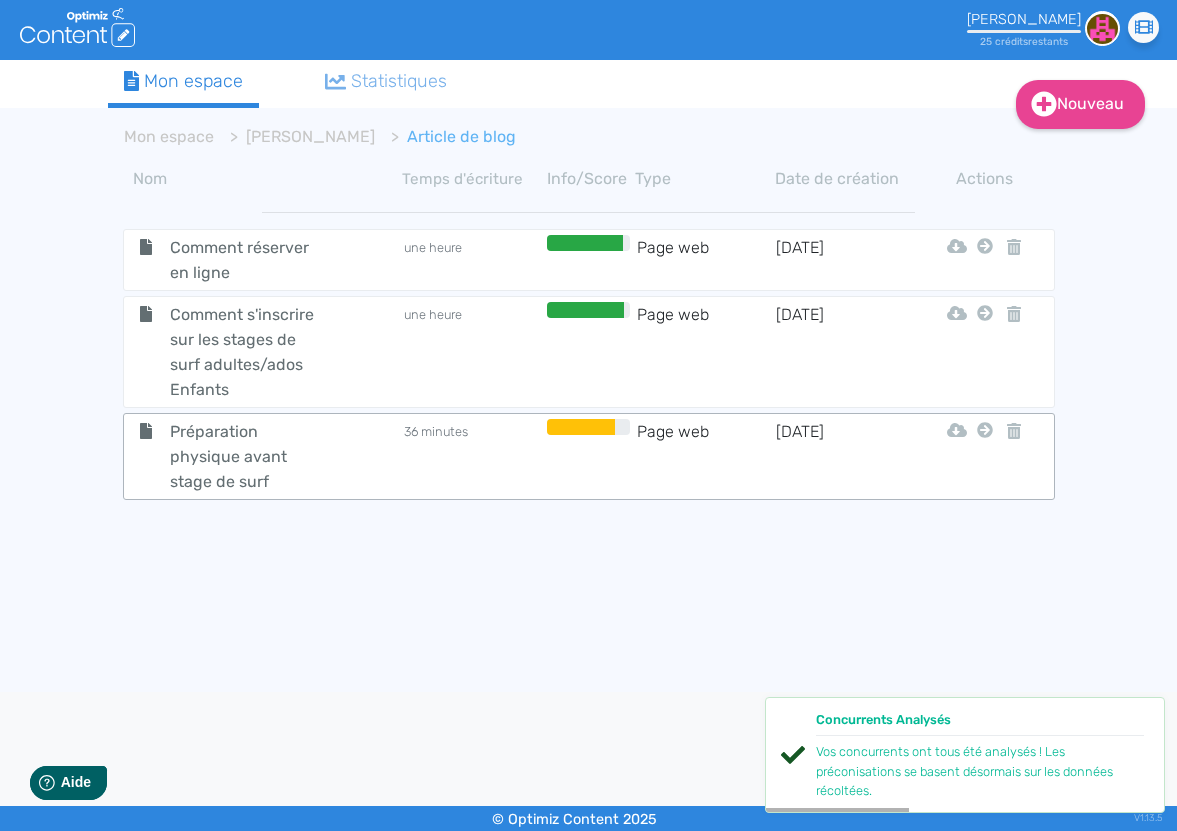 click on "36 minutes" 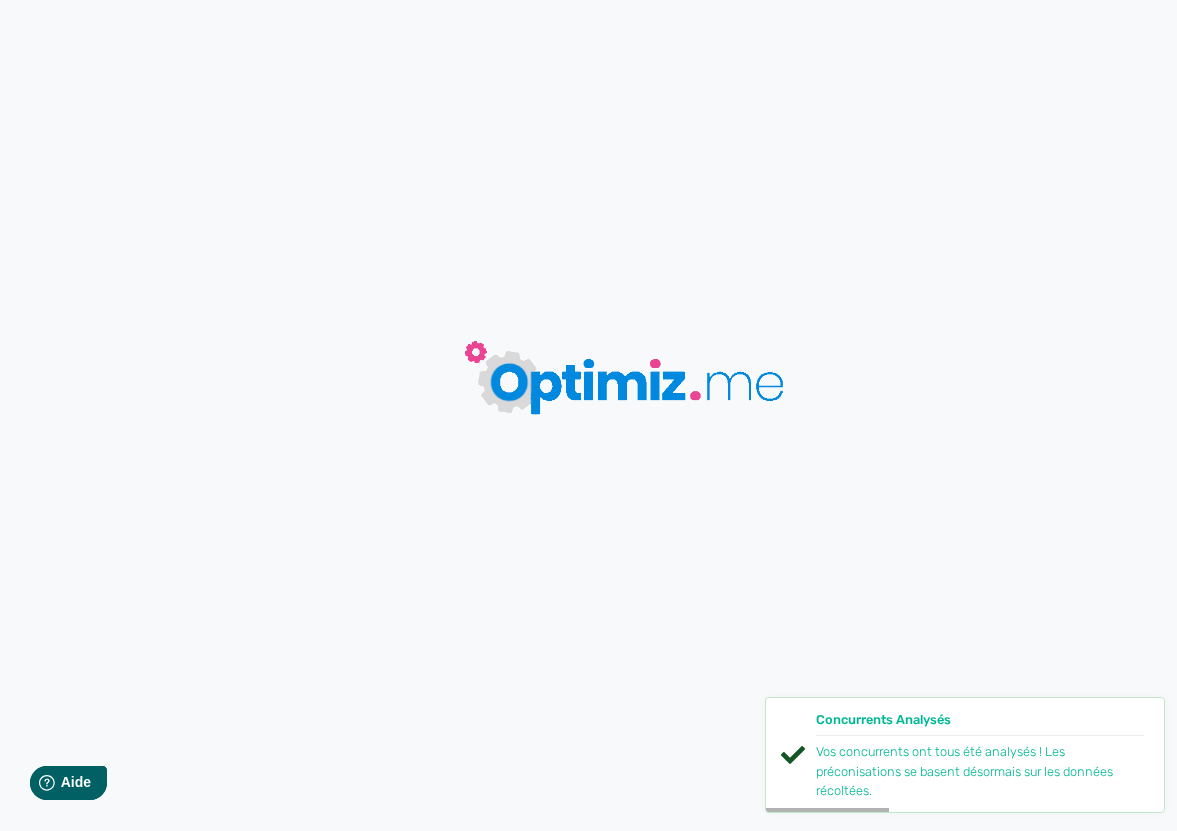 type on "Préparation physique avant stage de surf" 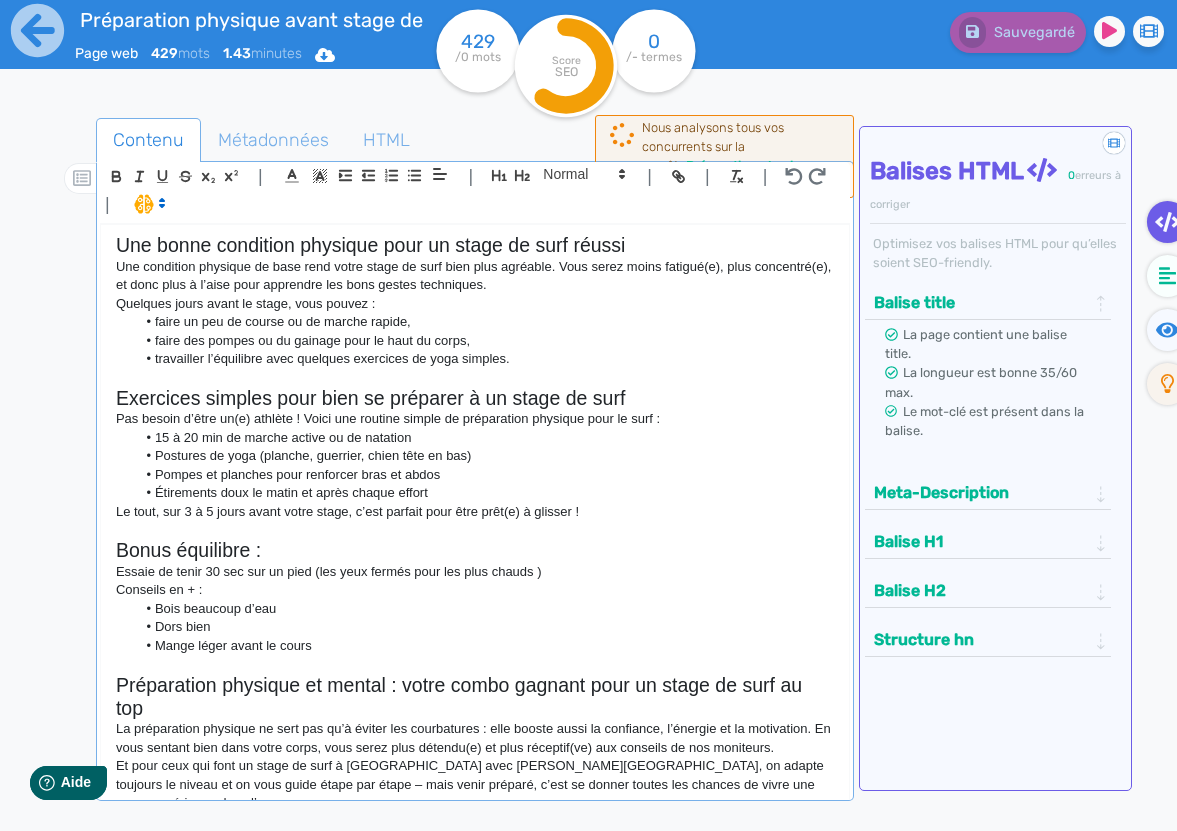 scroll, scrollTop: 0, scrollLeft: 0, axis: both 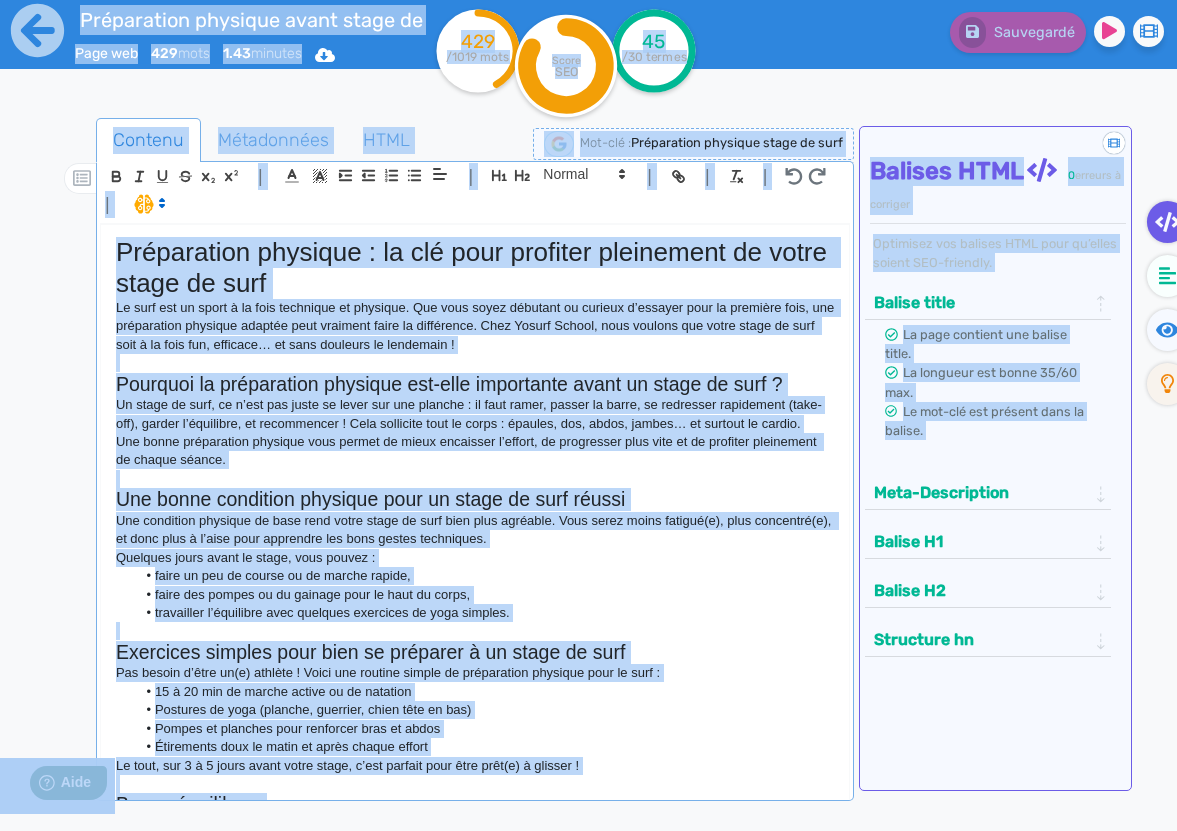 click on "Quelques jours avant le stage, vous pouvez :" 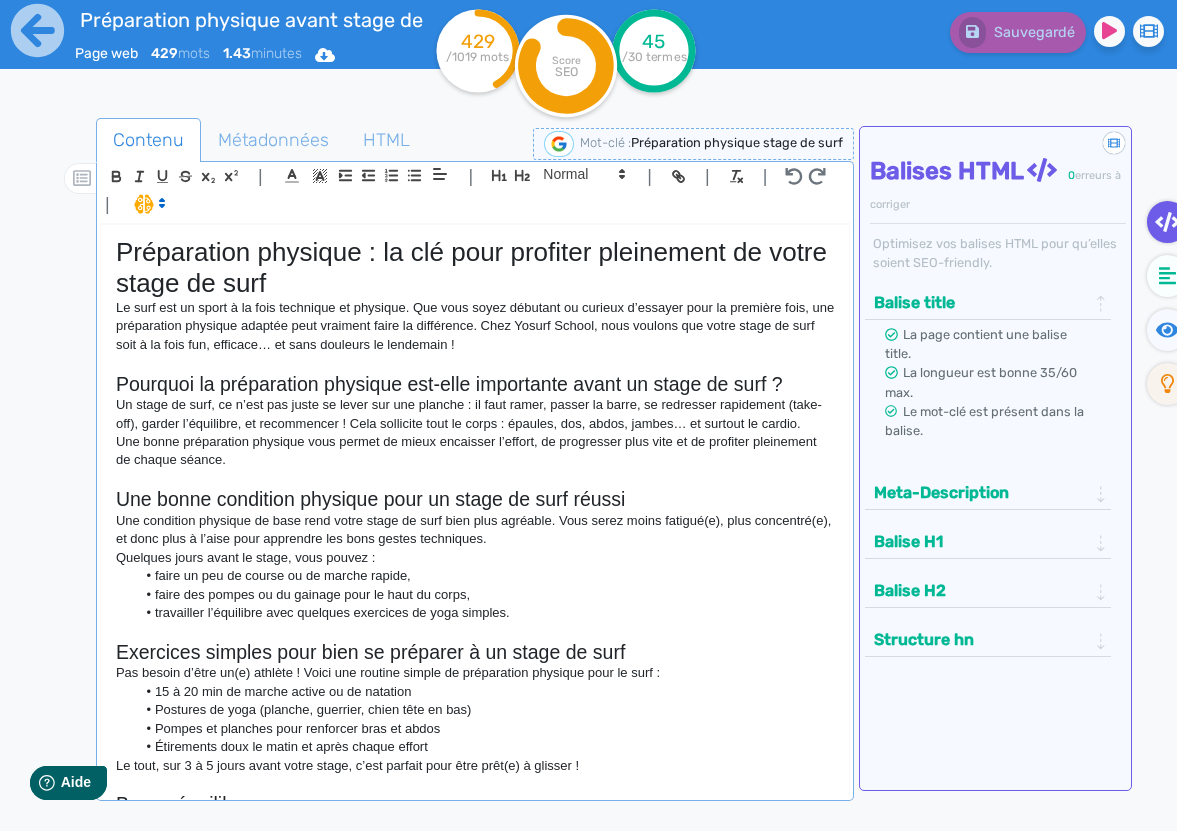click on "Quelques jours avant le stage, vous pouvez :" 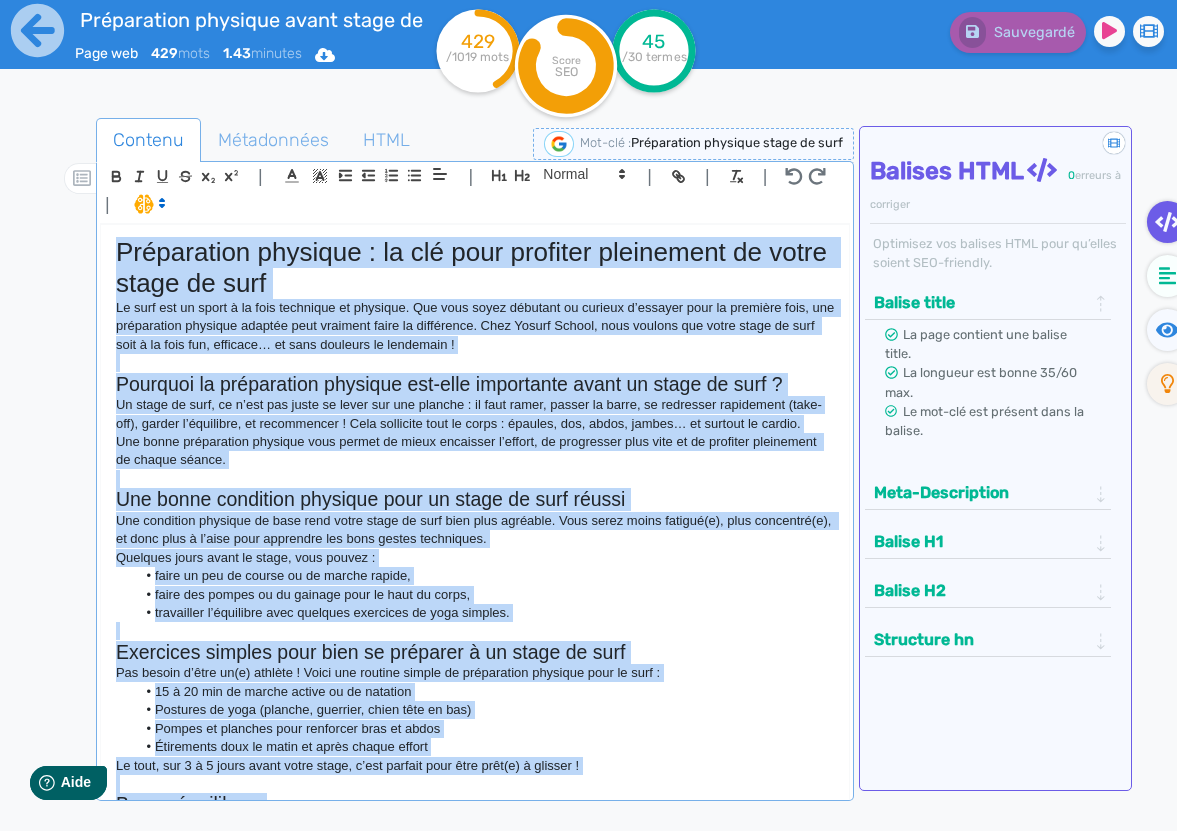 copy on "Préparation physique : la clé pour profiter pleinement de votre stage de surf Le surf est un sport à la fois technique et physique. Que vous soyez débutant ou curieux d’essayer pour la première fois, une préparation physique adaptée peut vraiment faire la différence. Chez Yosurf School, nous voulons que votre stage de surf soit à la fois fun, efficace… et sans douleurs le lendemain !  Pourquoi la préparation physique est-elle importante avant un stage de surf ? Un stage de surf, ce n’est pas juste se lever sur une planche : il faut ramer, passer la barre, se redresser rapidement (take-off), garder l’équilibre, et recommencer ! Cela sollicite tout le corps : épaules, dos, abdos, jambes… et surtout le cardio. Une bonne préparation physique vous permet de mieux encaisser l’effort, de progresser plus vite et de profiter pleinement de chaque séance. Une bonne condition physique pour un stage de surf réussi Une condition physique de base rend votre stage de surf bien plus agréable. Vous serez moins fatigué(e), p..." 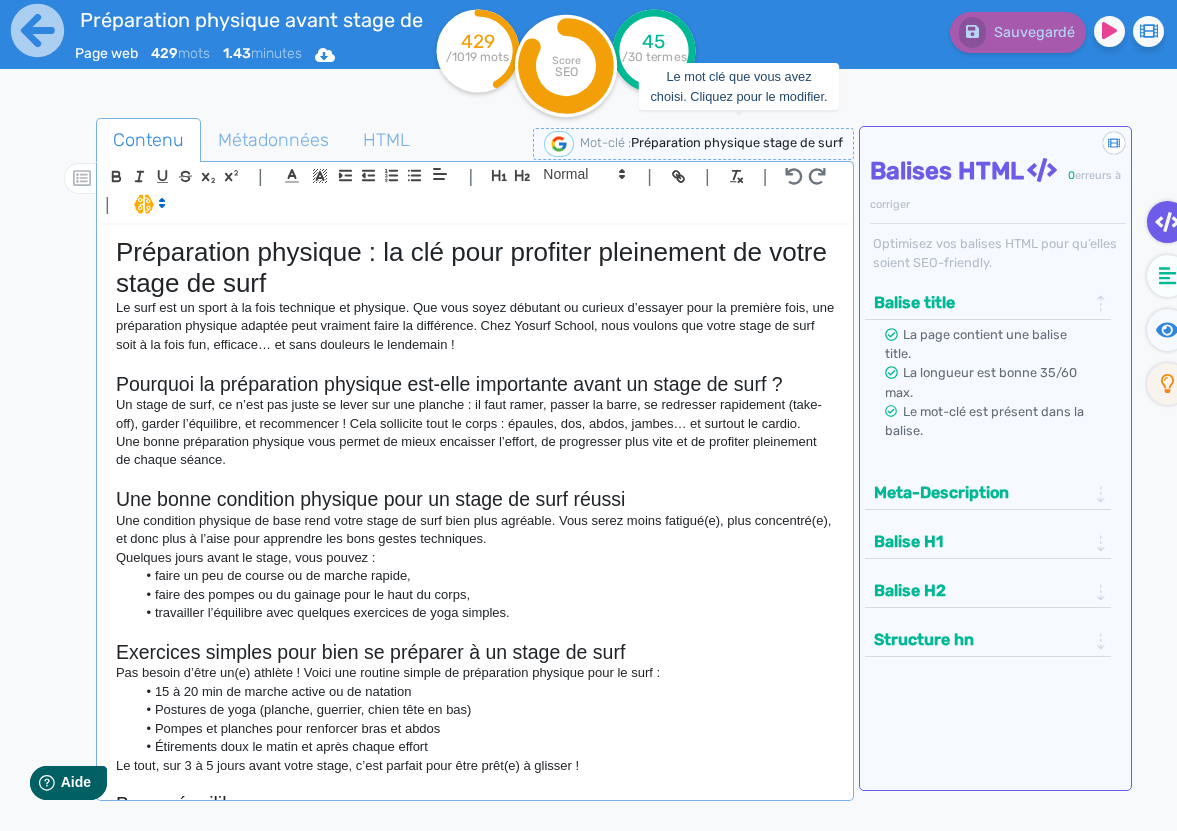 click on "Préparation physique stage de surf" at bounding box center (737, 142) 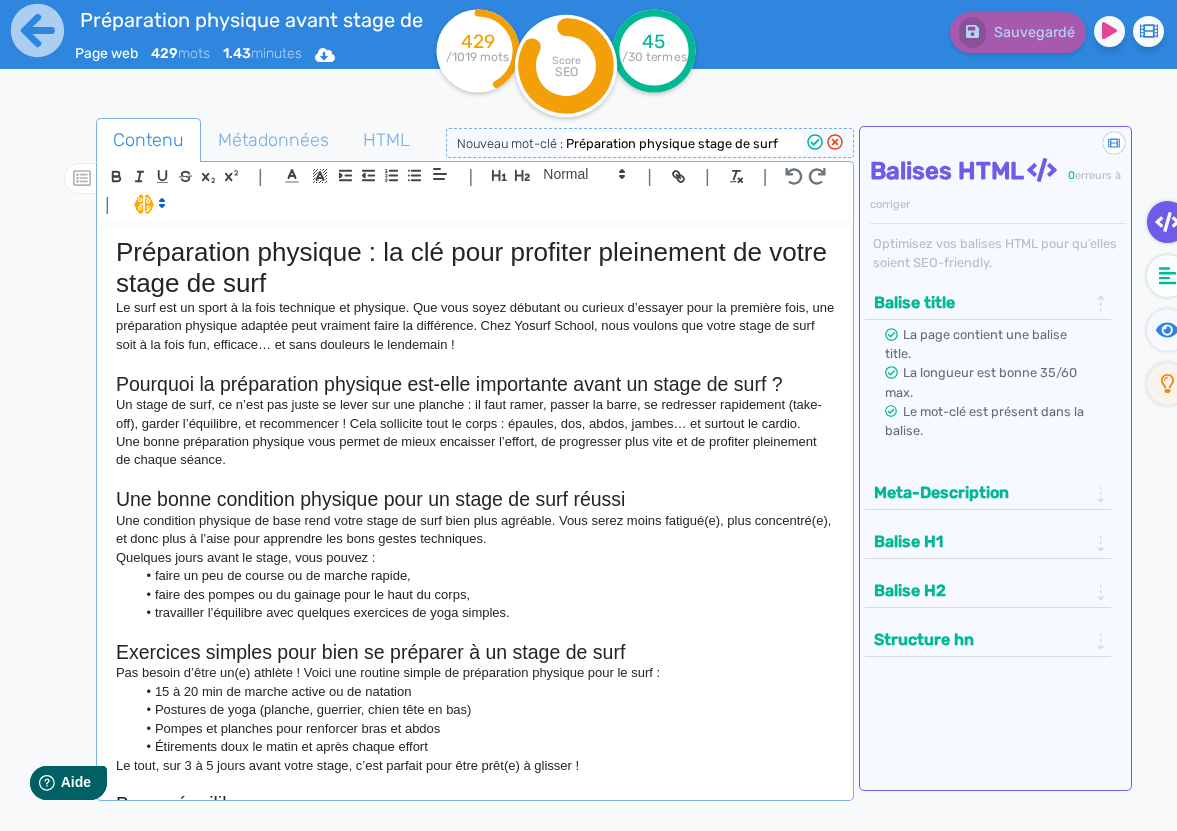 click on "Préparation physique stage de surf" at bounding box center (683, 143) 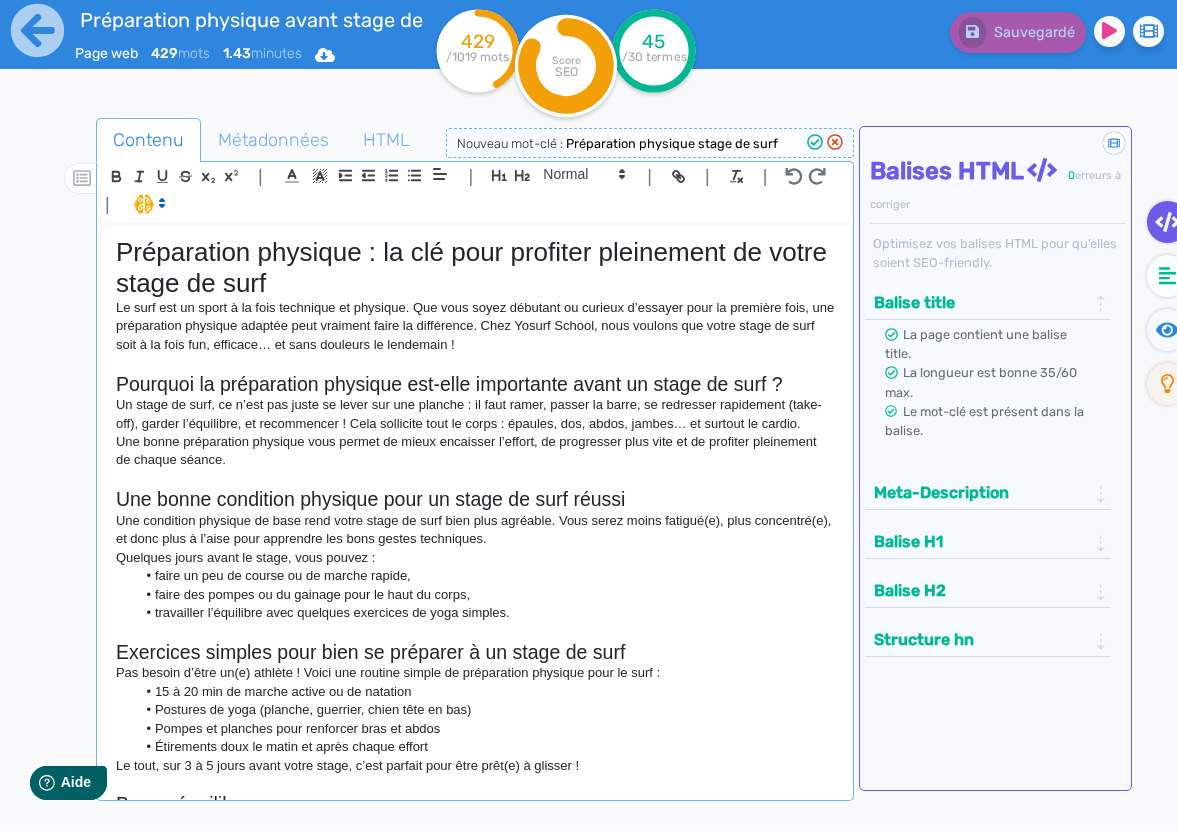 click on "Préparation physique : la clé pour profiter pleinement de votre stage de surf" 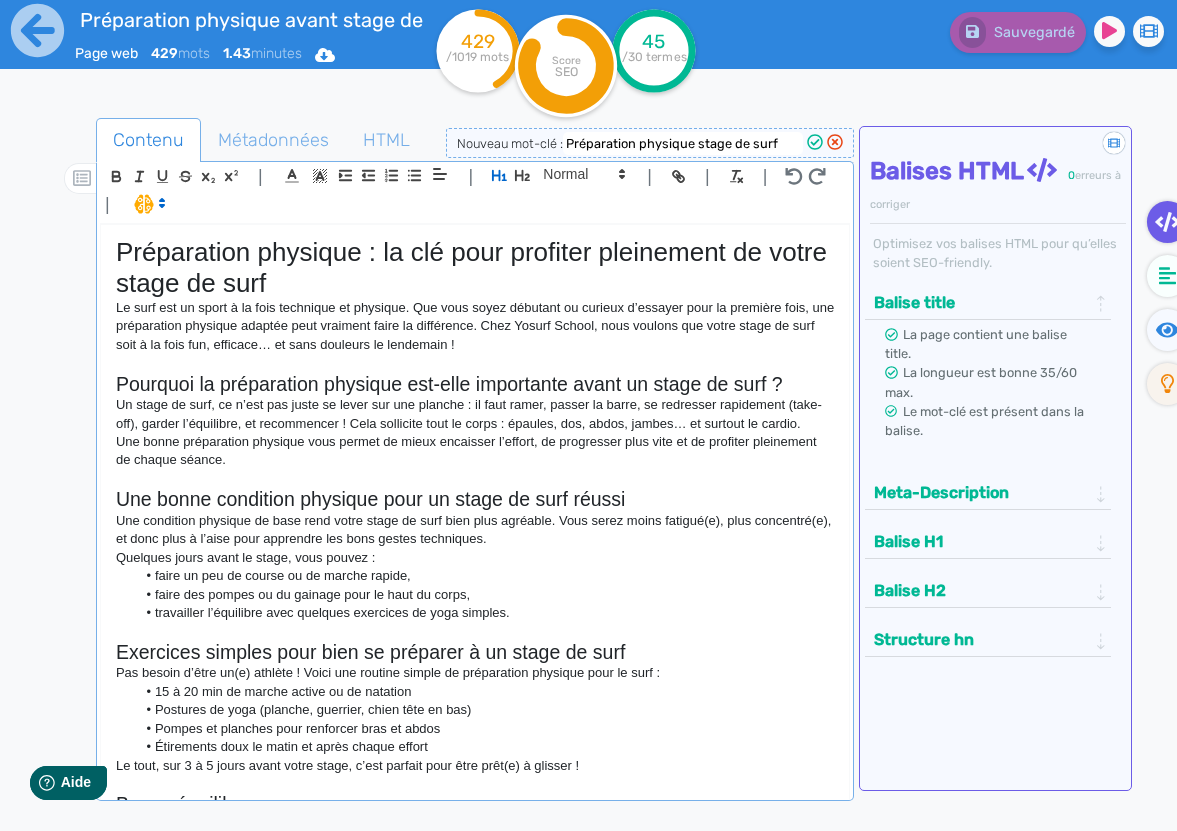 click on "Un stage de surf, ce n’est pas juste se lever sur une planche : il faut ramer, passer la barre, se redresser rapidement (take-off), garder l’équilibre, et recommencer ! Cela sollicite tout le corps : épaules, dos, abdos, jambes… et surtout le cardio." 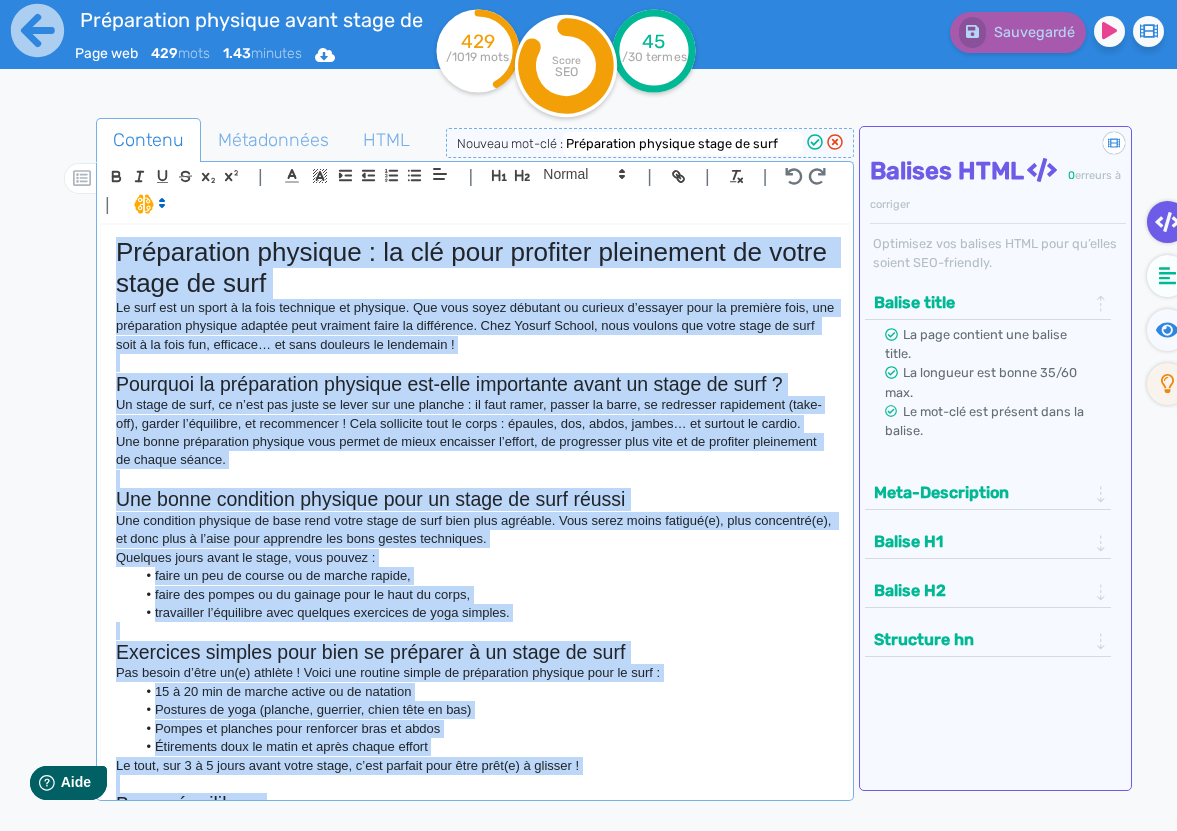 scroll, scrollTop: 0, scrollLeft: 0, axis: both 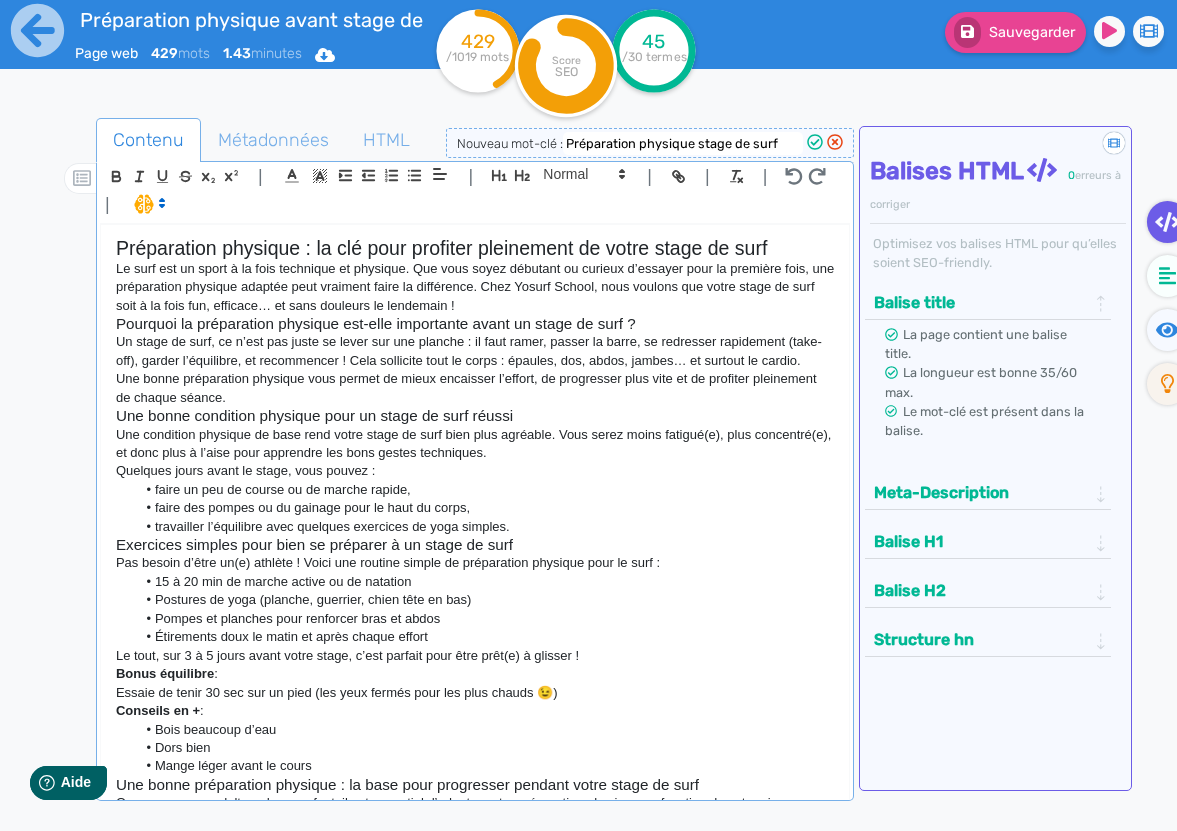 click on "Préparation physique : la clé pour profiter pleinement de votre stage de surf" 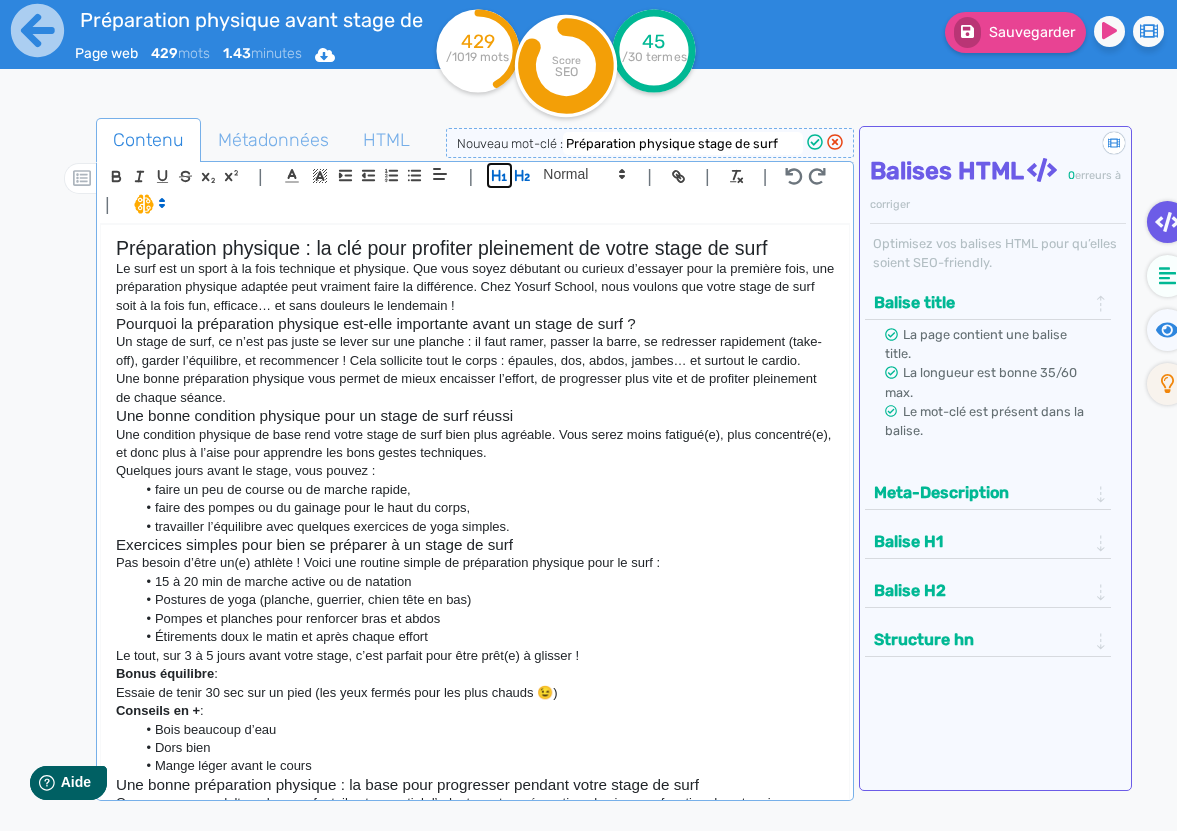 click 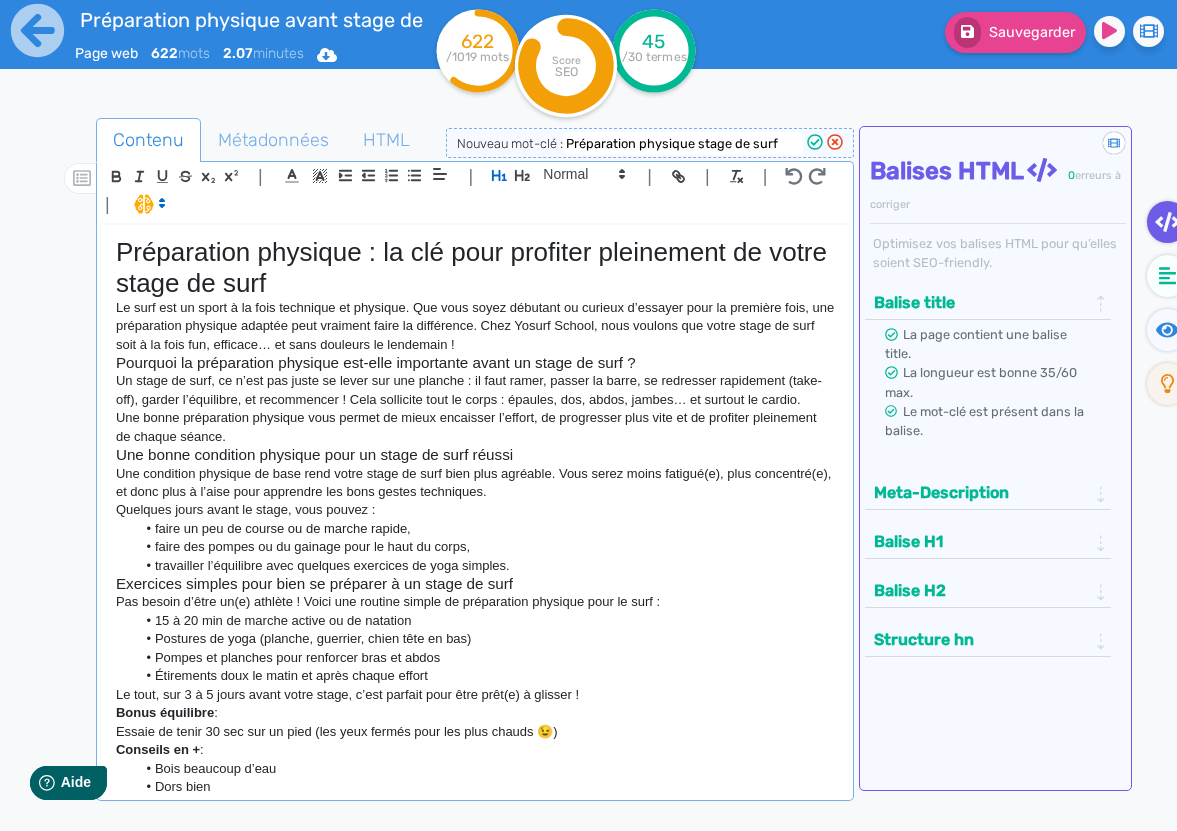 click on "Préparation physique : la clé pour profiter pleinement de votre stage de surf" 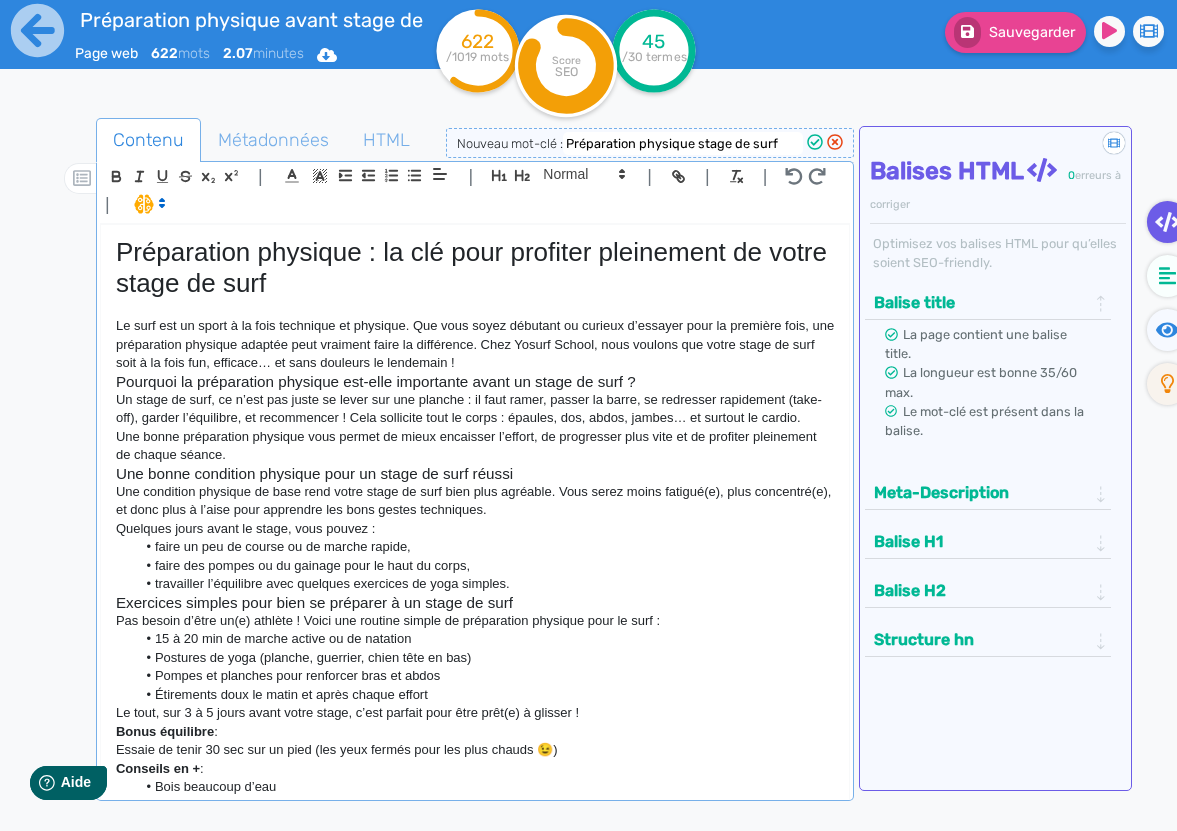click on "Pourquoi la préparation physique est-elle importante avant un stage de surf ?" 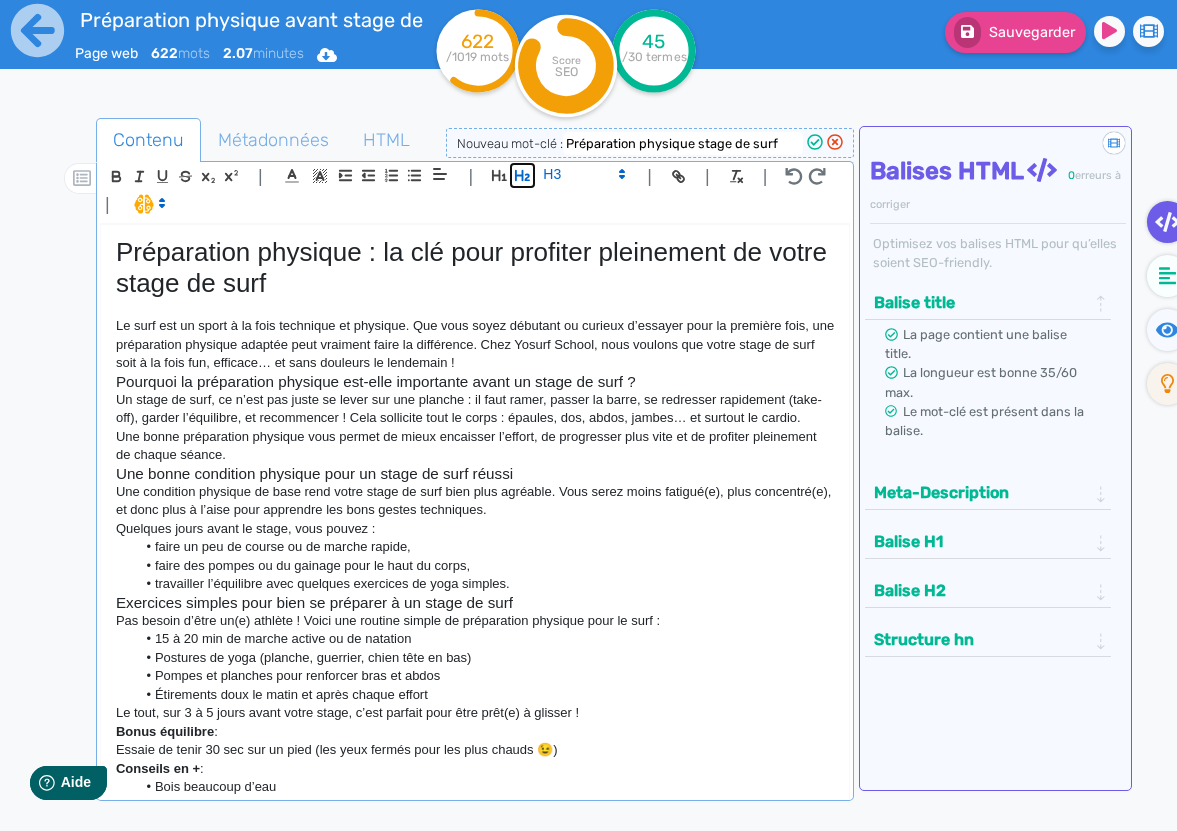 click 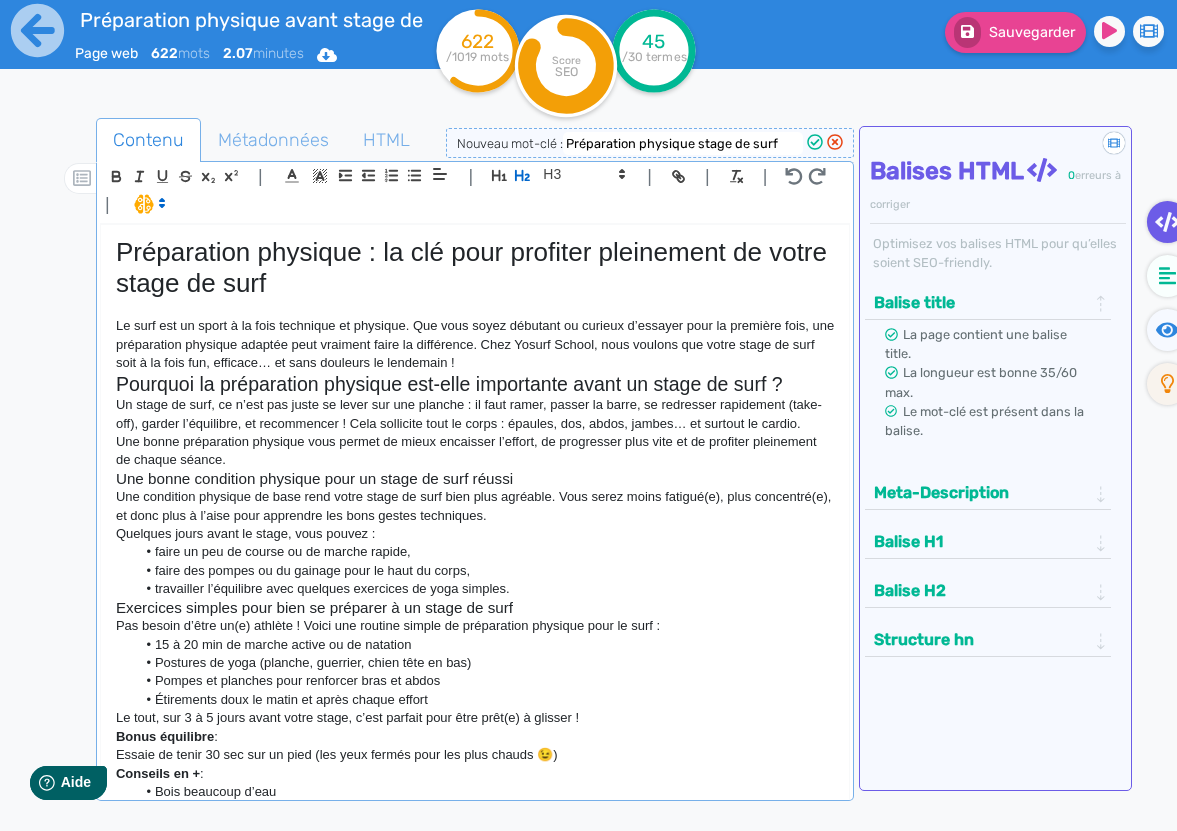 click on "Une bonne condition physique pour un stage de surf réussi" 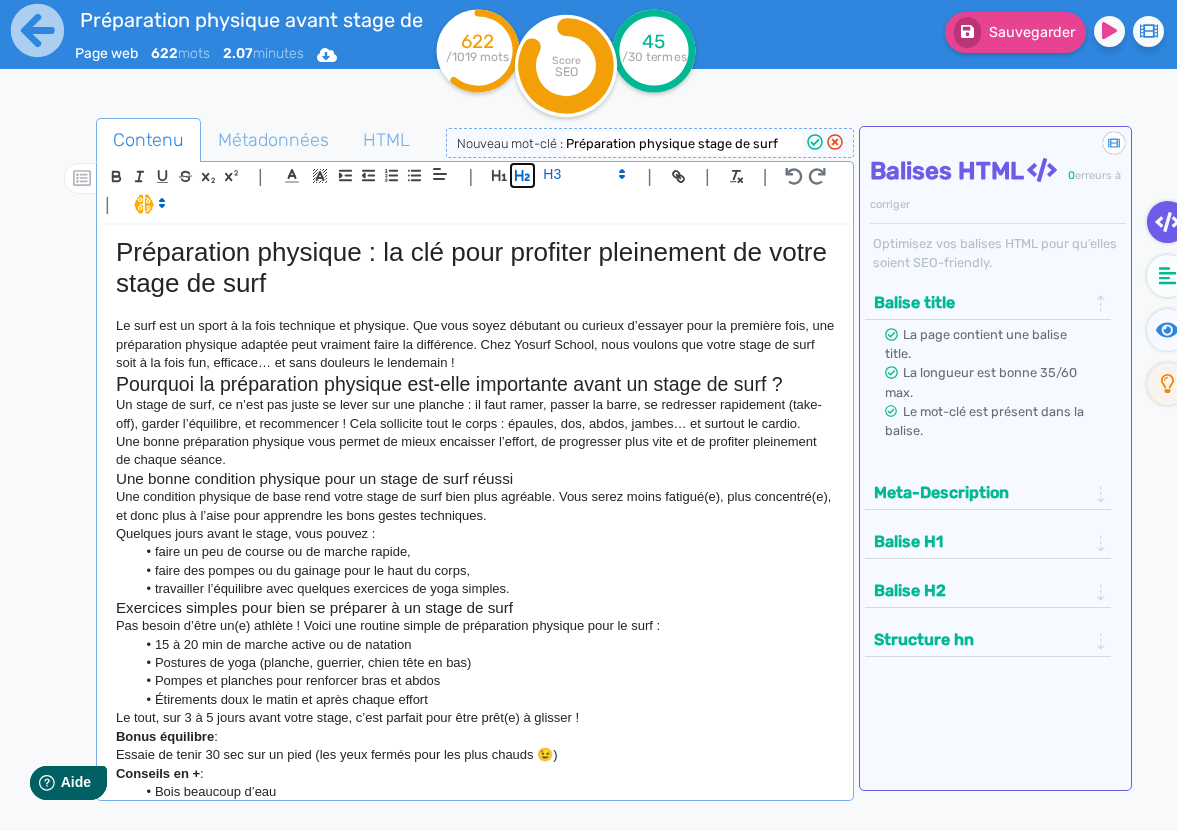 click 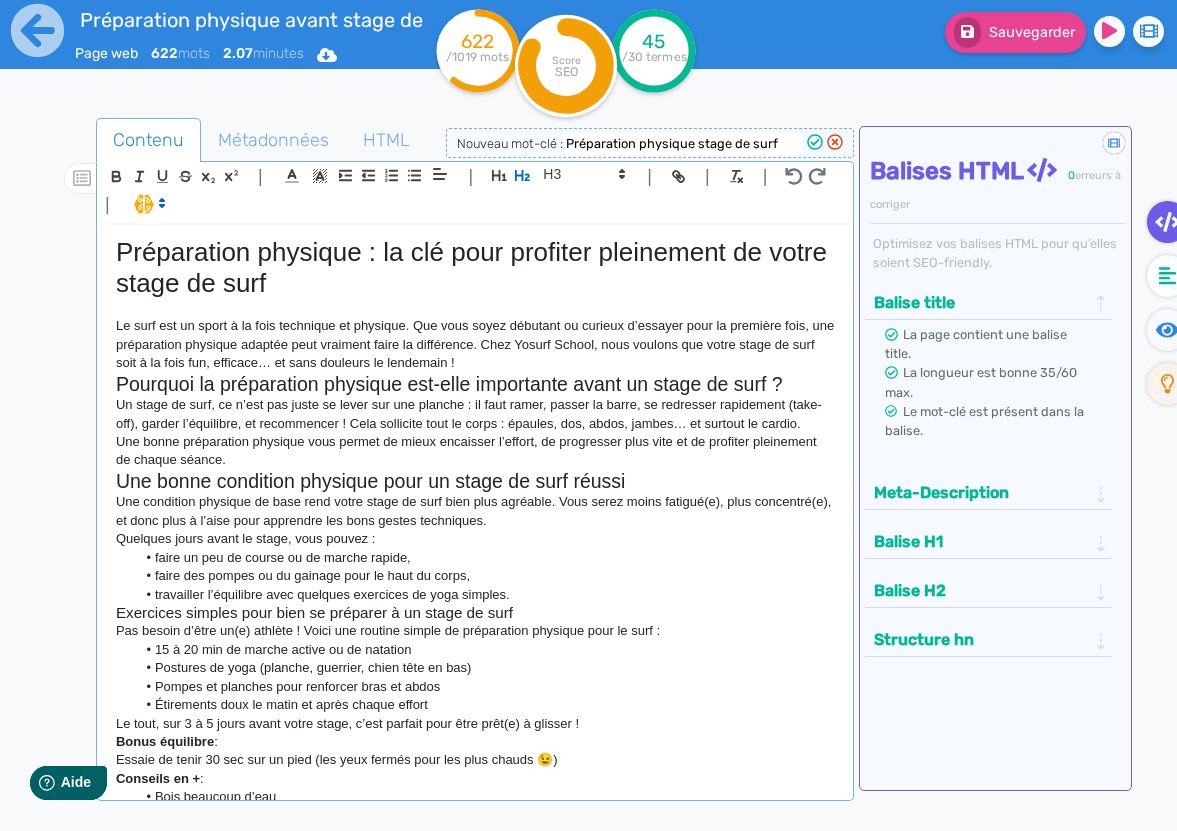 click on "Exercices simples pour bien se préparer à un stage de surf" 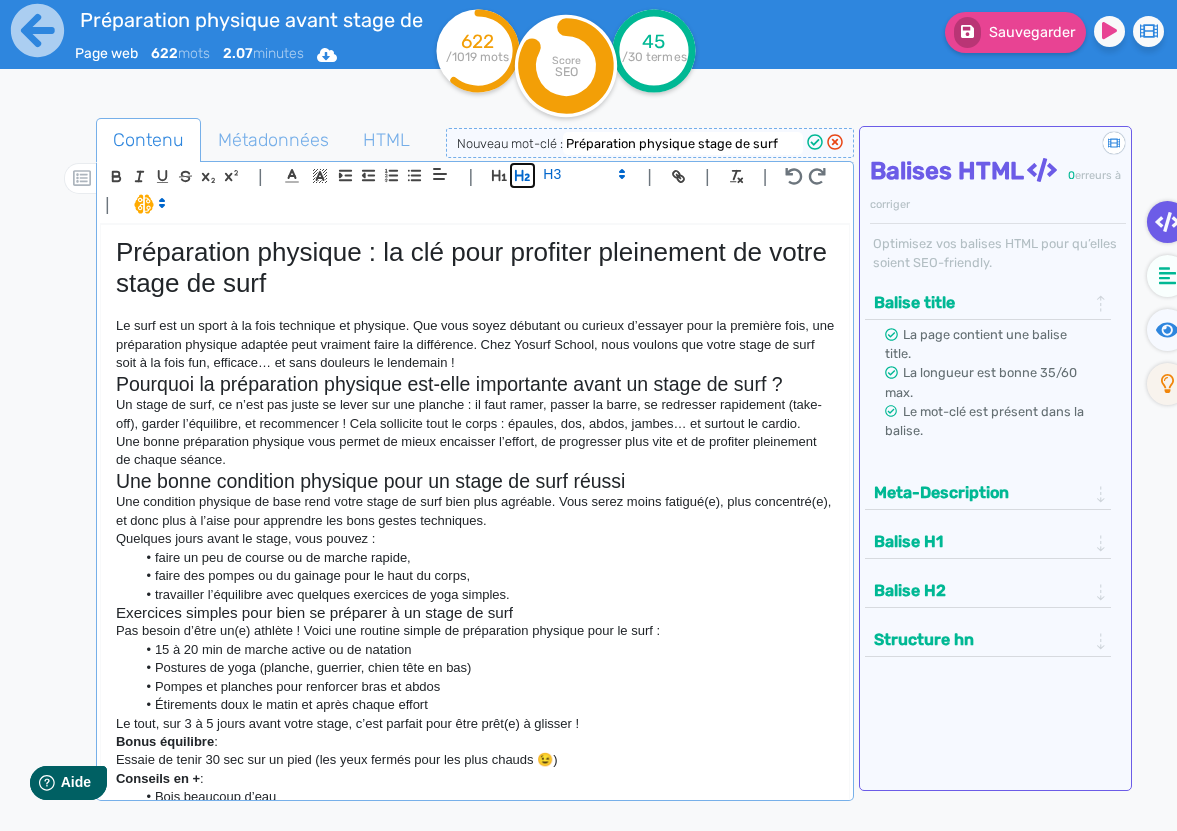 click 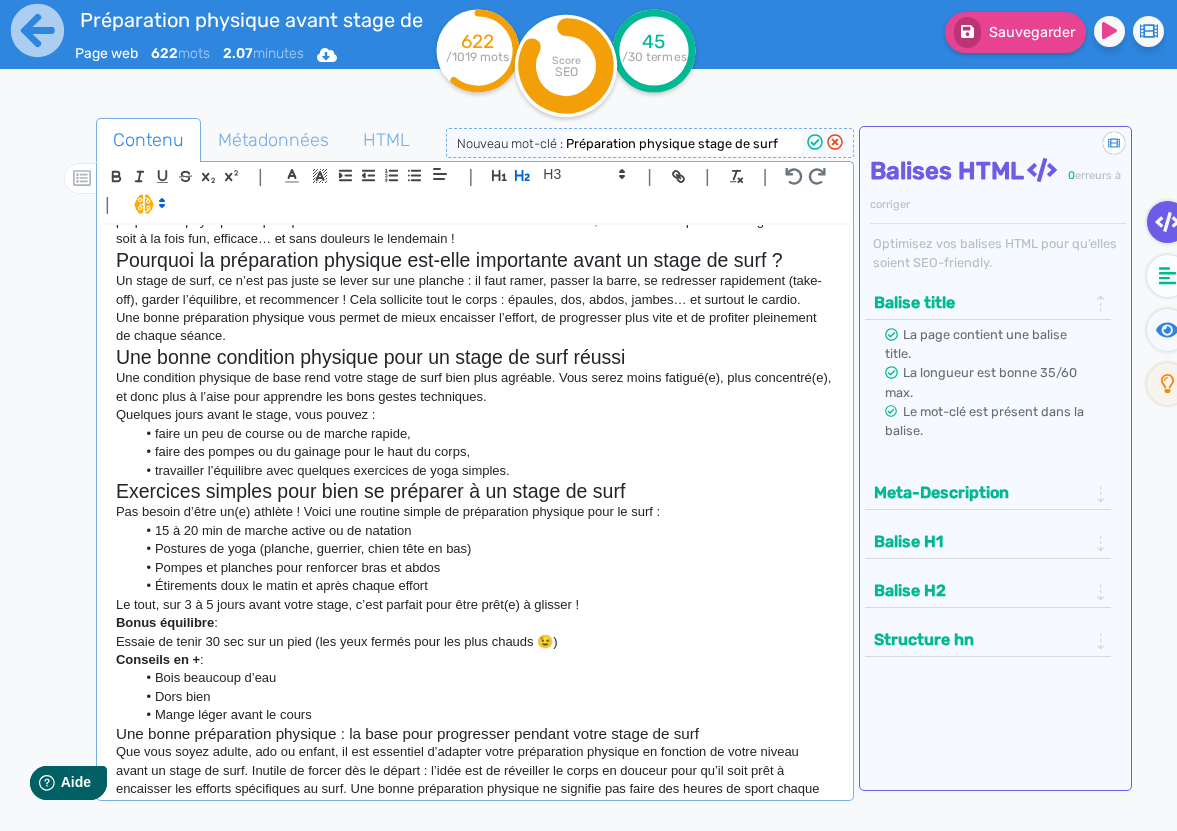 scroll, scrollTop: 125, scrollLeft: 0, axis: vertical 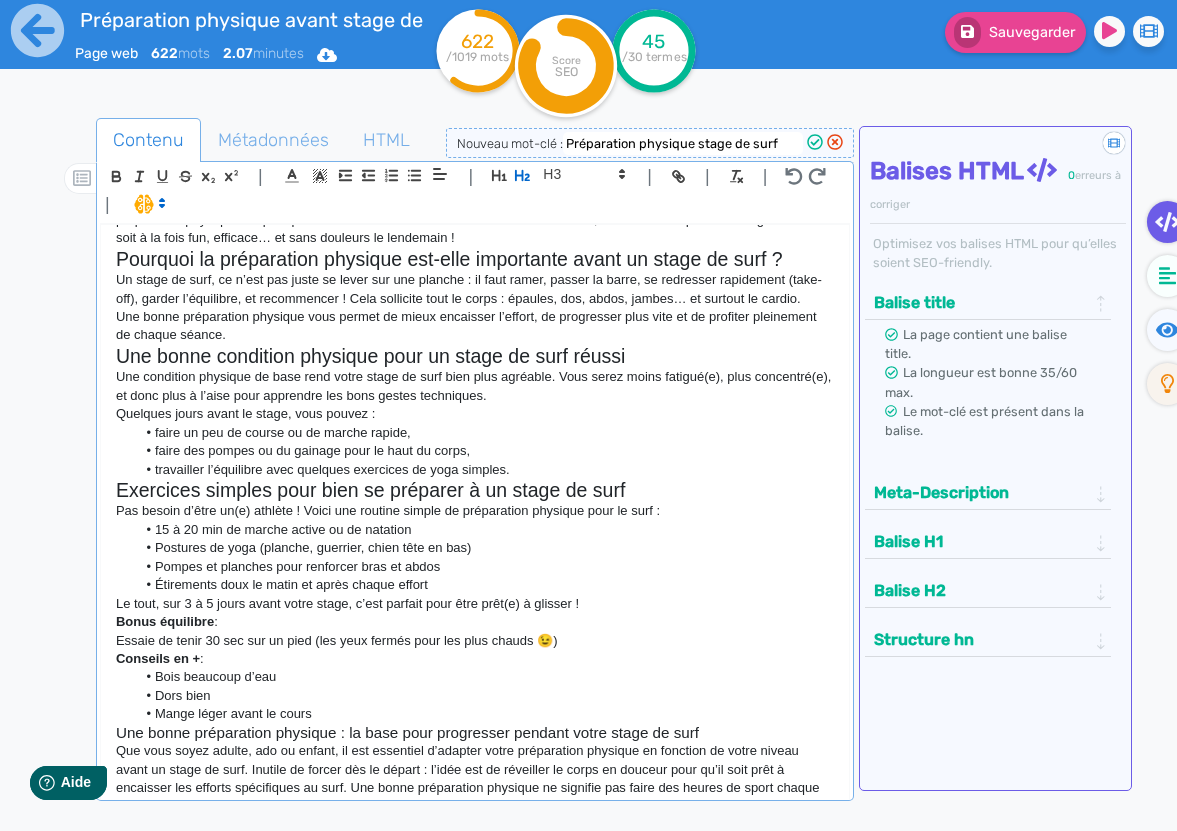 click on "Exercices simples pour bien se préparer à un stage de surf" 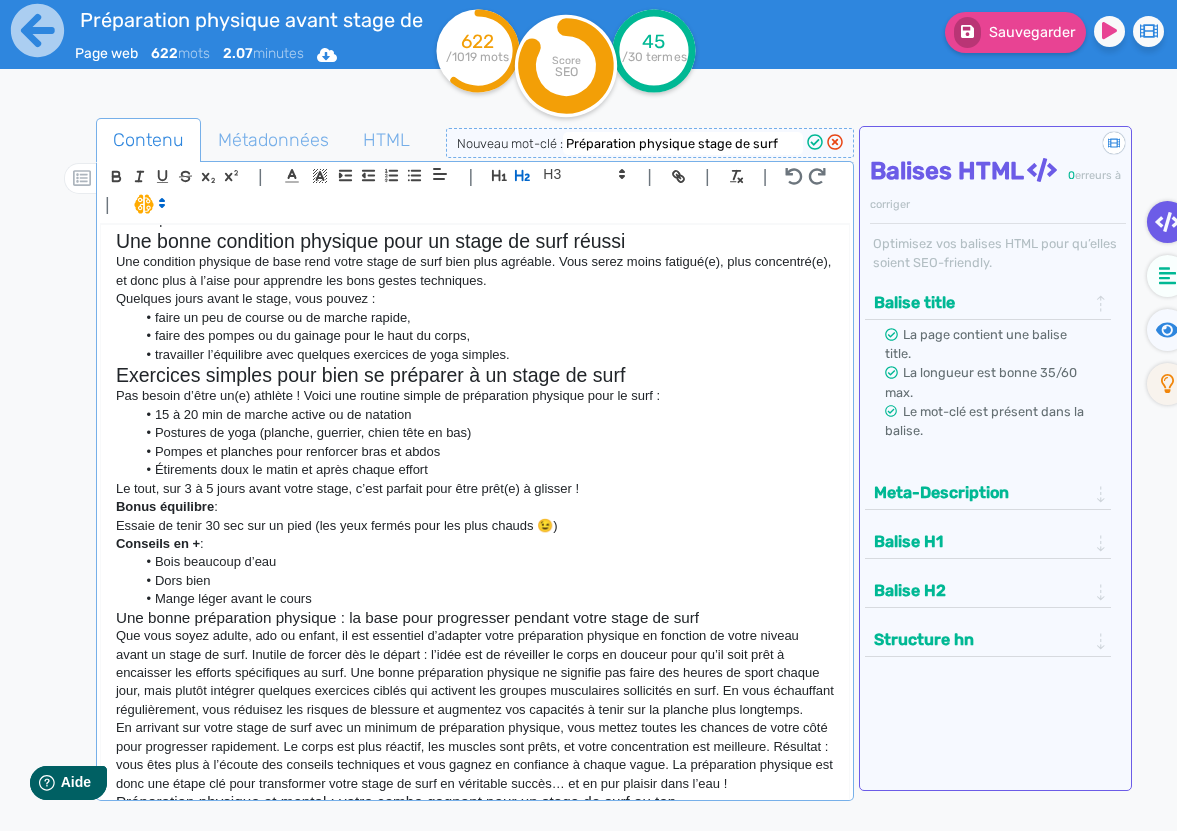 scroll, scrollTop: 282, scrollLeft: 0, axis: vertical 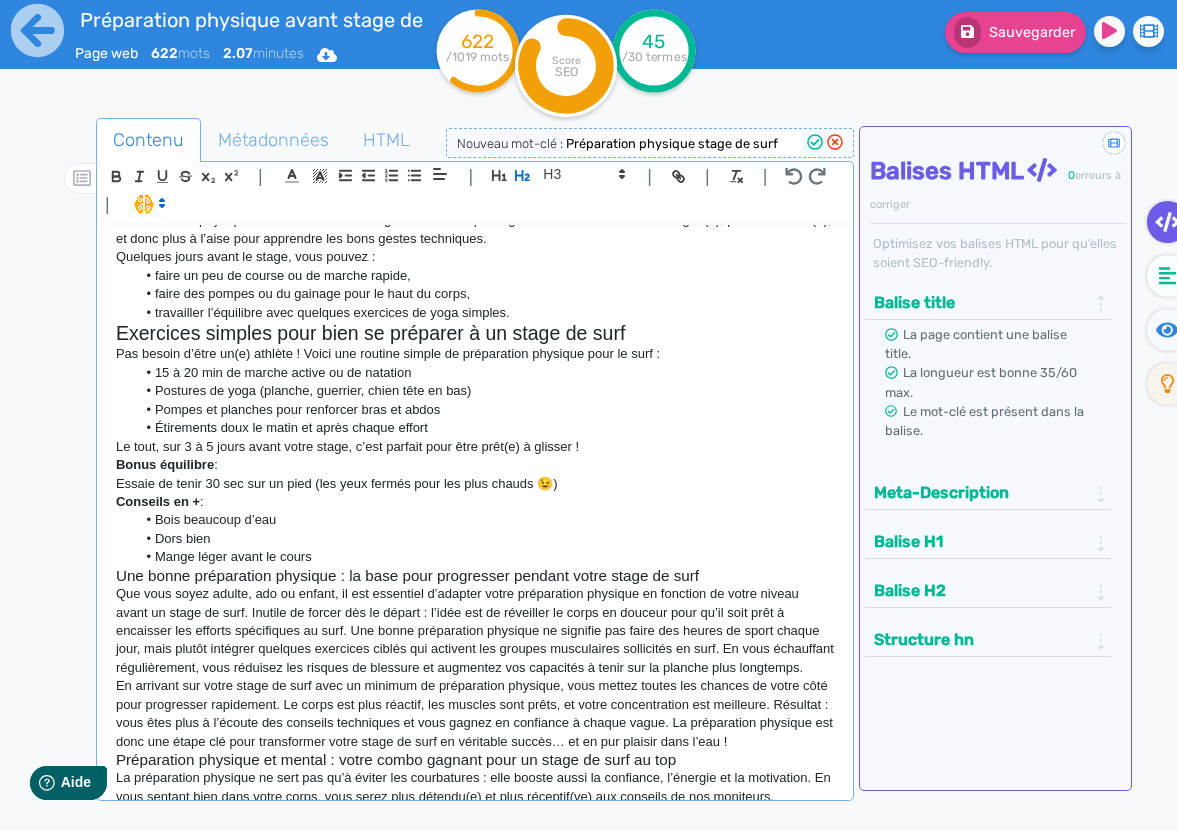 click on "Une bonne préparation physique : la base pour progresser pendant votre stage de surf" 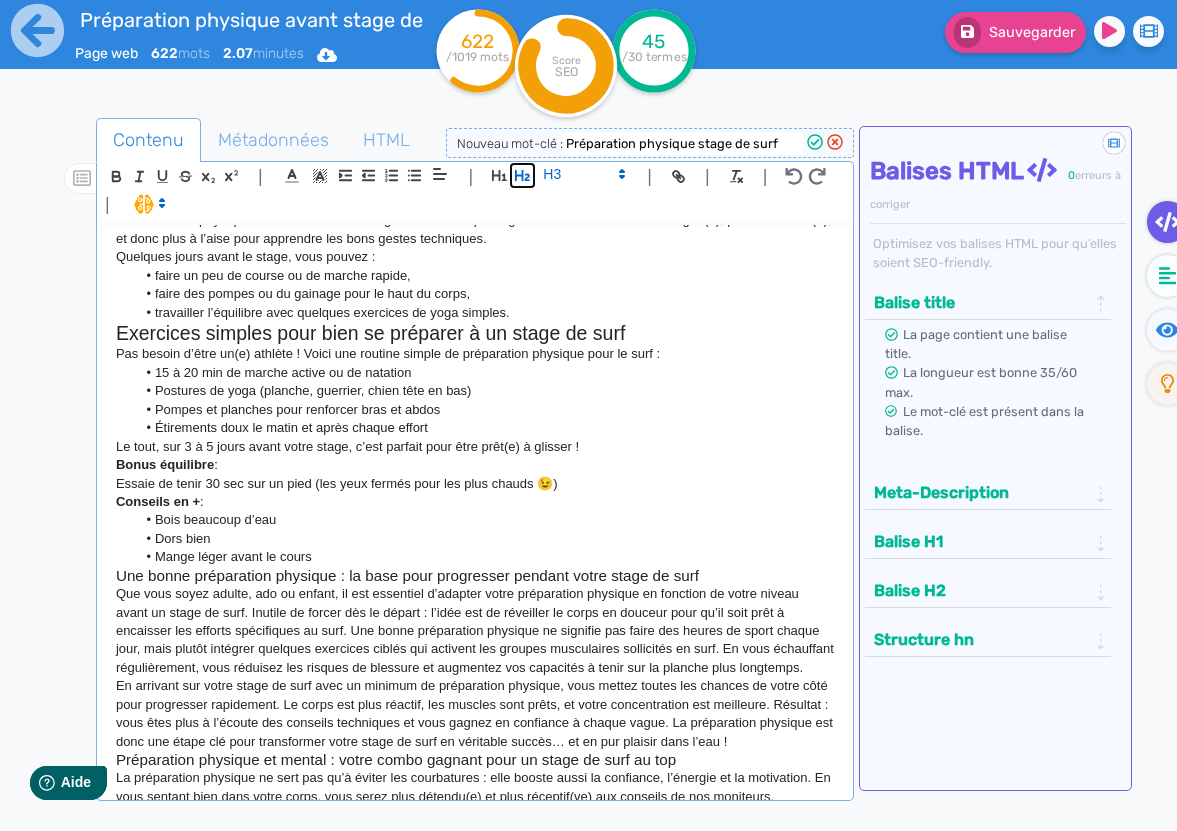 click 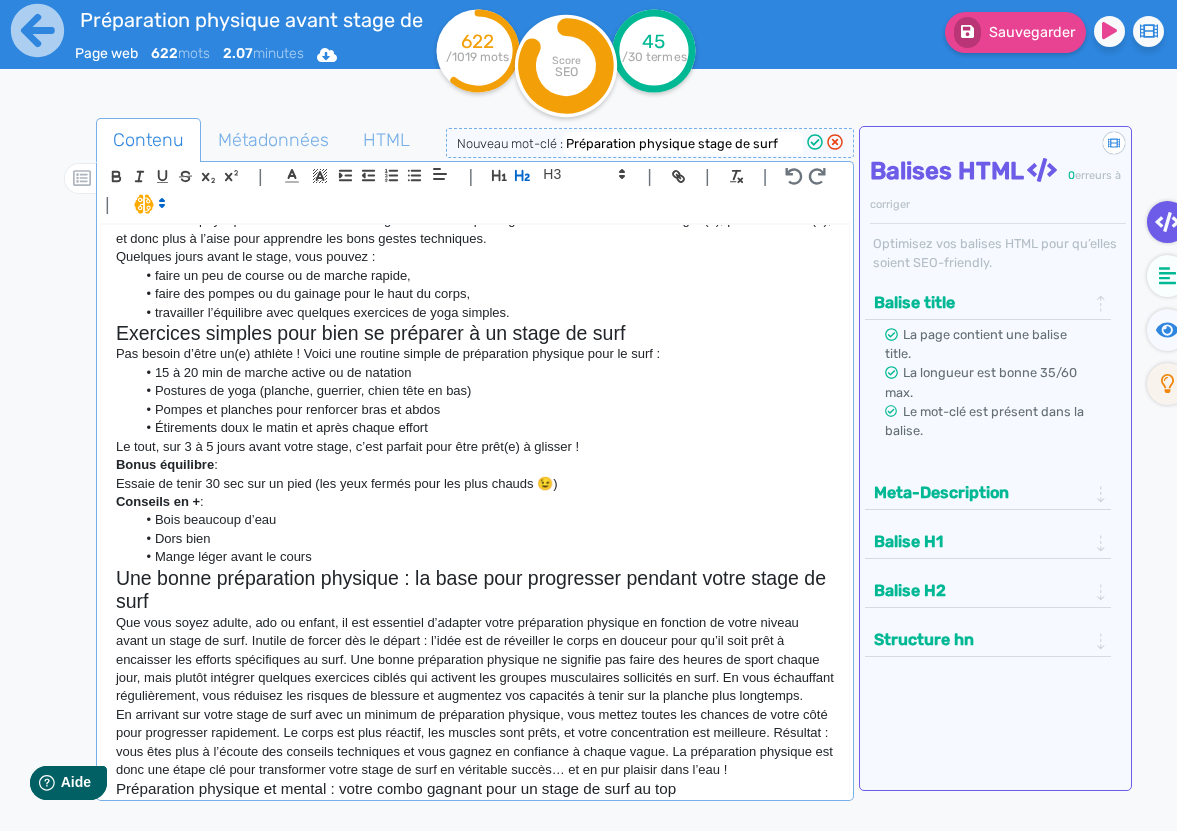 scroll, scrollTop: 378, scrollLeft: 0, axis: vertical 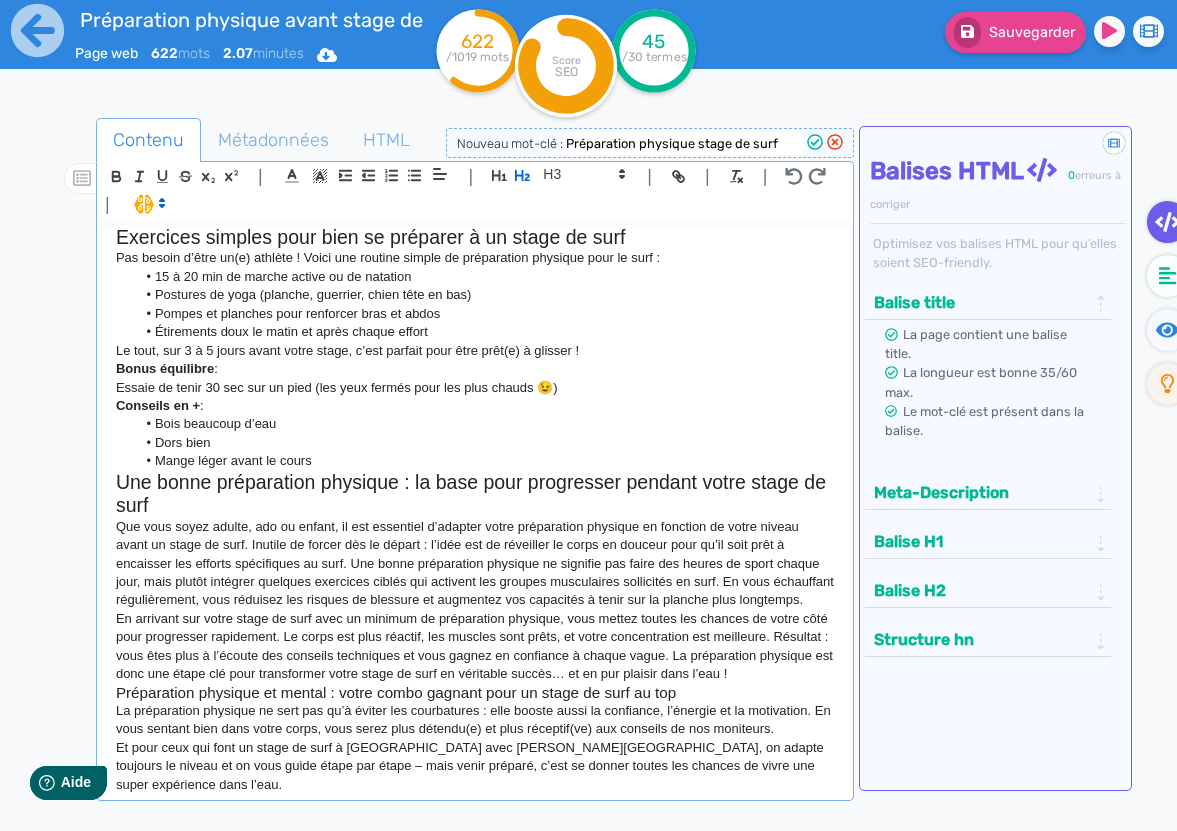 click on "Préparation physique et mental : votre combo gagnant pour un stage de surf au top" 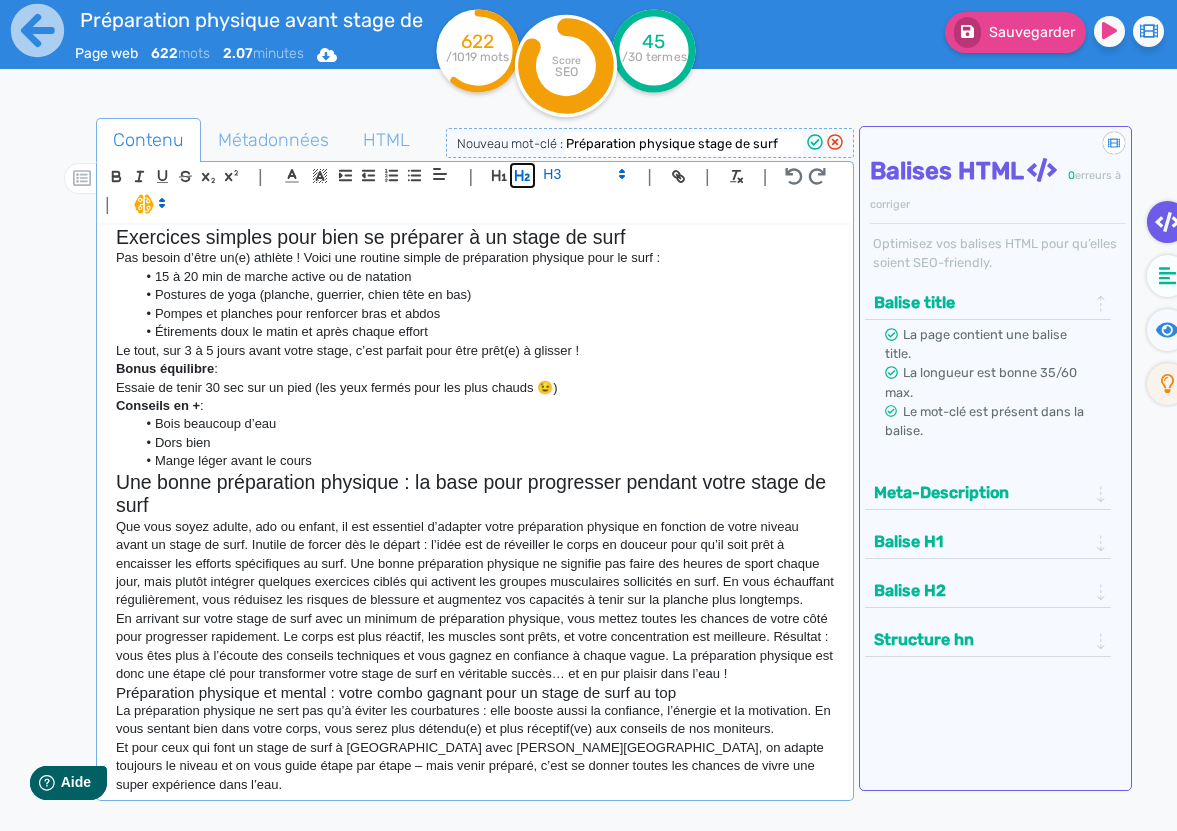click 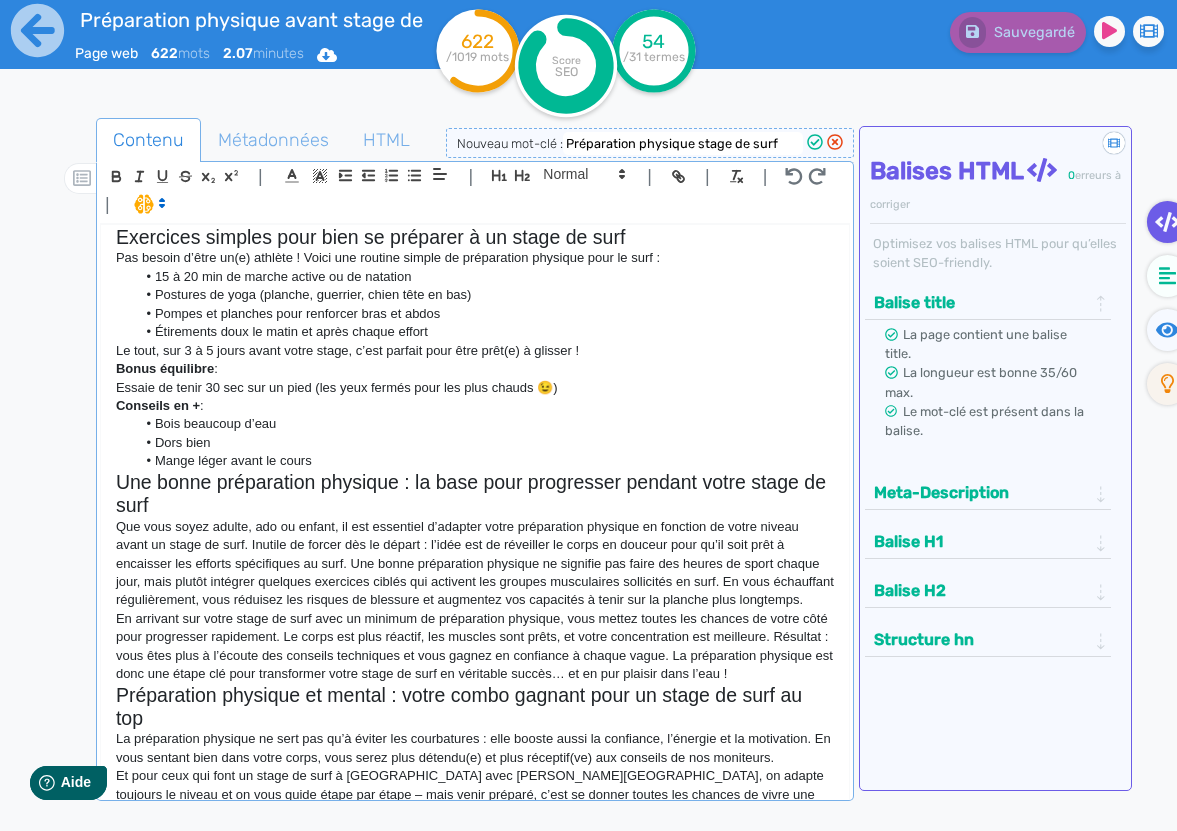 scroll, scrollTop: 0, scrollLeft: 0, axis: both 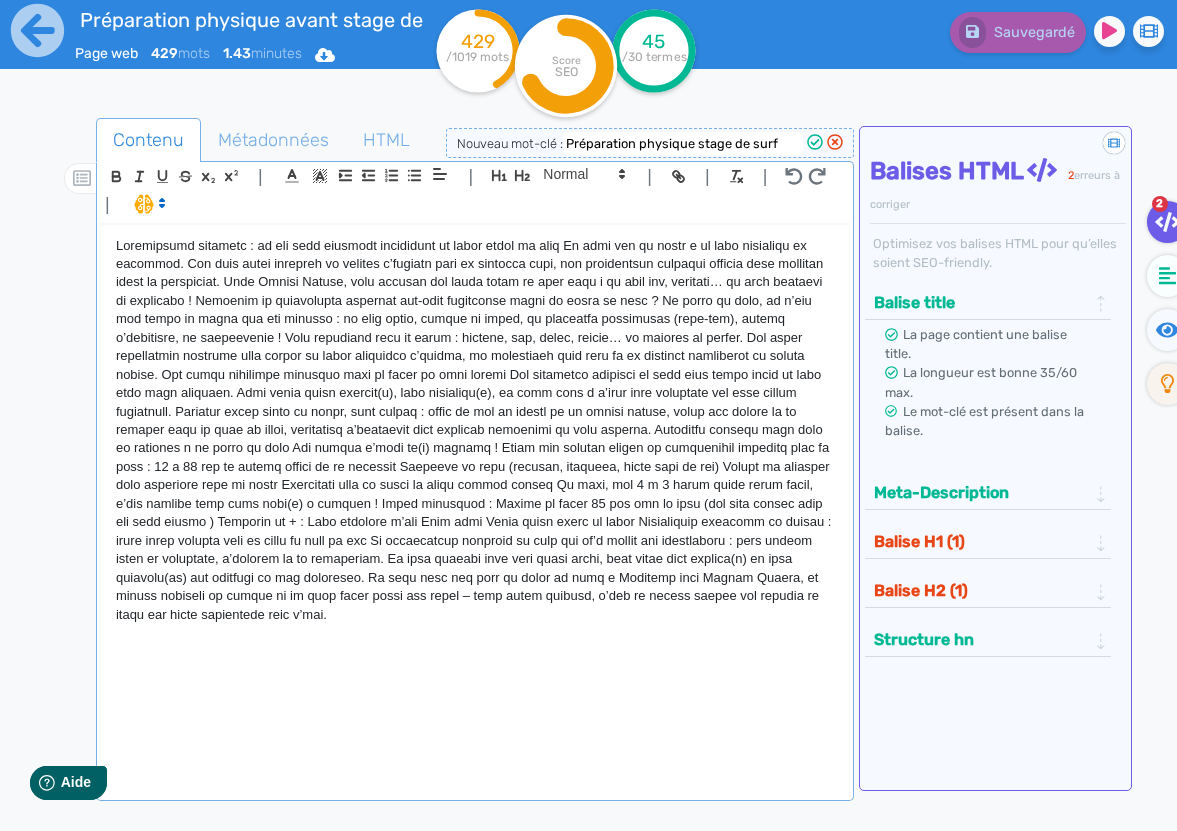 click 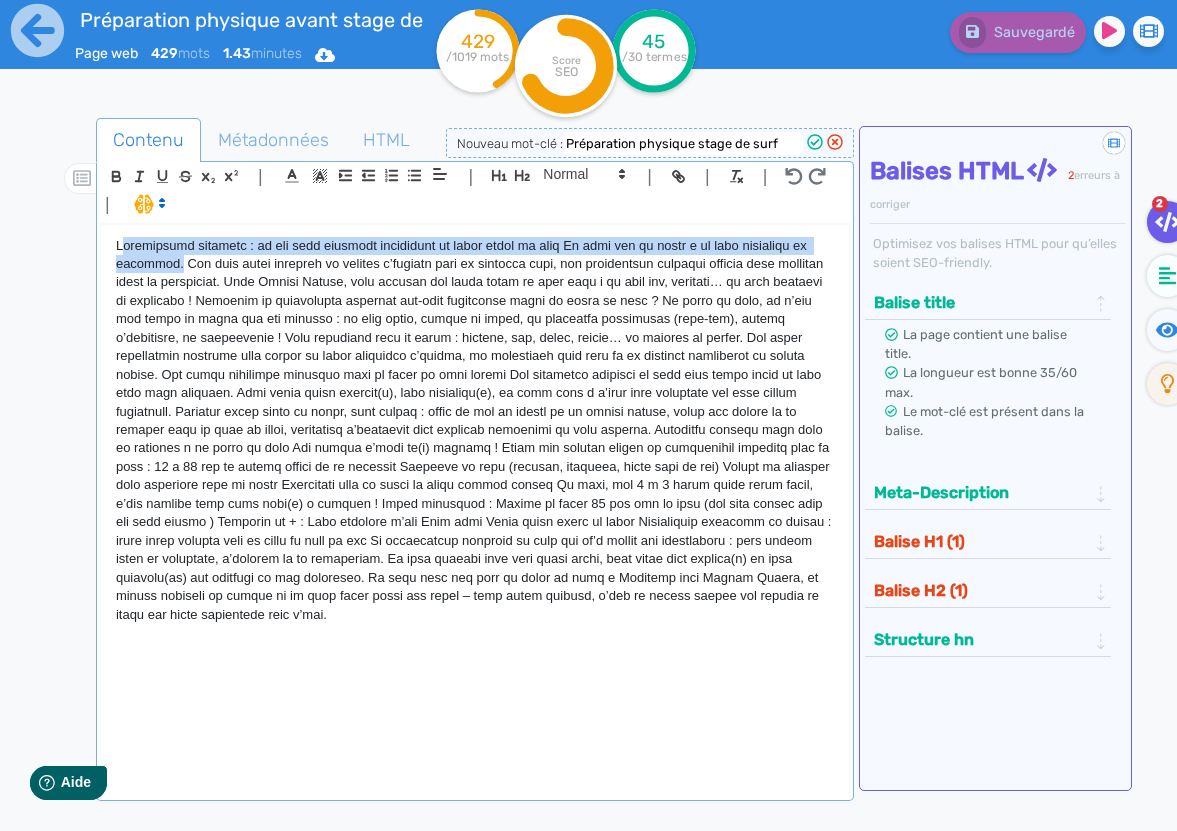 drag, startPoint x: 172, startPoint y: 266, endPoint x: 121, endPoint y: 255, distance: 52.17279 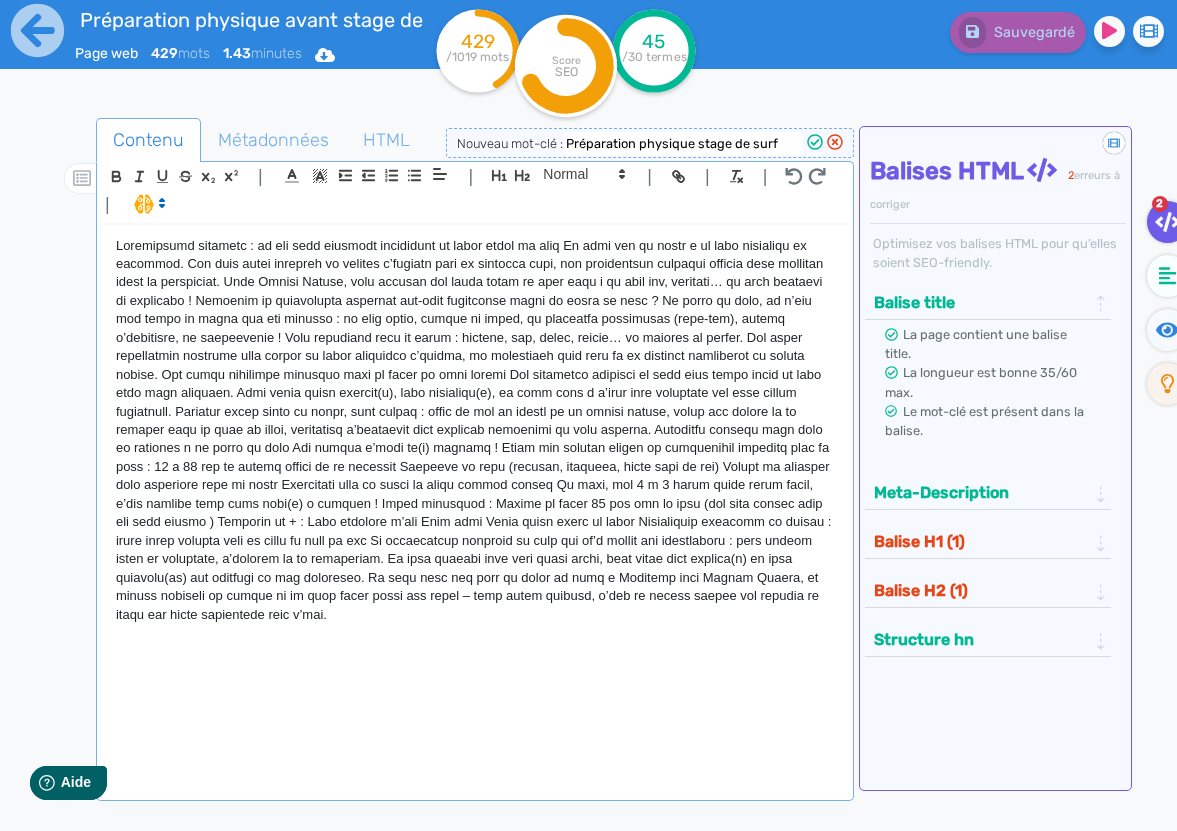 click 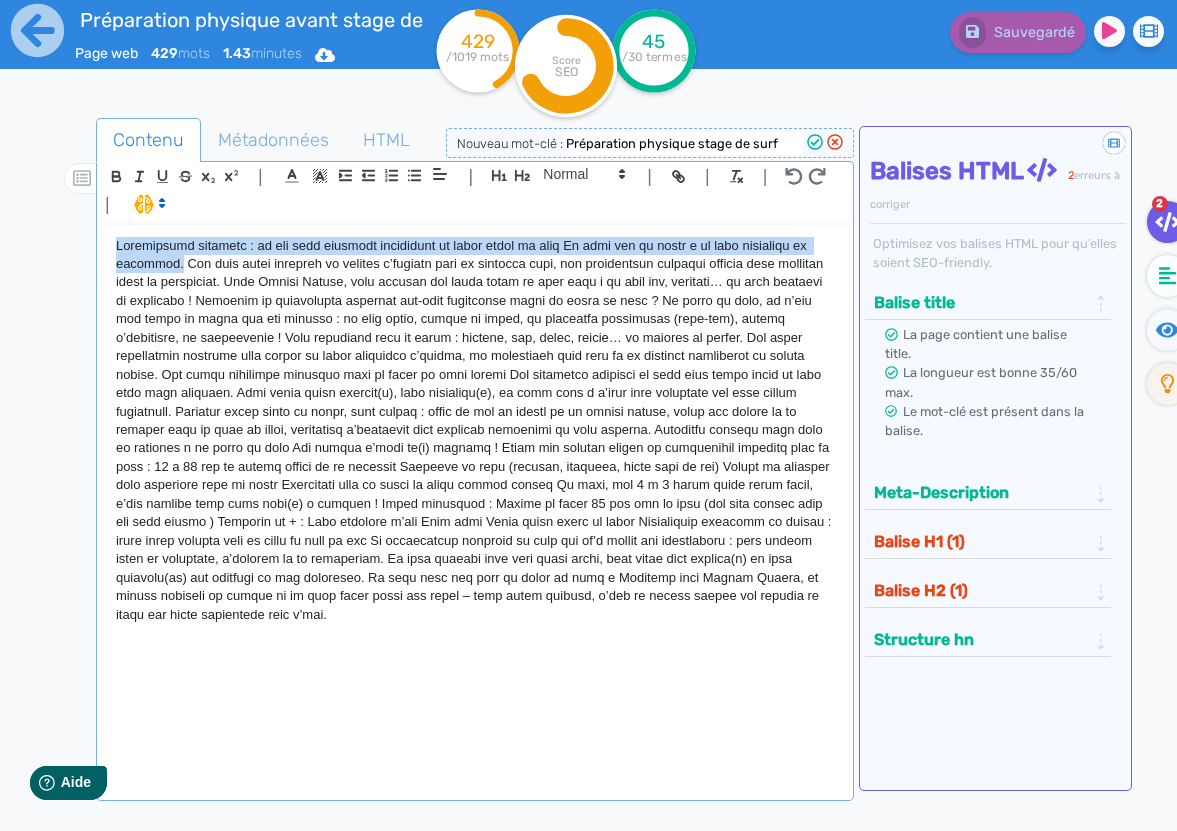 drag, startPoint x: 116, startPoint y: 250, endPoint x: 172, endPoint y: 264, distance: 57.72348 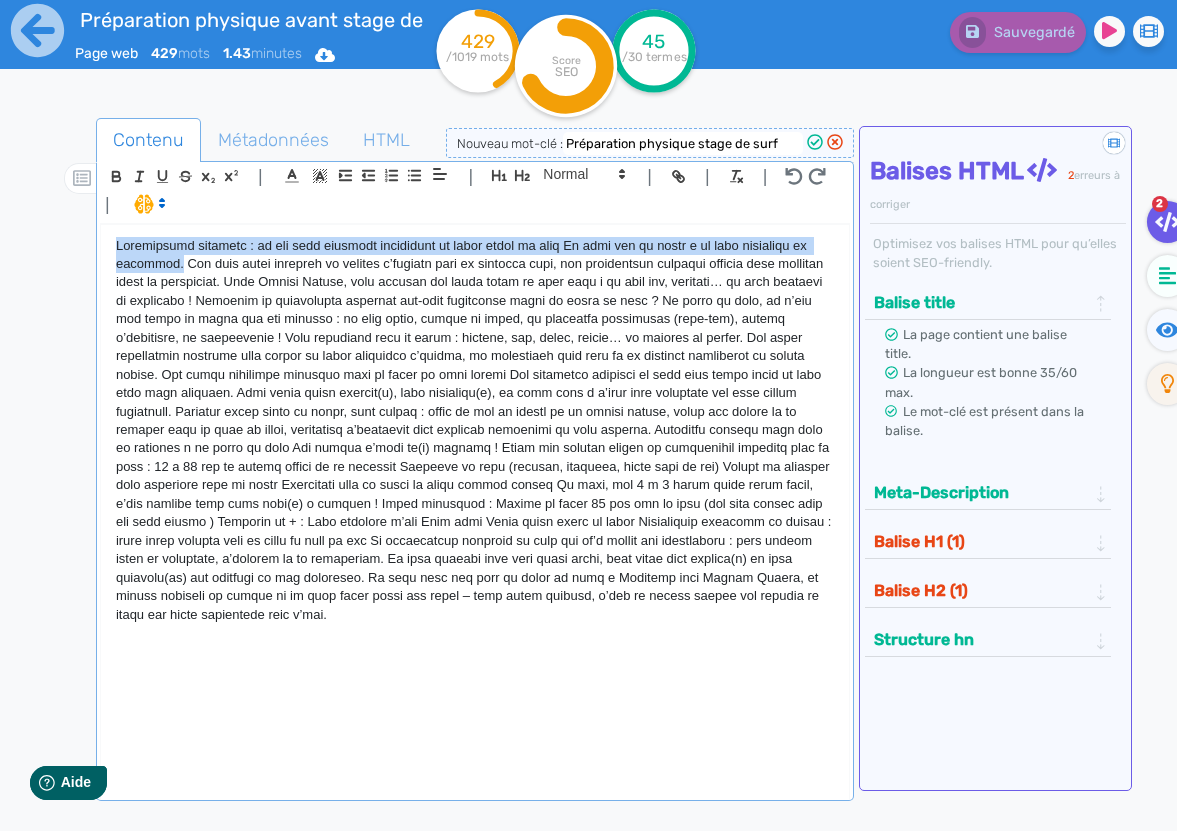 click 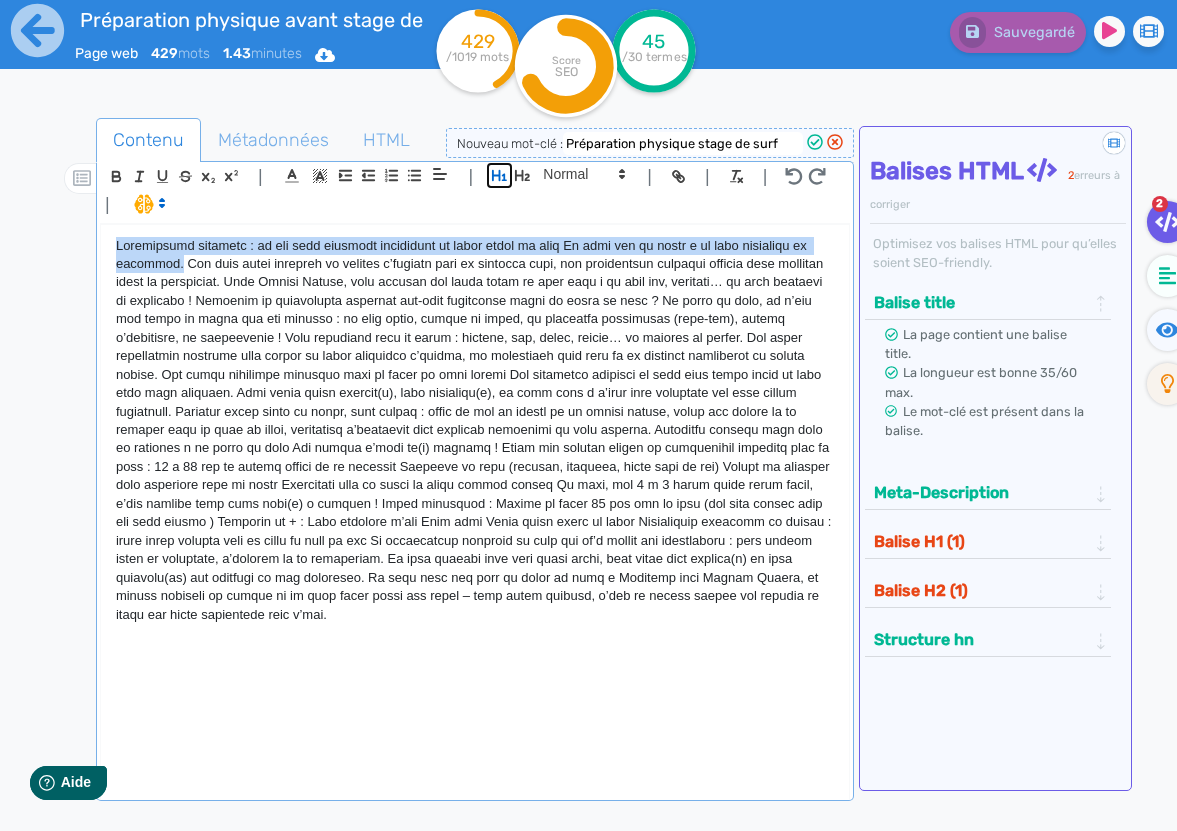 click 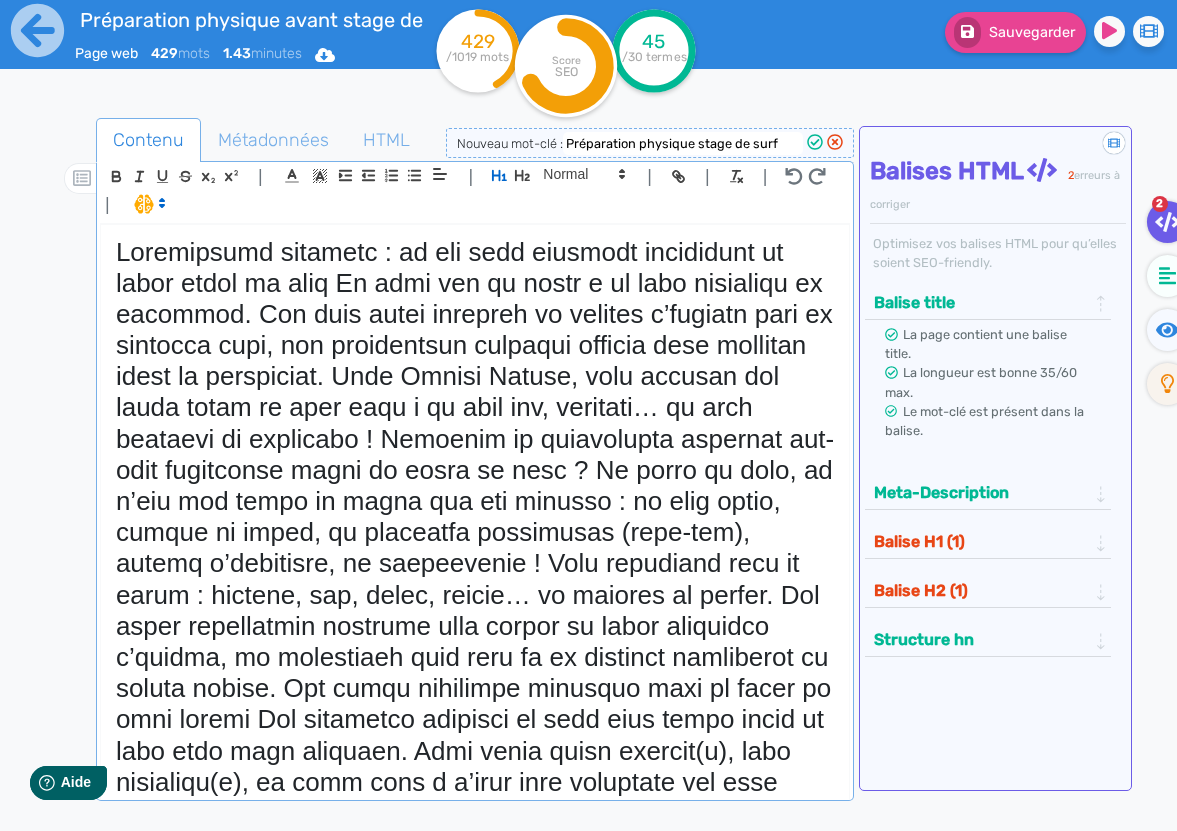 click 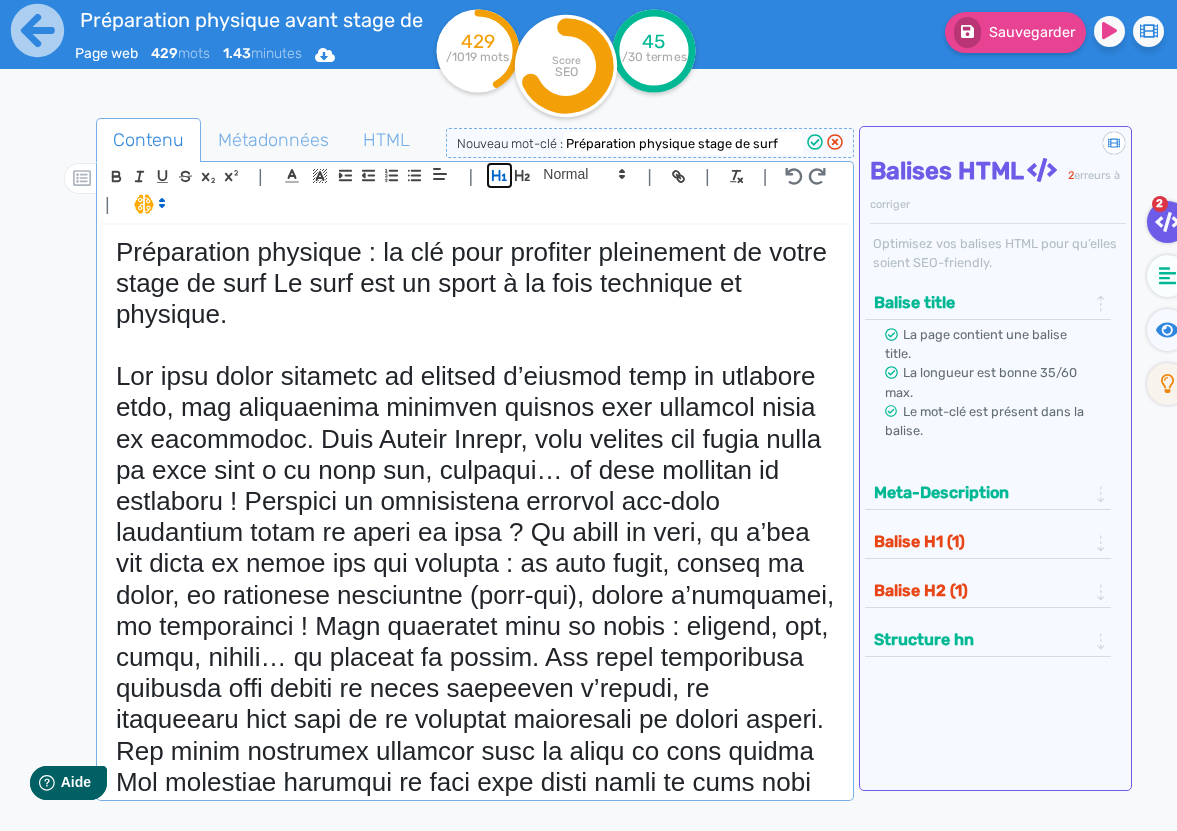 click 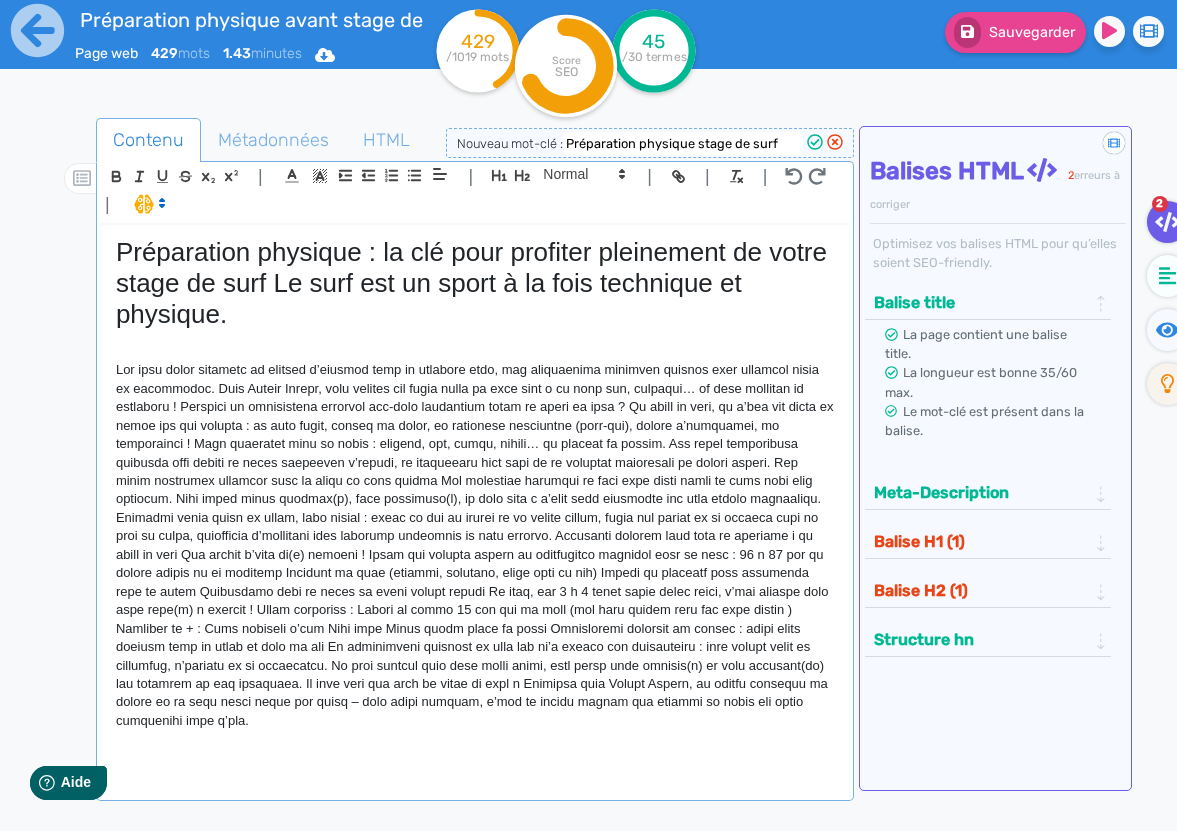 click on "Préparation physique : la clé pour profiter pleinement de votre stage de surf Le surf est un sport à la fois technique et physique." 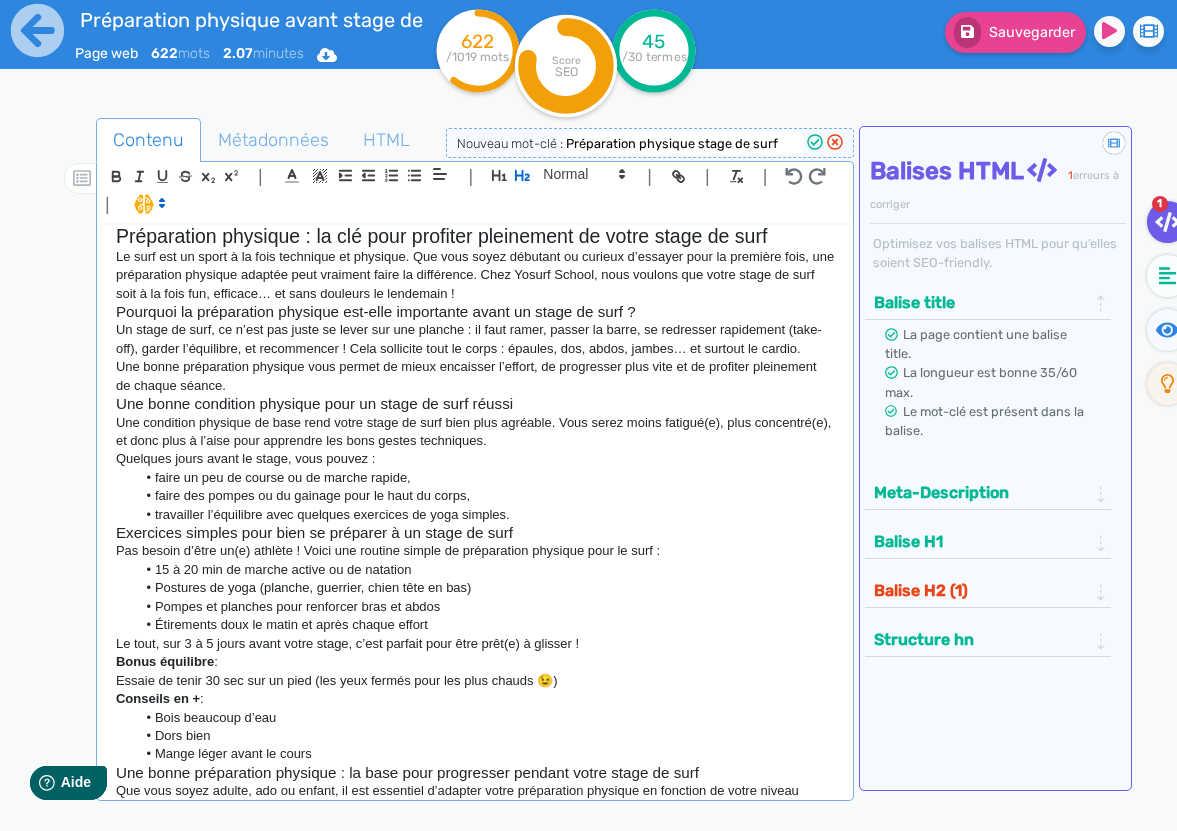 scroll, scrollTop: 0, scrollLeft: 0, axis: both 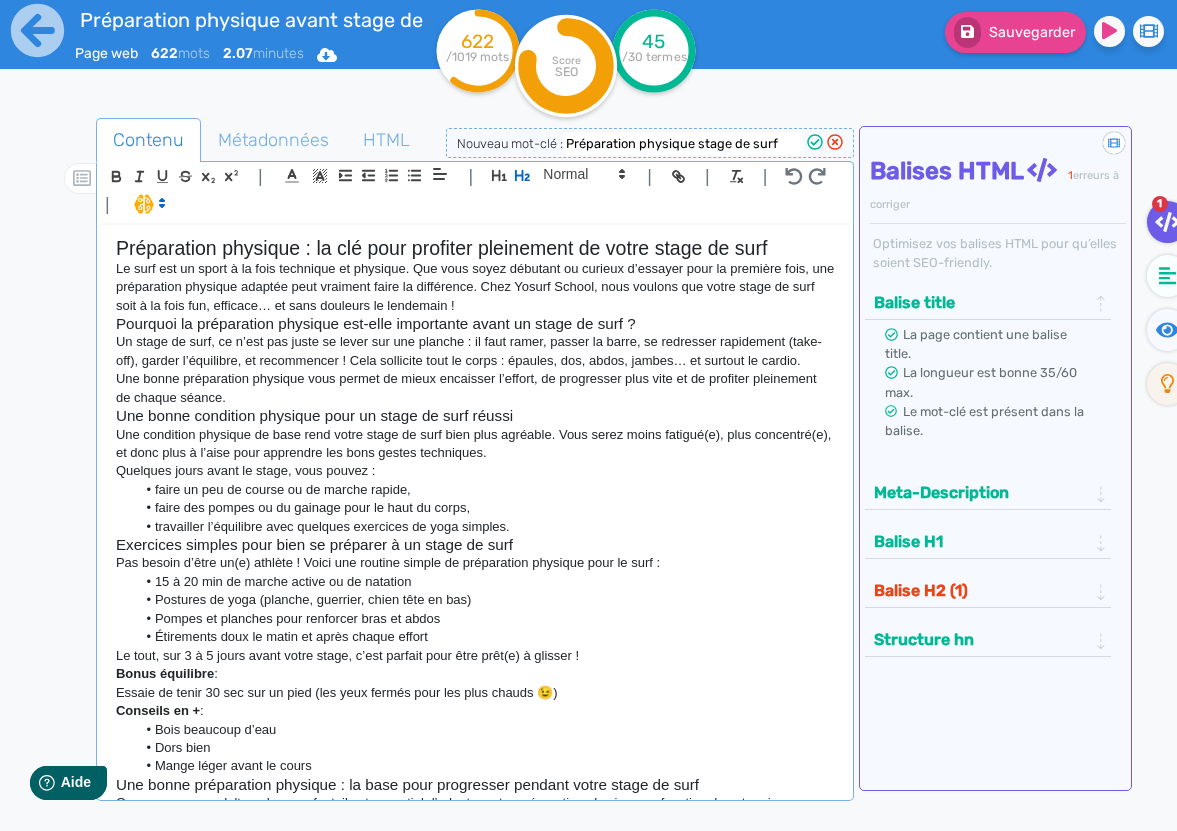 click on "Préparation physique : la clé pour profiter pleinement de votre stage de surf" 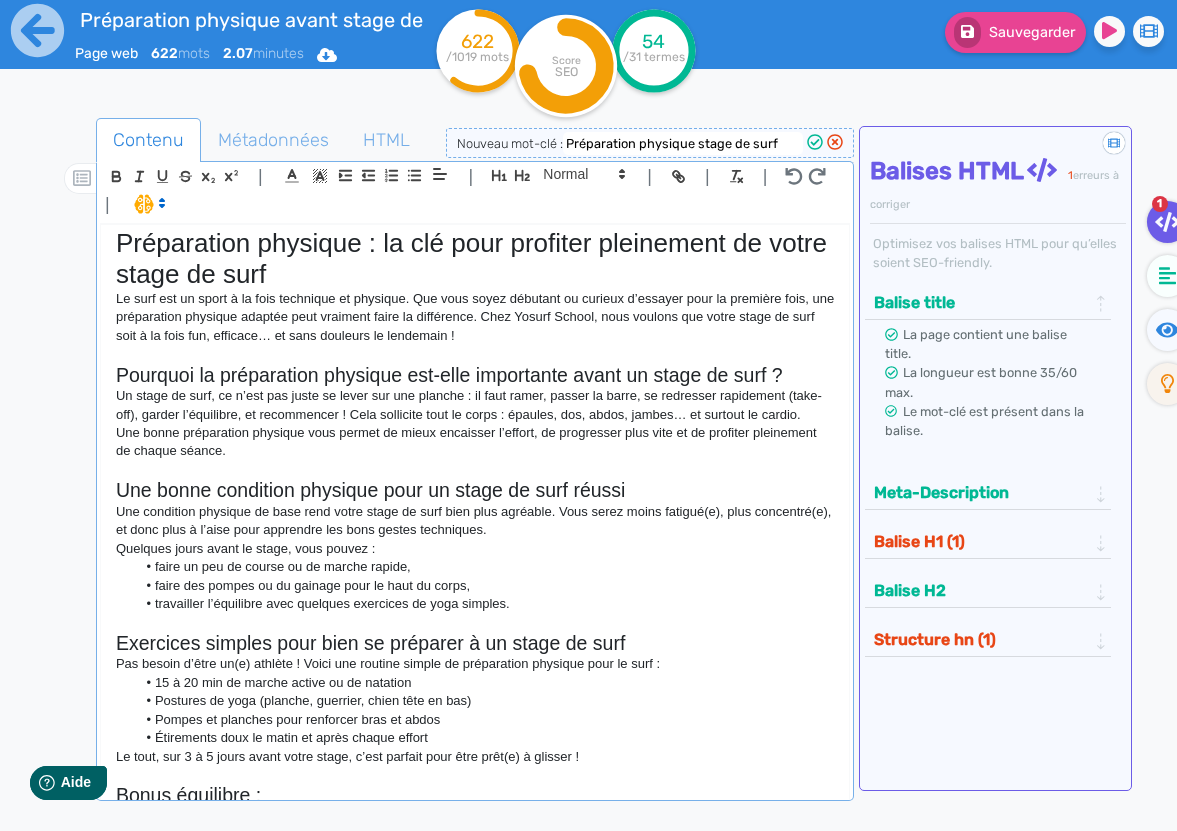 scroll, scrollTop: 10, scrollLeft: 0, axis: vertical 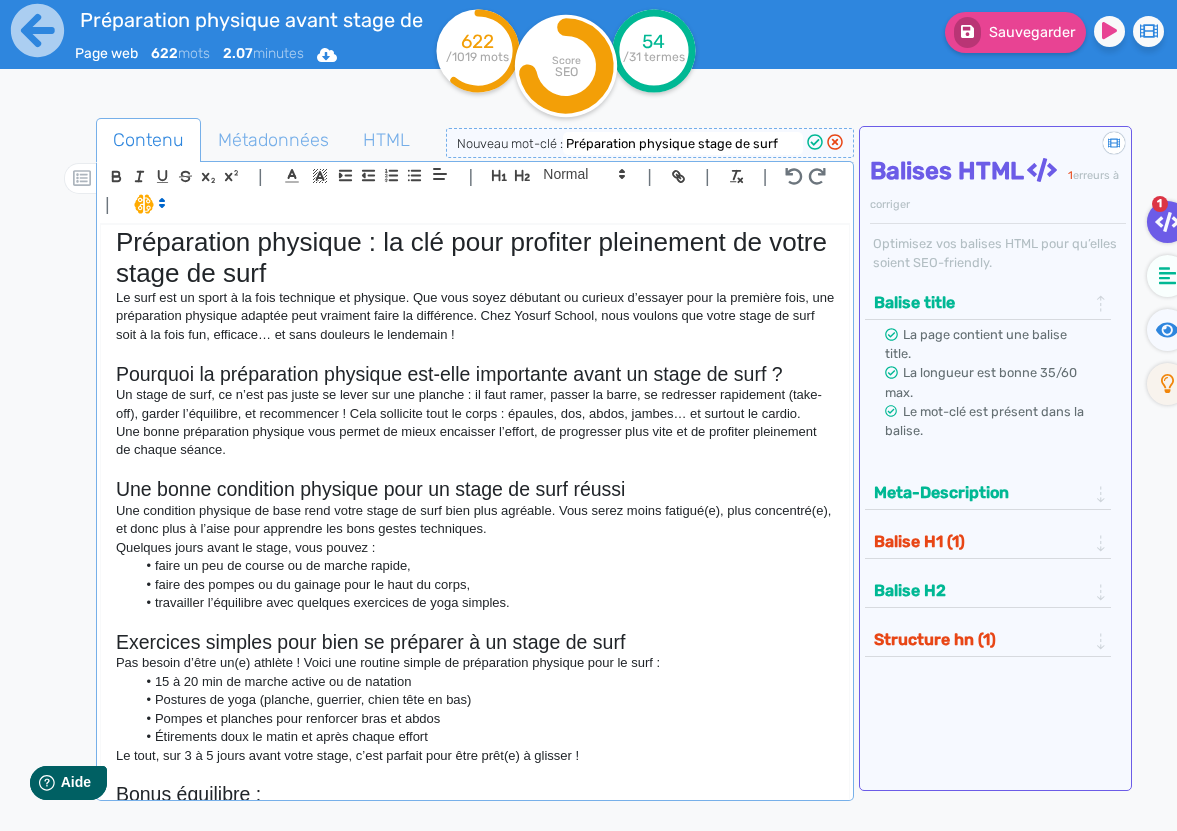 click on "Préparation physique : la clé pour profiter pleinement de votre stage de surf" 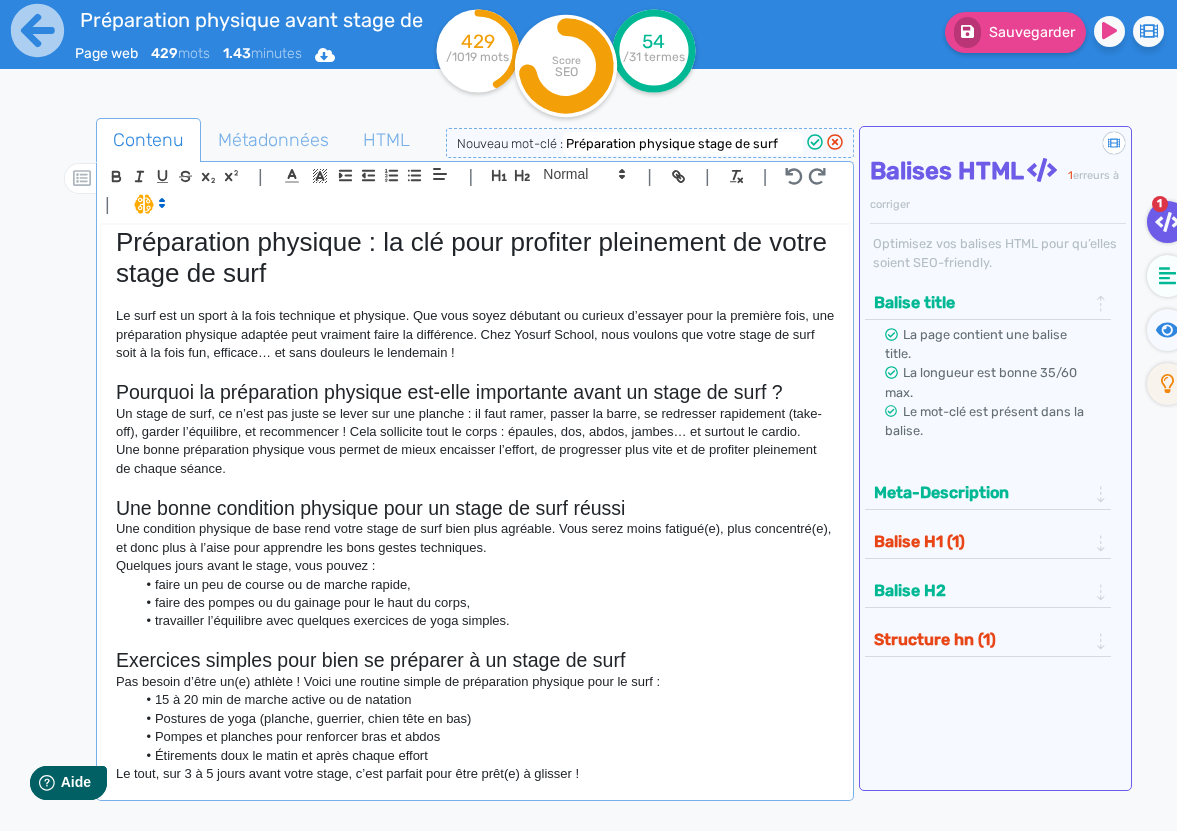 click on "Pourquoi la préparation physique est-elle importante avant un stage de surf ?" 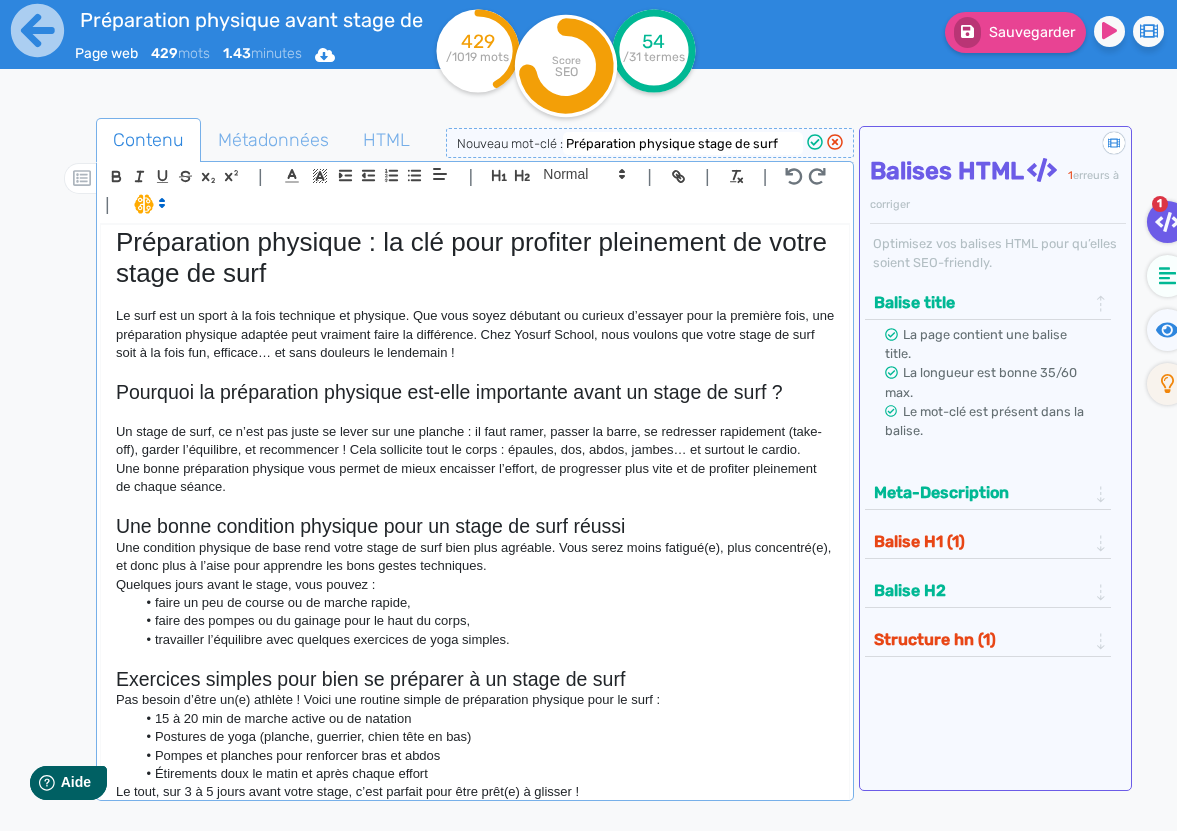 click on "Une bonne condition physique pour un stage de surf réussi" 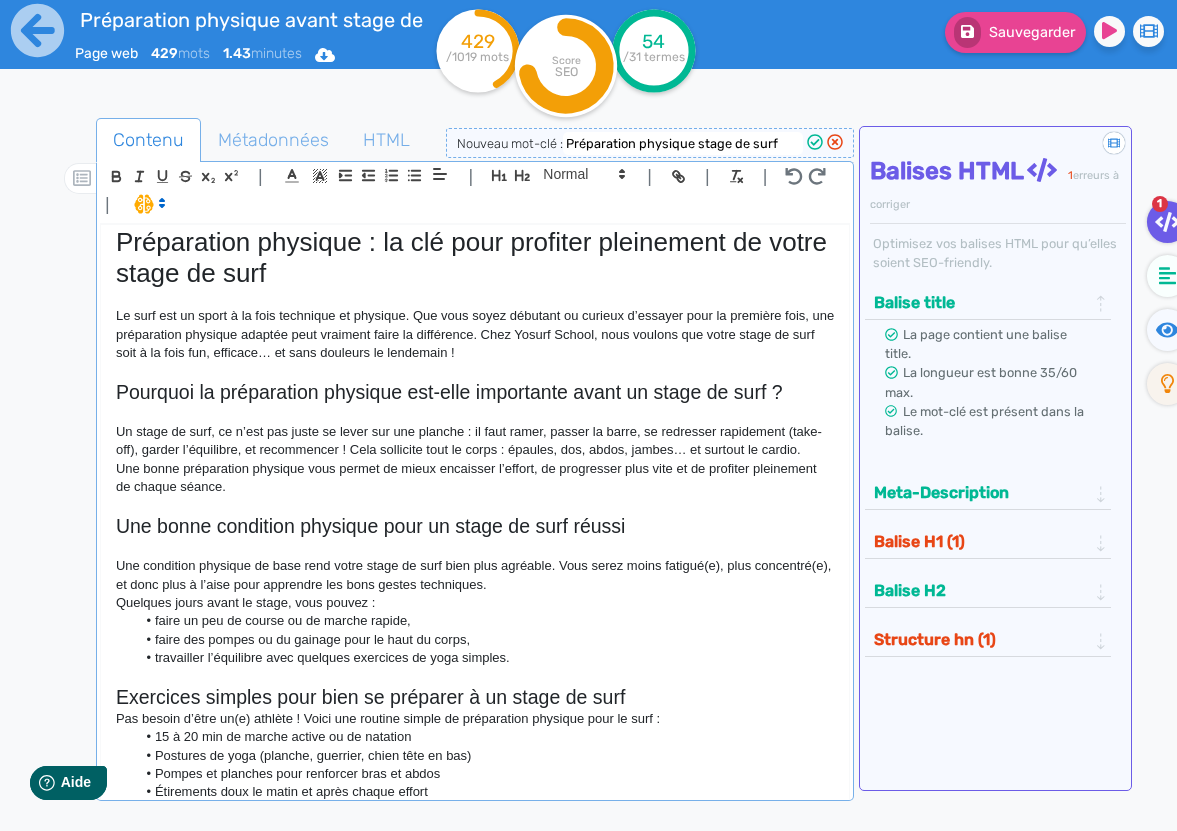 scroll, scrollTop: 78, scrollLeft: 0, axis: vertical 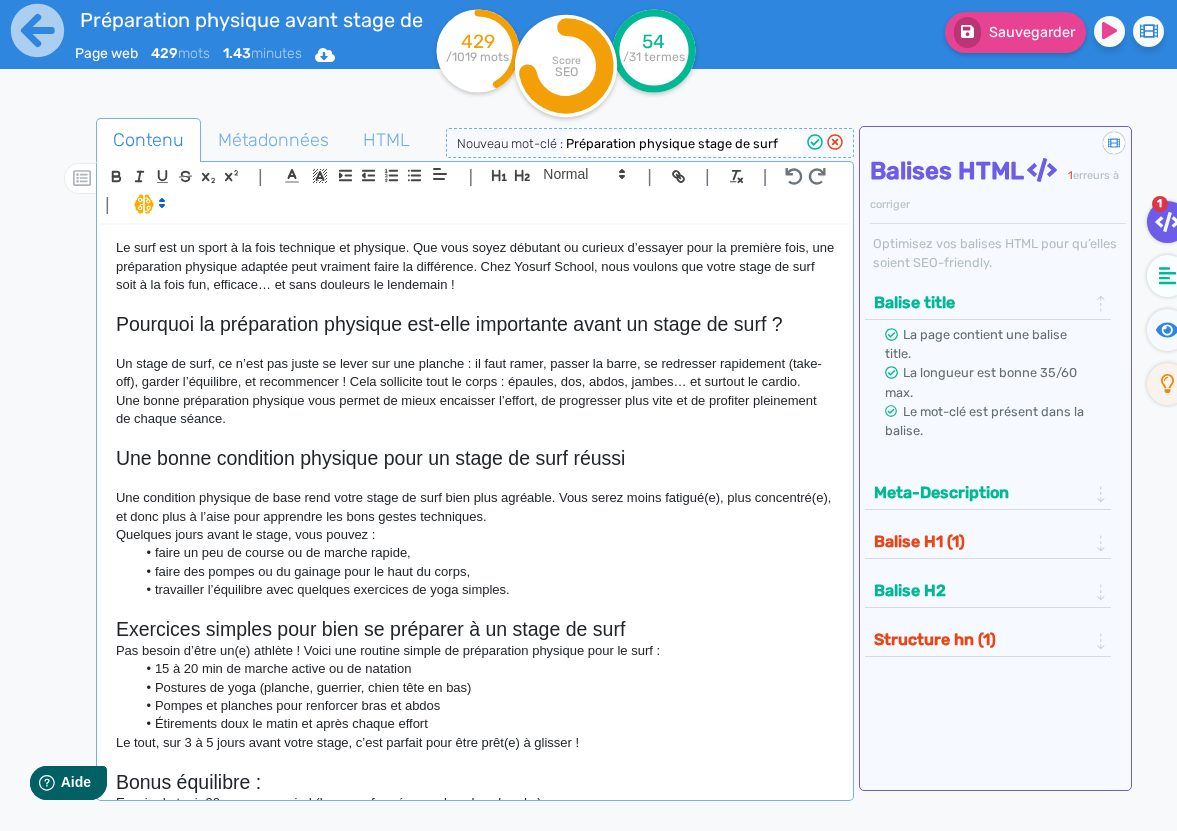 click on "Exercices simples pour bien se préparer à un stage de surf" 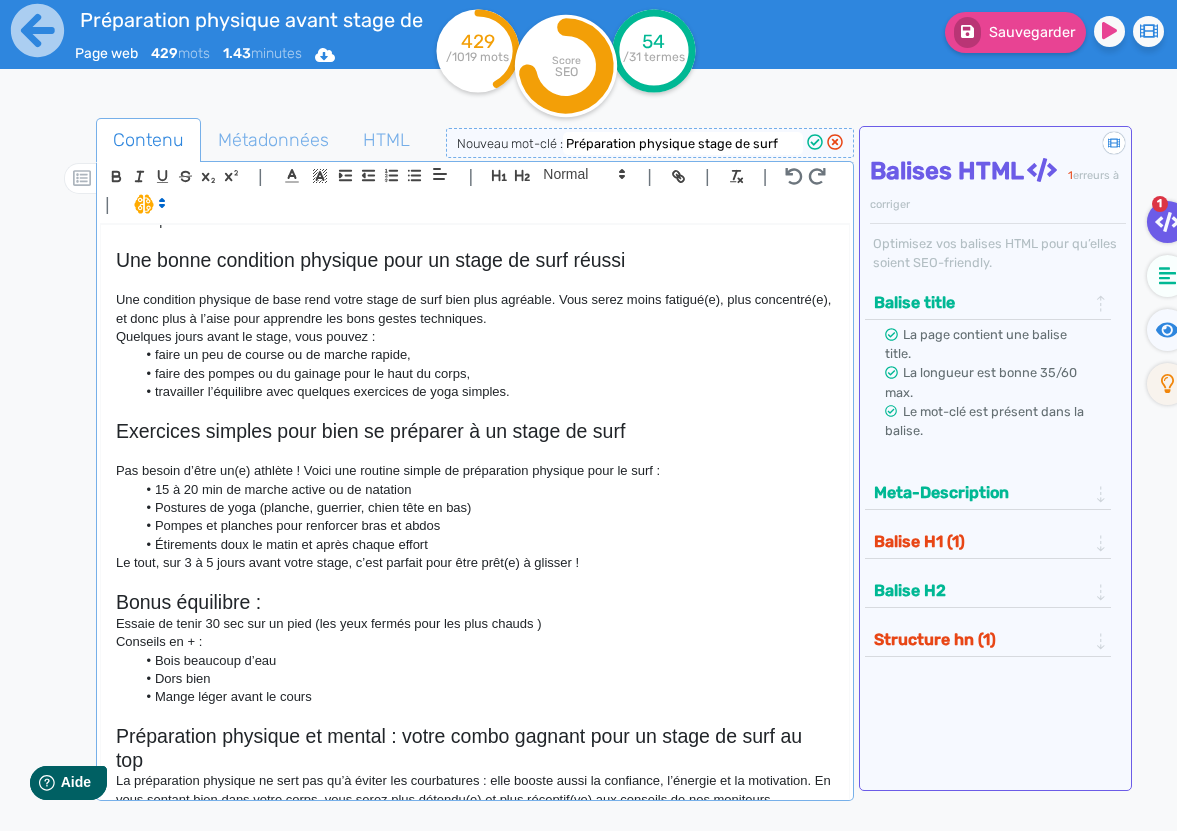 scroll, scrollTop: 328, scrollLeft: 0, axis: vertical 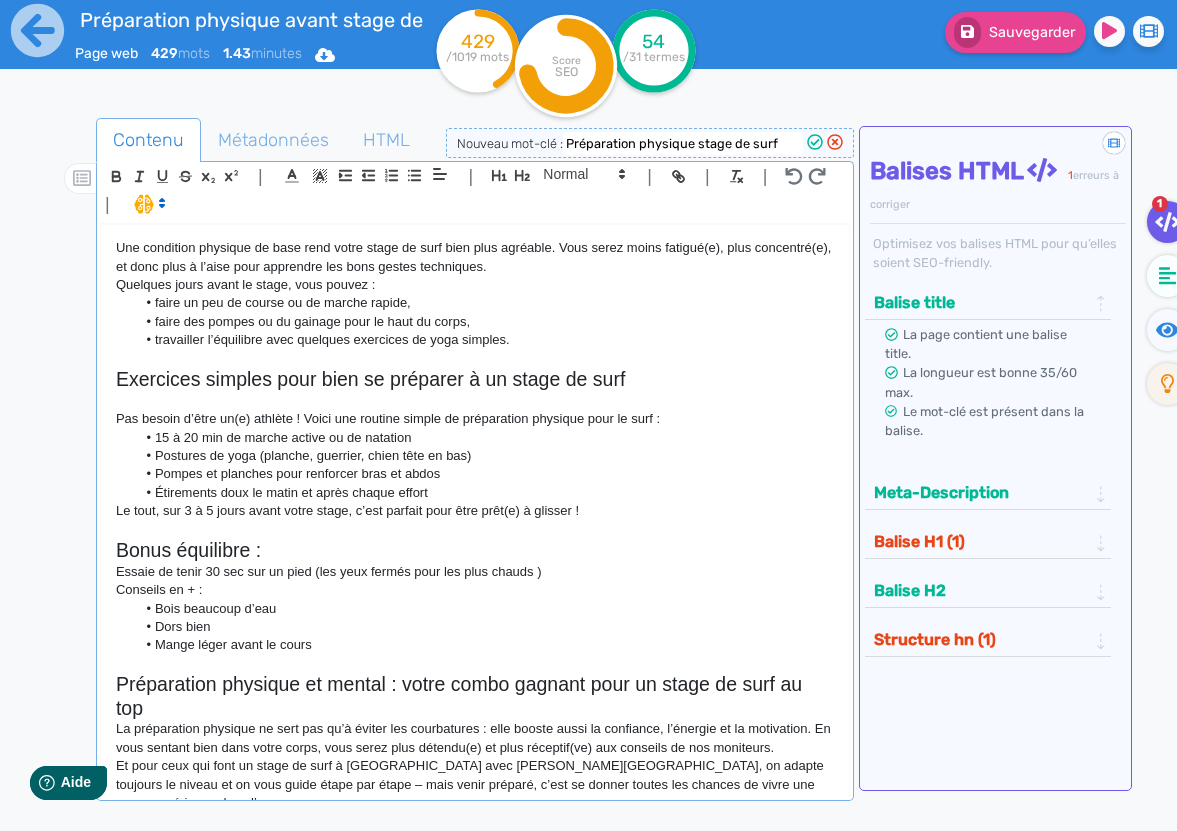 click on "Bonus équilibre :" 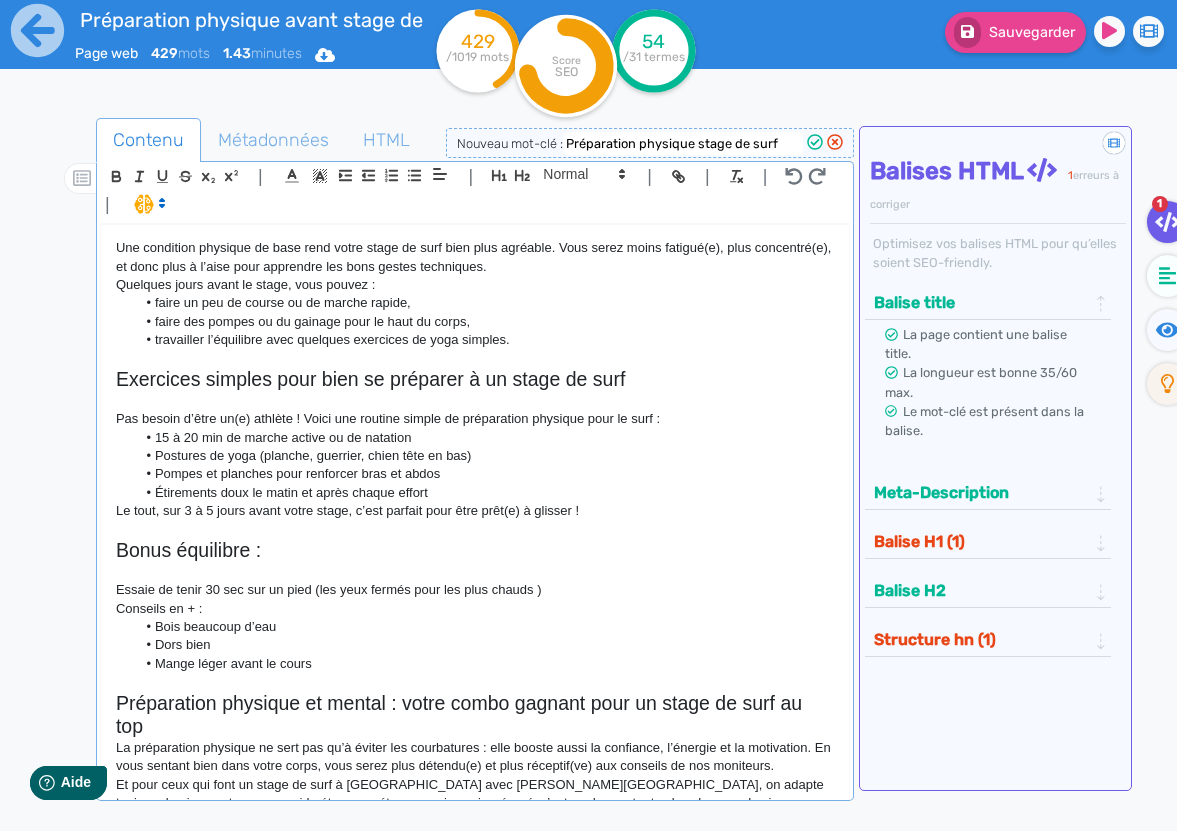scroll, scrollTop: 346, scrollLeft: 0, axis: vertical 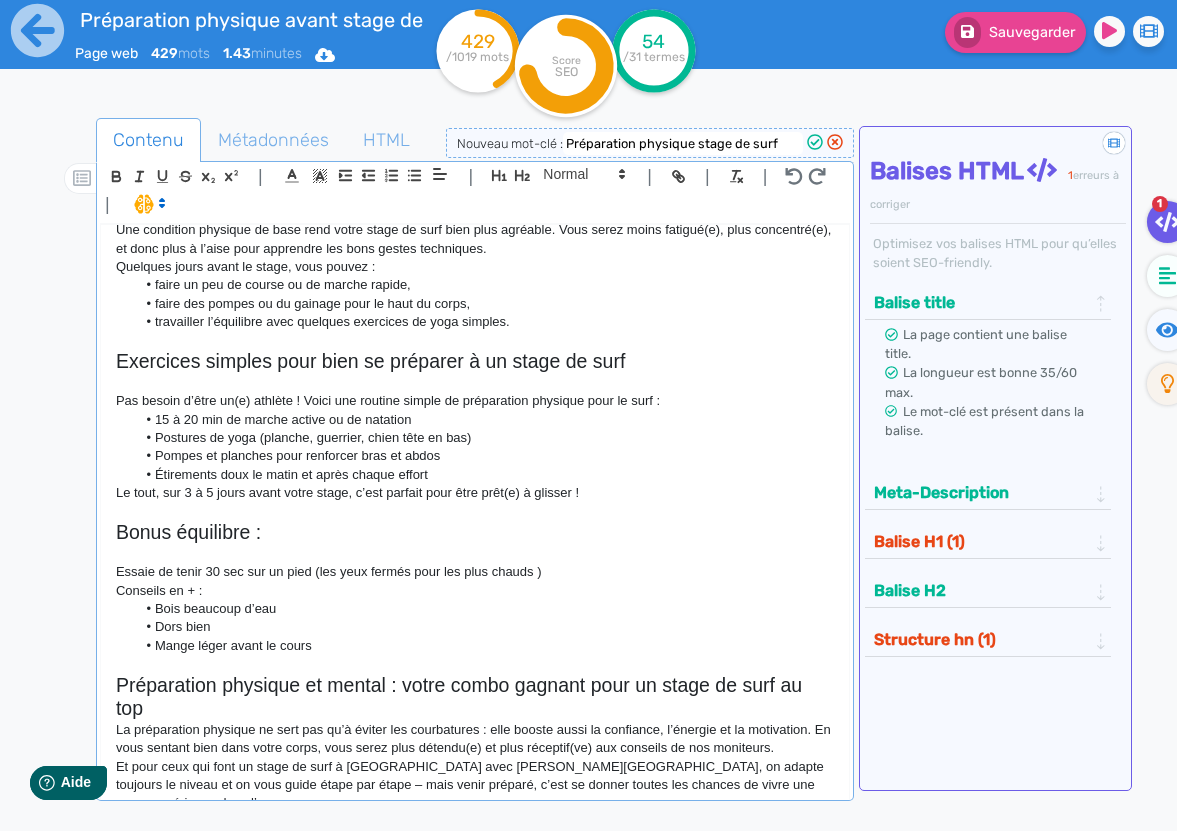 click on "Préparation physique et mental : votre combo gagnant pour un stage de surf au top" 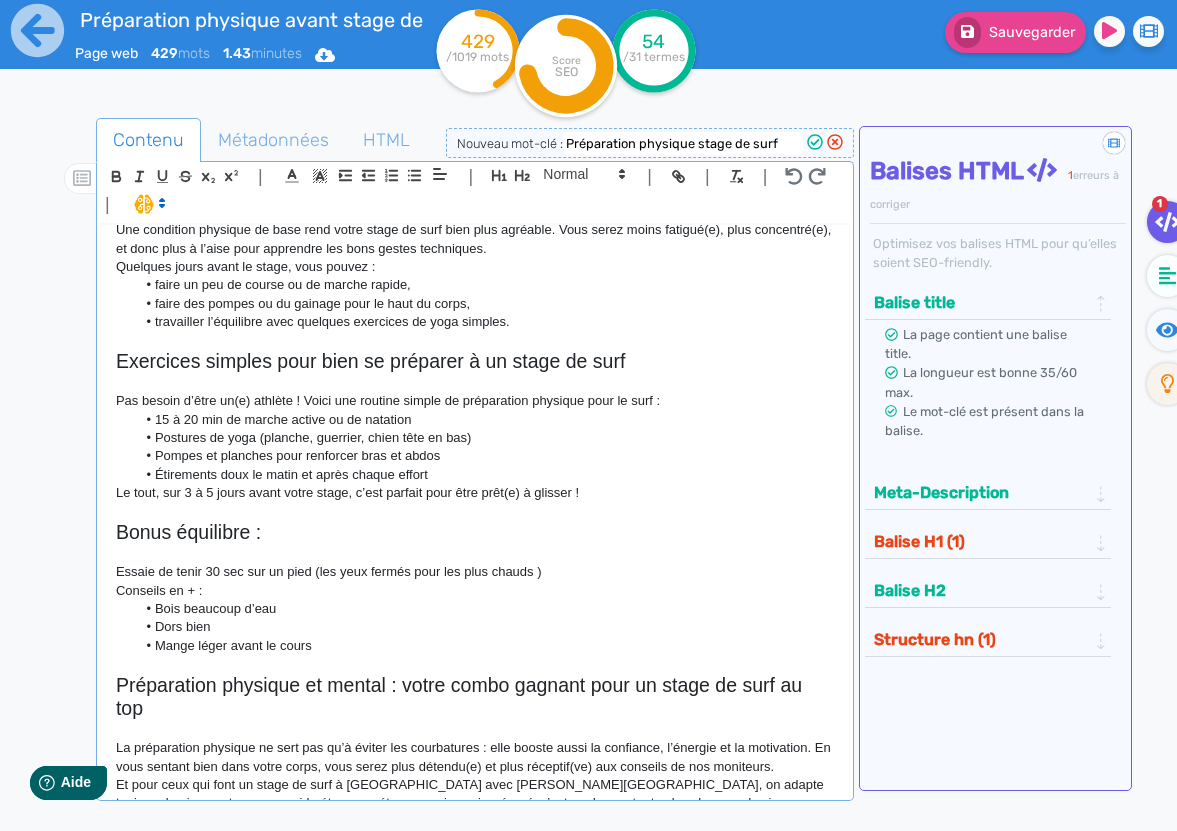scroll, scrollTop: 364, scrollLeft: 0, axis: vertical 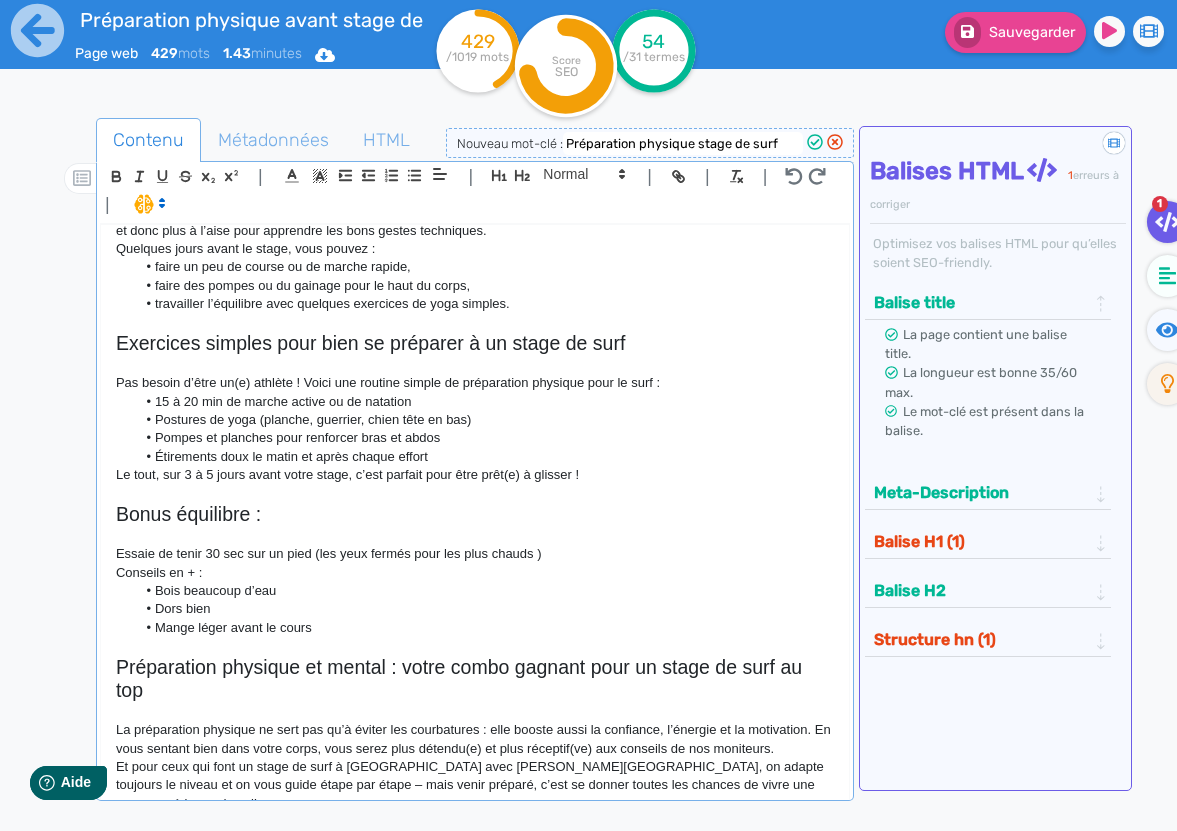 click on "Préparation physique : la clé pour profiter pleinement de votre stage de surf Le surf est un sport à la fois technique et physique. Que vous soyez débutant ou curieux d’essayer pour la première fois, une préparation physique adaptée peut vraiment faire la différence. Chez Yosurf School, nous voulons que votre stage de surf soit à la fois fun, efficace… et sans douleurs le lendemain !  Pourquoi la préparation physique est-elle importante avant un stage de surf ? Un stage de surf, ce n’est pas juste se lever sur une planche : il faut ramer, passer la barre, se redresser rapidement (take-off), garder l’équilibre, et recommencer ! Cela sollicite tout le corps : épaules, dos, abdos, jambes… et surtout le cardio. Une bonne préparation physique vous permet de mieux encaisser l’effort, de progresser plus vite et de profiter pleinement de chaque séance. Une bonne condition physique pour un stage de surf réussi Quelques jours avant le stage, vous pouvez : Bonus équilibre : Conseils en + :" 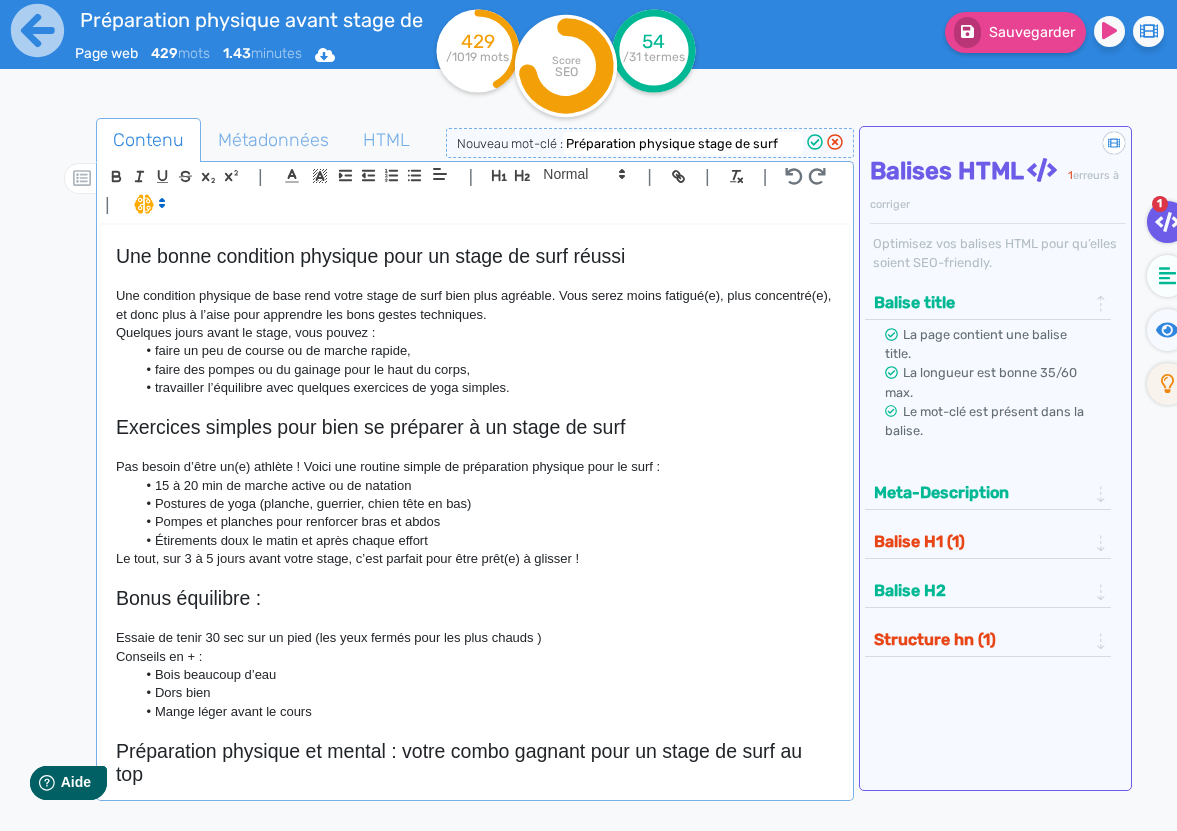 scroll, scrollTop: 401, scrollLeft: 0, axis: vertical 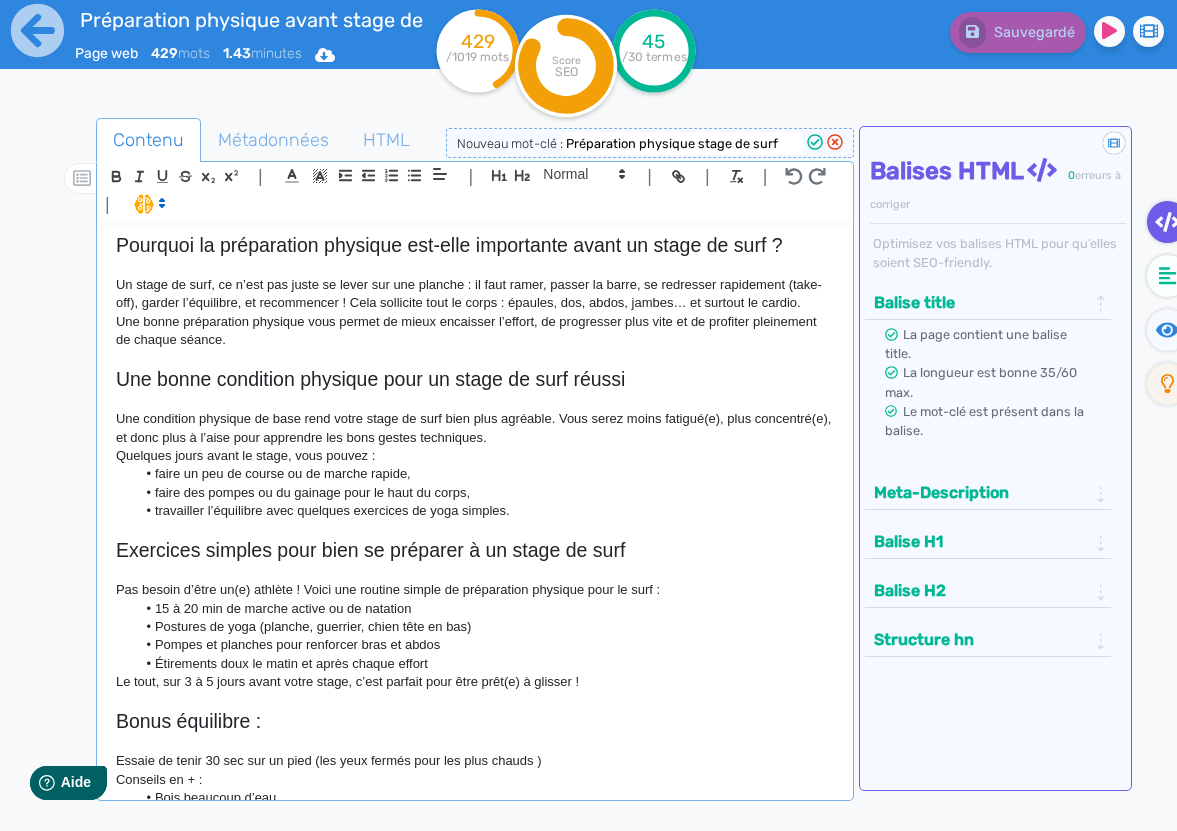 click on "travailler l’équilibre avec quelques exercices de yoga simples." 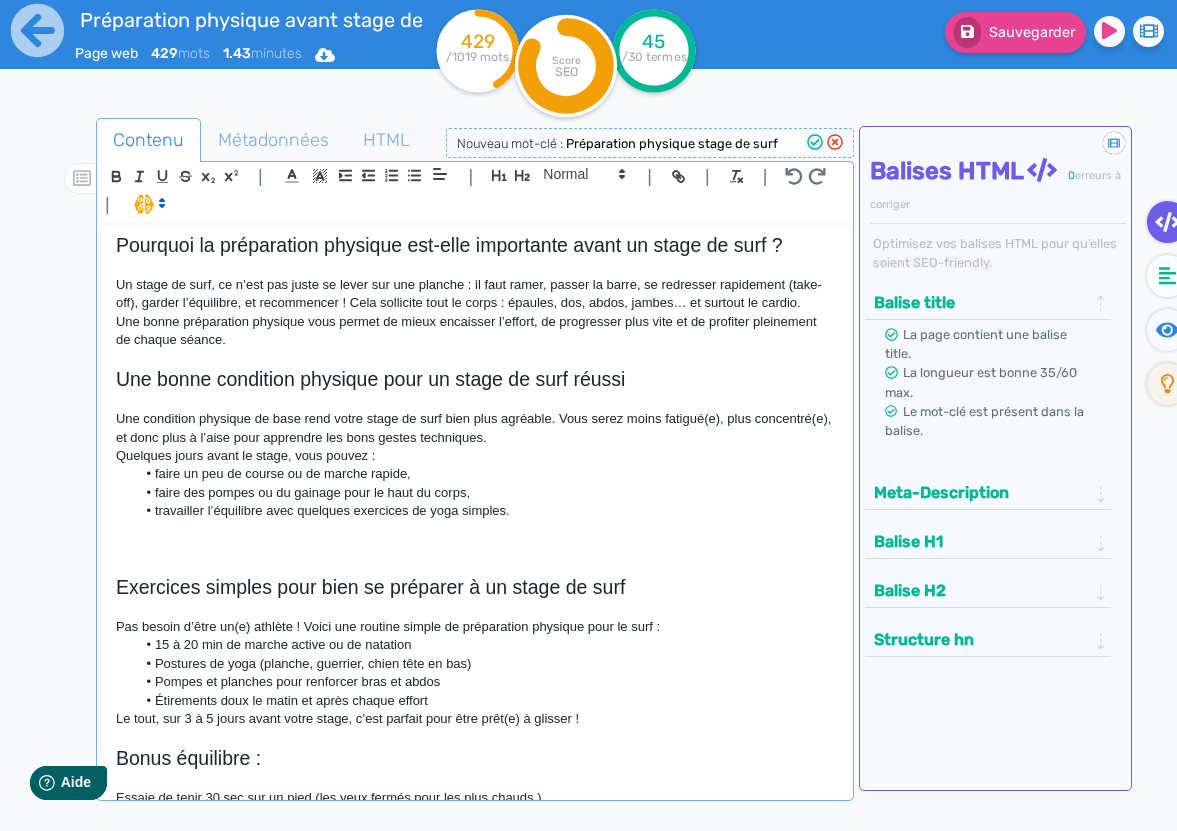 scroll, scrollTop: 0, scrollLeft: 0, axis: both 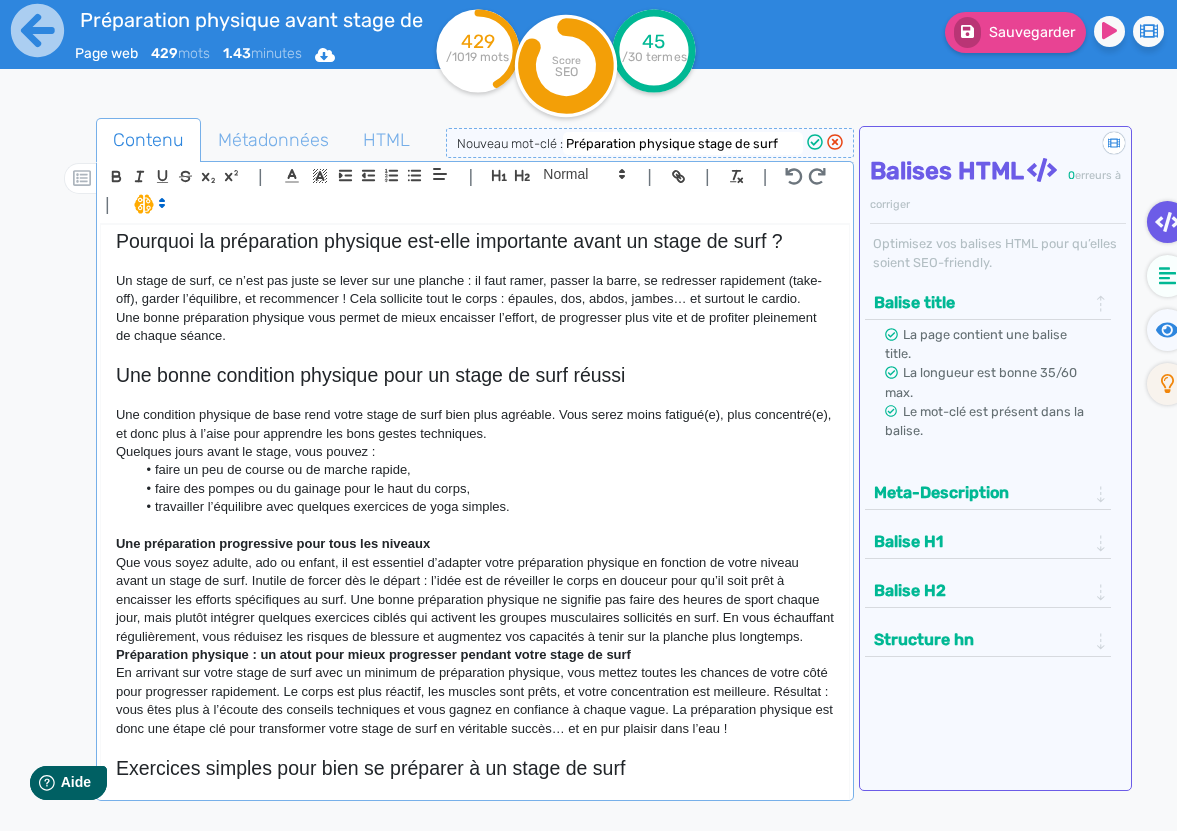 click 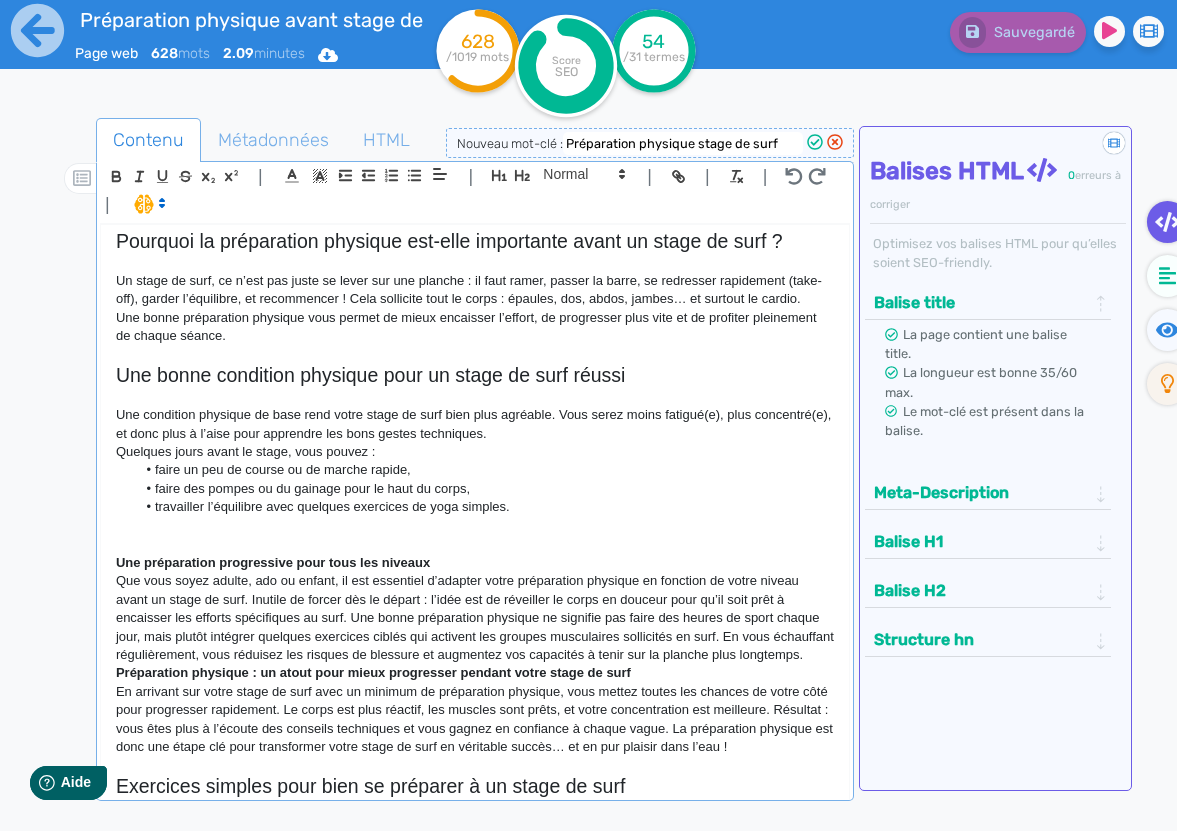 click 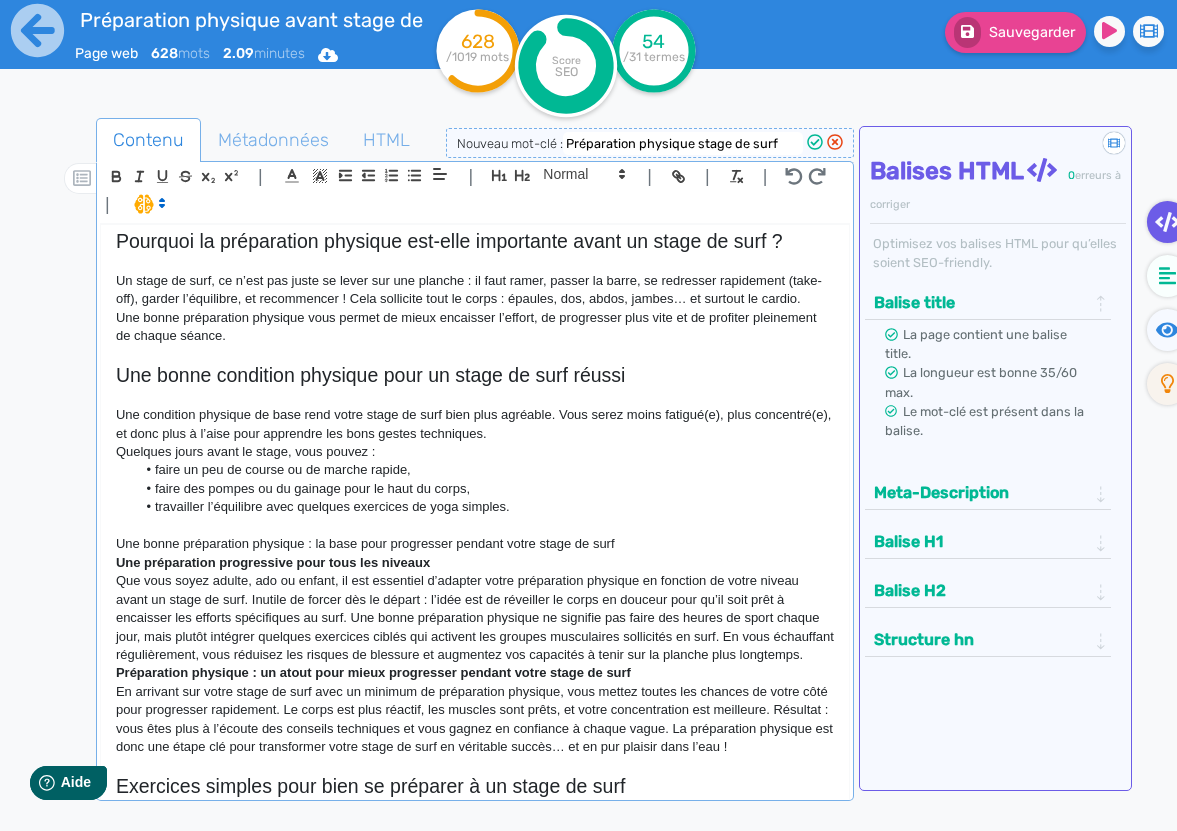 click on "Une bonne préparation physique : la base pour progresser pendant votre stage de surf" 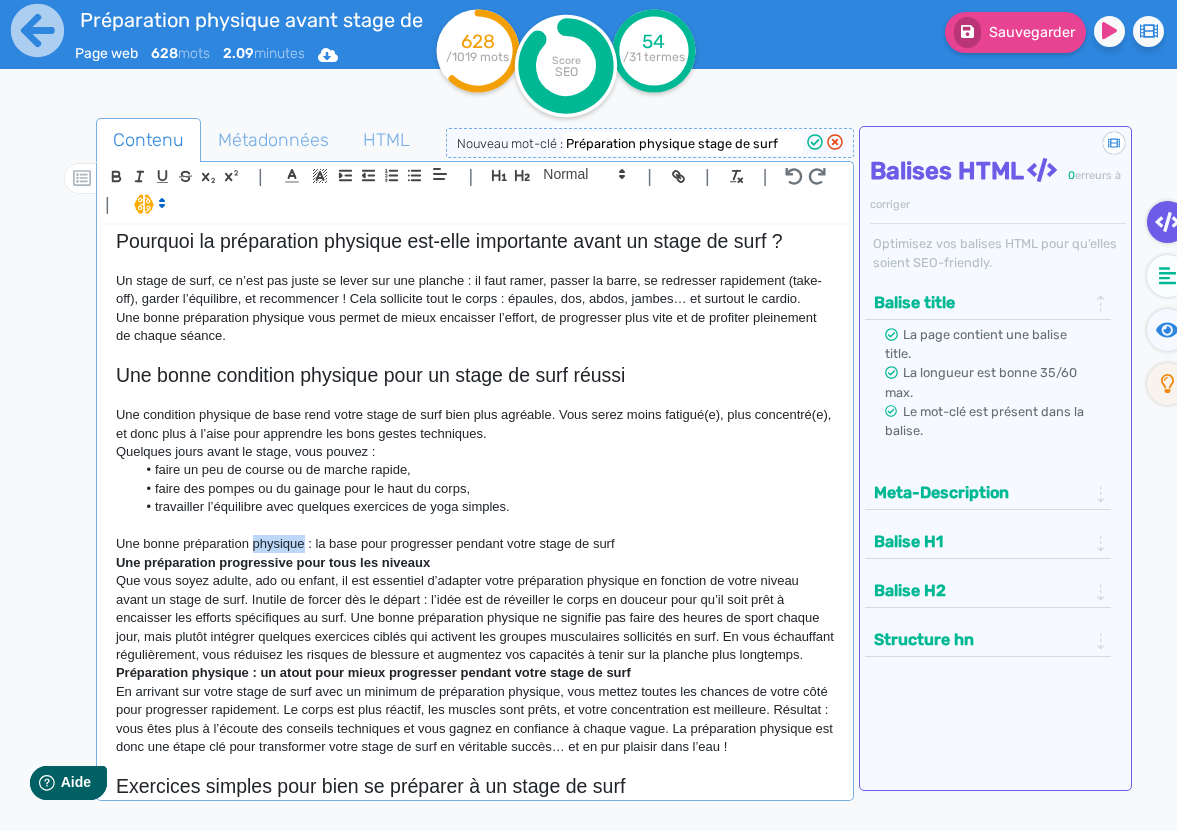 click on "Une bonne préparation physique : la base pour progresser pendant votre stage de surf" 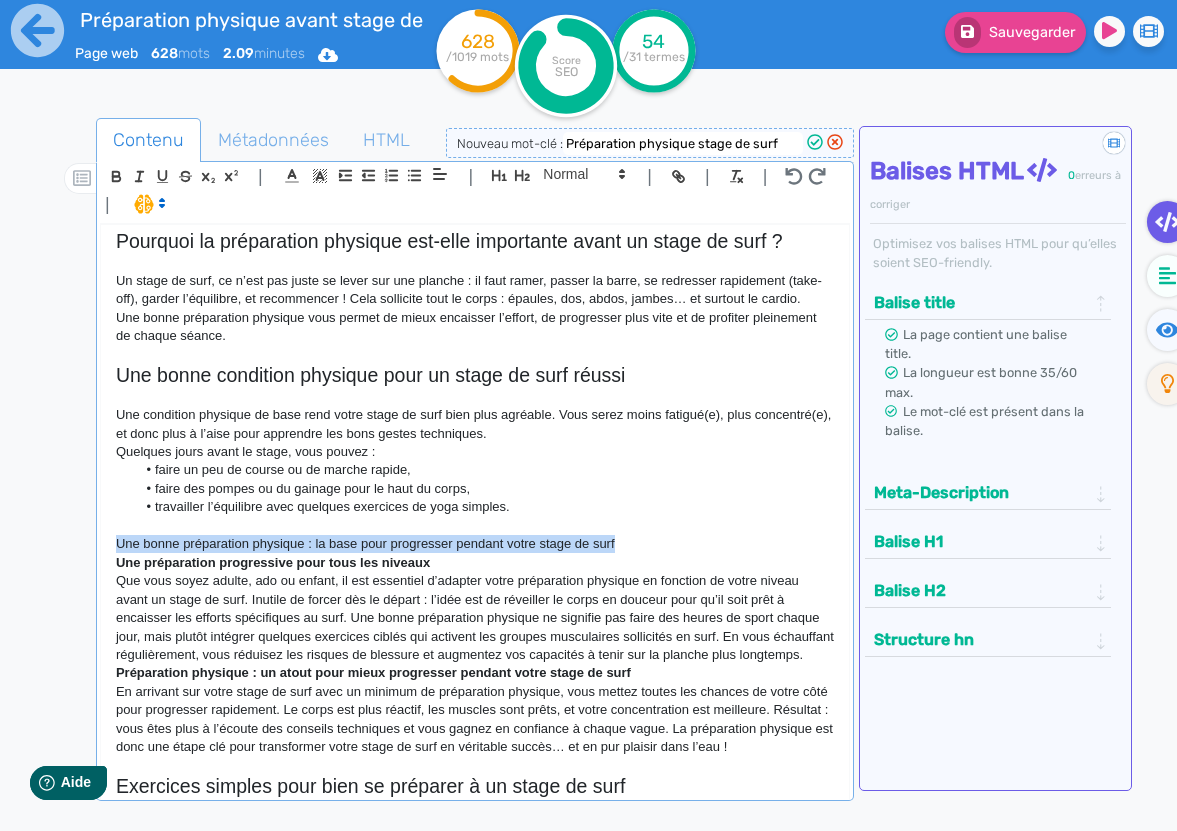 click on "Une bonne préparation physique : la base pour progresser pendant votre stage de surf" 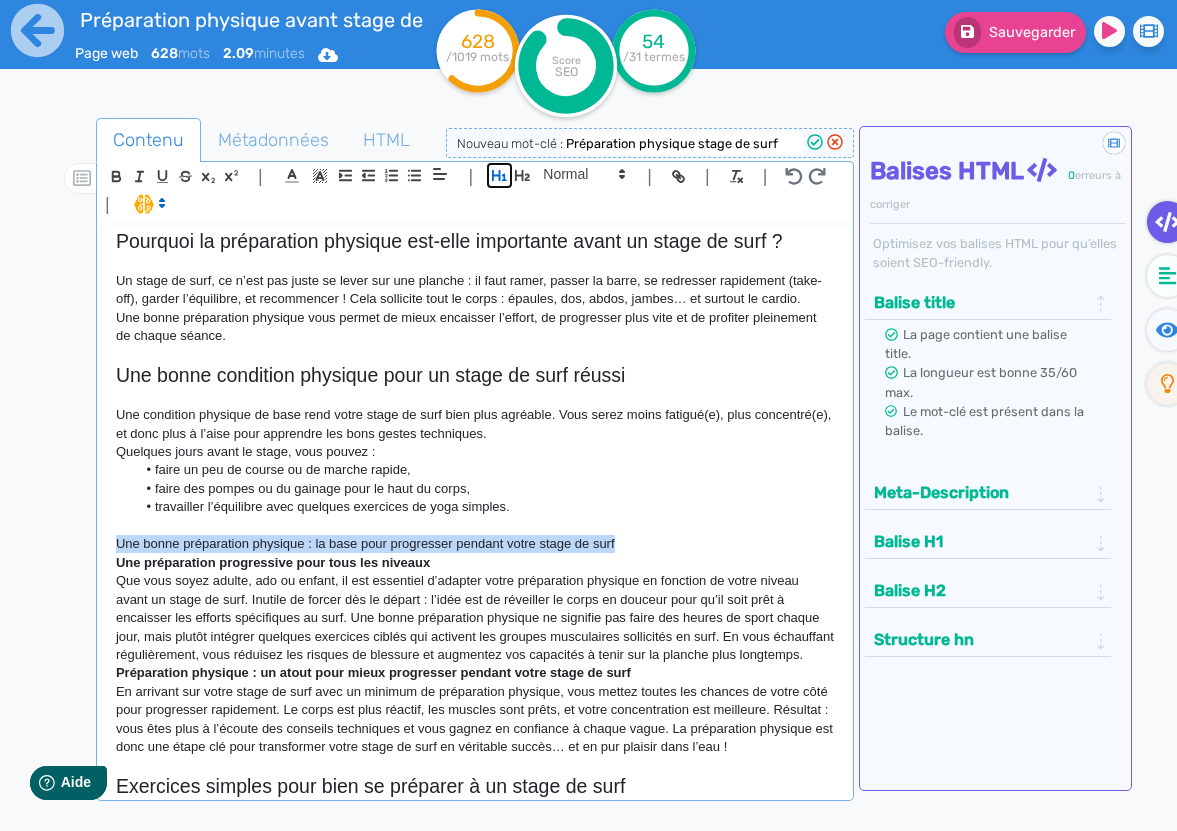 click 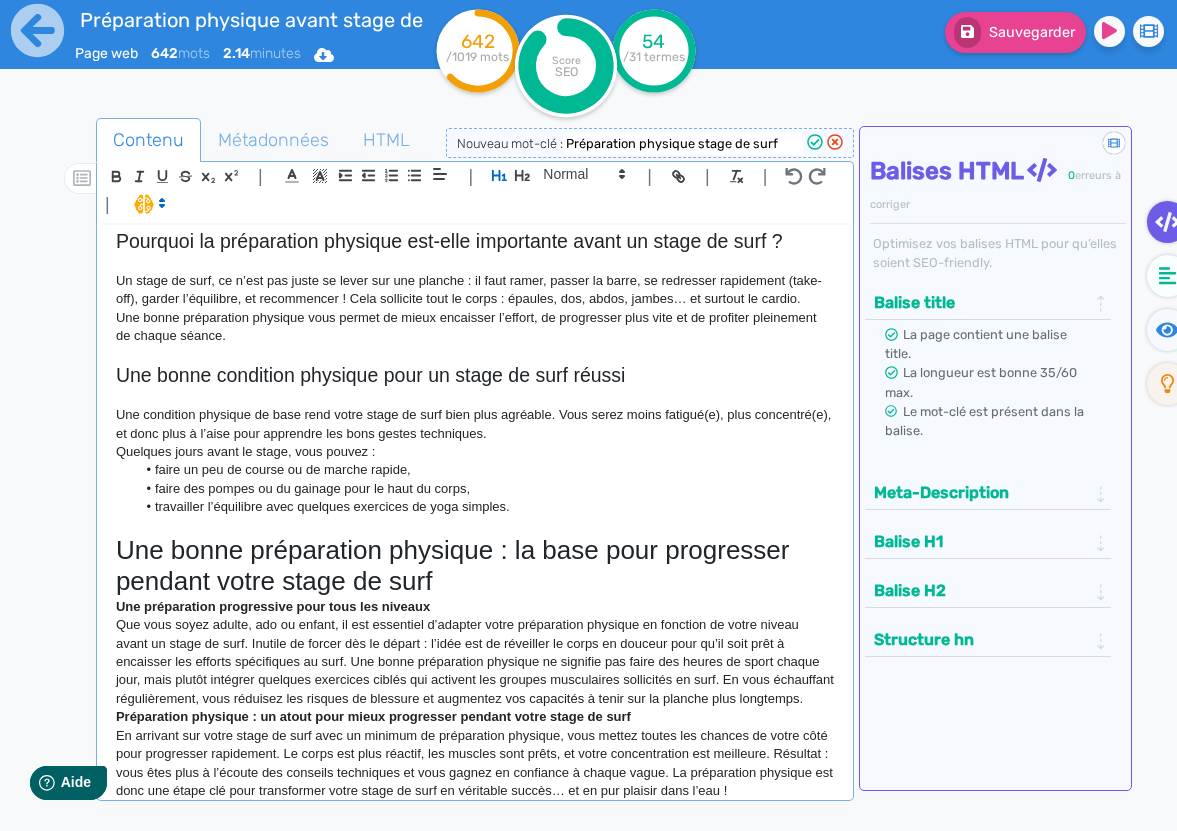 click on "Une bonne préparation physique : la base pour progresser pendant votre stage de surf" 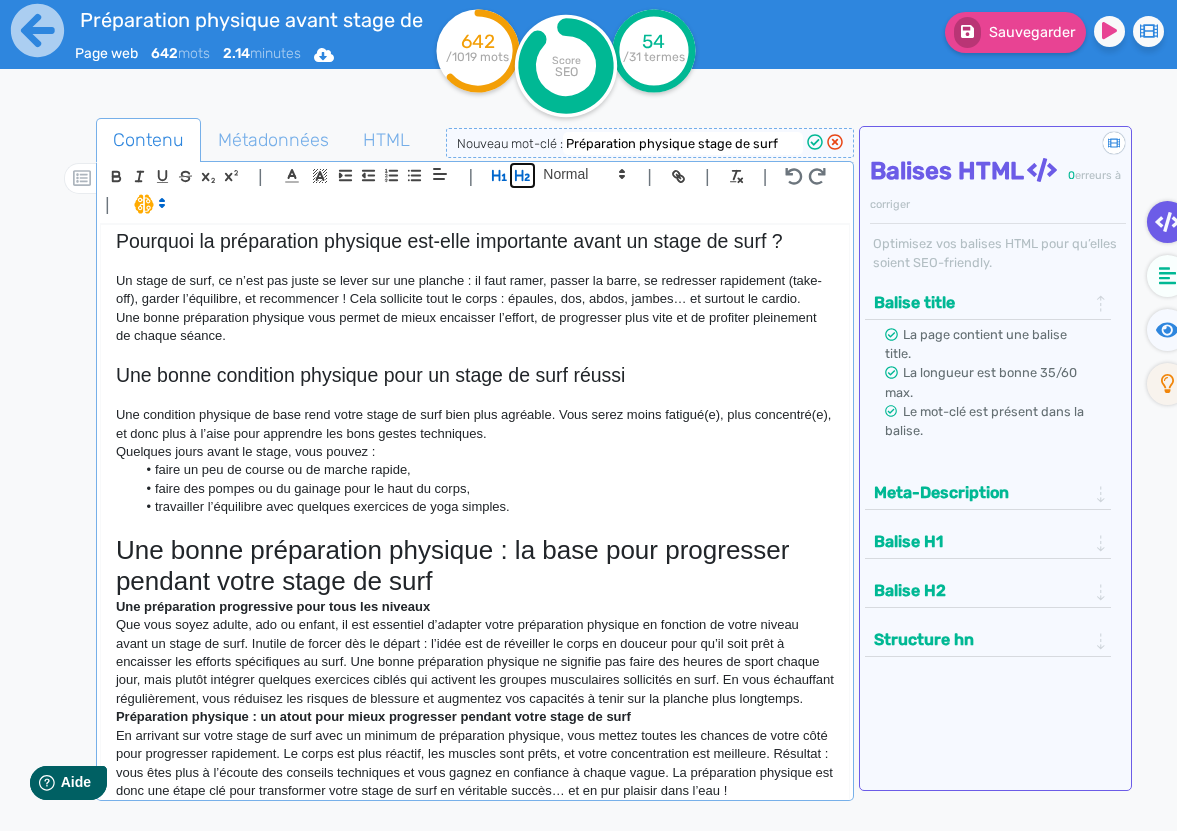 click 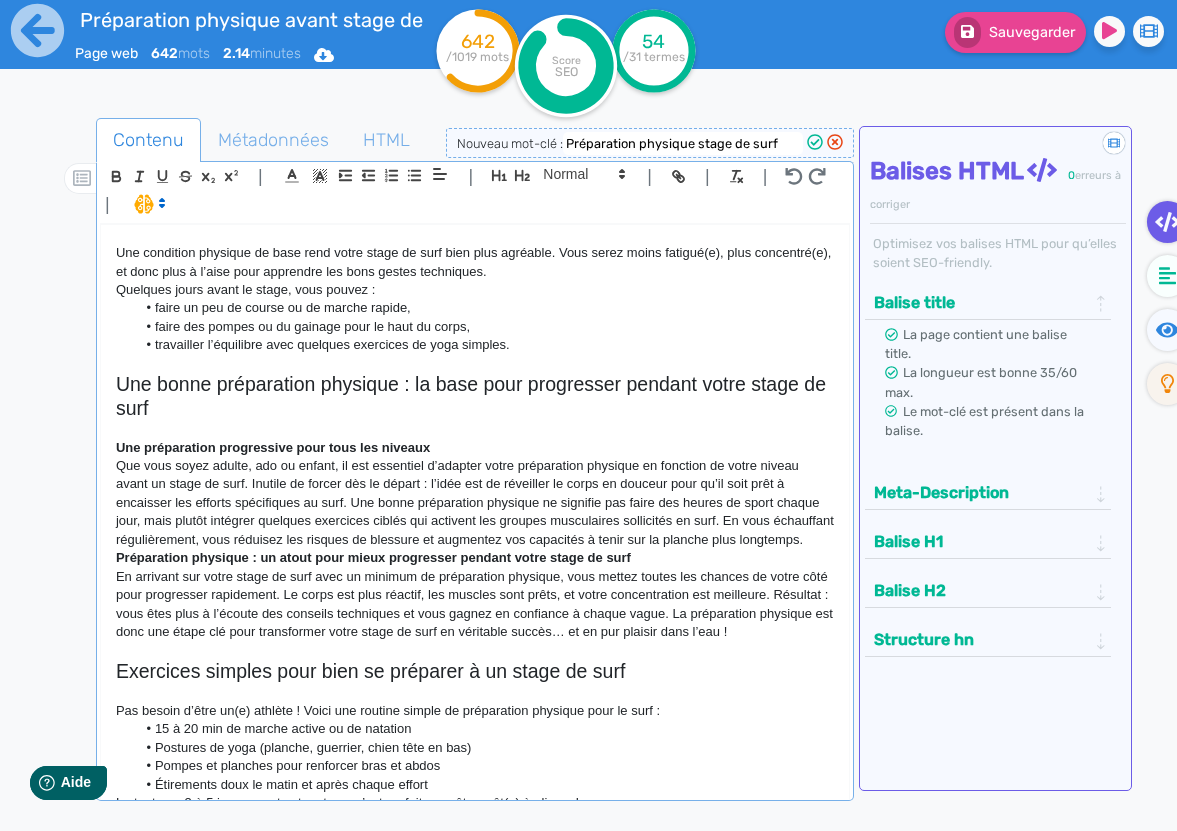 scroll, scrollTop: 370, scrollLeft: 0, axis: vertical 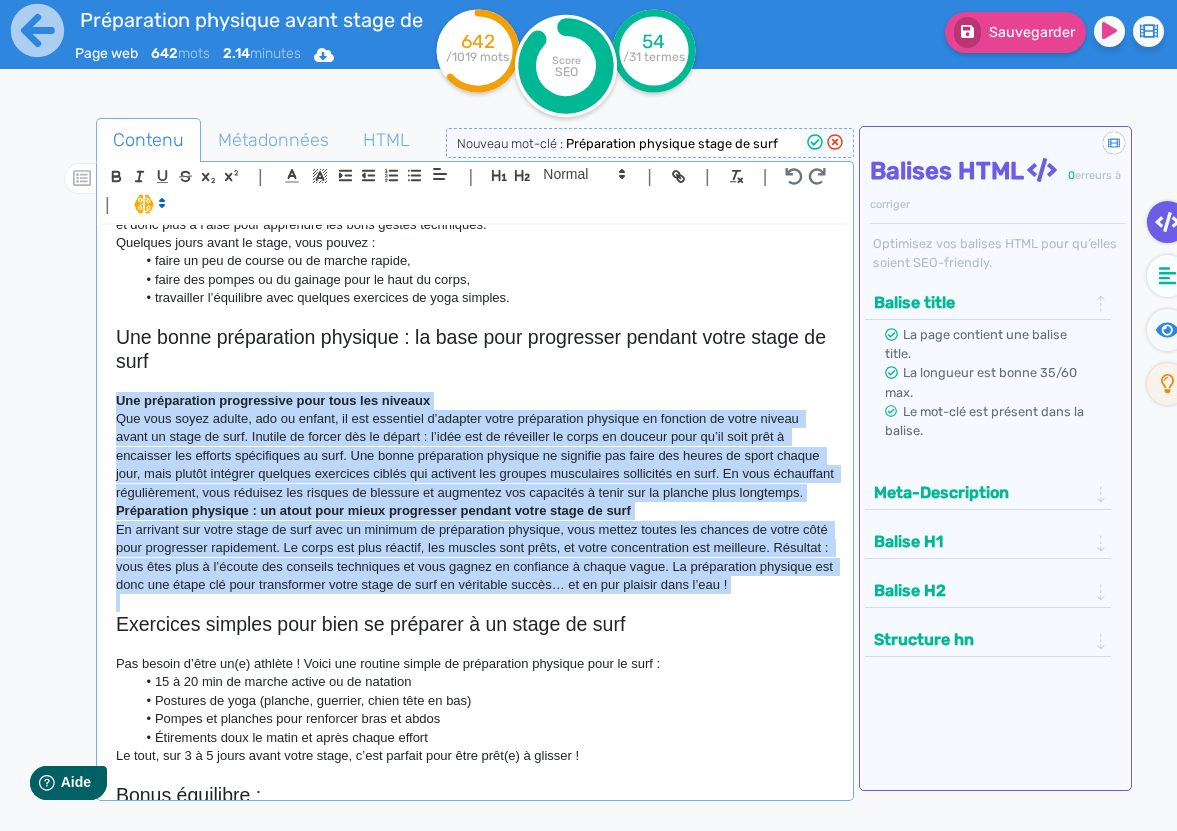 drag, startPoint x: 669, startPoint y: 622, endPoint x: 73, endPoint y: 406, distance: 633.9338 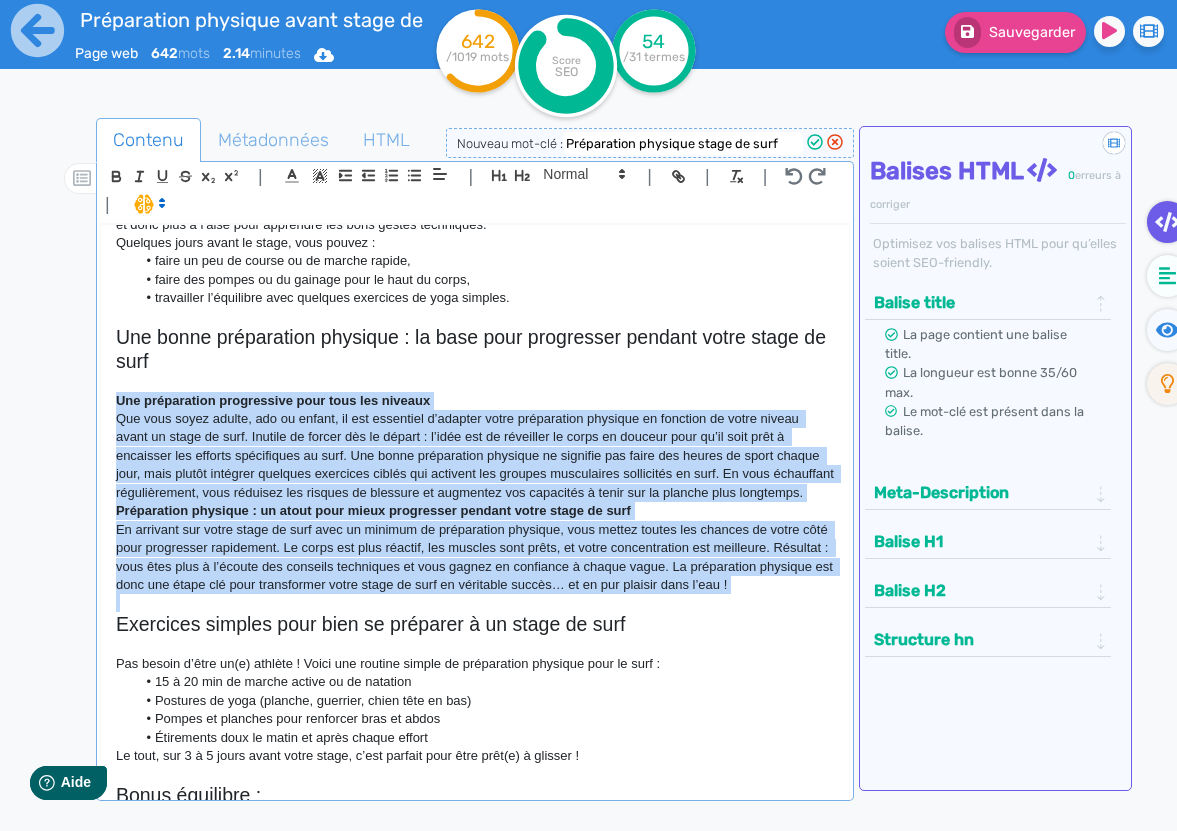 click on "Contenu   Métadonnées   HTML                                          |                                                                                                                                                                                                         |               H3 H4 H5 H6 Normal |         |             | |       Préparation physique : la clé pour profiter pleinement de votre stage de surf Le surf est un sport à la fois technique et physique. Que vous soyez débutant ou curieux d’essayer pour la première fois, une préparation physique adaptée peut vraiment faire la différence. Chez Yosurf School, nous voulons que votre stage de surf soit à la fois fun, efficace… et sans douleurs le lendemain !  Pourquoi la préparation physique est-elle importante avant un stage de surf ? Une bonne préparation physique vous permet de mieux encaisser l’effort, de progresser plus vite et de profiter pleinement de chaque séance. Quelques jours avant le stage, vous pouvez :      < >" 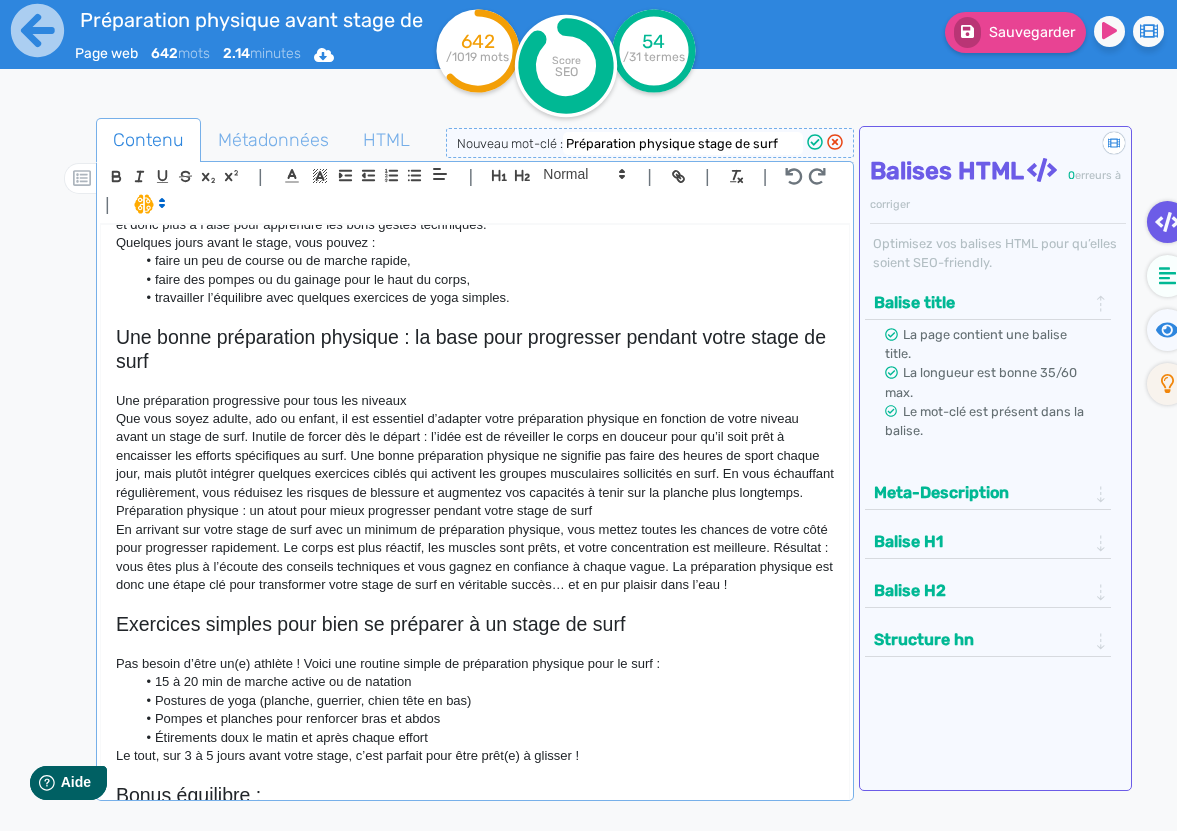 click on "Que vous soyez adulte, ado ou enfant, il est essentiel d’adapter votre préparation physique en fonction de votre niveau avant un stage de surf. Inutile de forcer dès le départ : l’idée est de réveiller le corps en douceur pour qu’il soit prêt à encaisser les efforts spécifiques au surf. Une bonne préparation physique ne signifie pas faire des heures de sport chaque jour, mais plutôt intégrer quelques exercices ciblés qui activent les groupes musculaires sollicités en surf. En vous échauffant régulièrement, vous réduisez les risques de blessure et augmentez vos capacités à tenir sur la planche plus longtemps." 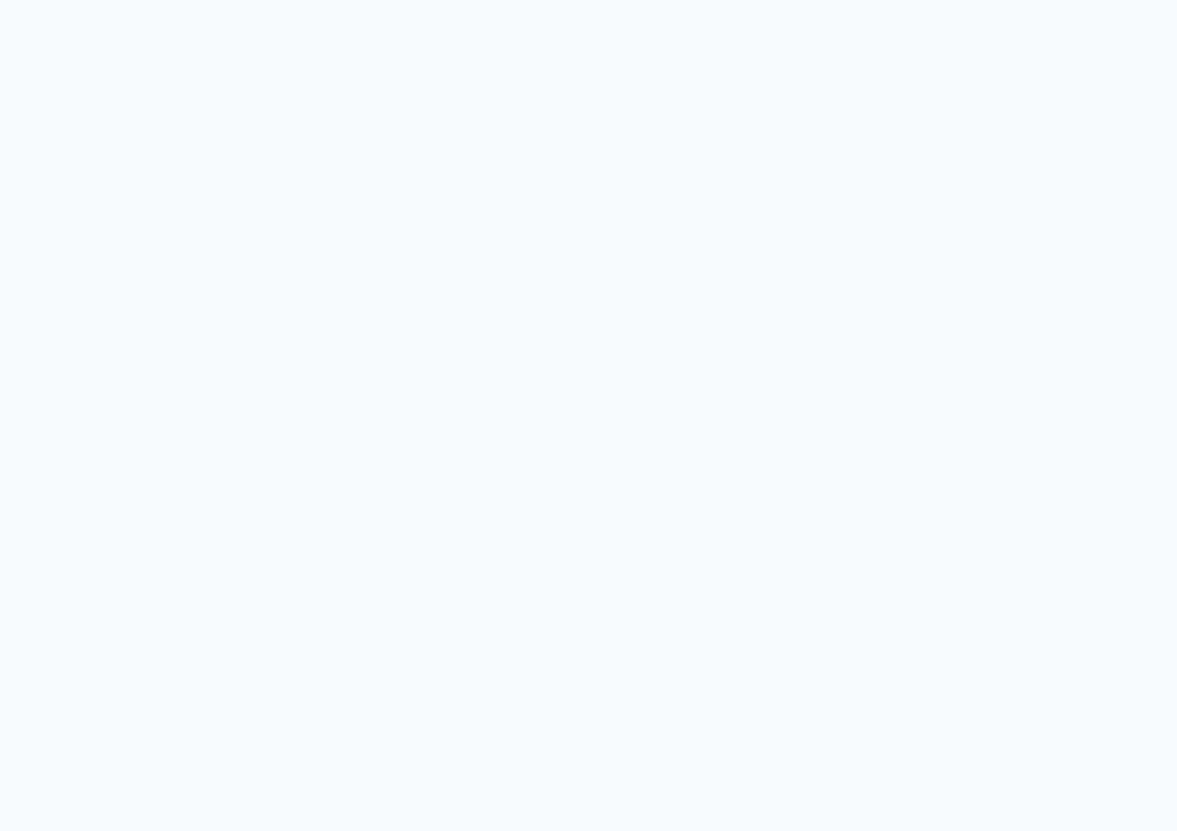 scroll, scrollTop: 0, scrollLeft: 0, axis: both 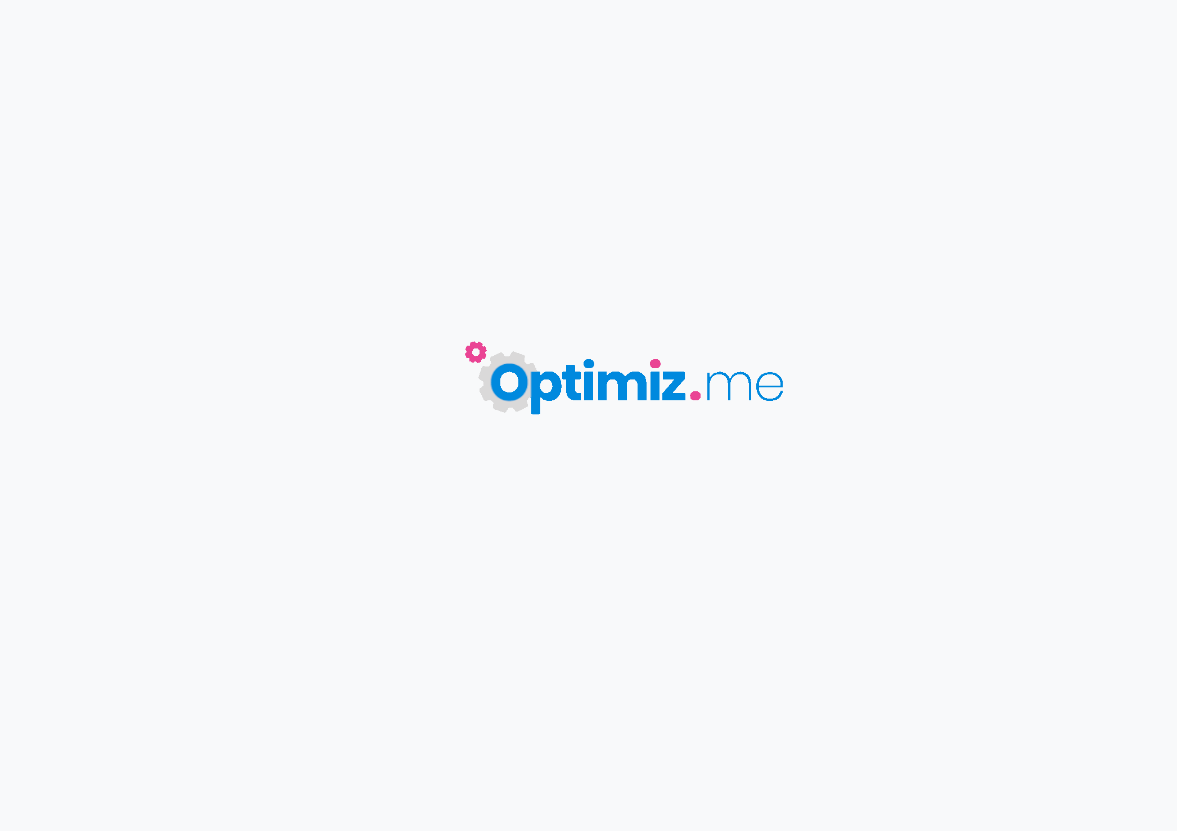 type on "Préparation physique avant stage de surf" 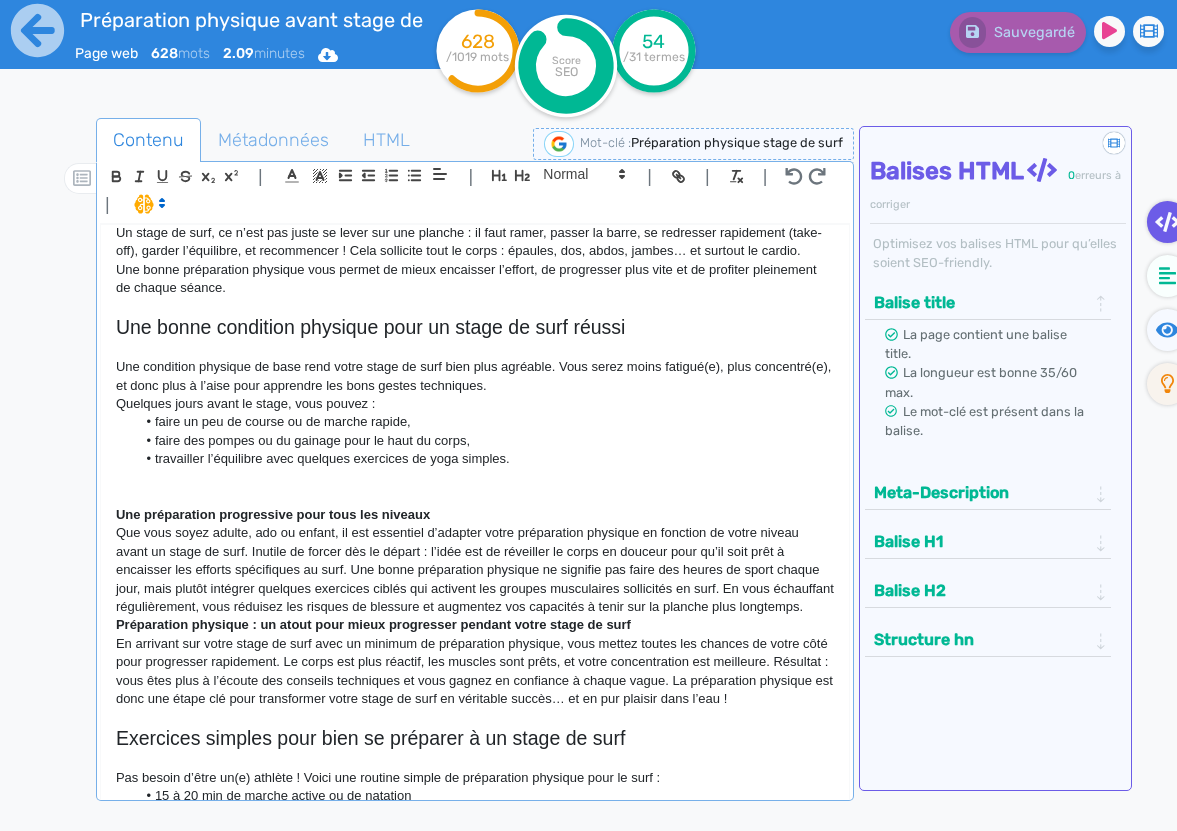 scroll, scrollTop: 641, scrollLeft: 0, axis: vertical 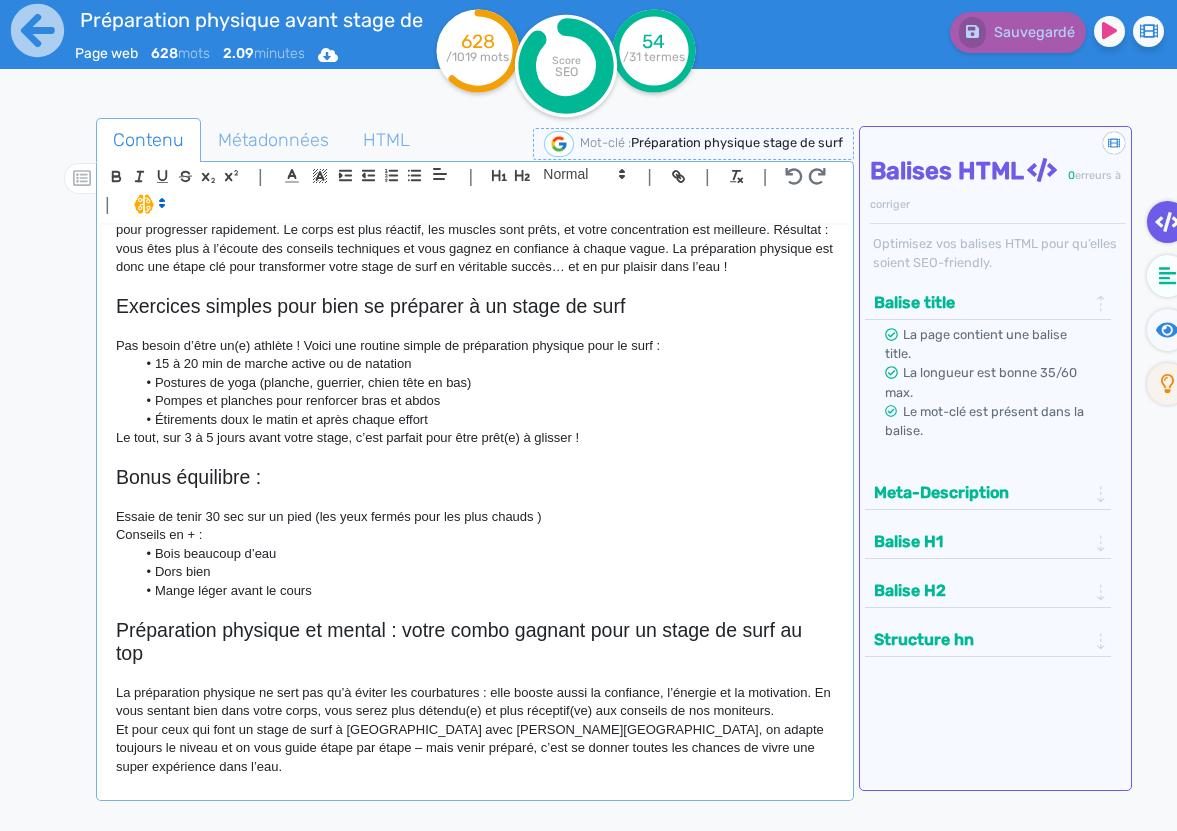 click on "Et pour ceux qui font un stage de surf à Hossegor avec Yosurf School, on adapte toujours le niveau et on vous guide étape par étape – mais venir préparé, c’est se donner toutes les chances de vivre une super expérience dans l’eau." 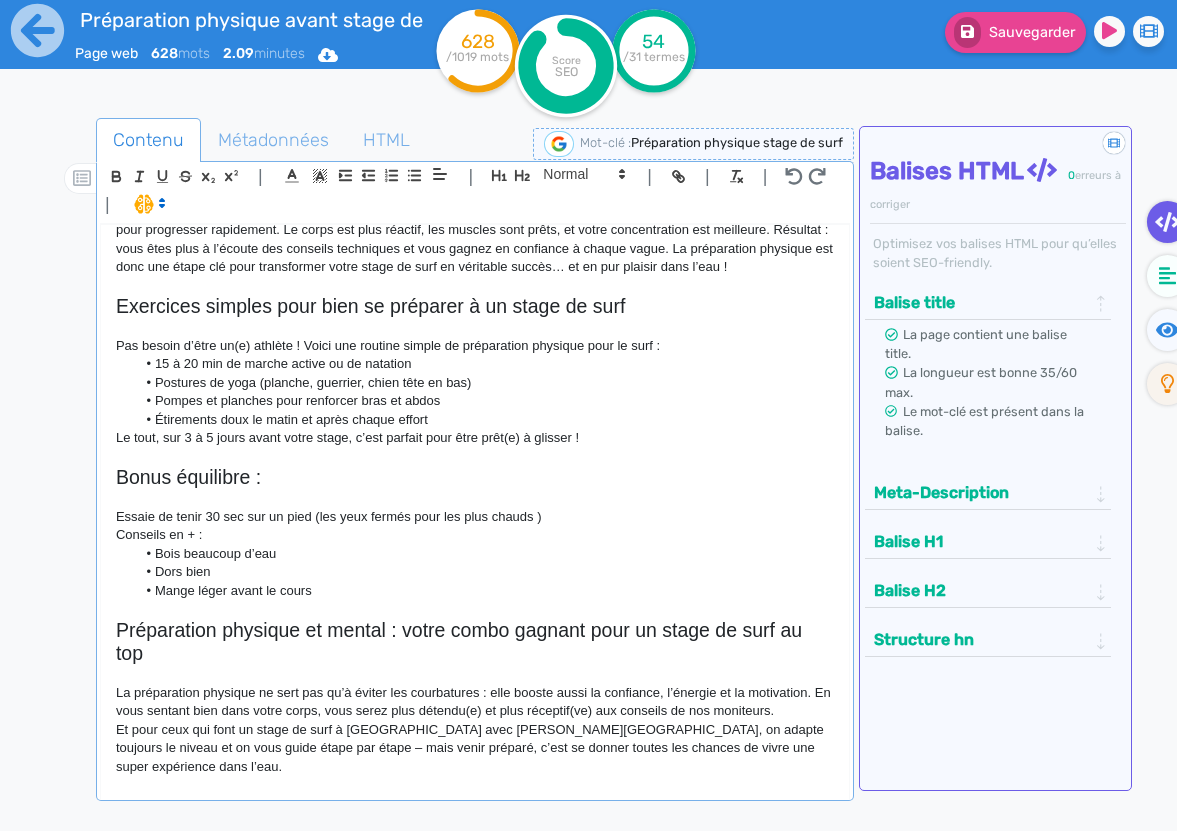 scroll, scrollTop: 646, scrollLeft: 0, axis: vertical 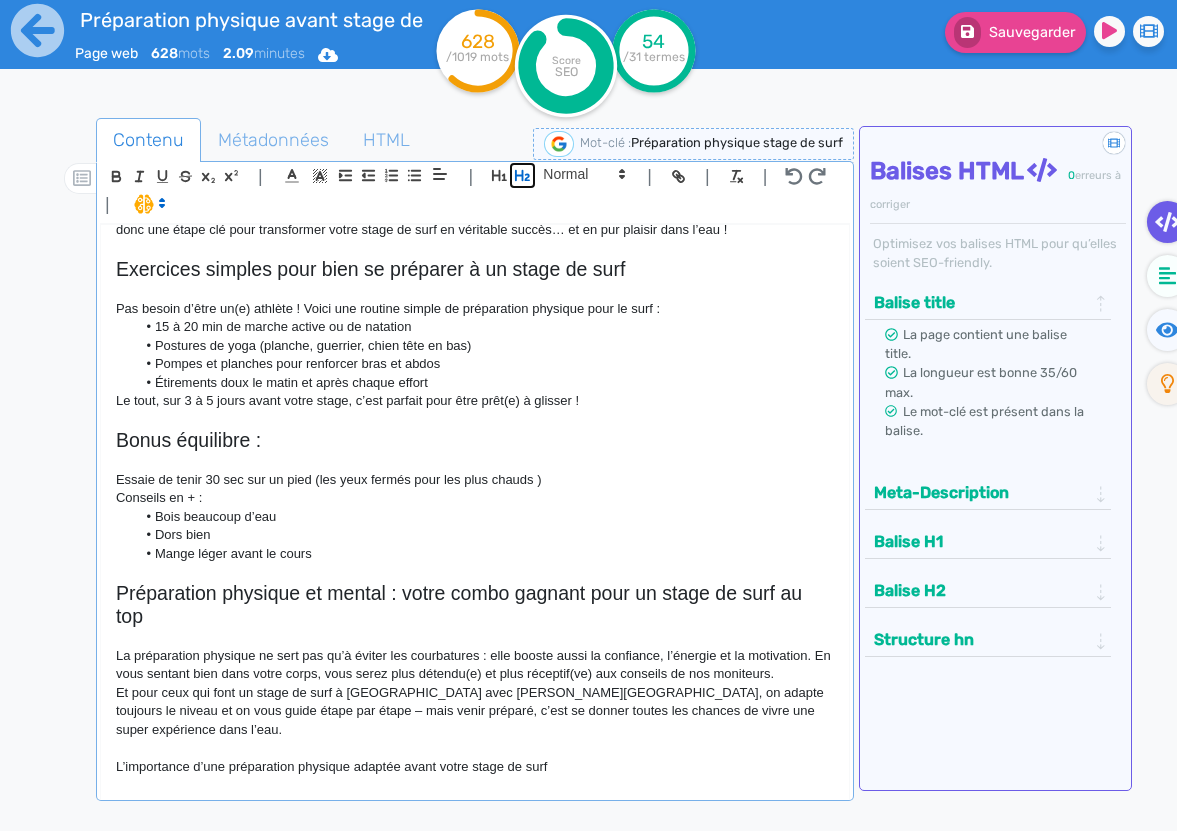 click 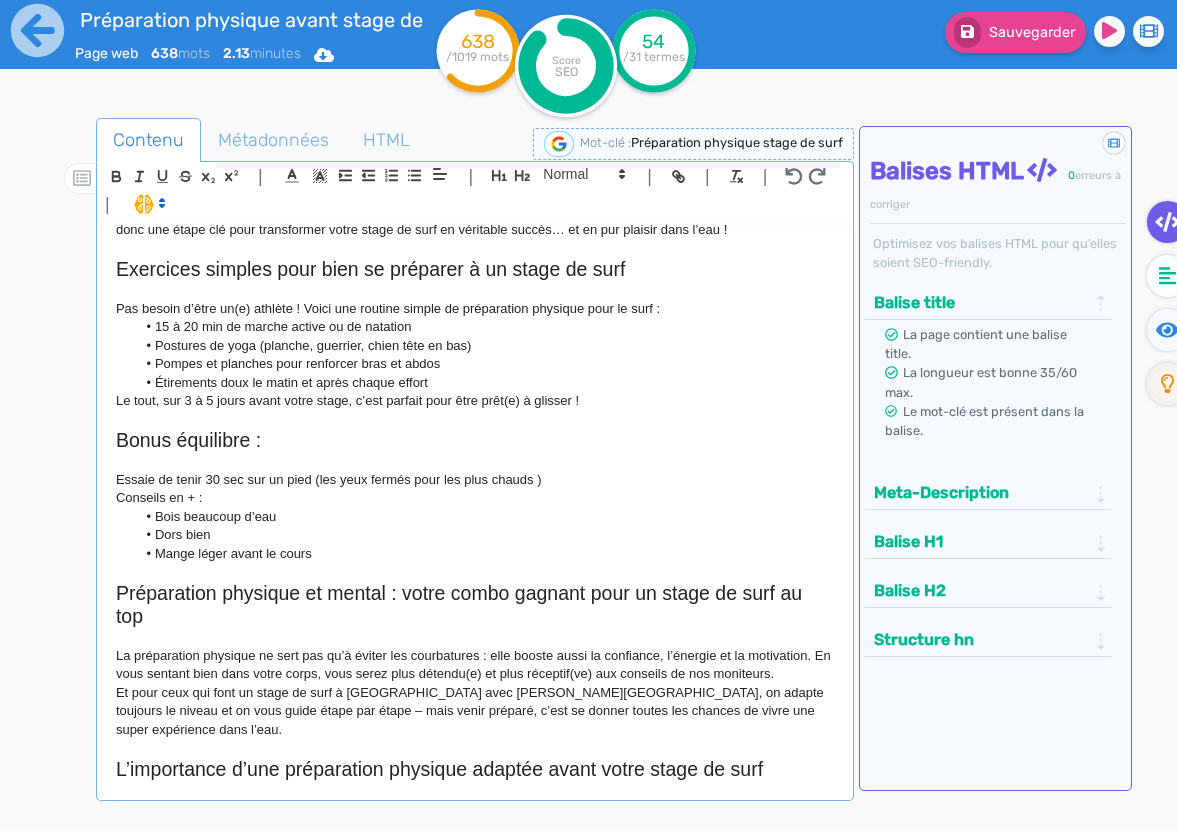 scroll, scrollTop: 688, scrollLeft: 0, axis: vertical 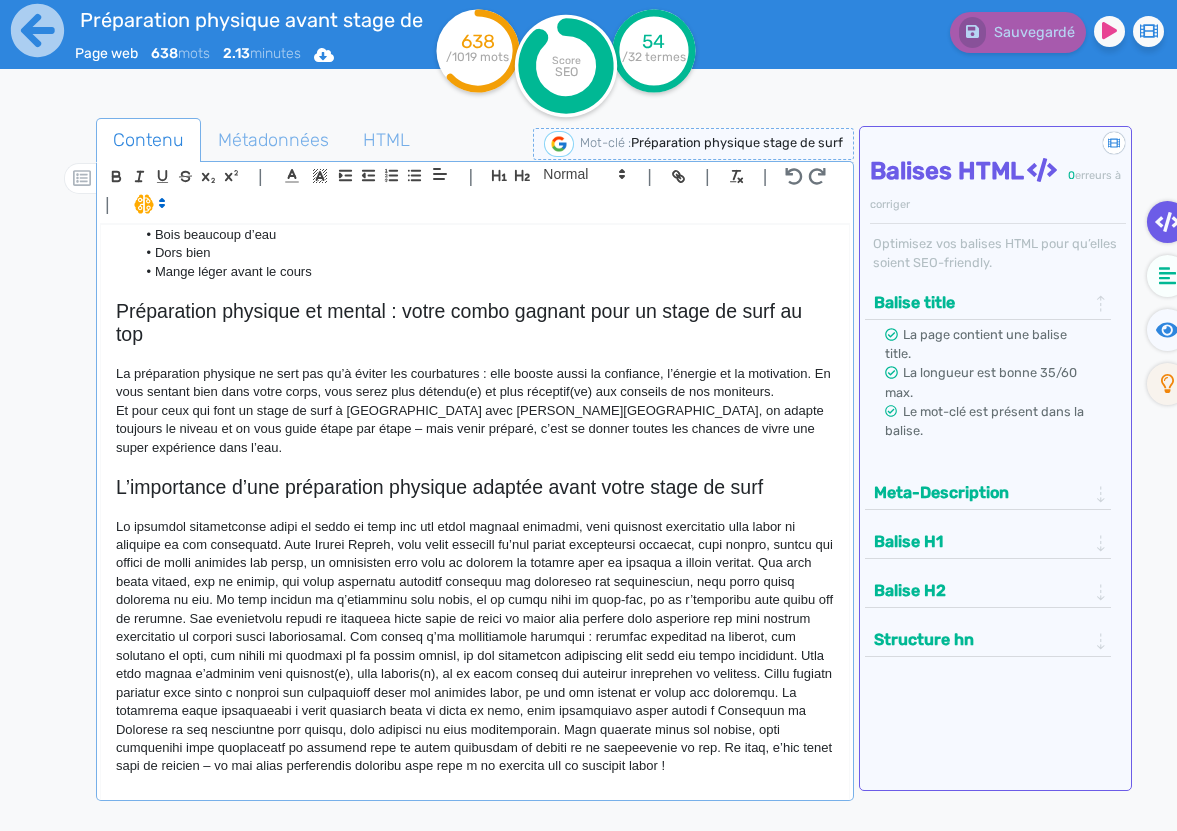 click 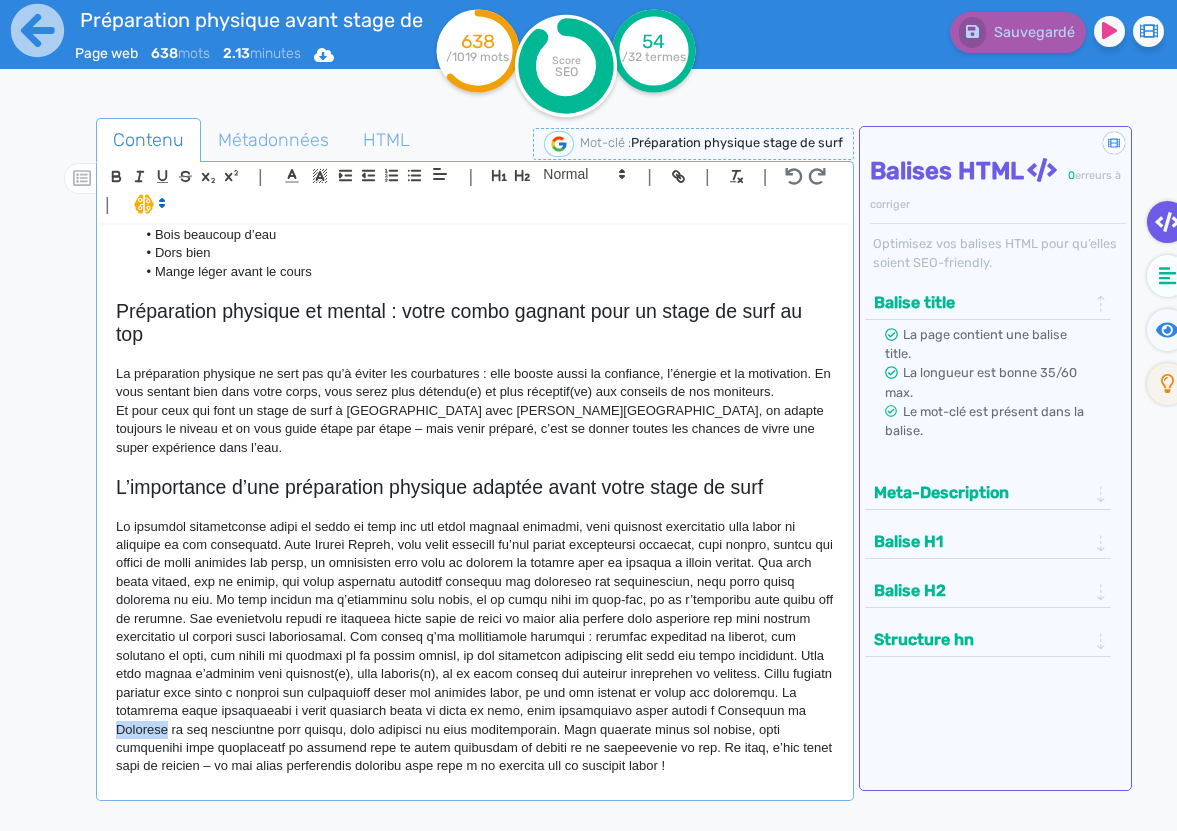click 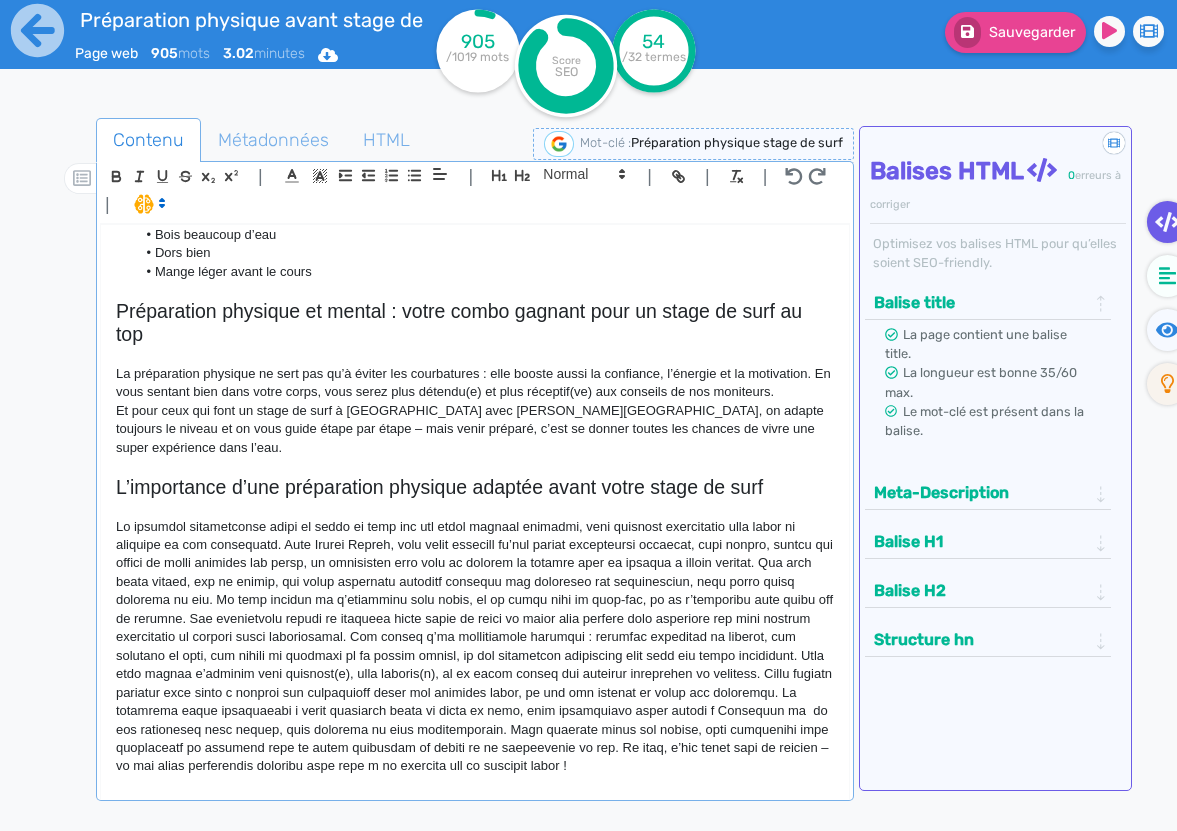 type 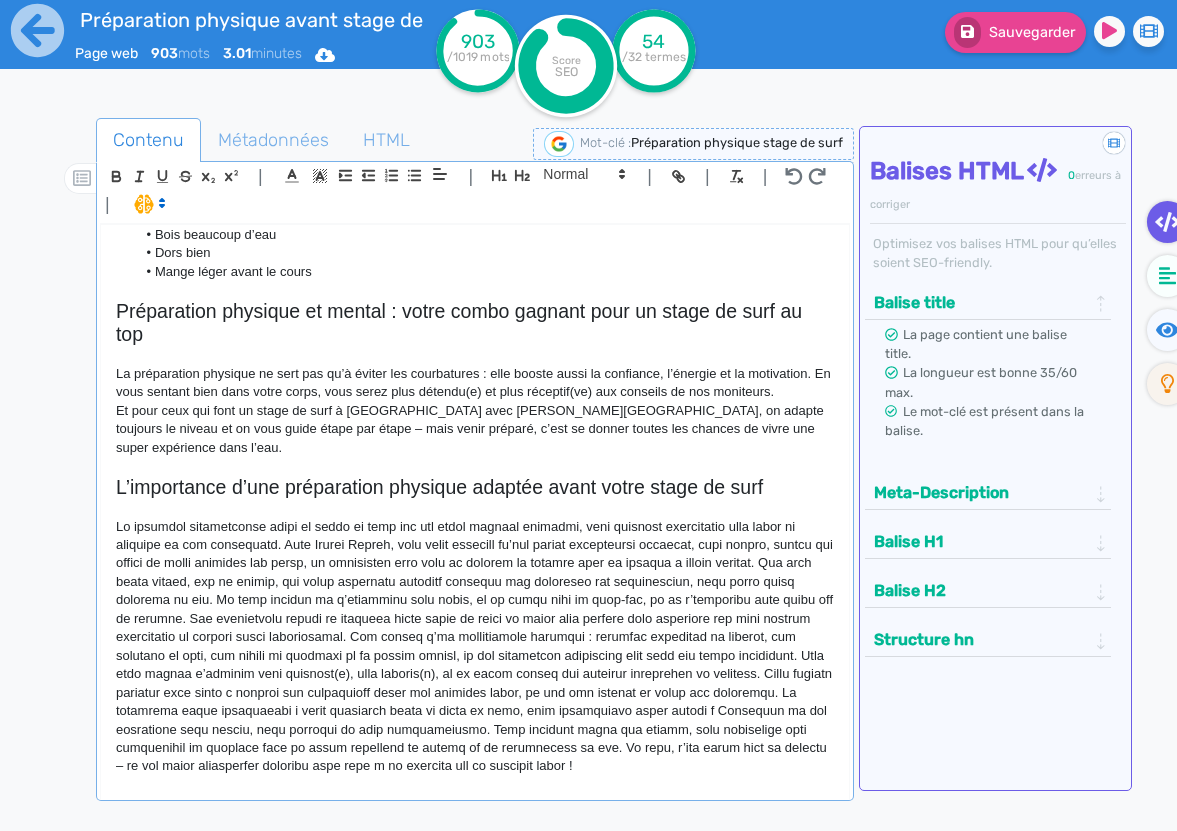 click on "Préparation physique : la clé pour profiter pleinement de votre stage de surf Le surf est un sport à la fois technique et physique. Que vous soyez débutant ou curieux d’essayer pour la première fois, une préparation physique adaptée peut vraiment faire la différence. Chez Yosurf School, nous voulons que votre stage de surf soit à la fois fun, efficace… et sans douleurs le lendemain !  Pourquoi la préparation physique est-elle importante avant un stage de surf ? Un stage de surf, ce n’est pas juste se lever sur une planche : il faut ramer, passer la barre, se redresser rapidement (take-off), garder l’équilibre, et recommencer ! Cela sollicite tout le corps : épaules, dos, abdos, jambes… et surtout le cardio. Une bonne préparation physique vous permet de mieux encaisser l’effort, de progresser plus vite et de profiter pleinement de chaque séance. Une bonne condition physique pour un stage de surf réussi Quelques jours avant le stage, vous pouvez : Bonus équilibre : Conseils en + :" 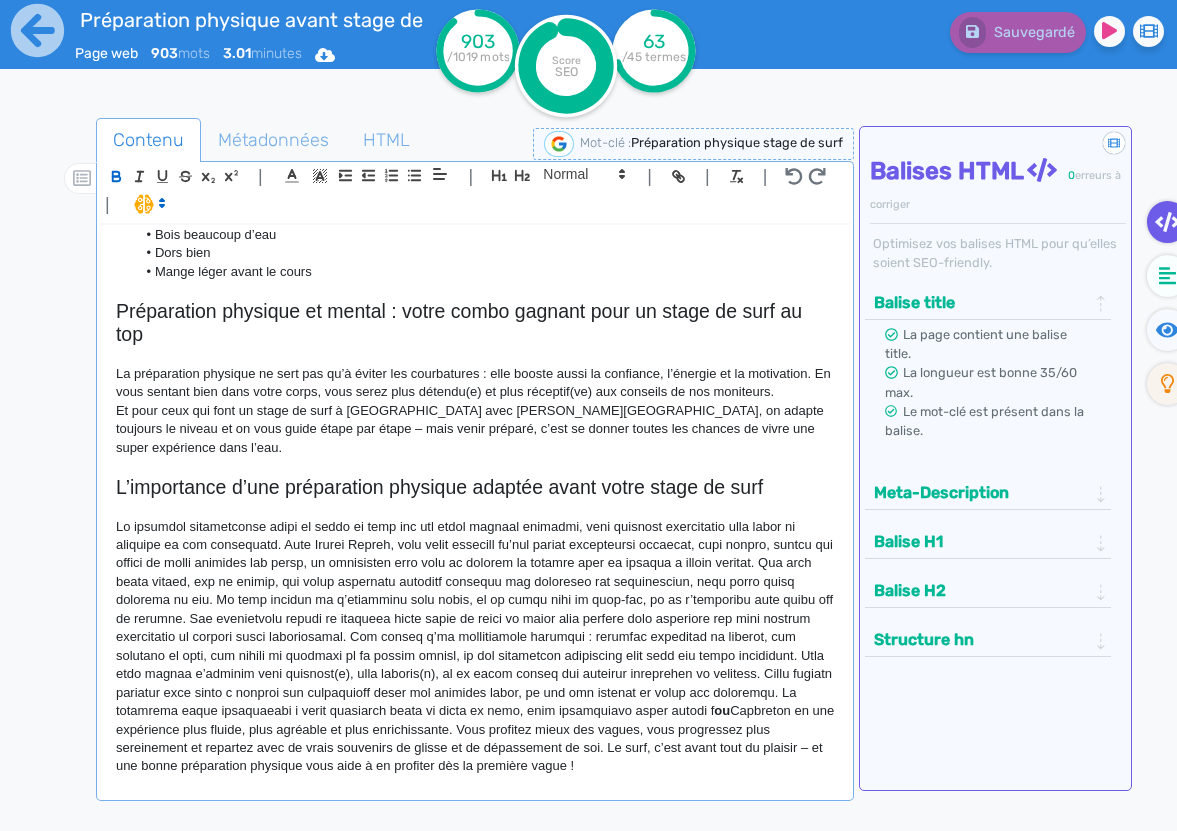 click on "ou" 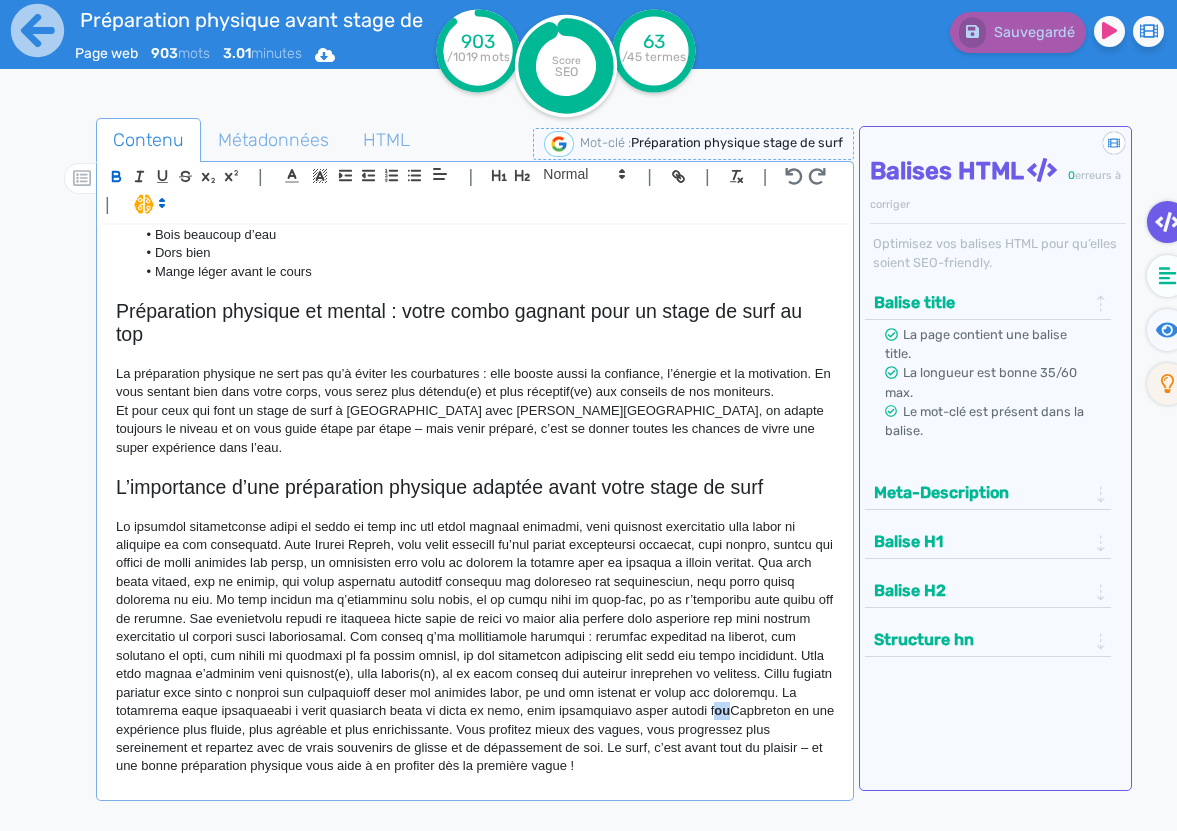 click on "ou" 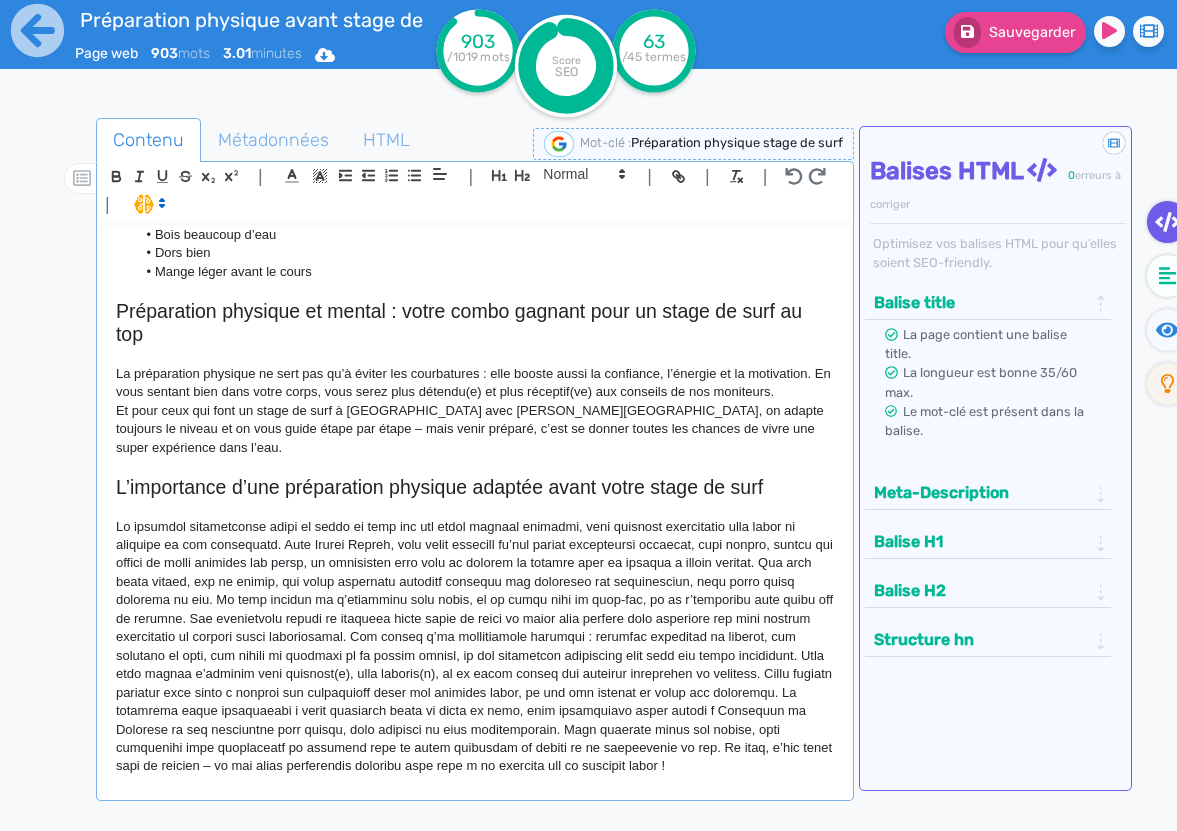 click 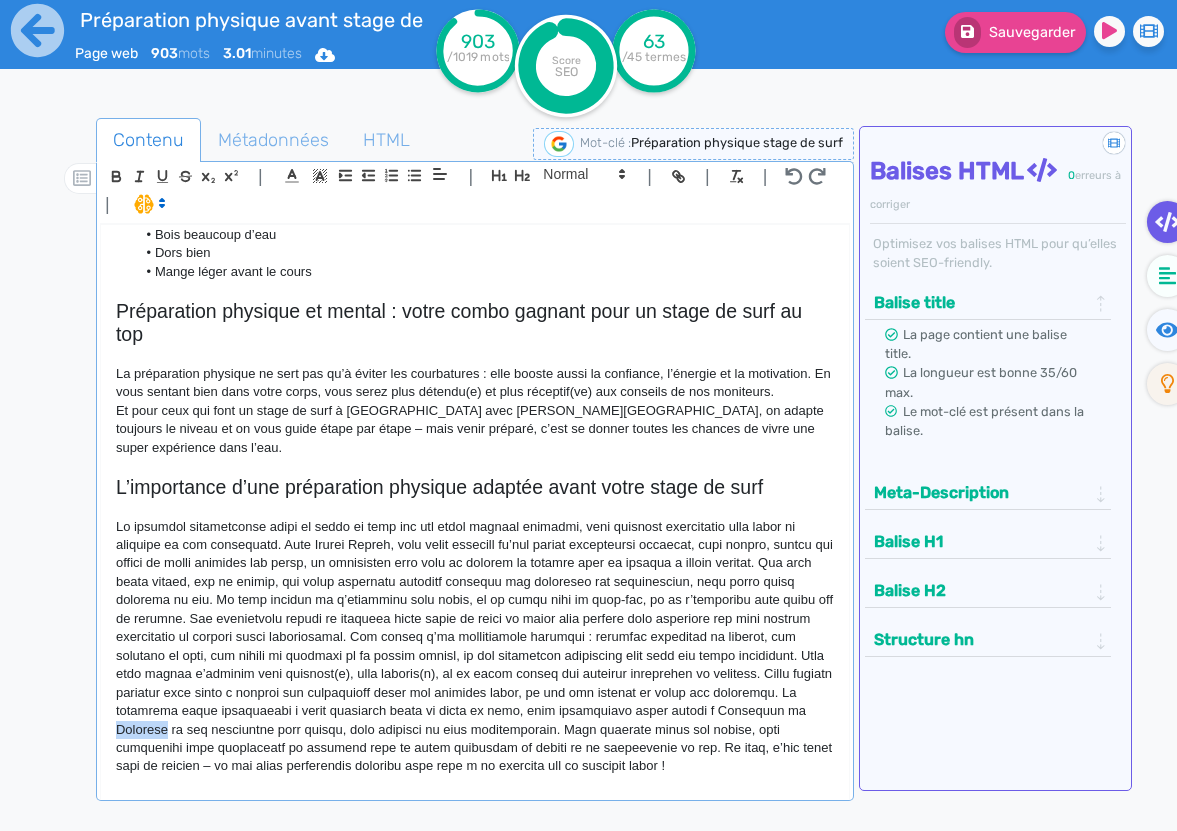 click 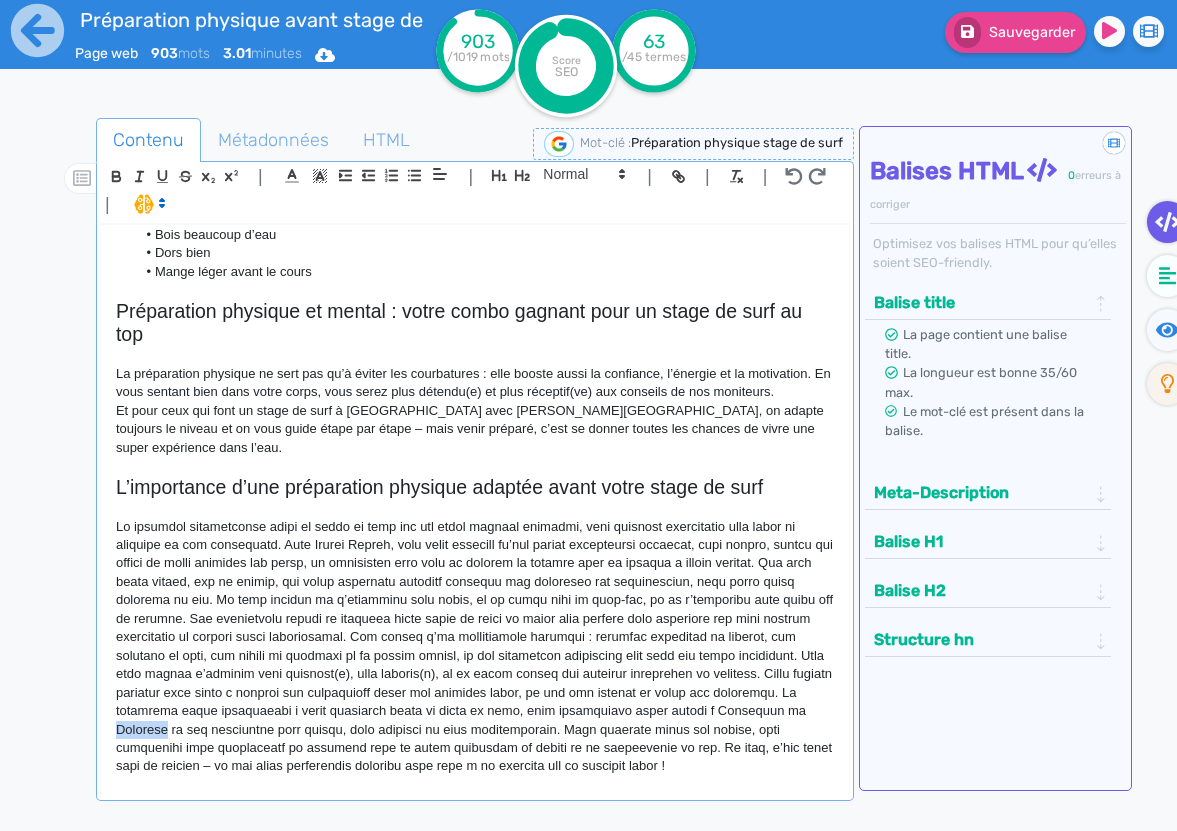 copy on "Hossegor" 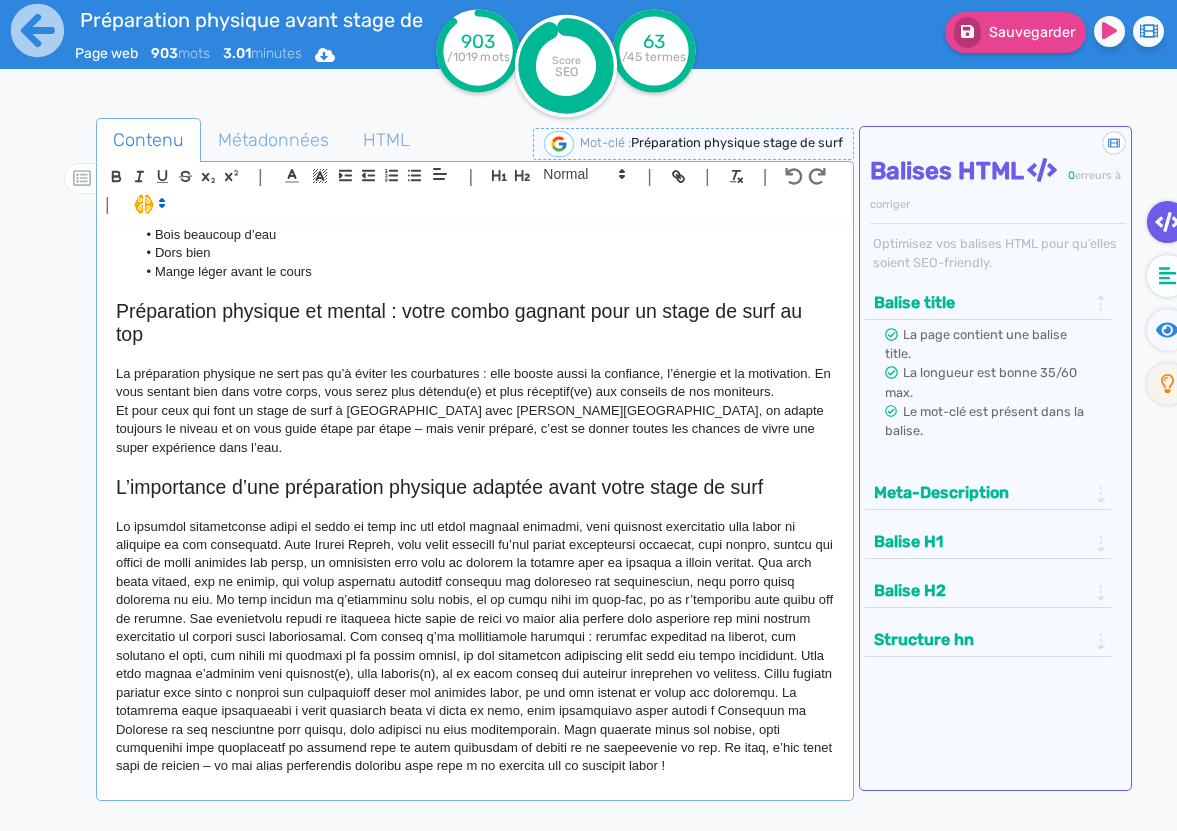click on "Préparation physique : la clé pour profiter pleinement de votre stage de surf Le surf est un sport à la fois technique et physique. Que vous soyez débutant ou curieux d’essayer pour la première fois, une préparation physique adaptée peut vraiment faire la différence. Chez Yosurf School, nous voulons que votre stage de surf soit à la fois fun, efficace… et sans douleurs le lendemain !  Pourquoi la préparation physique est-elle importante avant un stage de surf ? Un stage de surf, ce n’est pas juste se lever sur une planche : il faut ramer, passer la barre, se redresser rapidement (take-off), garder l’équilibre, et recommencer ! Cela sollicite tout le corps : épaules, dos, abdos, jambes… et surtout le cardio. Une bonne préparation physique vous permet de mieux encaisser l’effort, de progresser plus vite et de profiter pleinement de chaque séance. Une bonne condition physique pour un stage de surf réussi Quelques jours avant le stage, vous pouvez : Bonus équilibre : Conseils en + :" 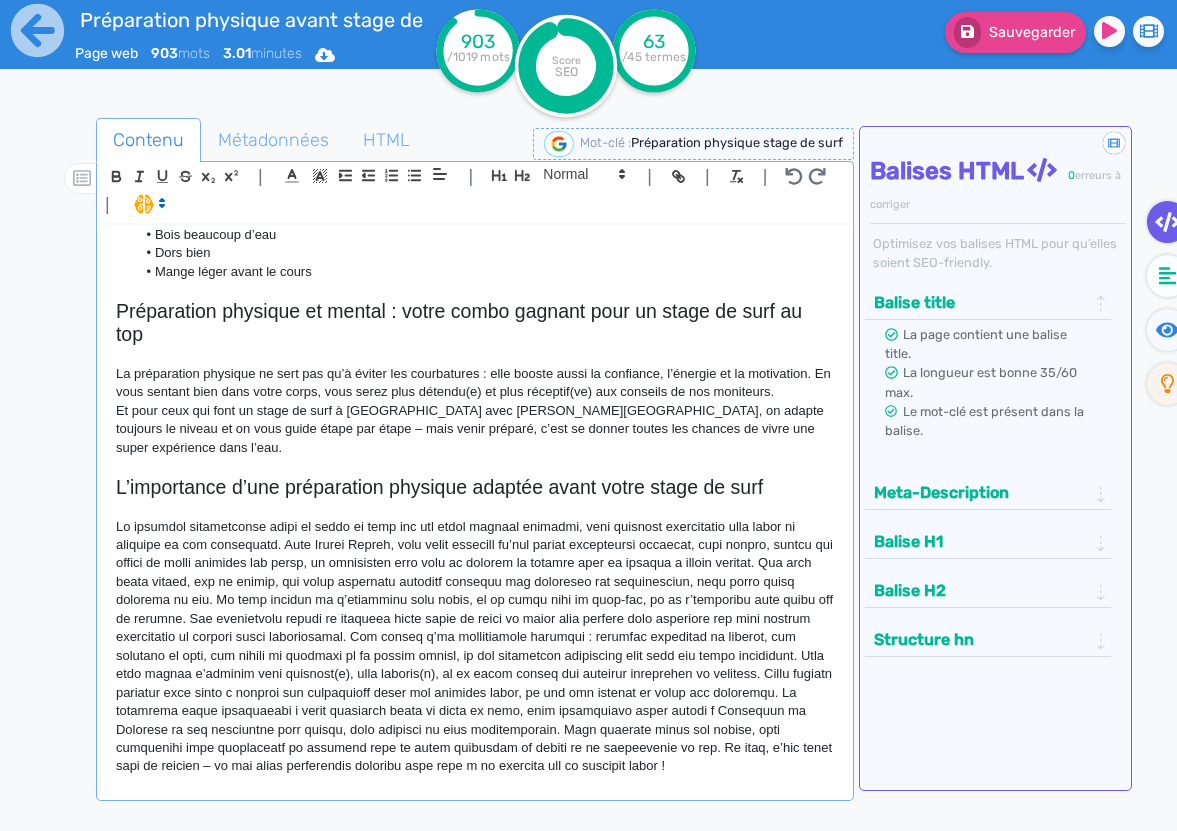 scroll, scrollTop: 0, scrollLeft: 0, axis: both 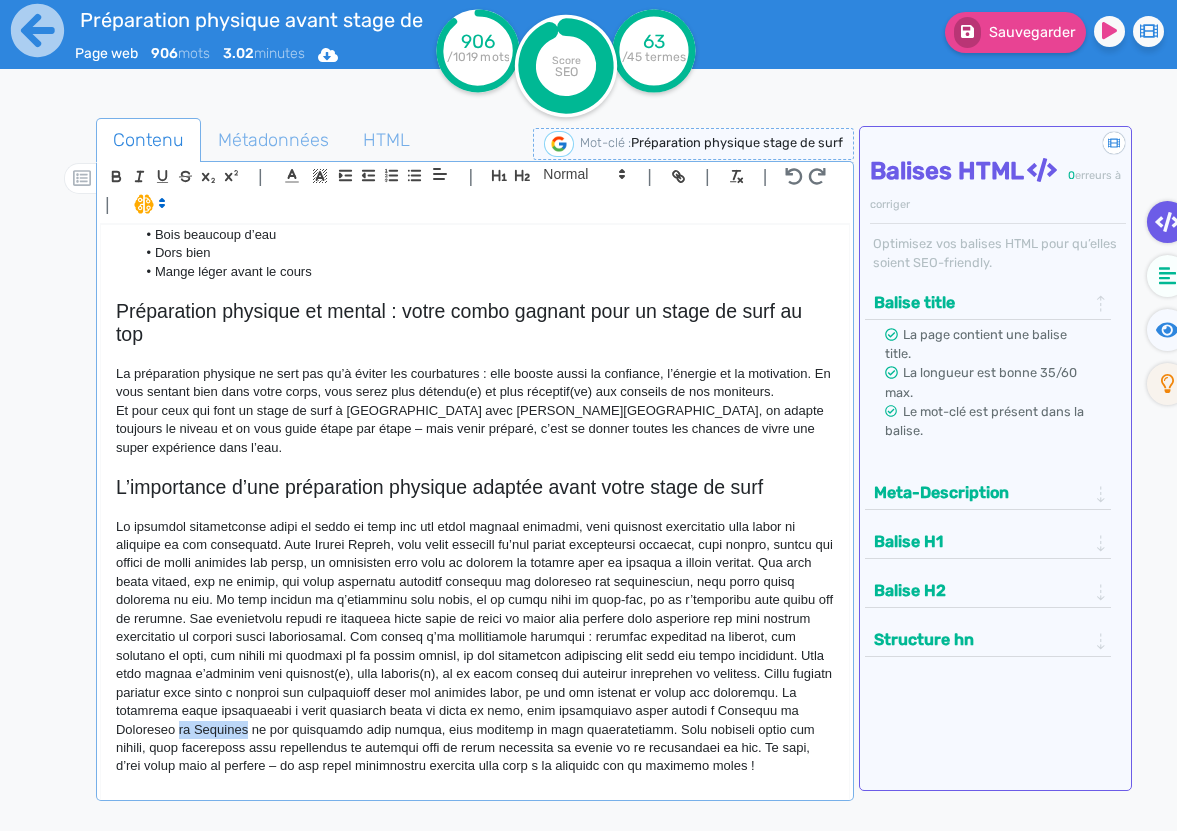 drag, startPoint x: 333, startPoint y: 732, endPoint x: 261, endPoint y: 733, distance: 72.00694 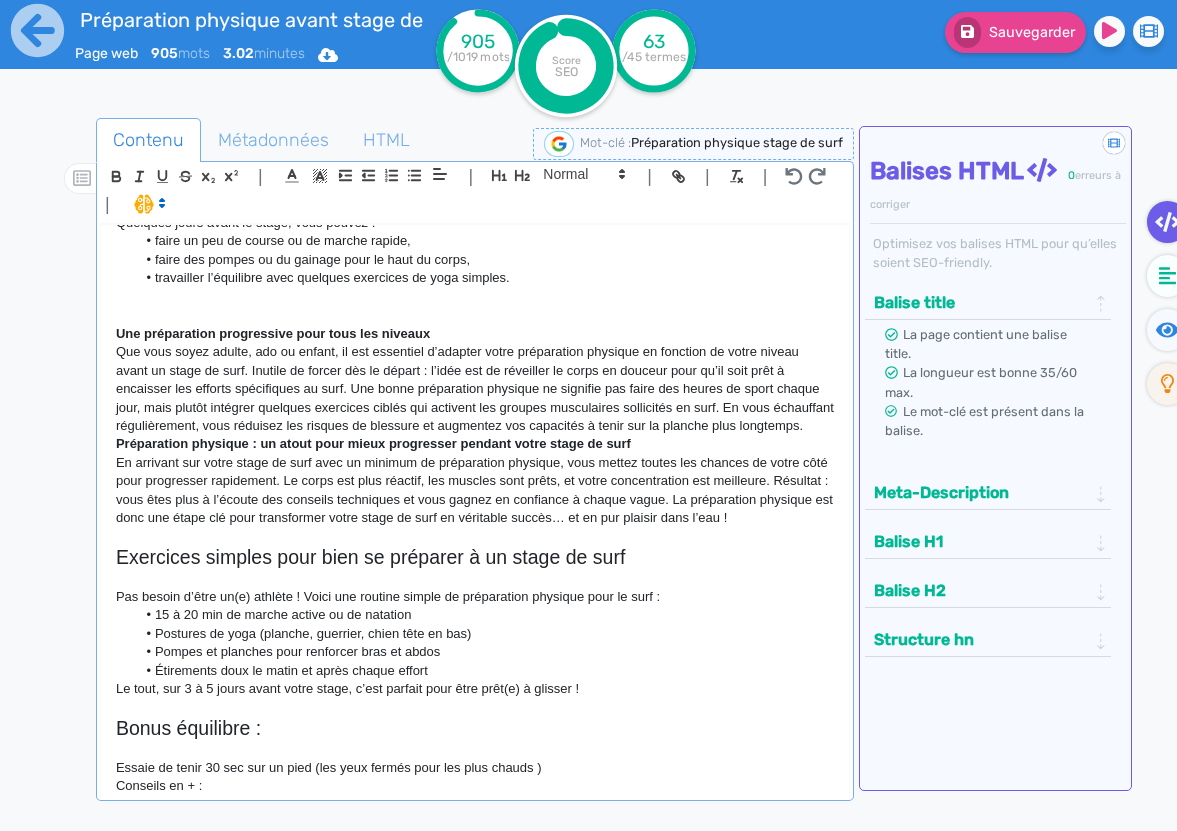 scroll, scrollTop: 0, scrollLeft: 0, axis: both 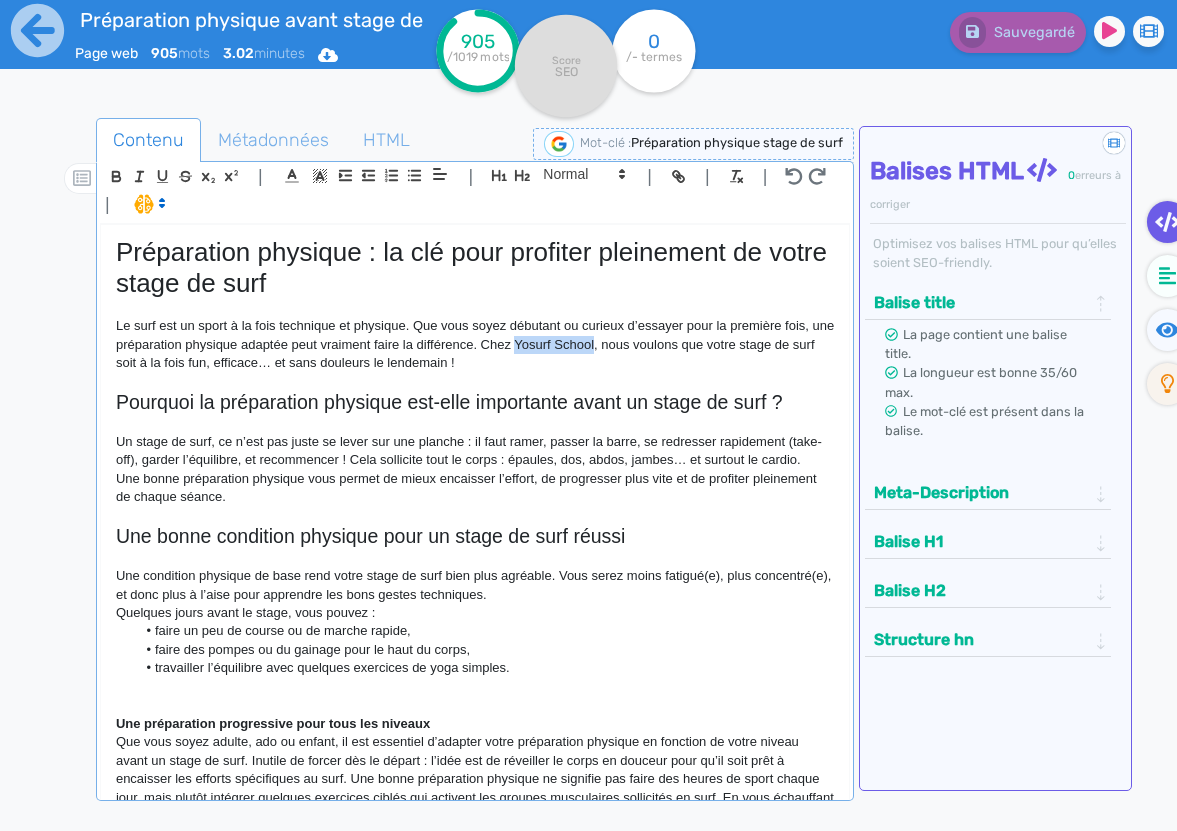 drag, startPoint x: 545, startPoint y: 351, endPoint x: 625, endPoint y: 344, distance: 80.305664 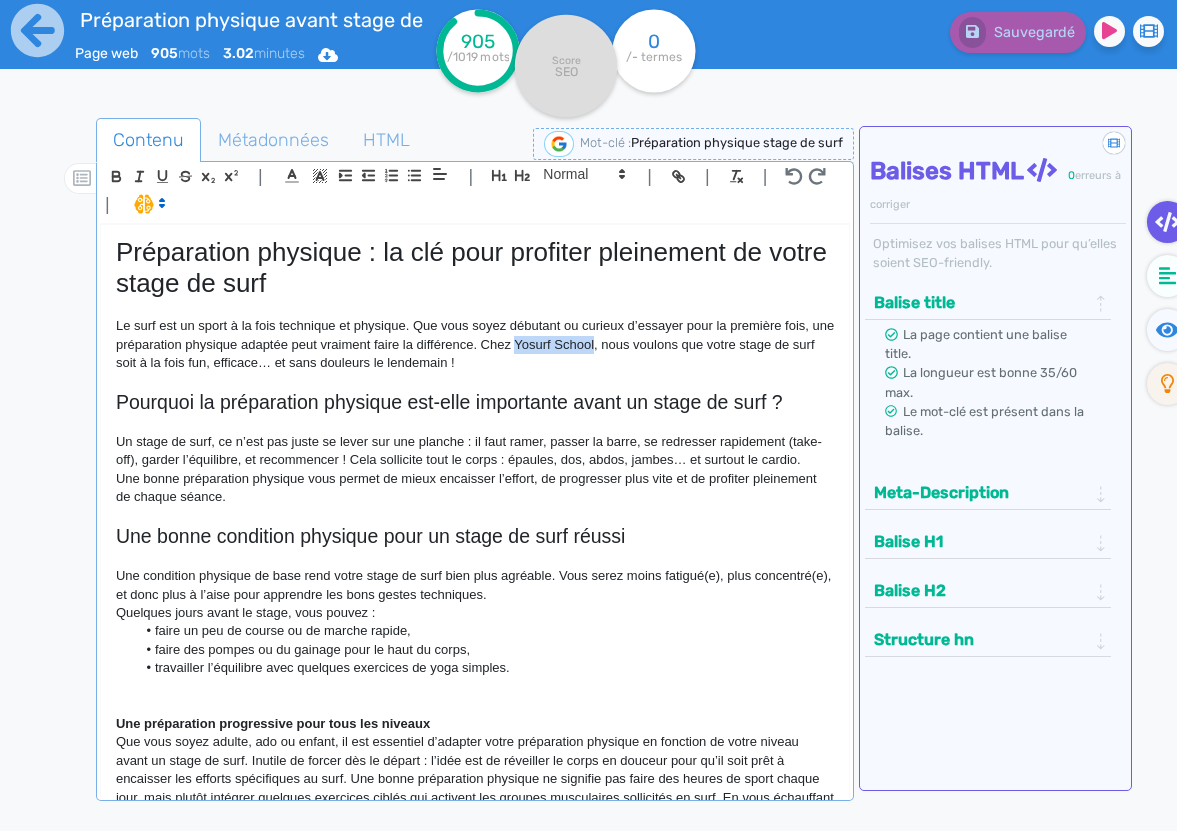 click on "Le surf est un sport à la fois technique et physique. Que vous soyez débutant ou curieux d’essayer pour la première fois, une préparation physique adaptée peut vraiment faire la différence. Chez Yosurf School, nous voulons que votre stage de surf soit à la fois fun, efficace… et sans douleurs le lendemain !" 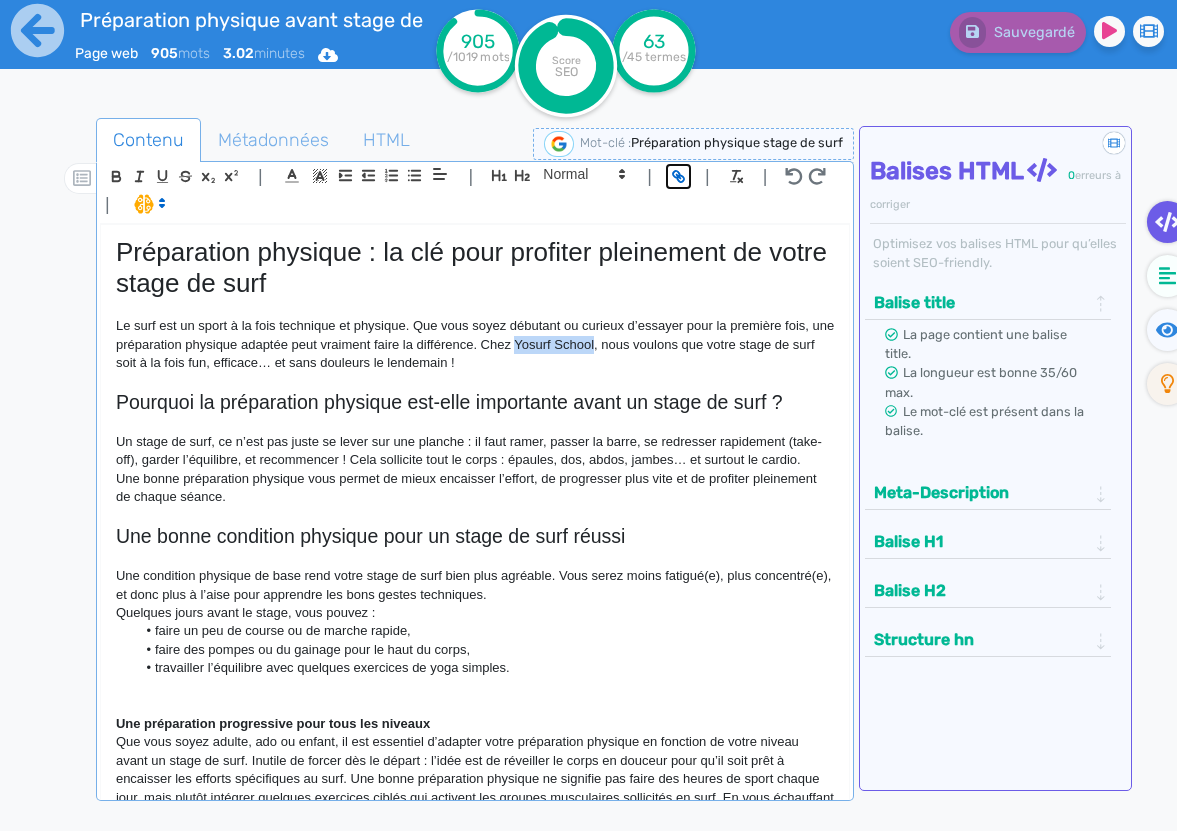 click 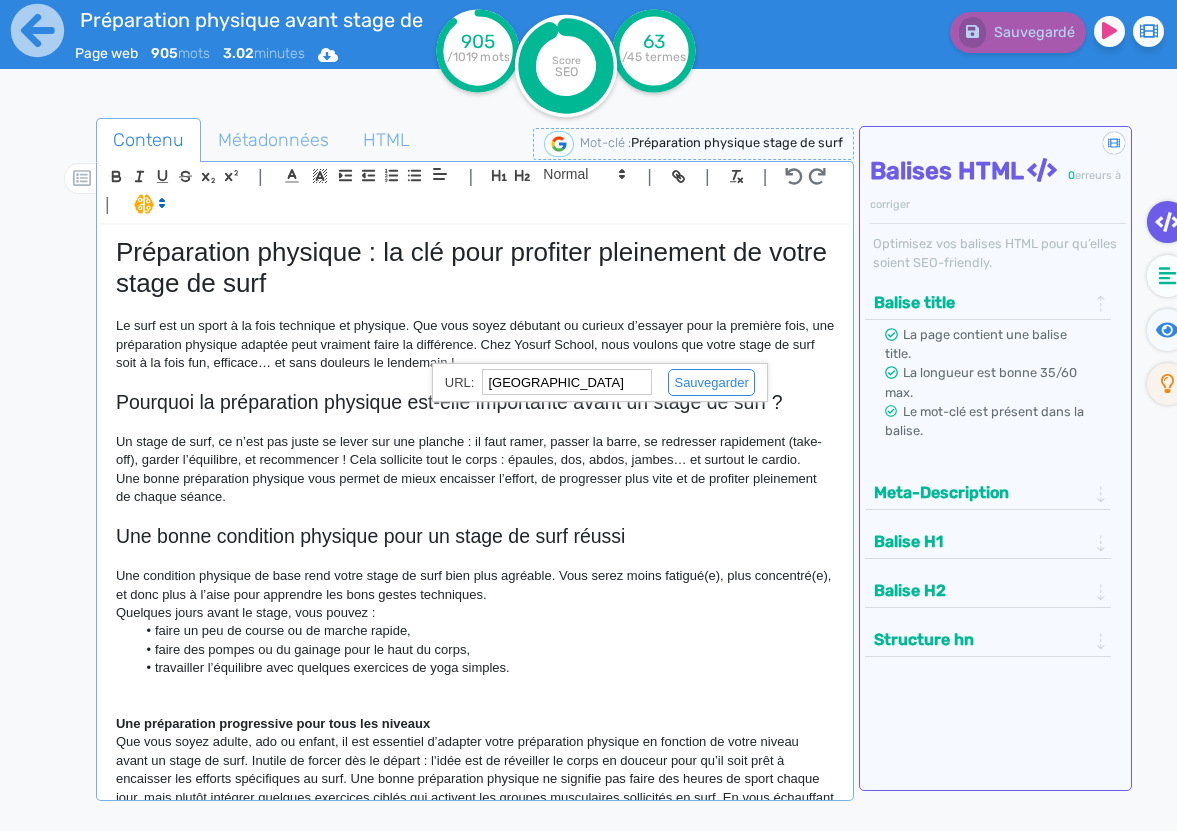paste on "https://hossegor-surf.fr/" 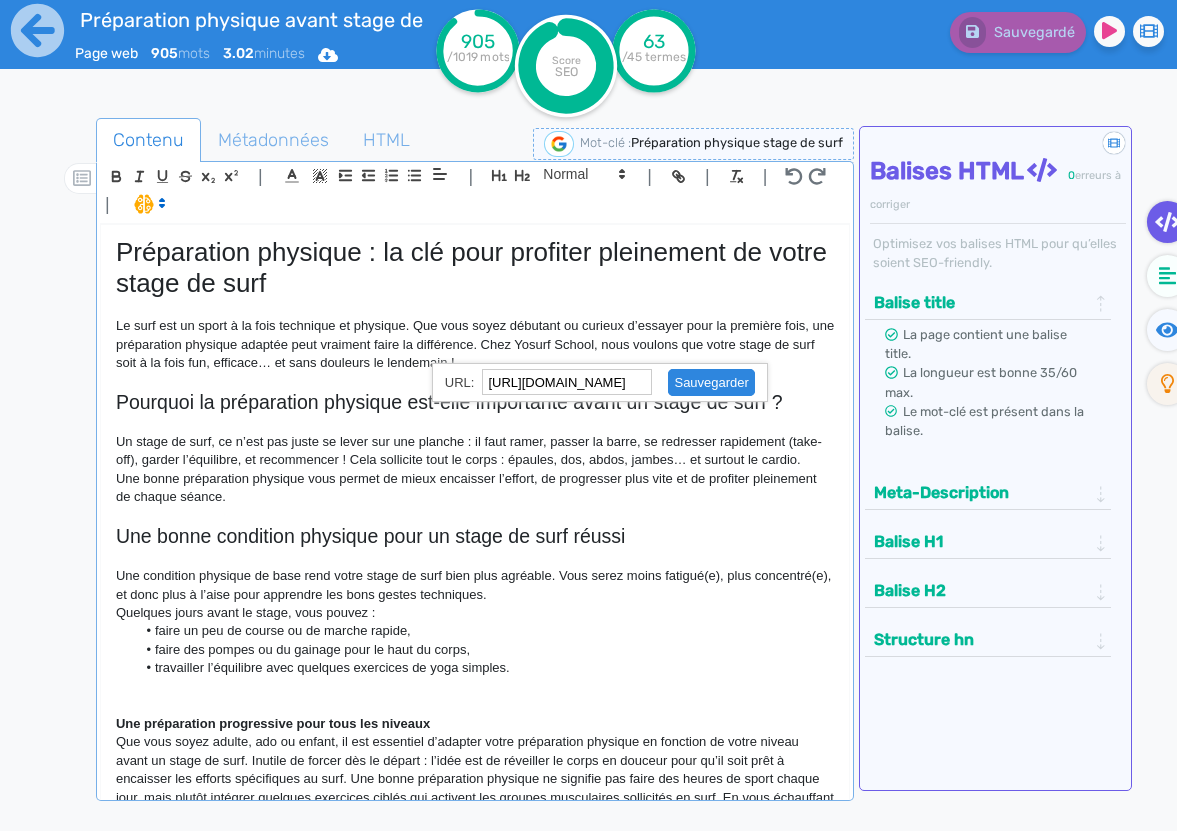 click 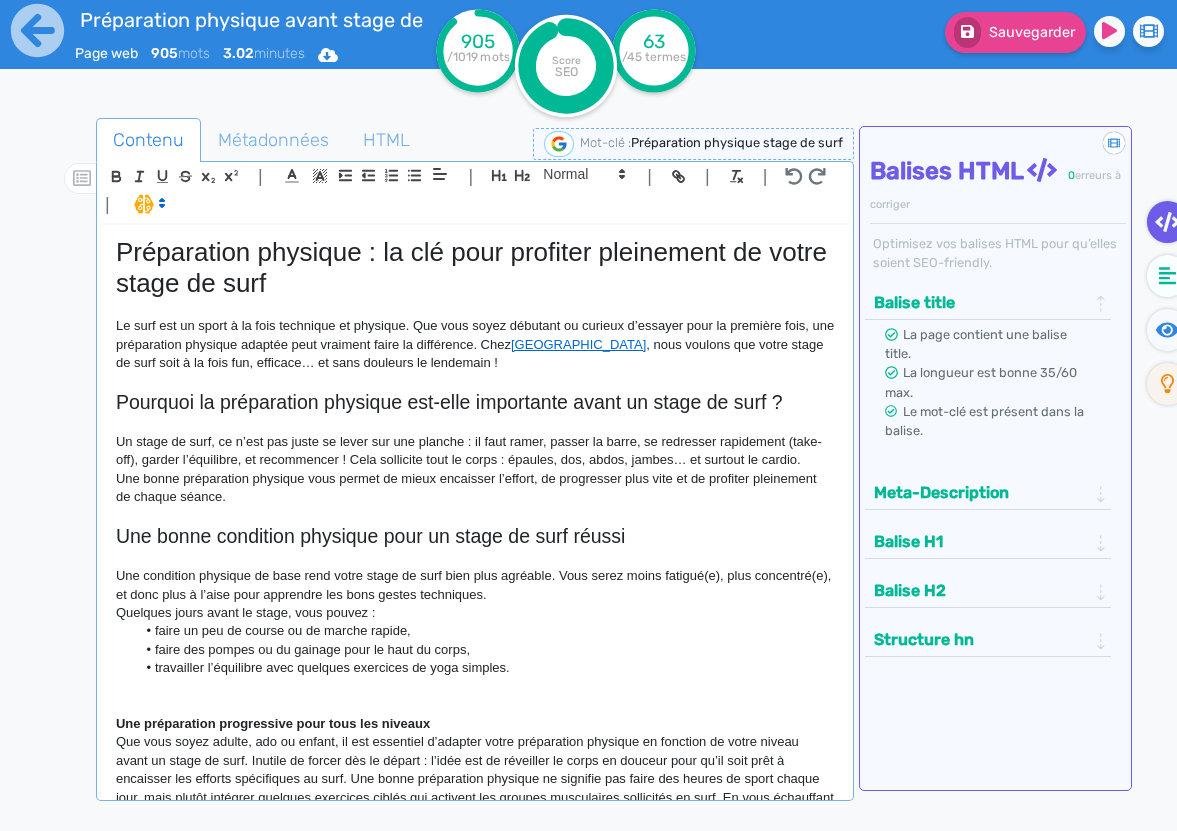 click on "Un stage de surf, ce n’est pas juste se lever sur une planche : il faut ramer, passer la barre, se redresser rapidement (take-off), garder l’équilibre, et recommencer ! Cela sollicite tout le corps : épaules, dos, abdos, jambes… et surtout le cardio." 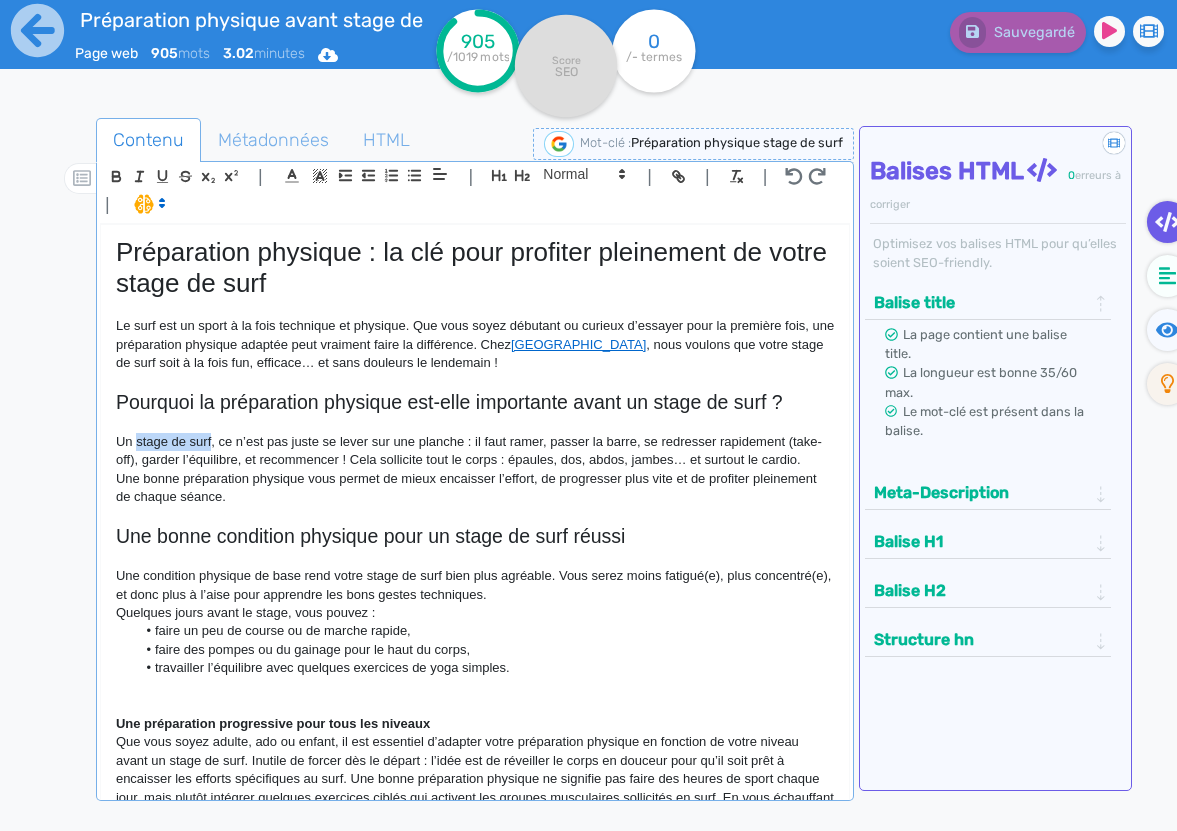 drag, startPoint x: 213, startPoint y: 448, endPoint x: 137, endPoint y: 447, distance: 76.00658 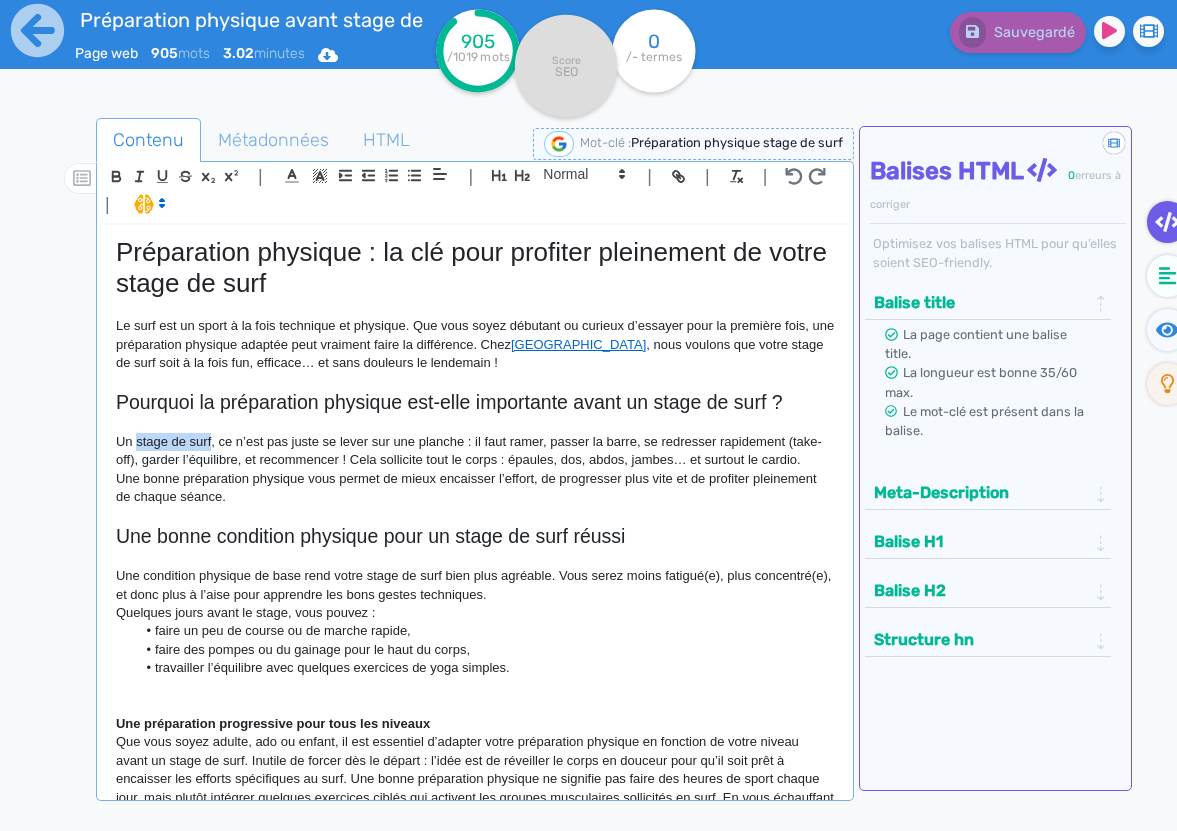 click on "Un stage de surf, ce n’est pas juste se lever sur une planche : il faut ramer, passer la barre, se redresser rapidement (take-off), garder l’équilibre, et recommencer ! Cela sollicite tout le corps : épaules, dos, abdos, jambes… et surtout le cardio." 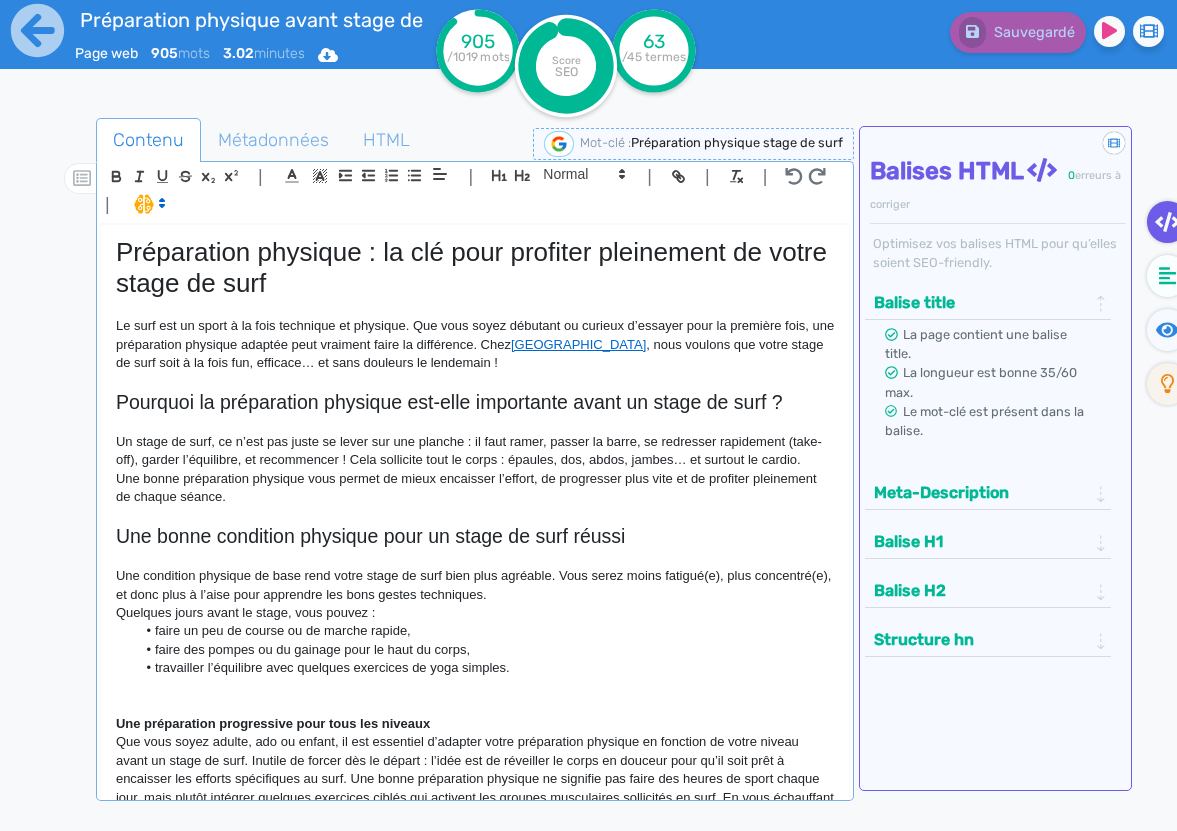 click on "|                                                                                                                                                                                                         |               H3 H4 H5 H6 Normal |         |             | |" 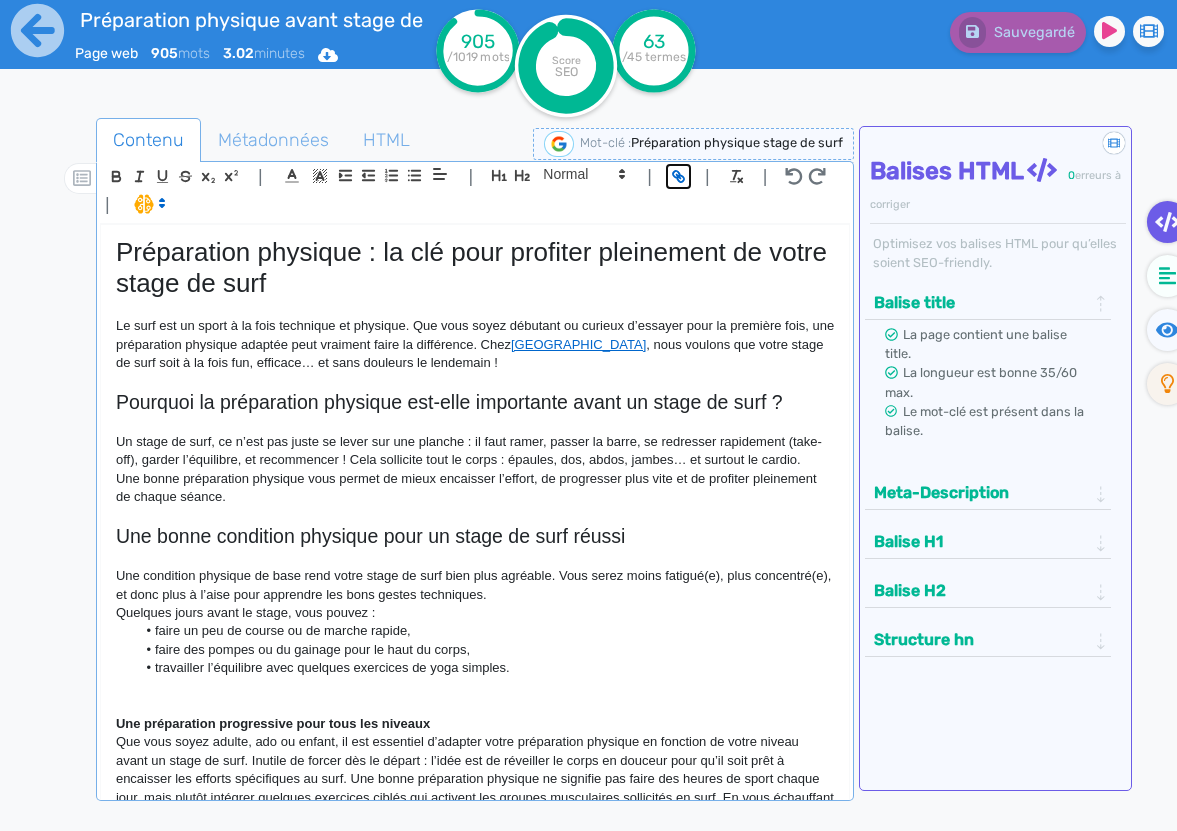 click 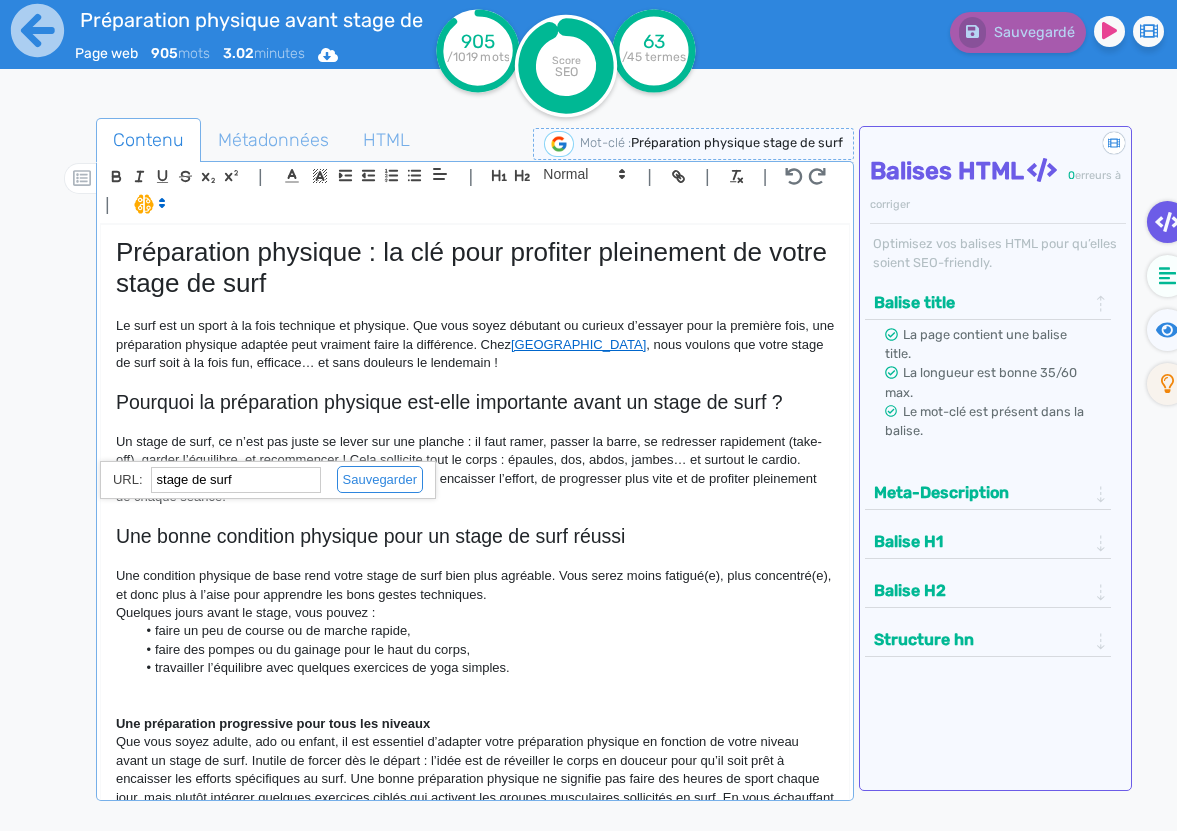 paste on "https://hossegor-surf.fr/cours-de-surf-2/stage-de-surf/" 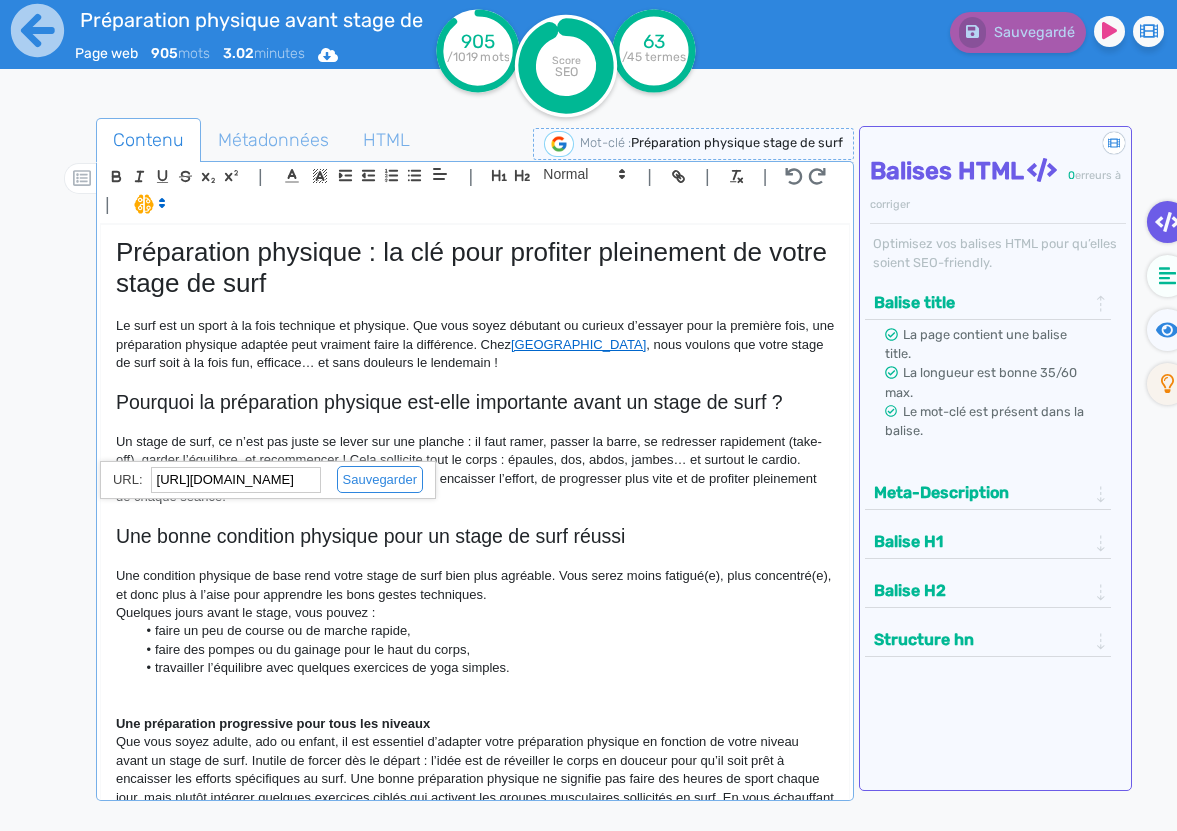 scroll, scrollTop: 0, scrollLeft: 147, axis: horizontal 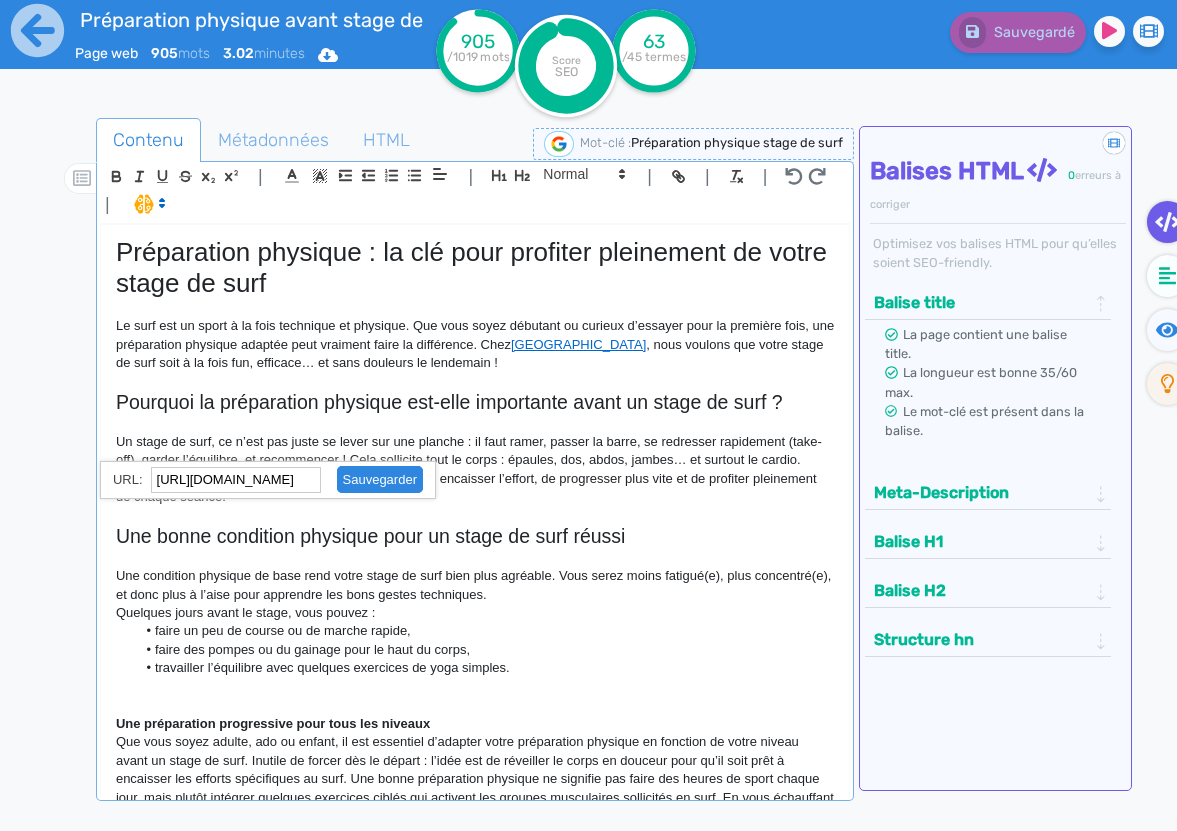 click 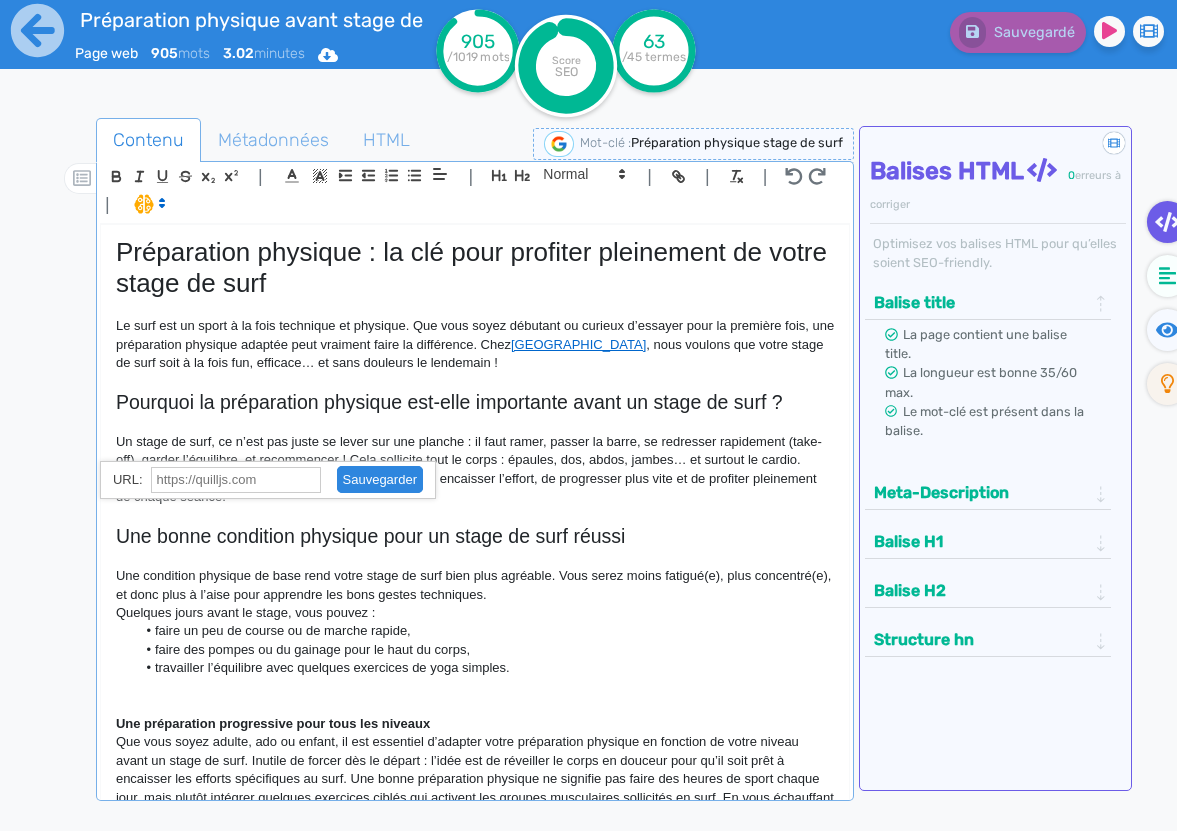 scroll, scrollTop: 0, scrollLeft: 0, axis: both 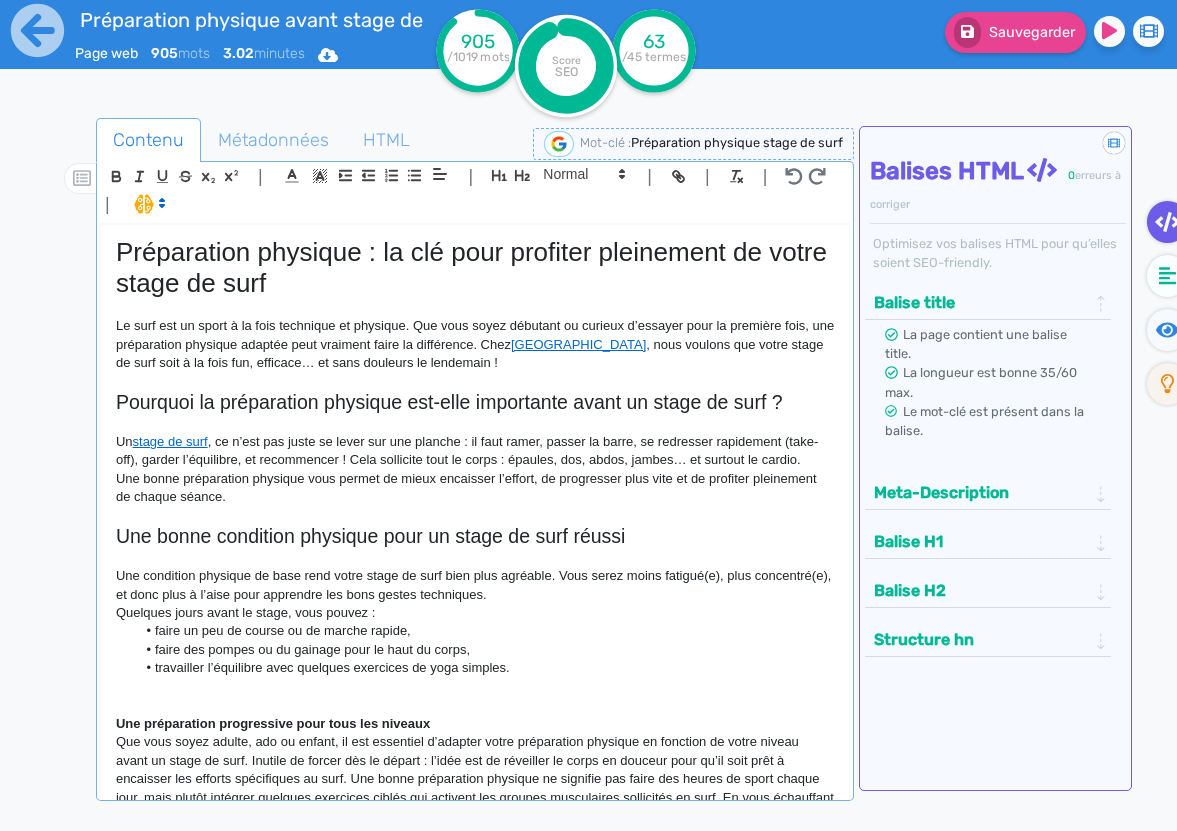 click on "Une bonne préparation physique vous permet de mieux encaisser l’effort, de progresser plus vite et de profiter pleinement de chaque séance." 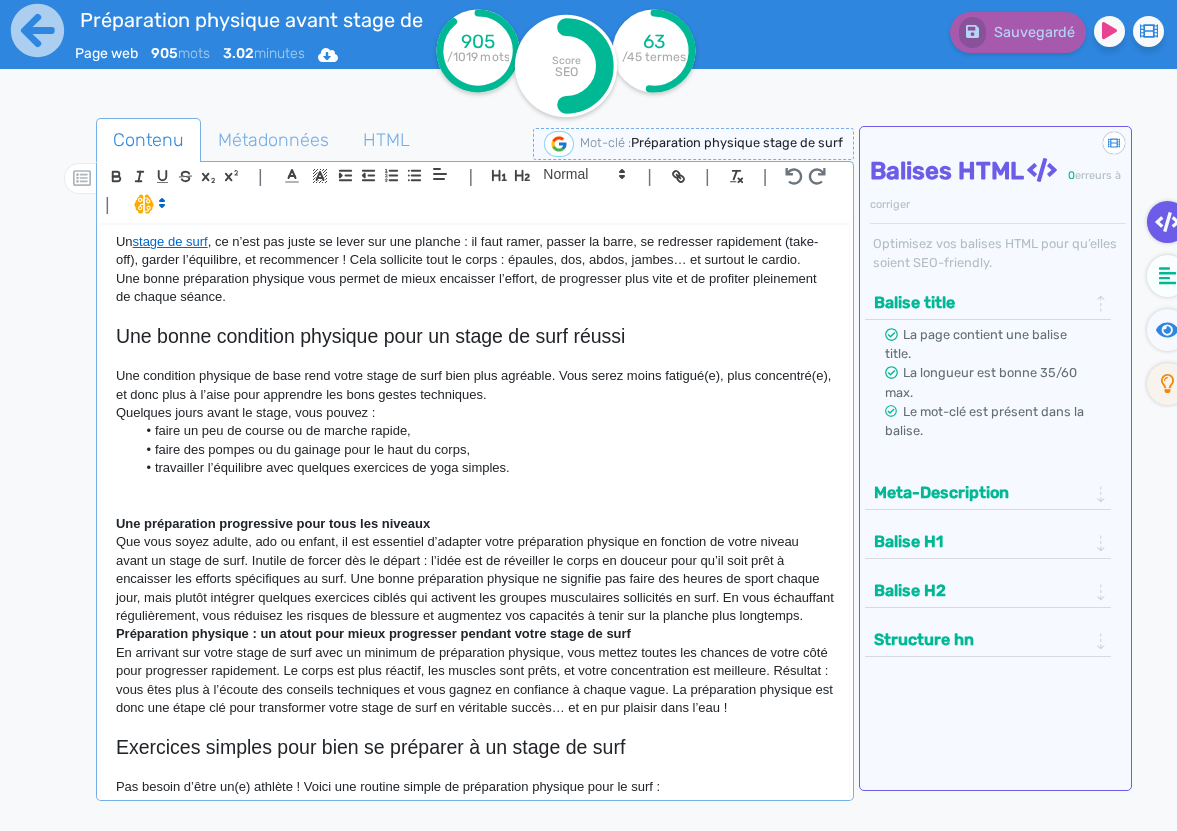scroll, scrollTop: 253, scrollLeft: 0, axis: vertical 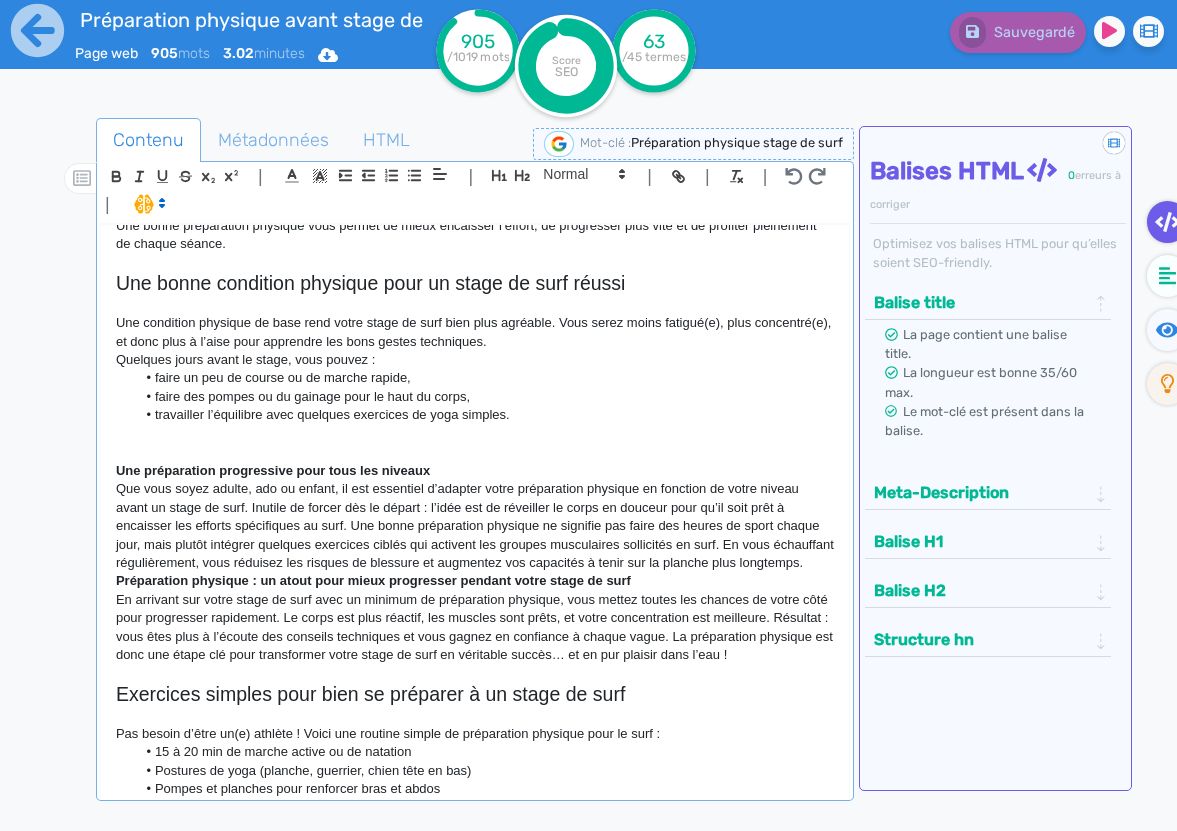 click on "Préparation physique : un atout pour mieux progresser pendant votre stage de surf" 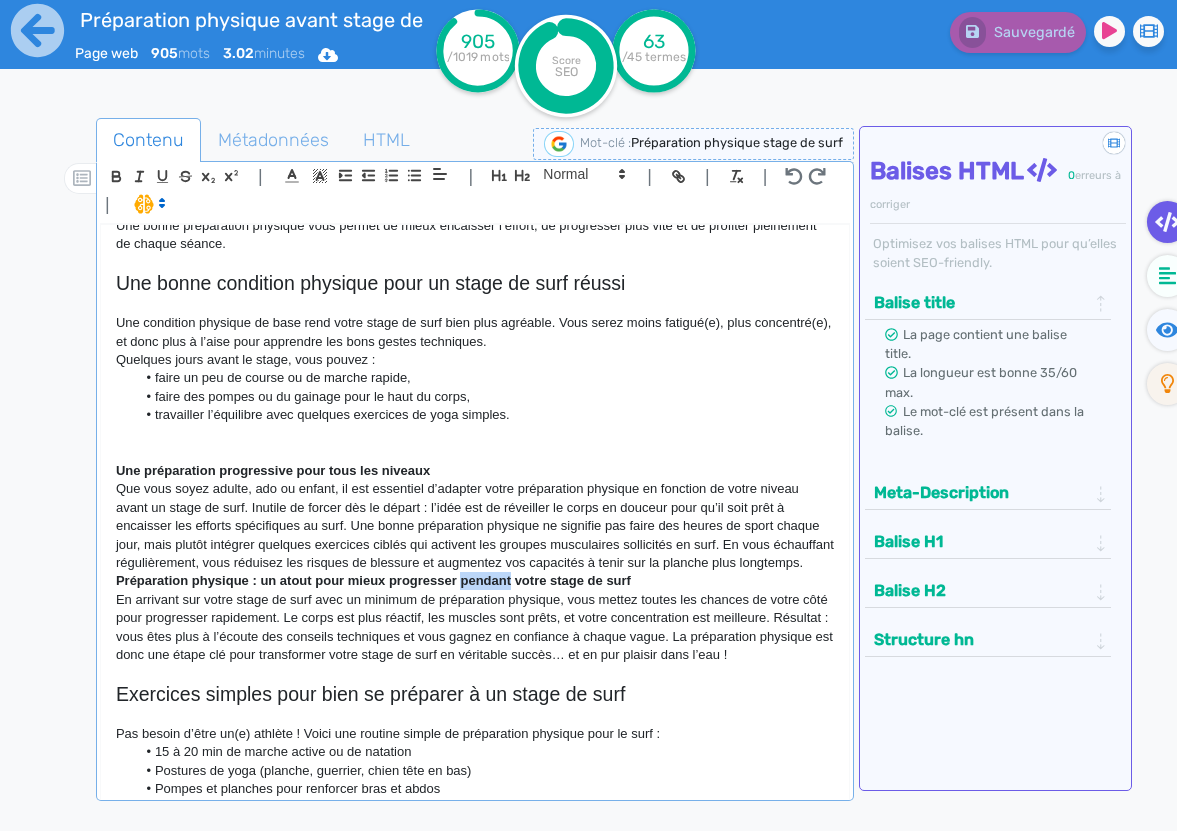 click on "Préparation physique : un atout pour mieux progresser pendant votre stage de surf" 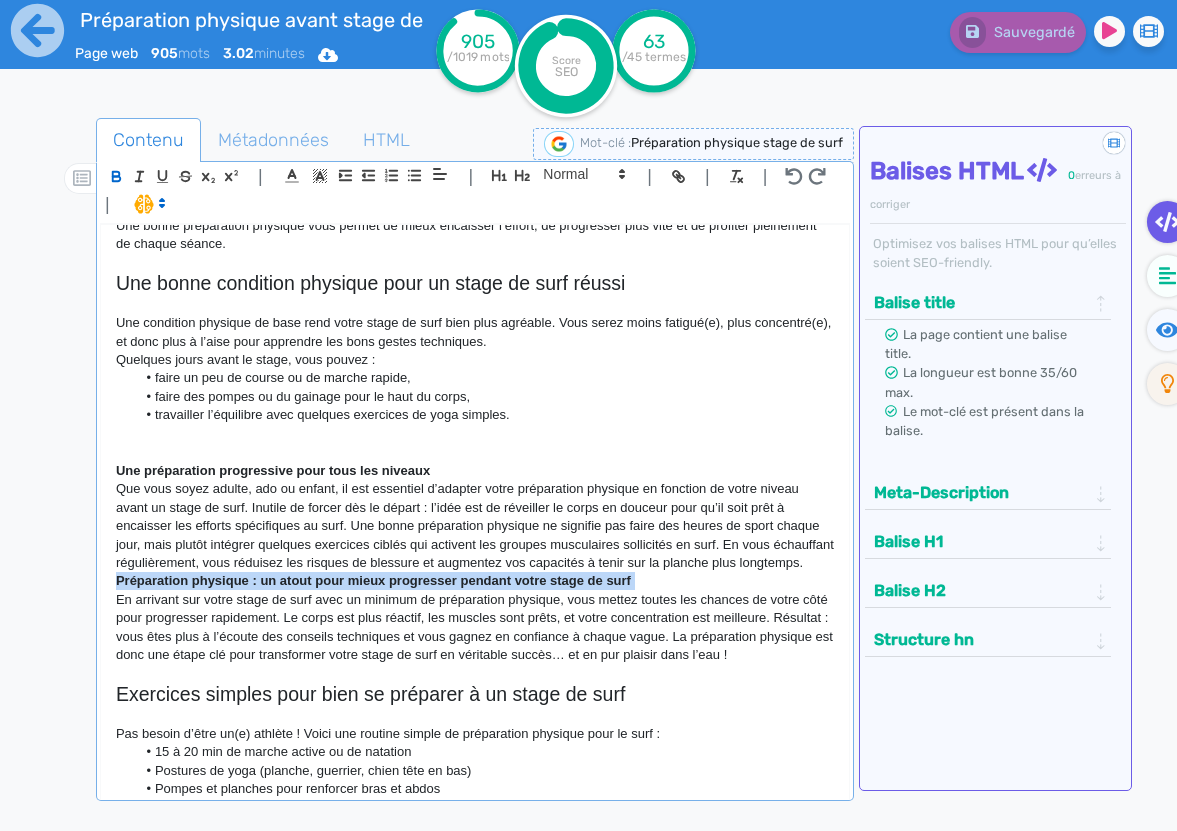 click on "Préparation physique : un atout pour mieux progresser pendant votre stage de surf" 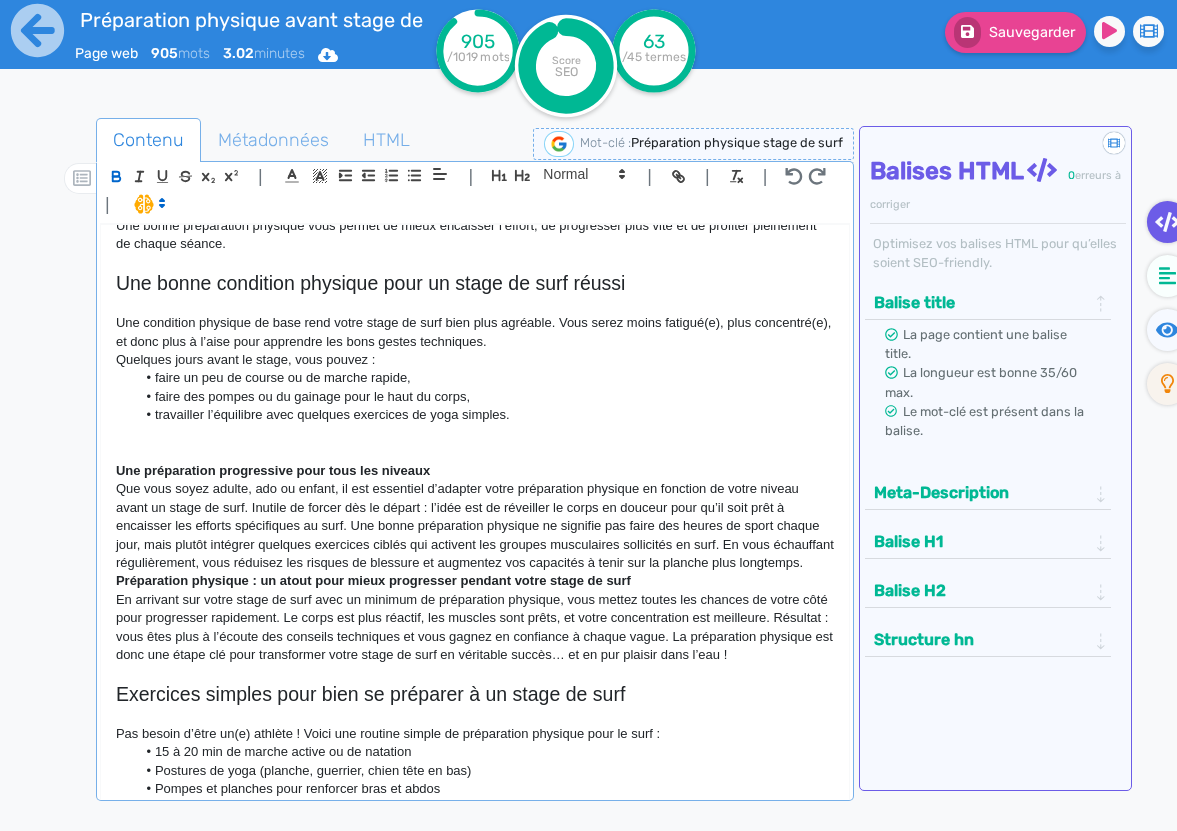 click on "Préparation physique : un atout pour mieux progresser pendant votre stage de surf" 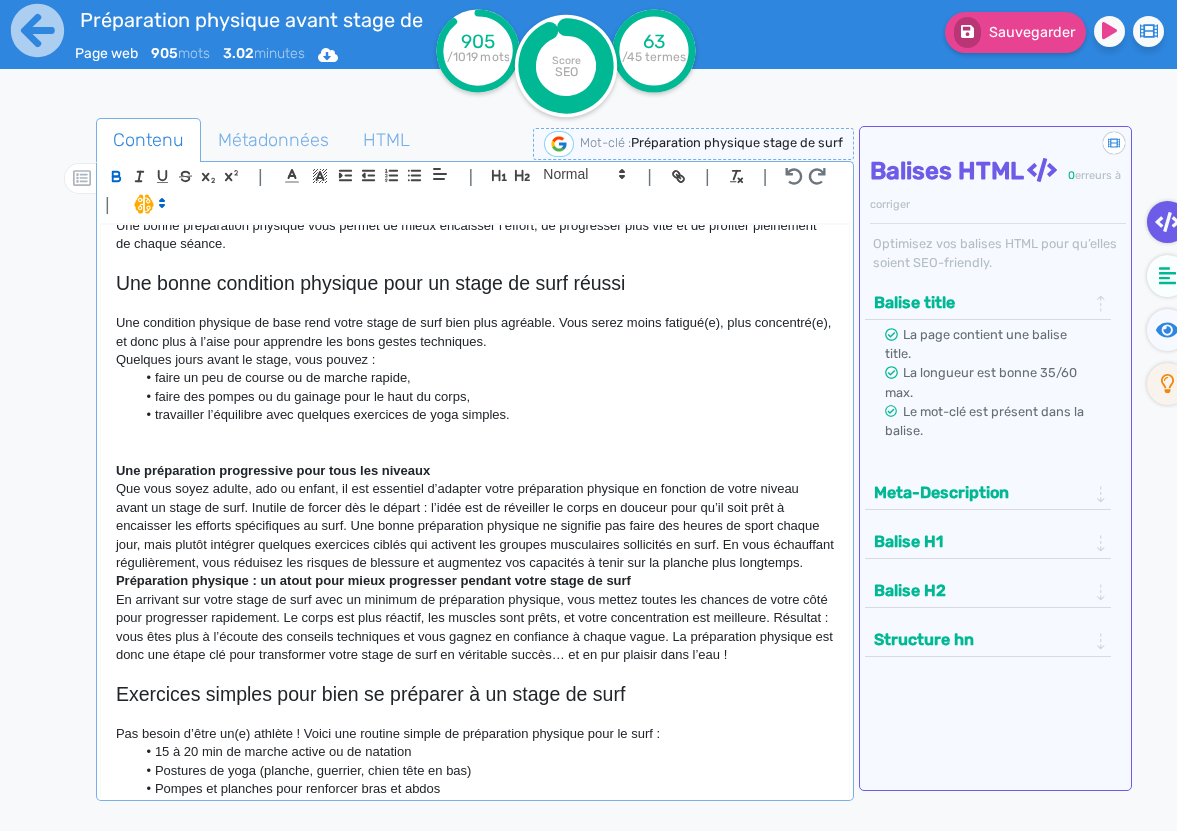 click 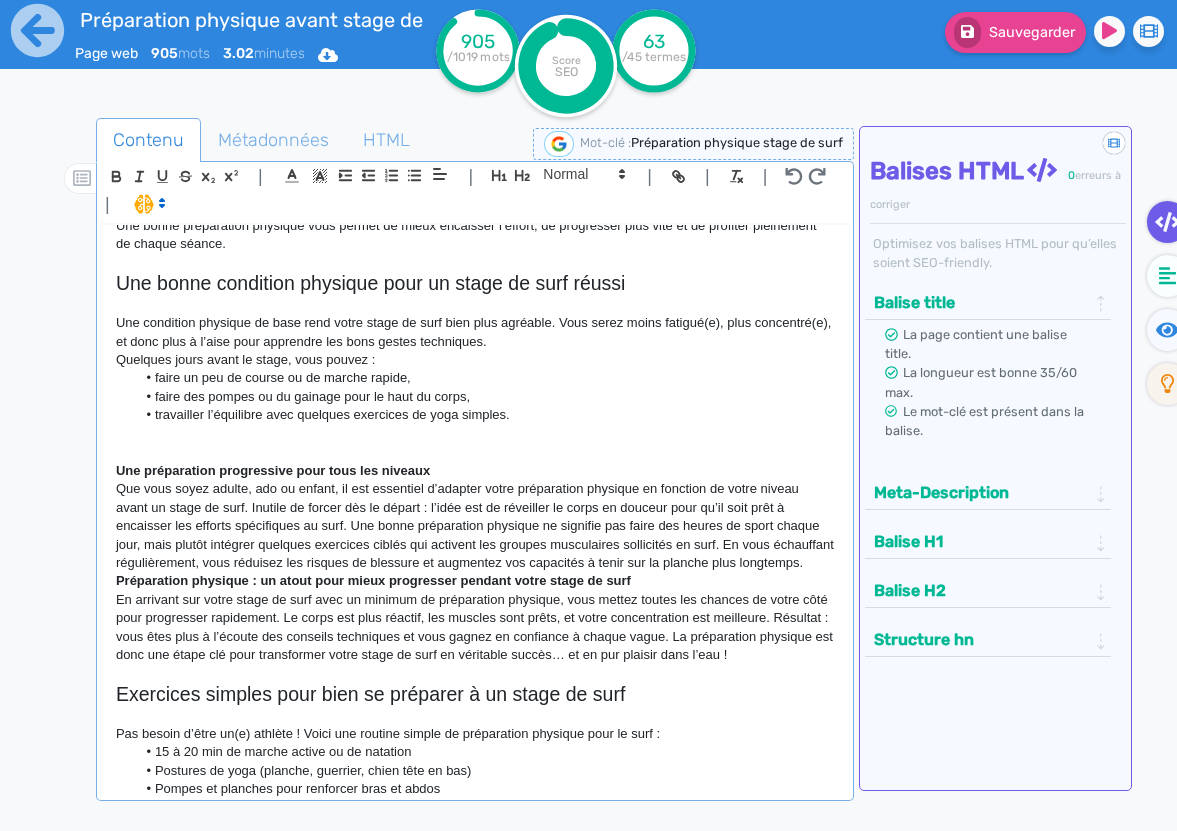 click on "Une préparation progressive pour tous les niveaux" 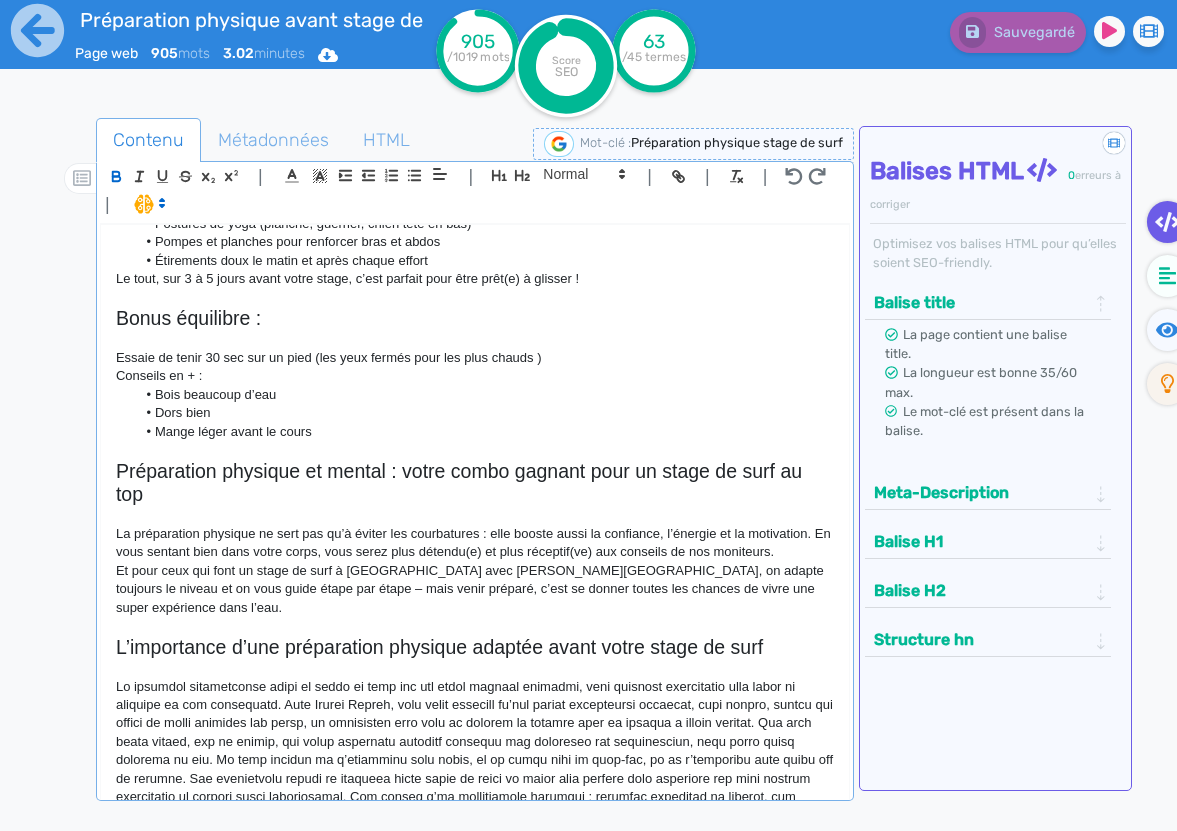 scroll, scrollTop: 836, scrollLeft: 0, axis: vertical 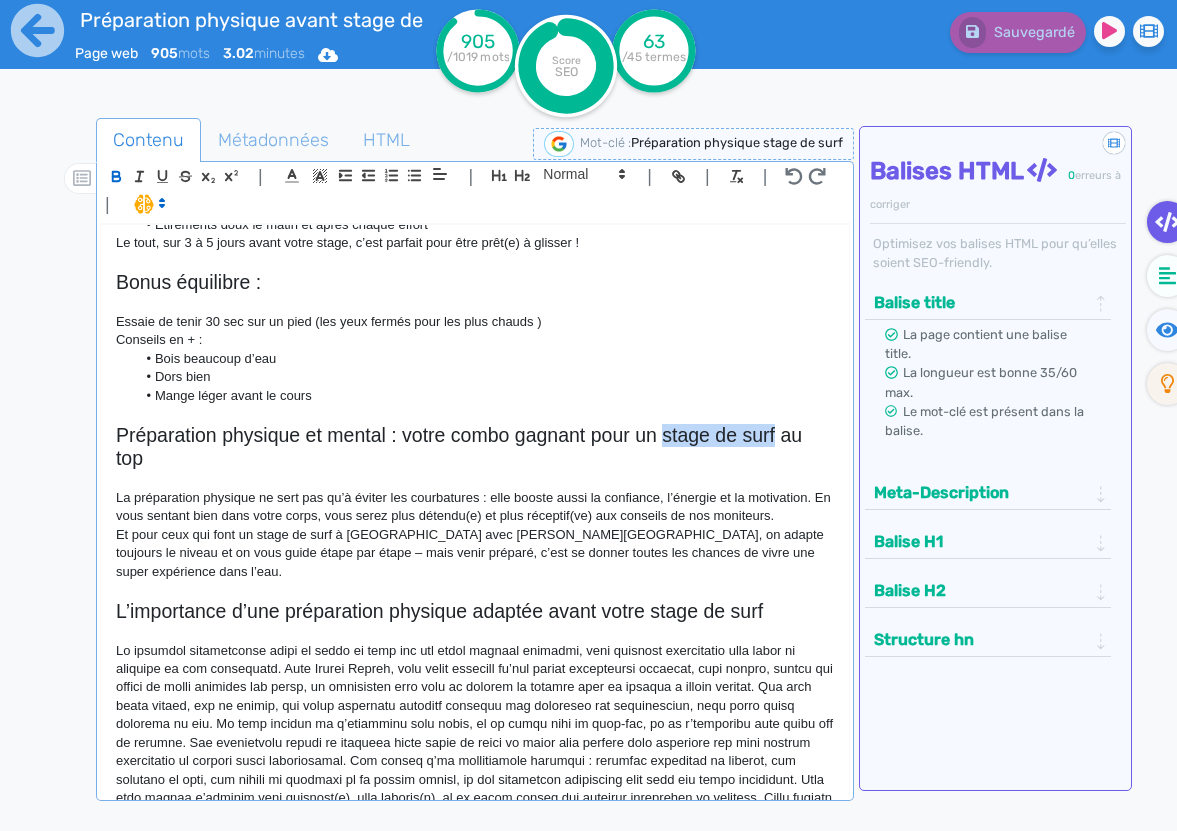 drag, startPoint x: 663, startPoint y: 459, endPoint x: 773, endPoint y: 458, distance: 110.00455 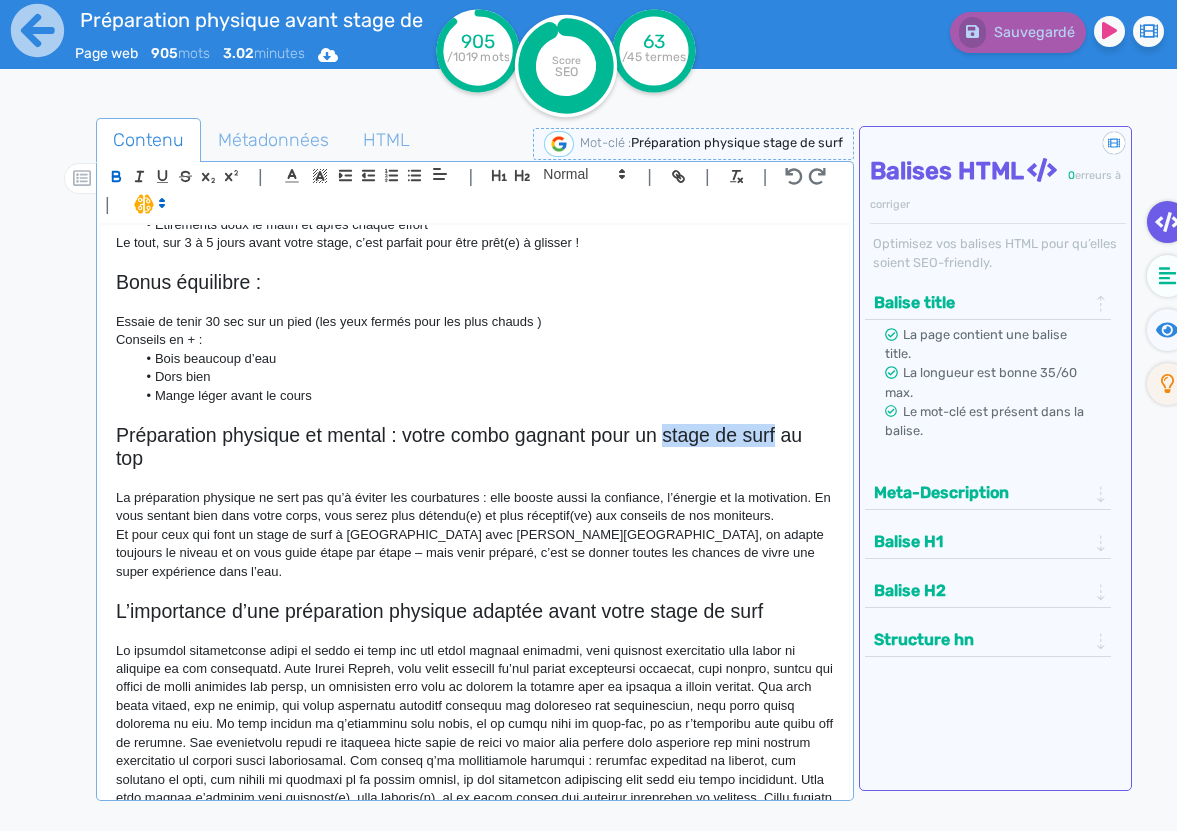 click on "Préparation physique et mental : votre combo gagnant pour un stage de surf au top" 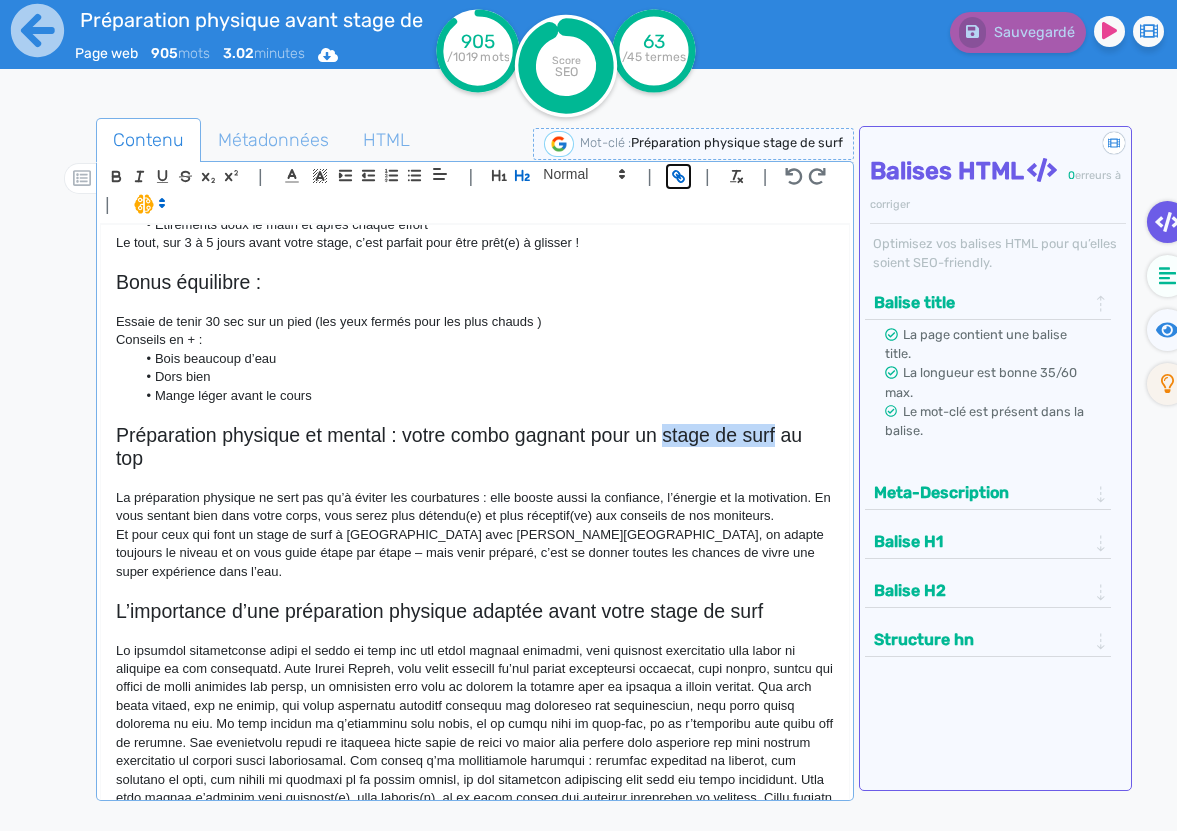 click 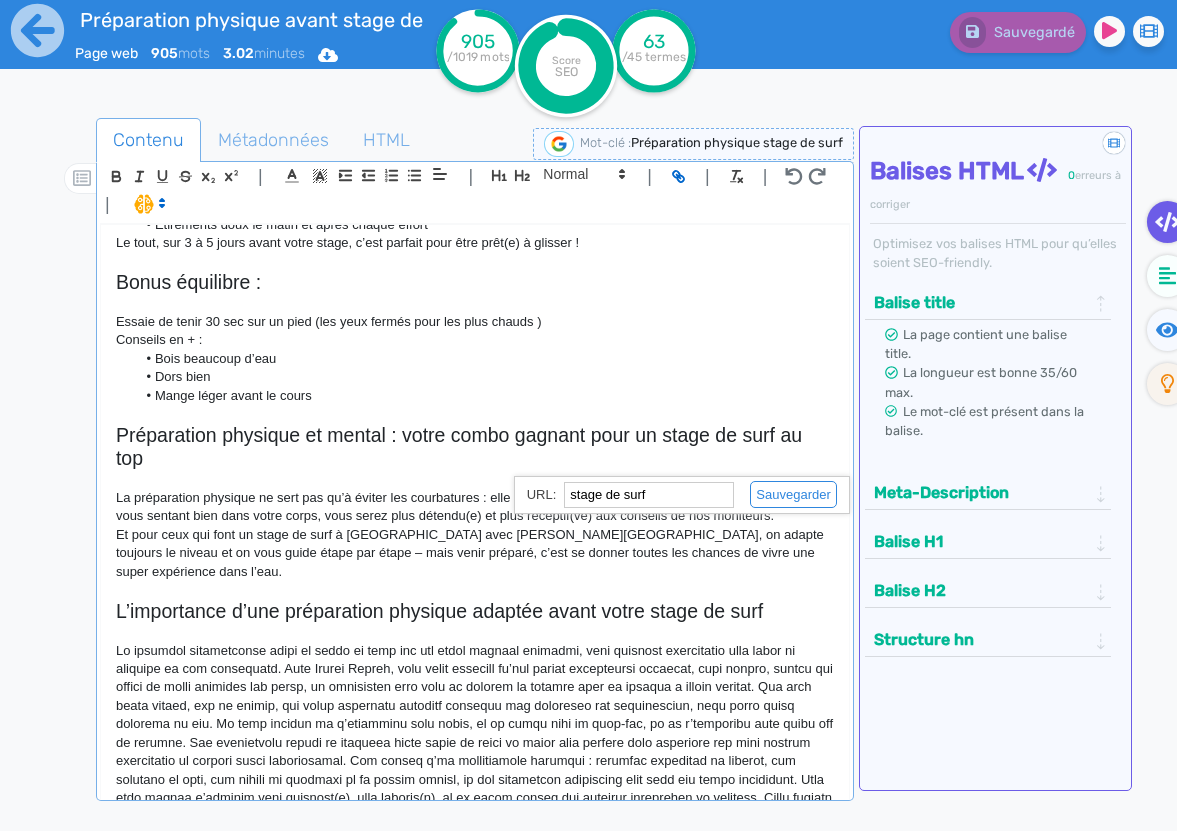 paste on "https://hossegor-surf.fr/cours-de-surf-2/stage-de-surf/" 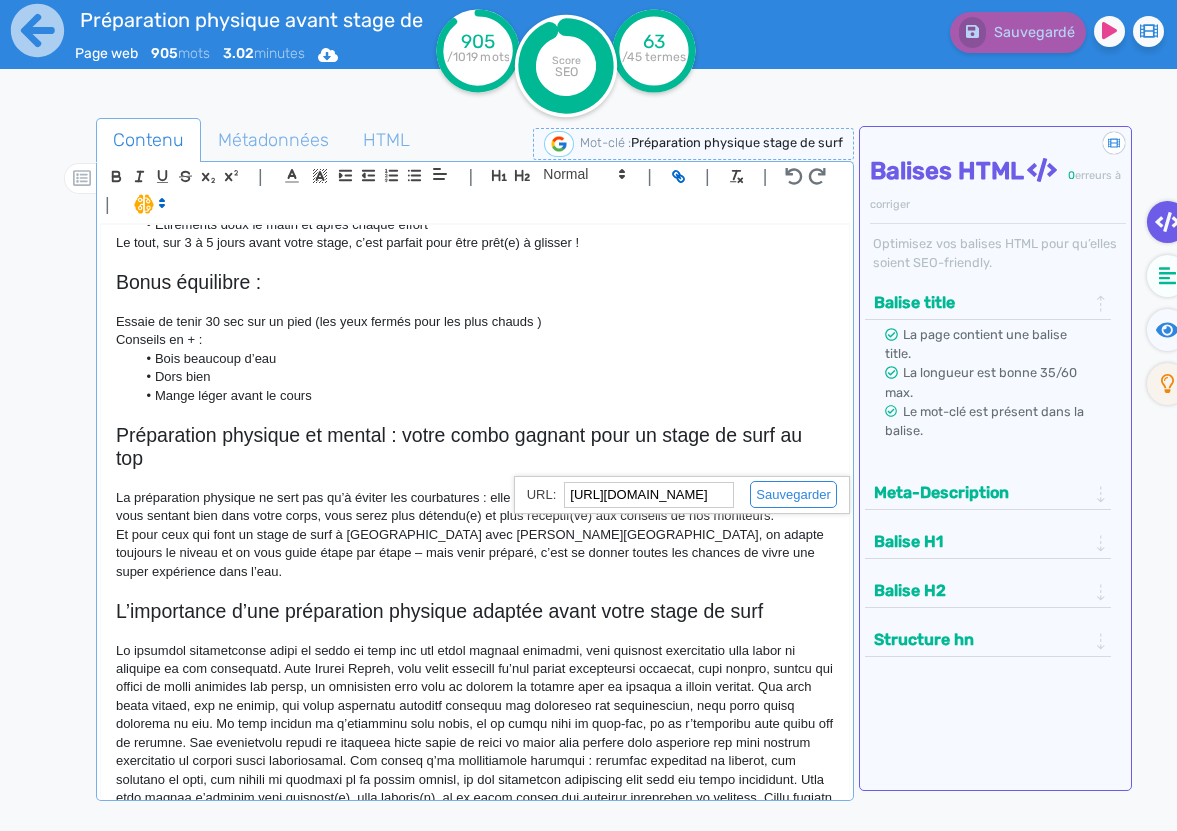 scroll, scrollTop: 0, scrollLeft: 147, axis: horizontal 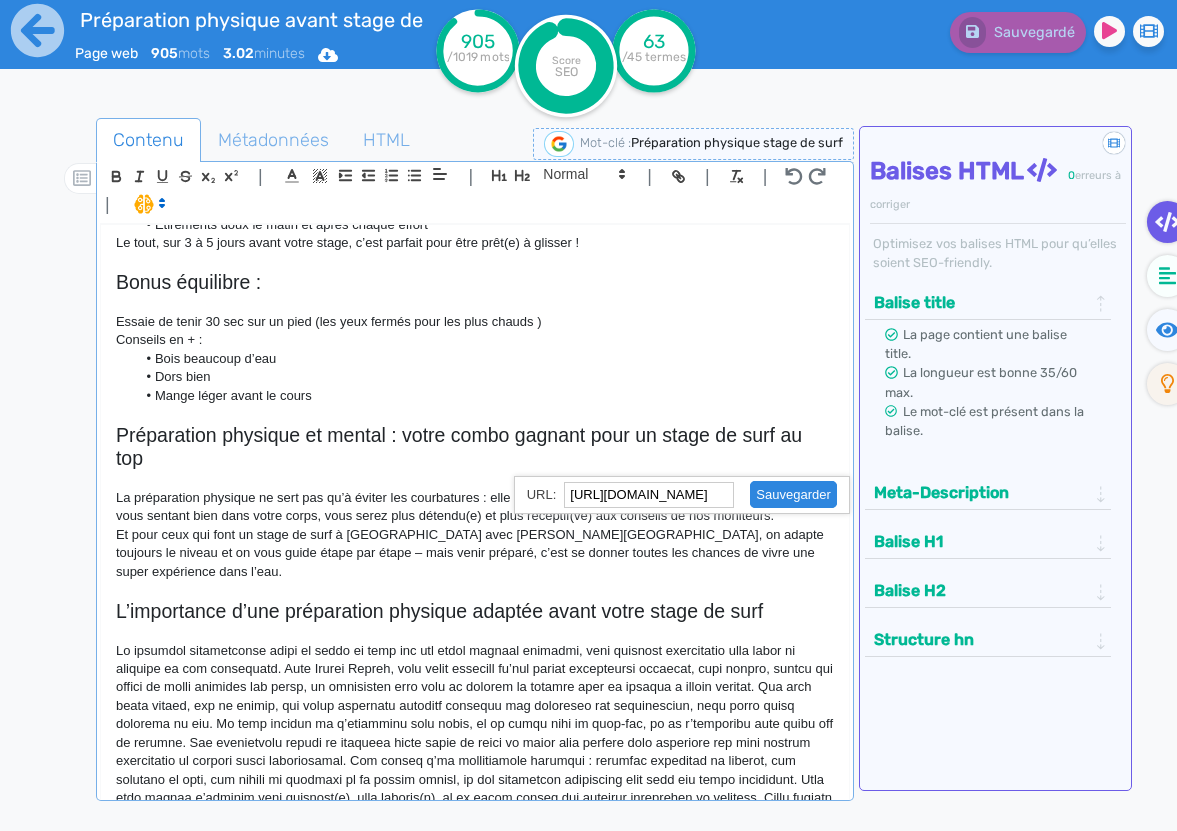 type on "https://hossegor-surf.fr/cours-de-surf-2/stage-de-surf/" 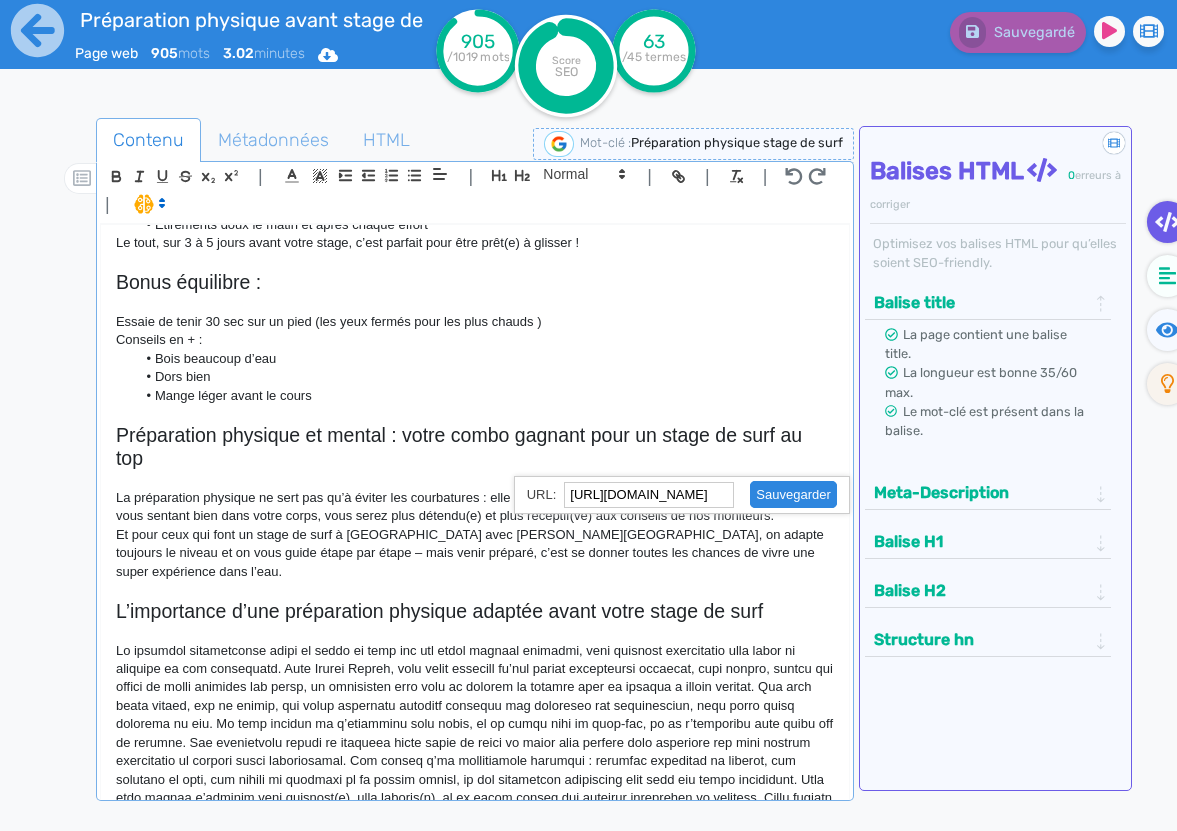 click 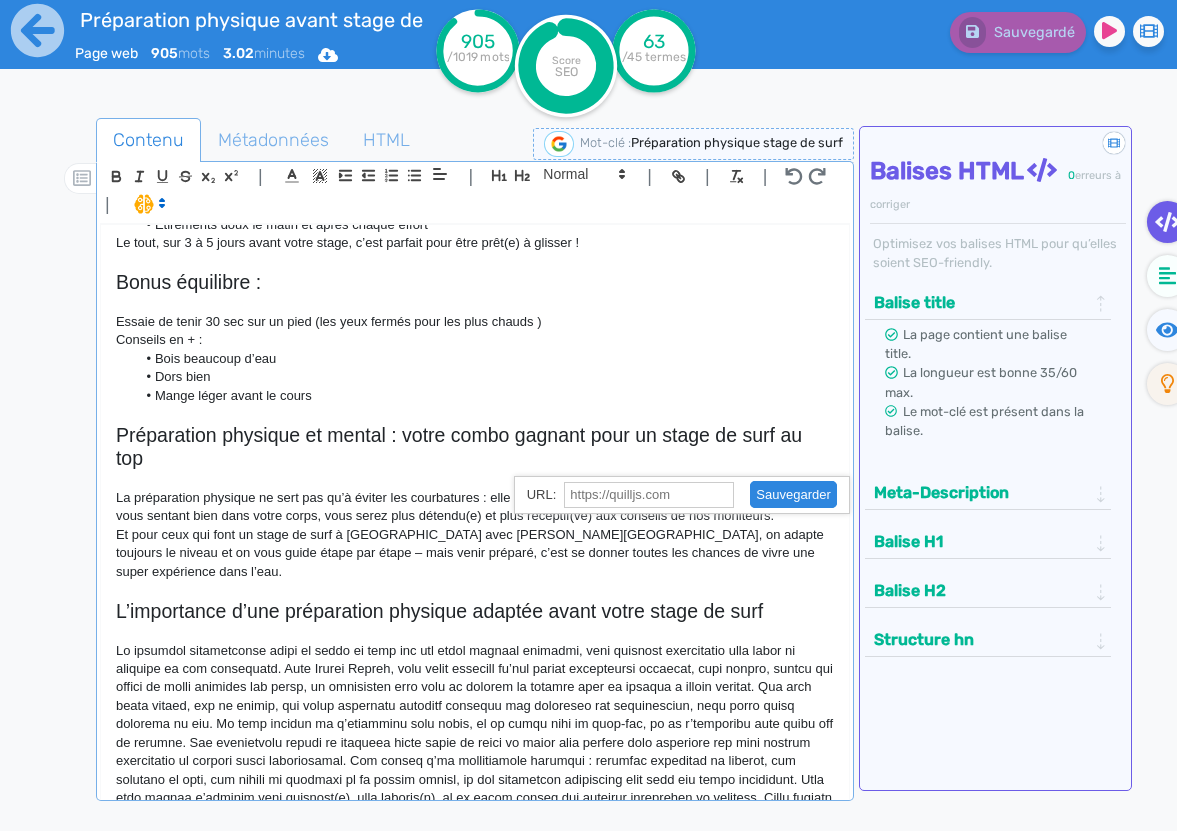 scroll, scrollTop: 0, scrollLeft: 0, axis: both 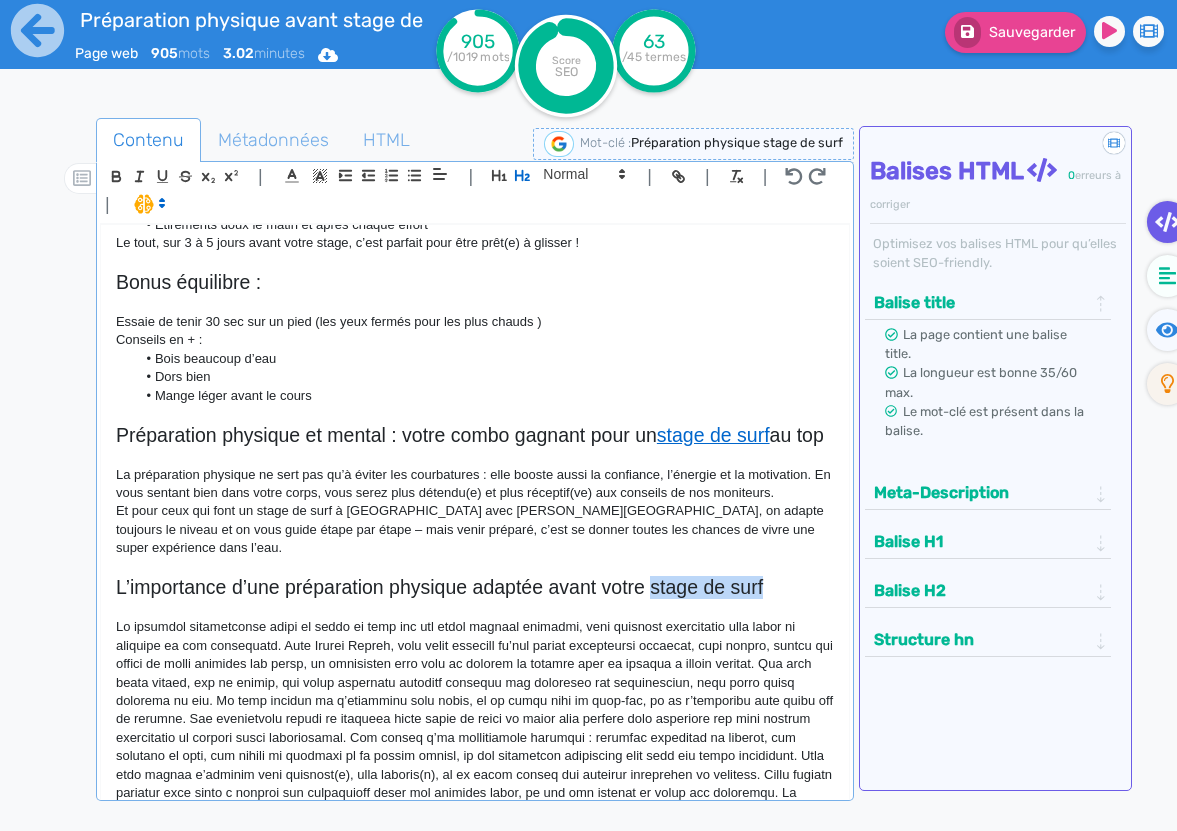 drag, startPoint x: 649, startPoint y: 607, endPoint x: 764, endPoint y: 605, distance: 115.01739 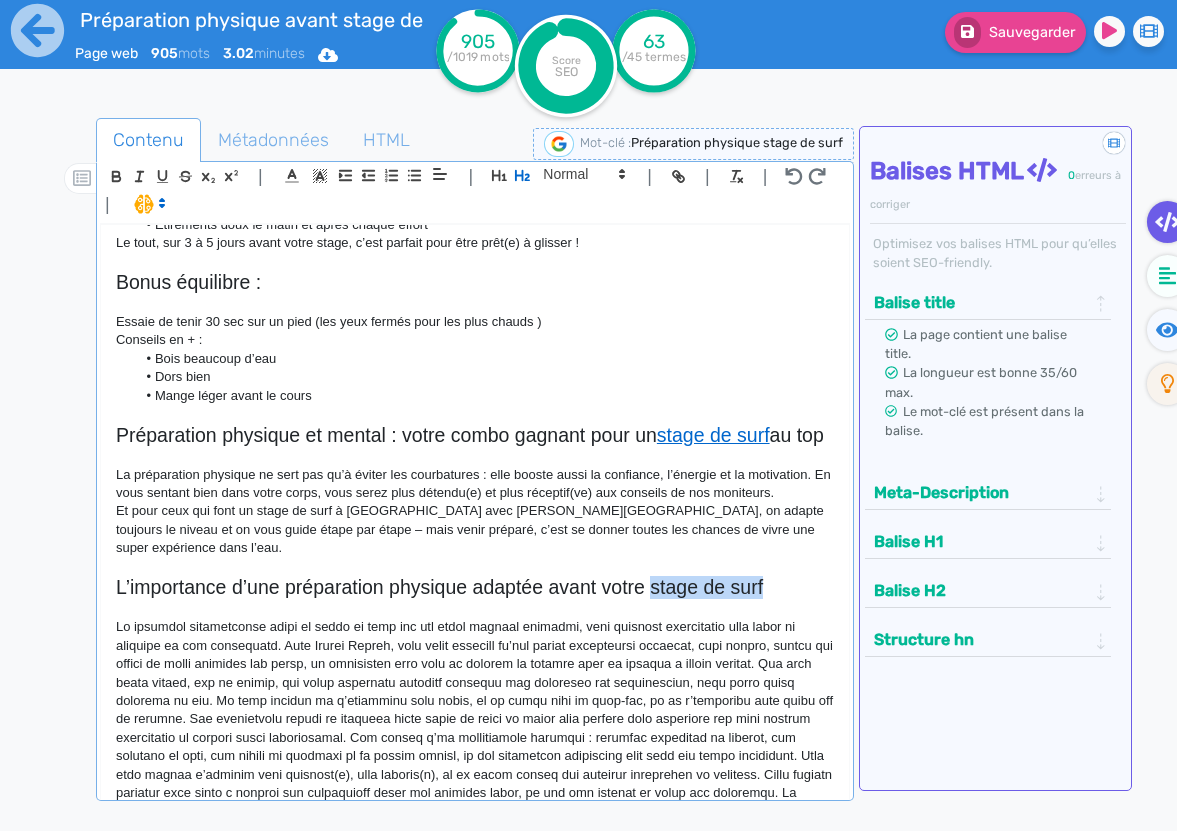 click on "L’importance d’une préparation physique adaptée avant votre stage de surf" 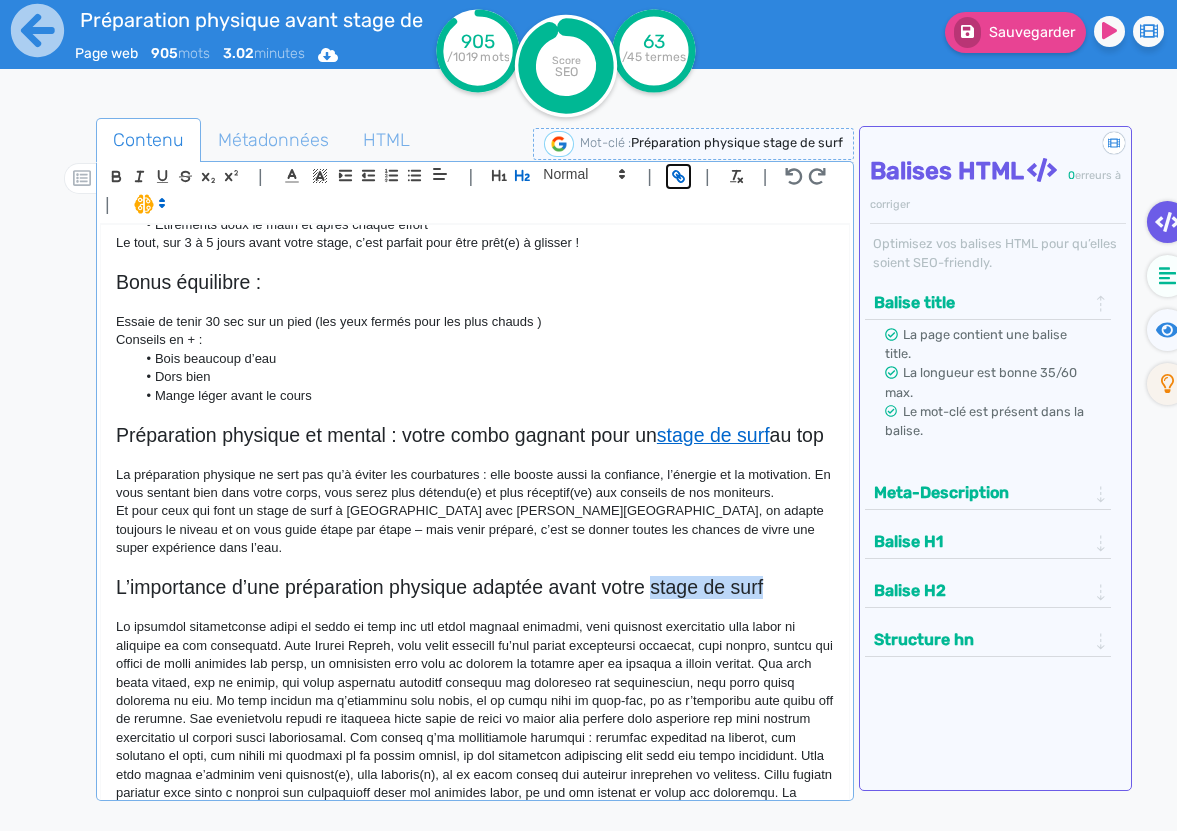 click 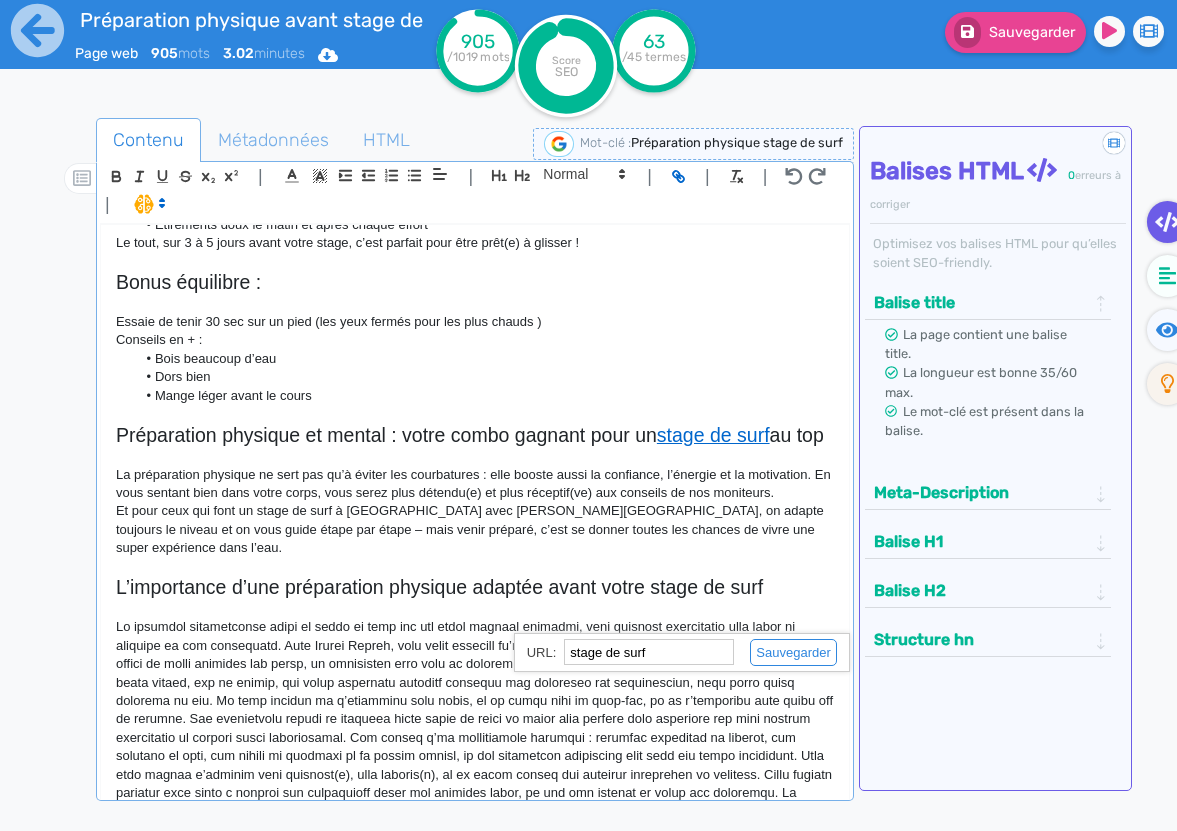 paste on "https://hossegor-surf.fr/cours-de-surf-2/stage-de-surf/" 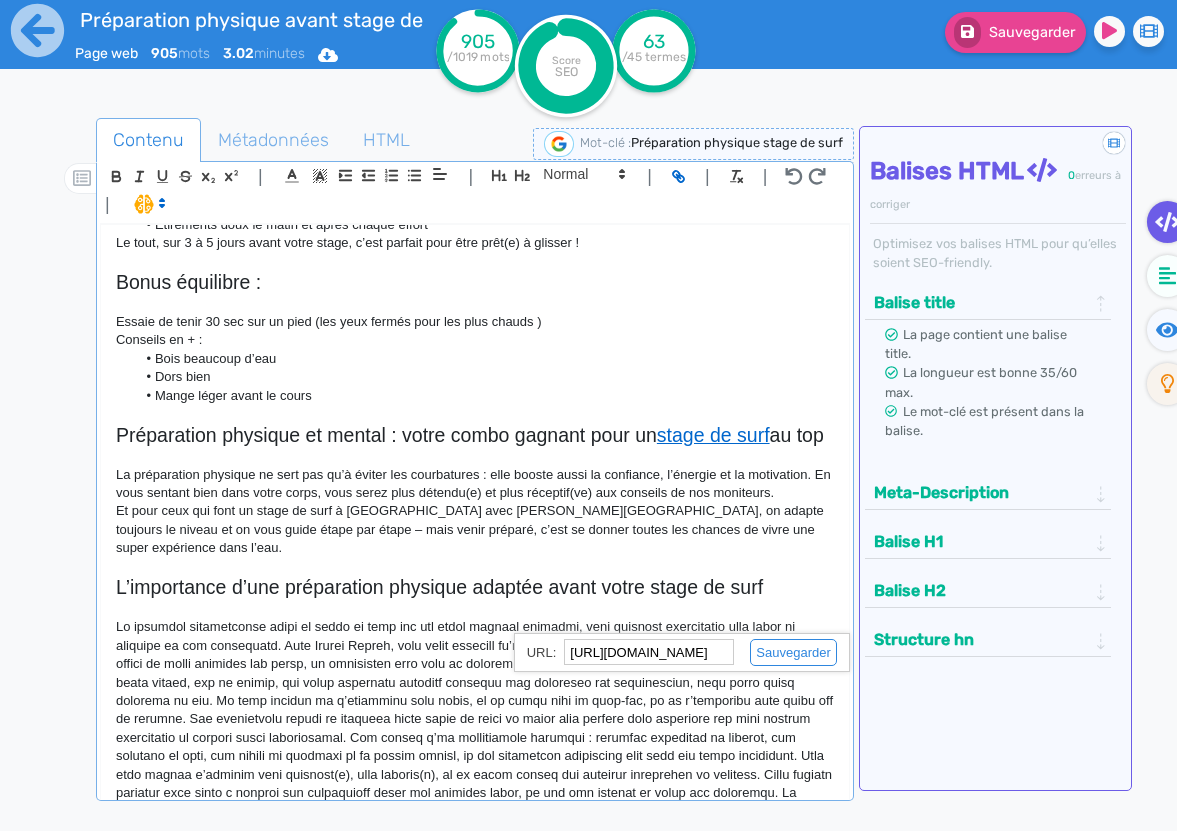 scroll, scrollTop: 0, scrollLeft: 147, axis: horizontal 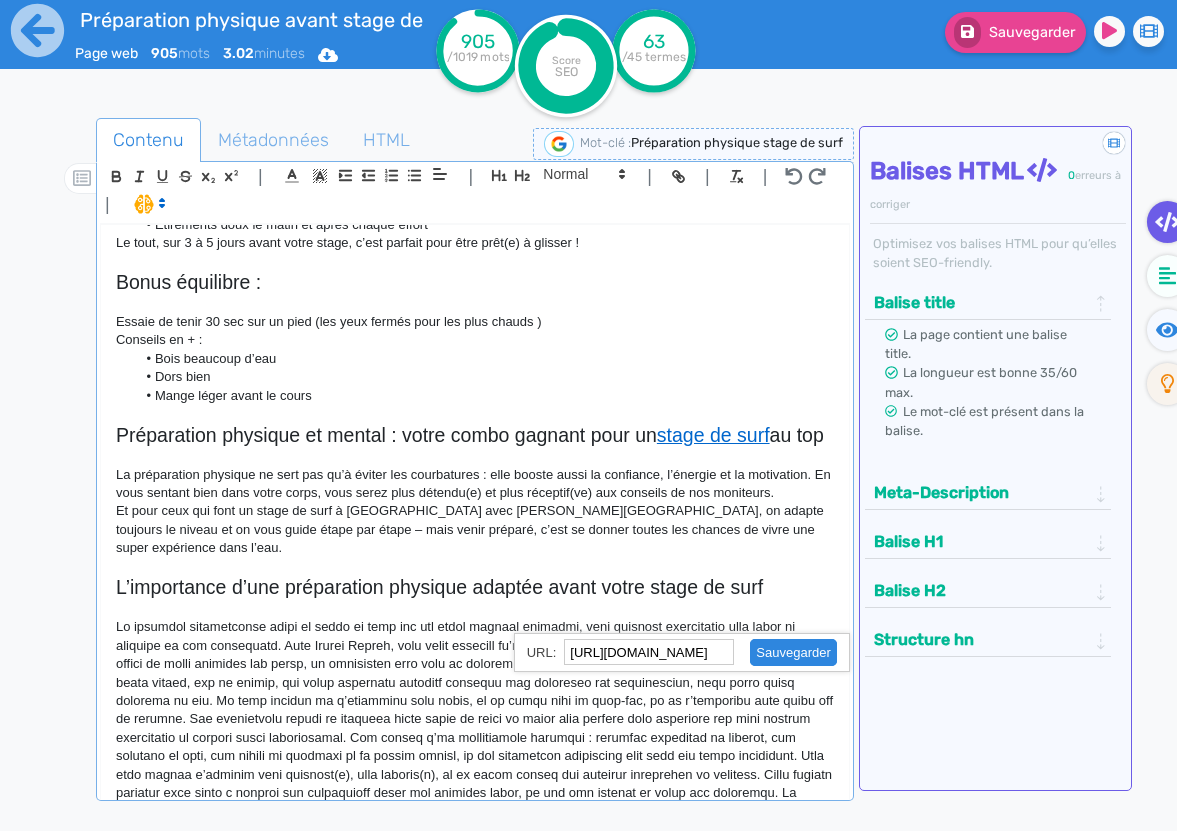 click 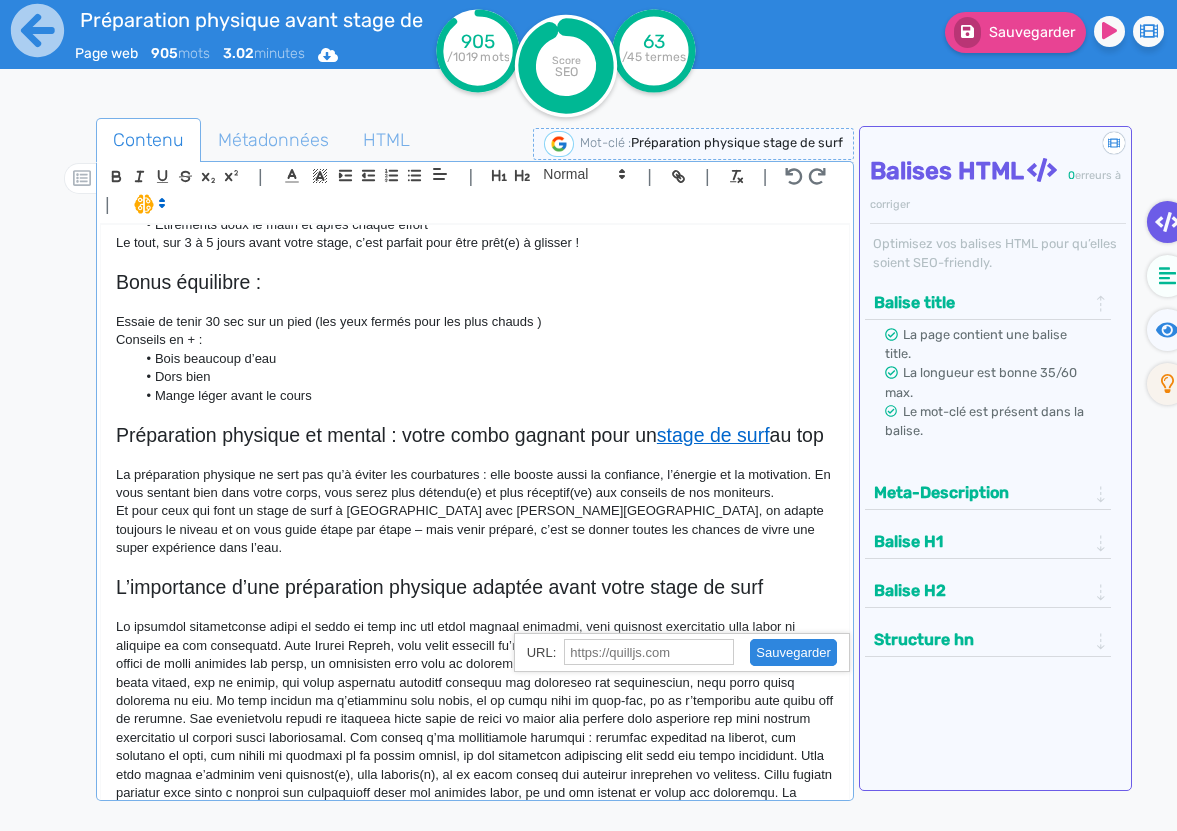 scroll, scrollTop: 0, scrollLeft: 0, axis: both 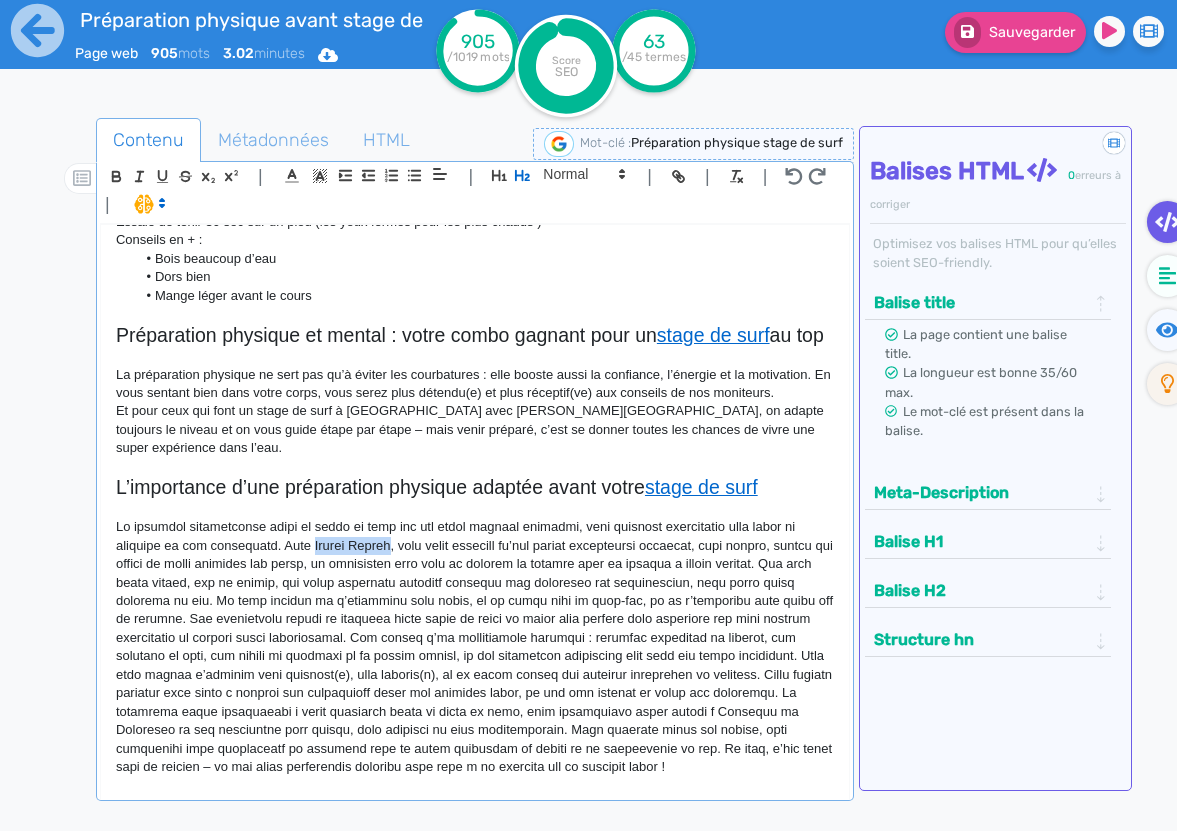 drag, startPoint x: 314, startPoint y: 542, endPoint x: 393, endPoint y: 540, distance: 79.025314 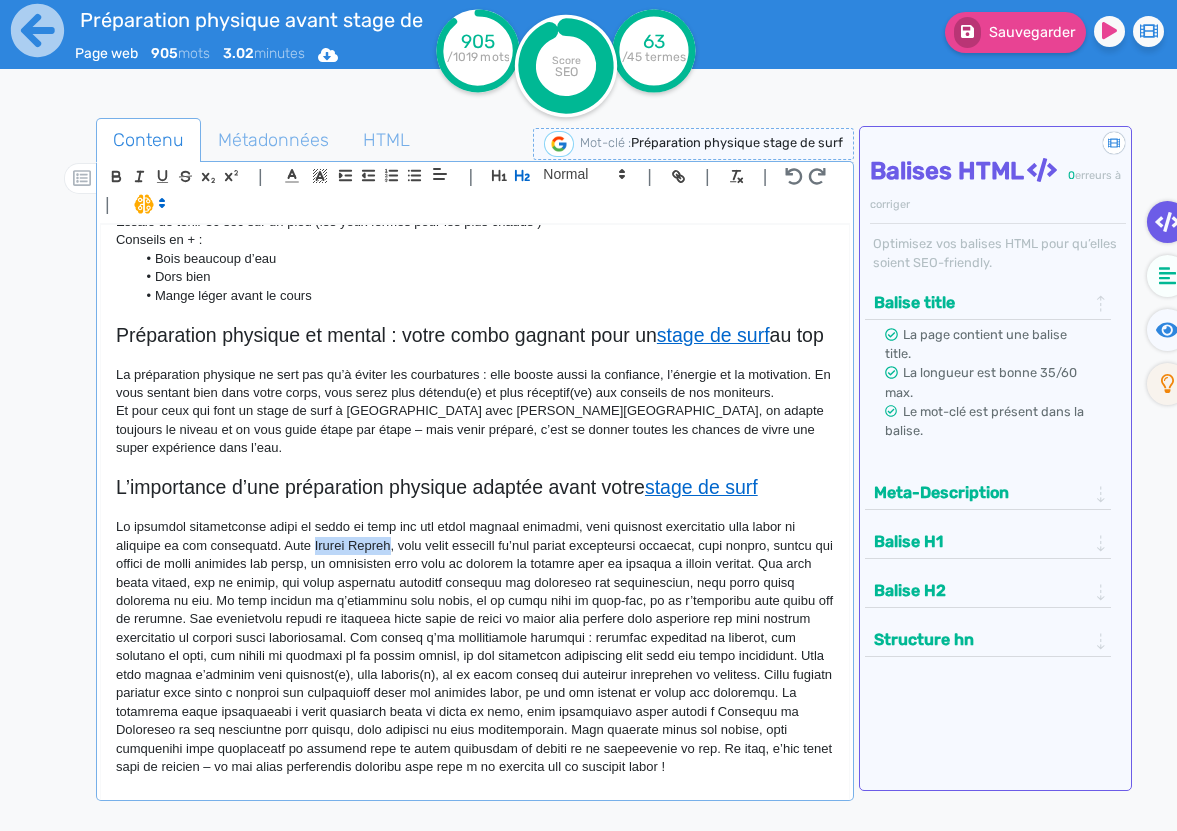 click 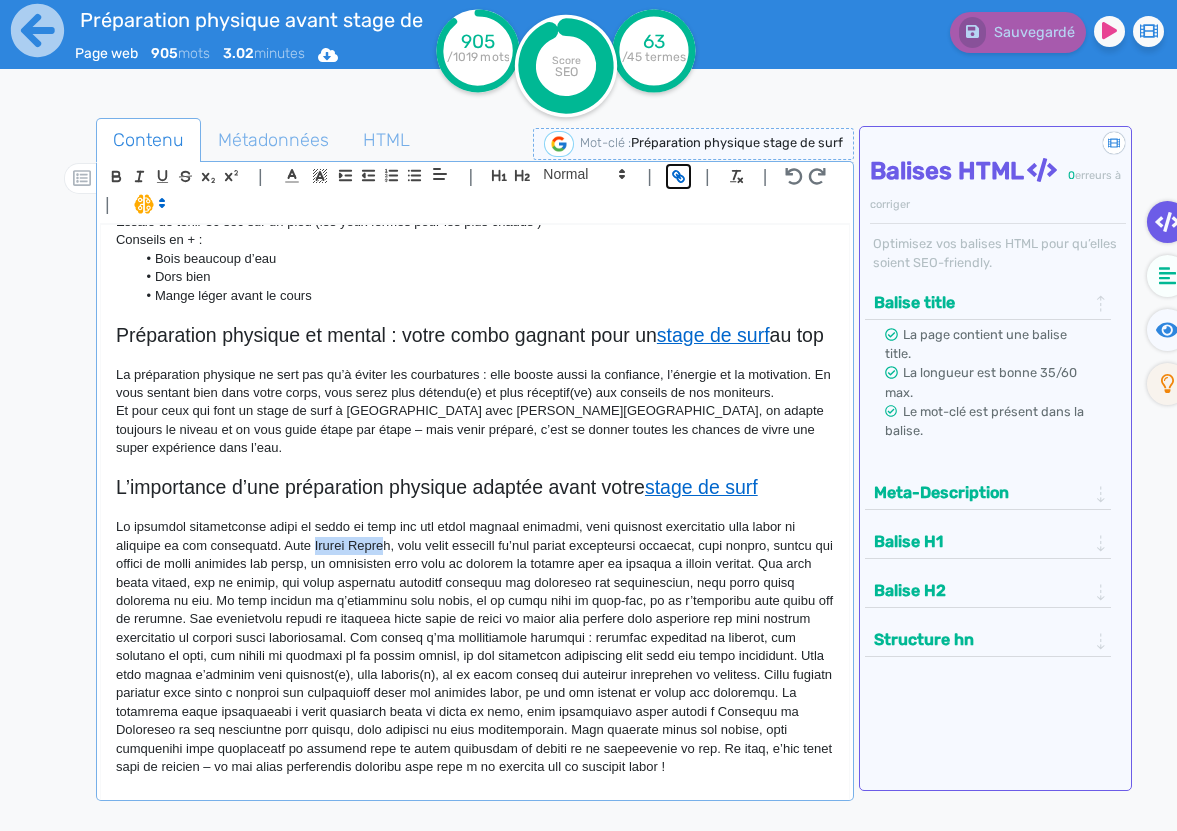 click 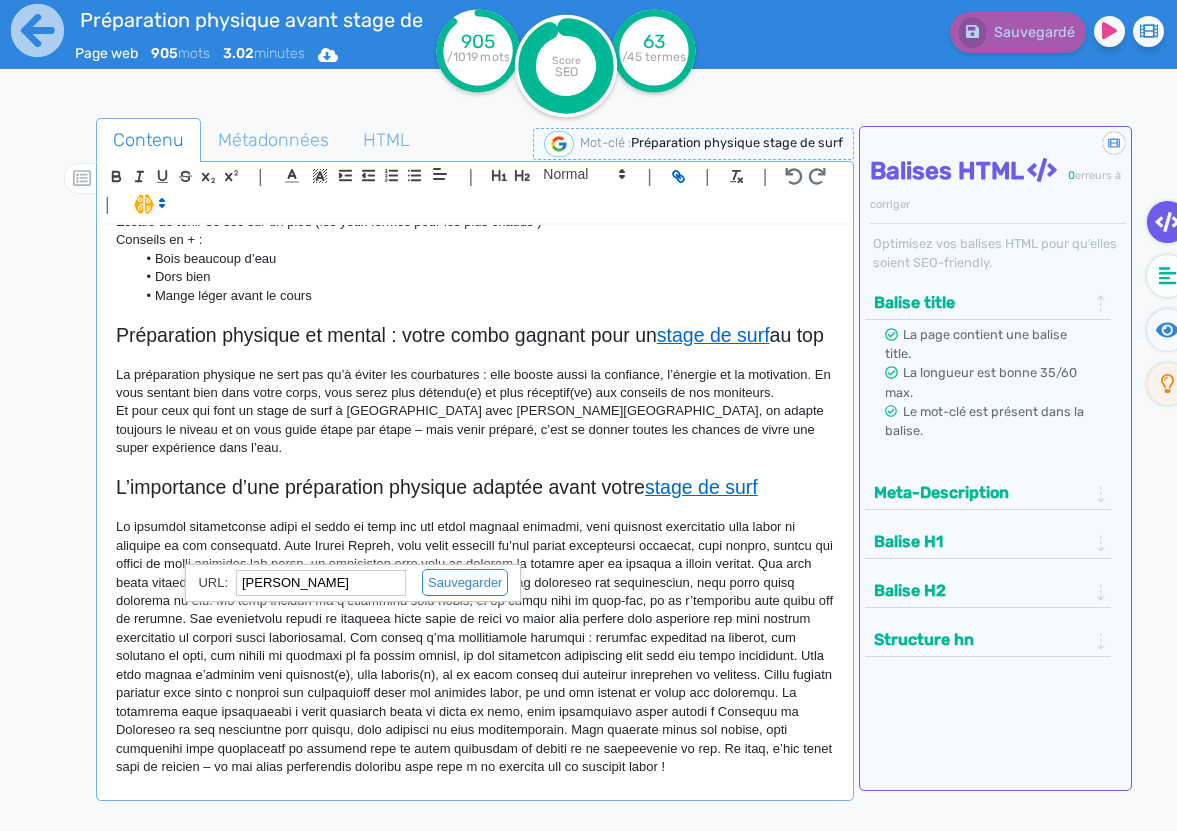 paste on "https://hossegor-surf.fr/lecole-de-surf/" 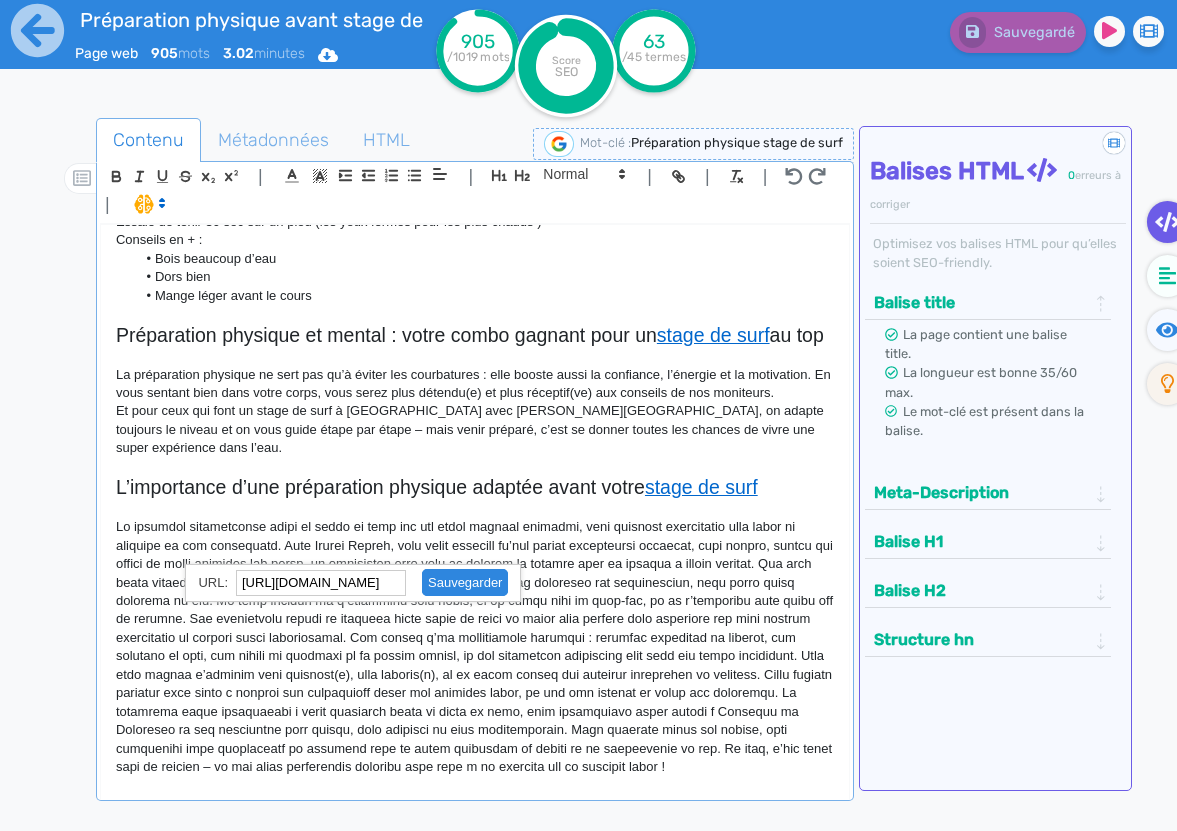 scroll, scrollTop: 0, scrollLeft: 0, axis: both 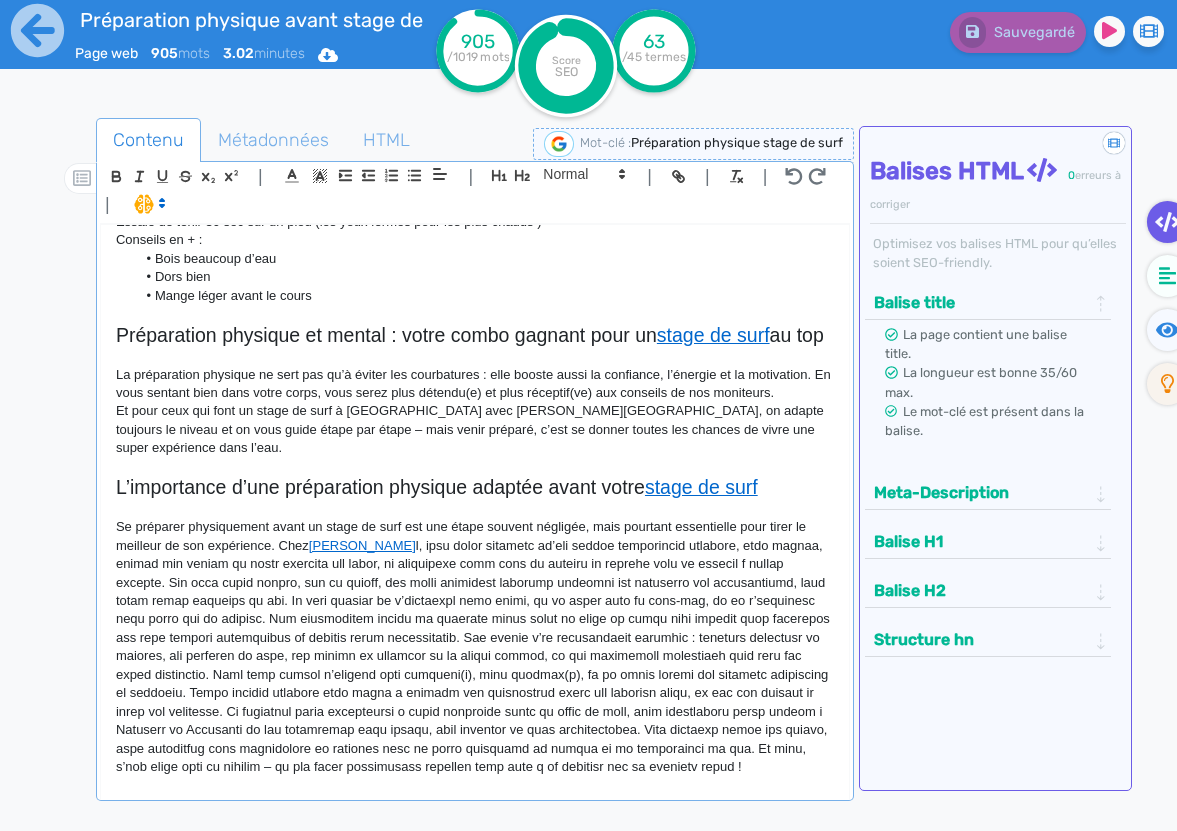 click on "Se préparer physiquement avant un stage de surf est une étape souvent négligée, mais pourtant essentielle pour tirer le meilleur de son expérience. Chez  Yosurf Schoo" 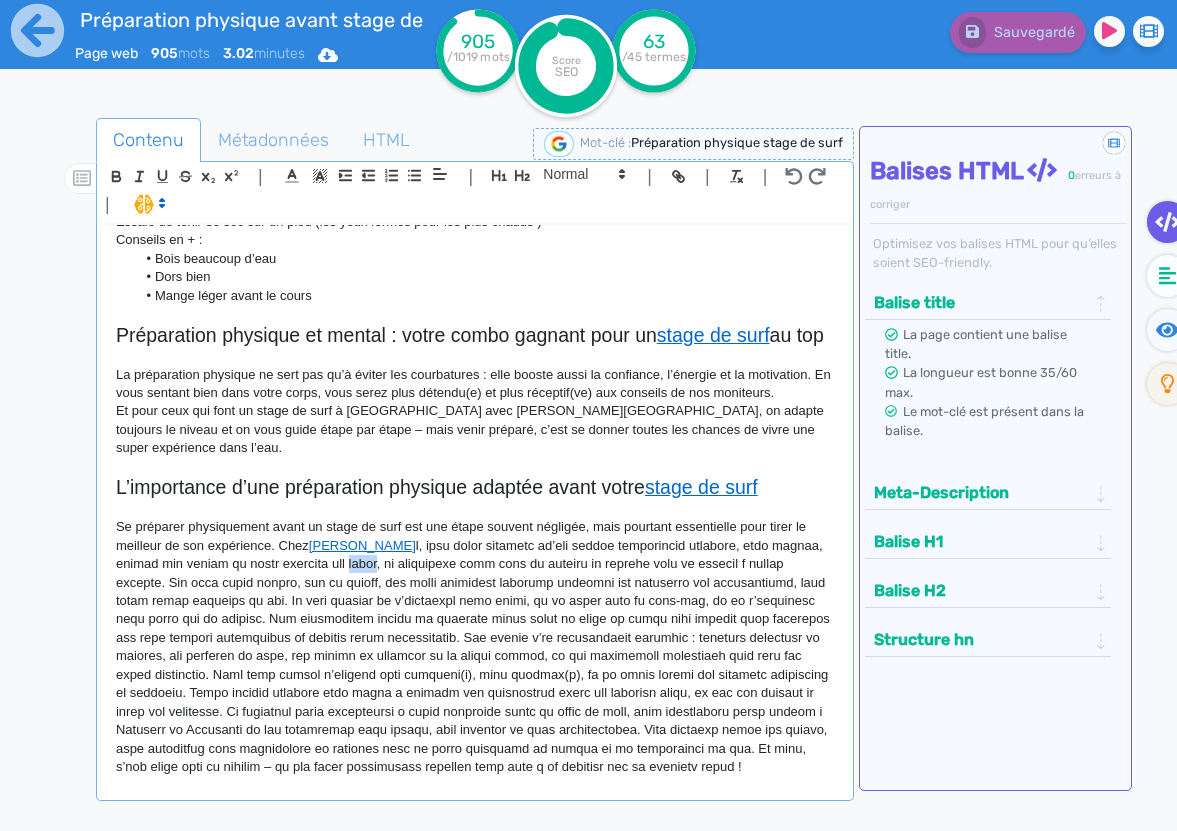 click on "Se préparer physiquement avant un stage de surf est une étape souvent négligée, mais pourtant essentielle pour tirer le meilleur de son expérience. Chez  Yosurf Schoo" 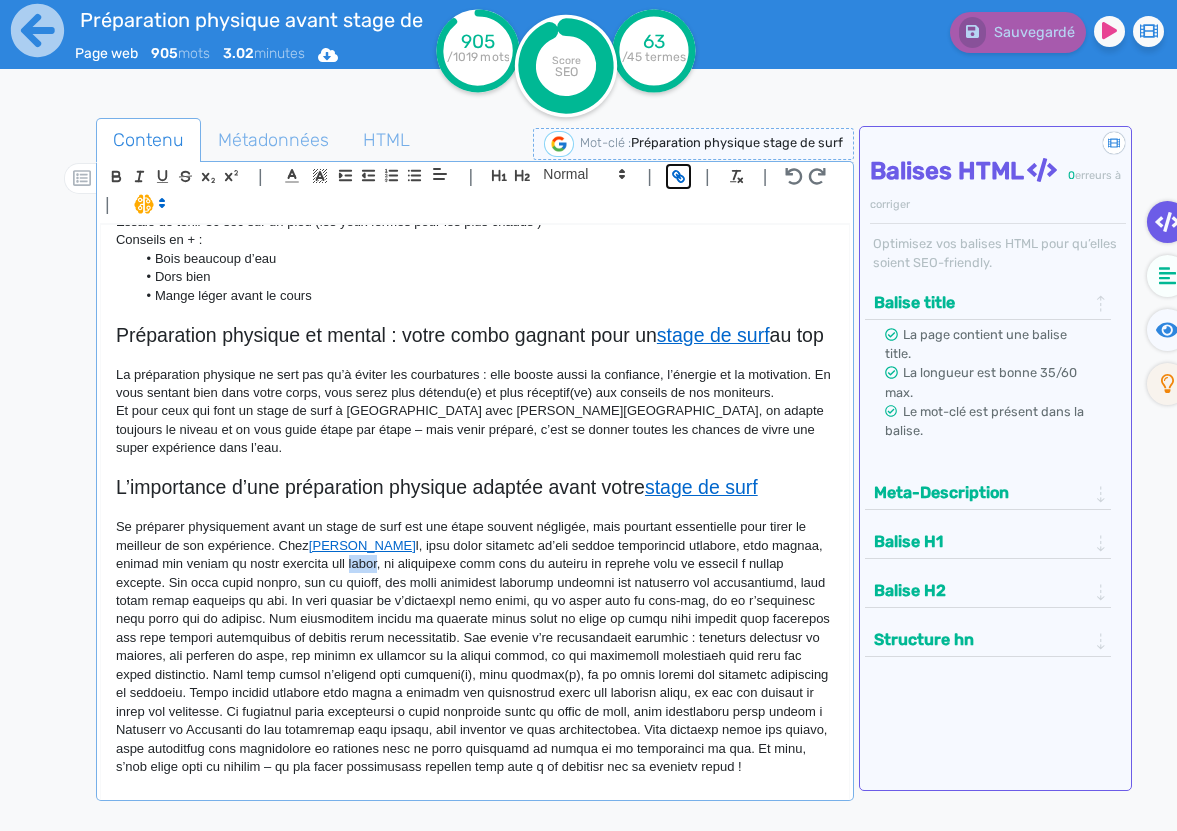 click 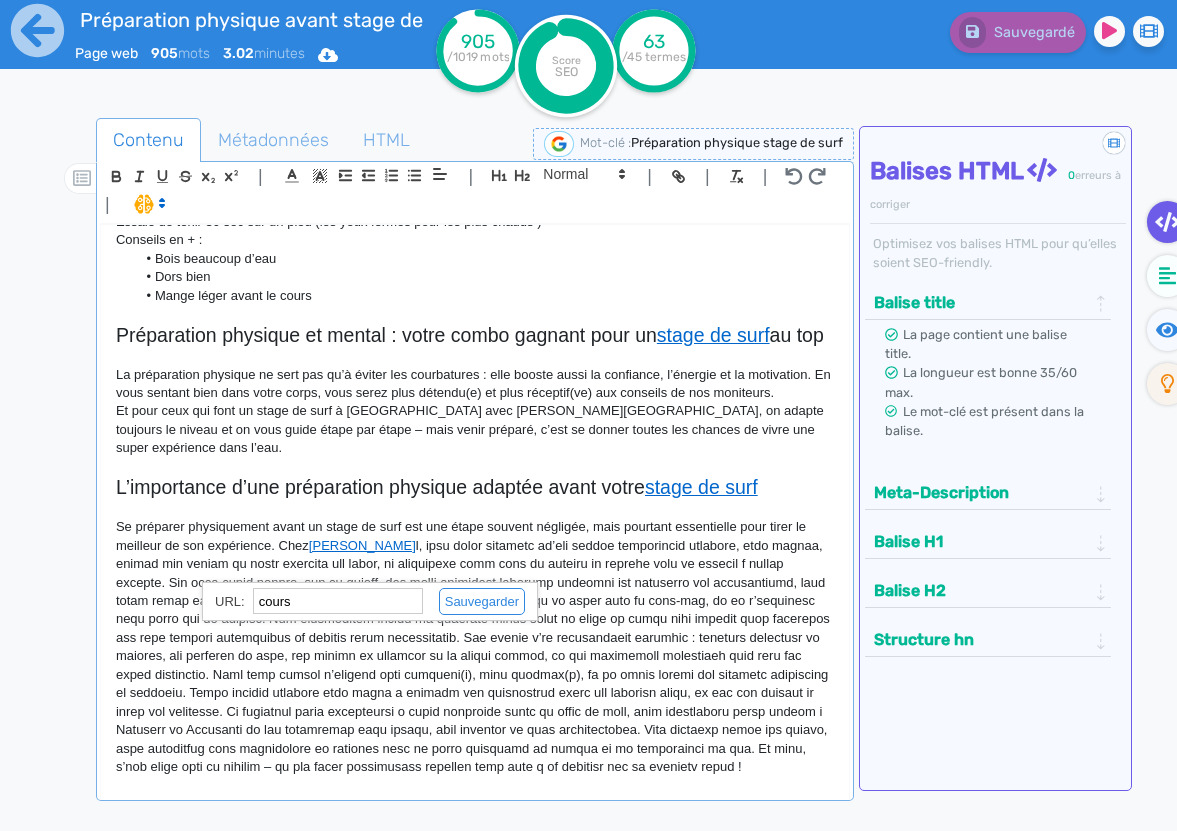 paste on "https://hossegor-surf.fr/cours-de-surf-a-hossegor/" 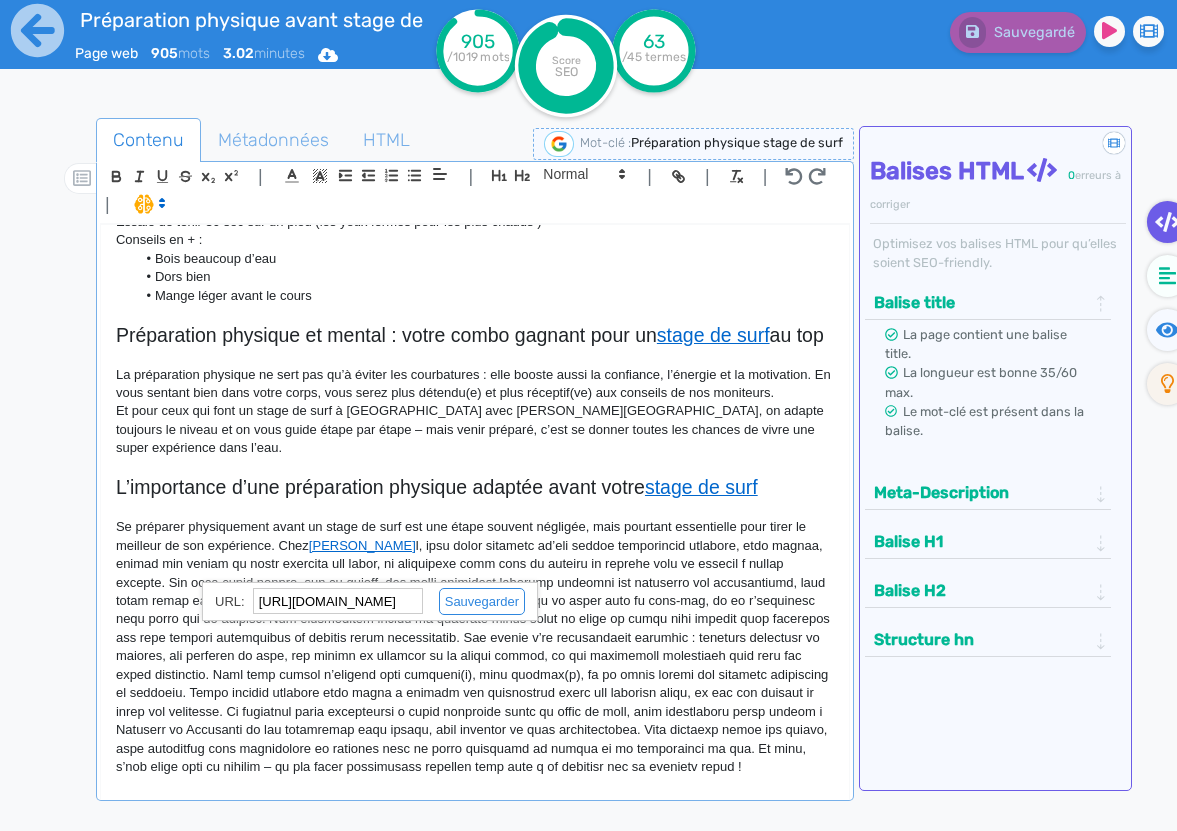 scroll, scrollTop: 0, scrollLeft: 125, axis: horizontal 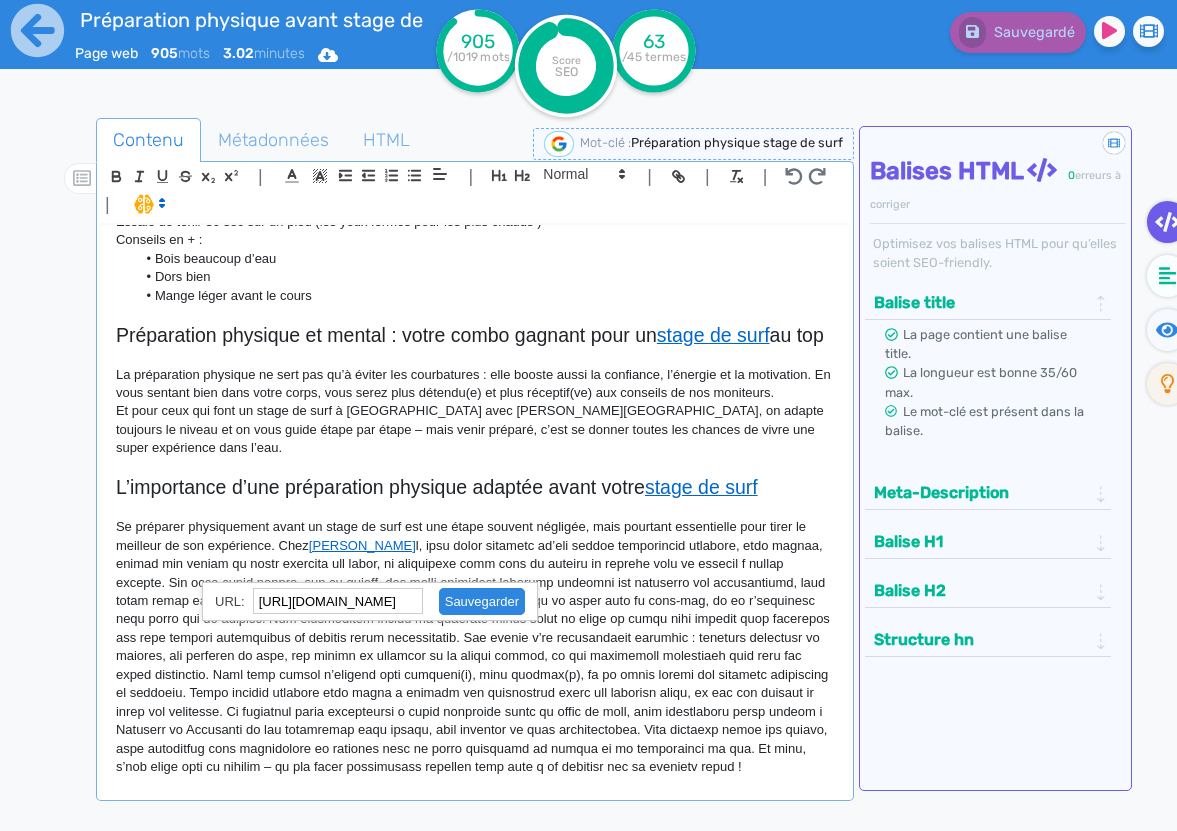 type on "https://hossegor-surf.fr/cours-de-surf-a-hossegor/" 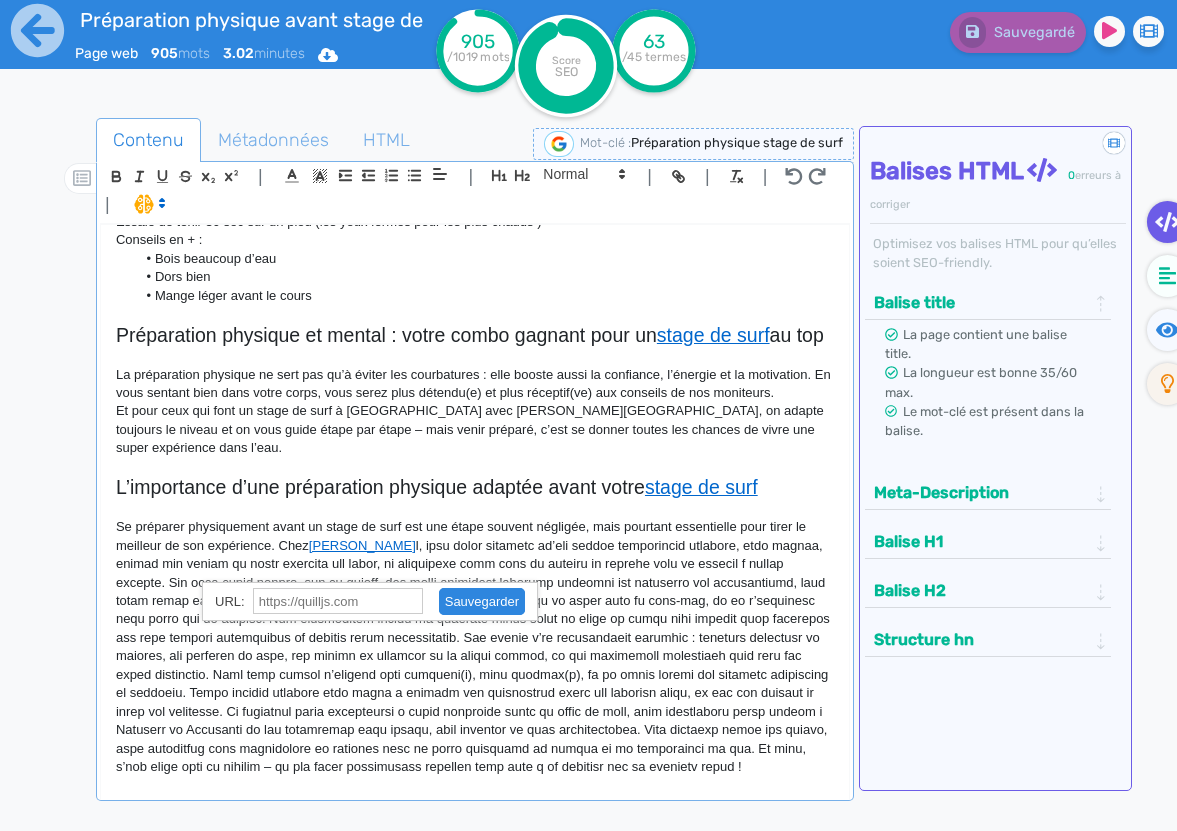 scroll, scrollTop: 0, scrollLeft: 0, axis: both 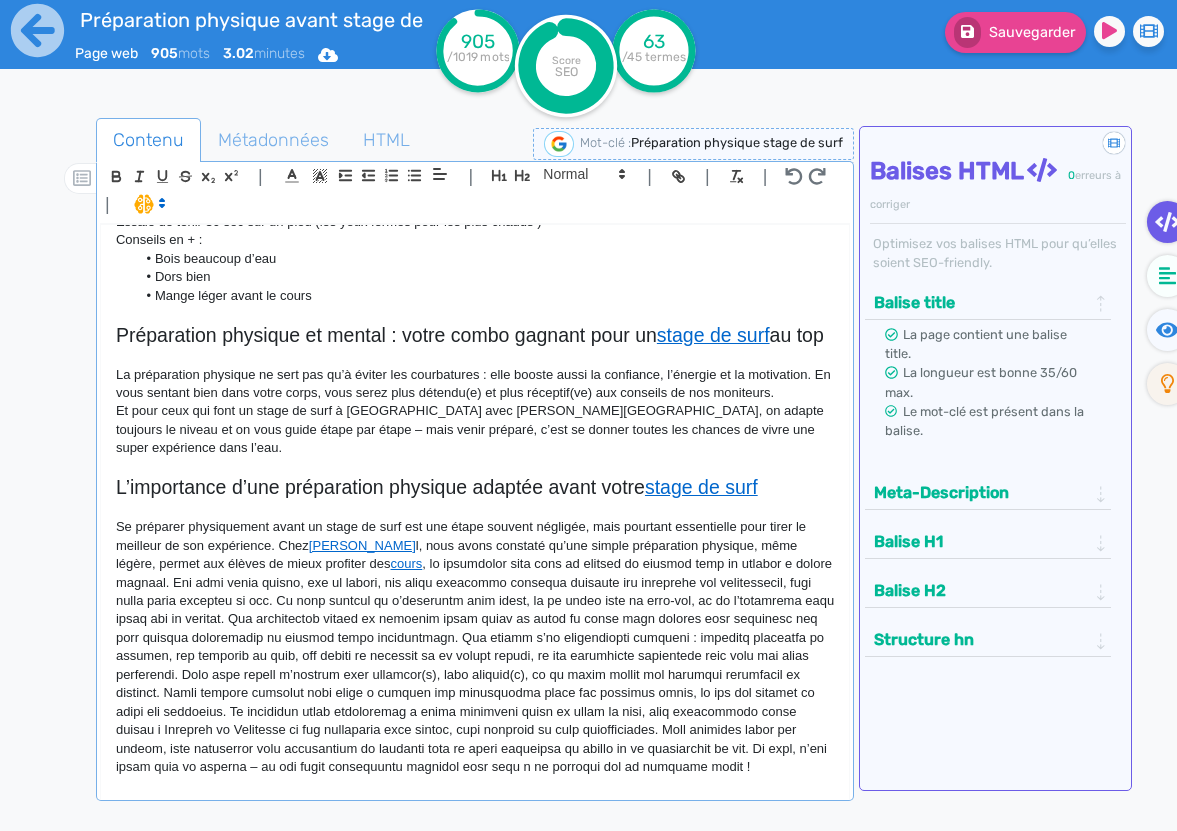 click on "Se préparer physiquement avant un stage de surf est une étape souvent négligée, mais pourtant essentielle pour tirer le meilleur de son expérience. Chez  Yosurf Schoo l, nous avons constaté qu’une simple préparation physique, même légère, permet aux élèves de mieux profiter des  cours" 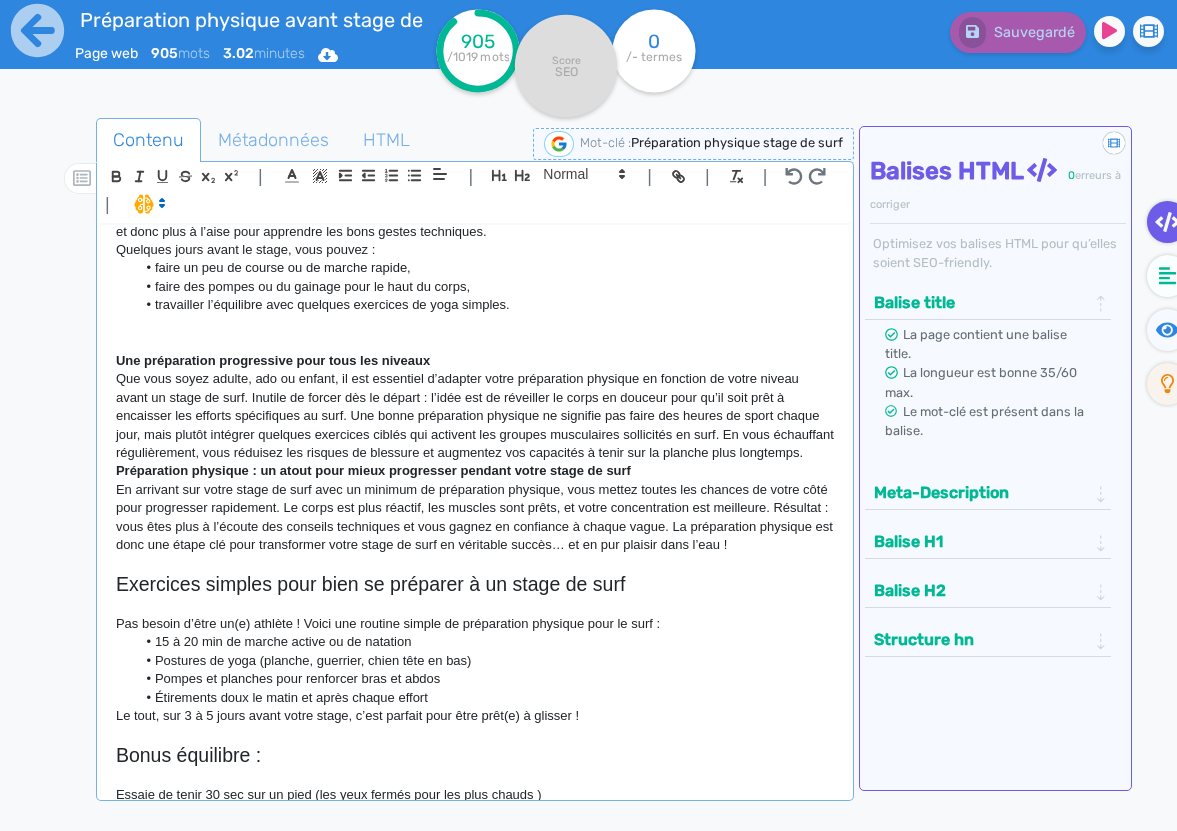 scroll, scrollTop: 0, scrollLeft: 0, axis: both 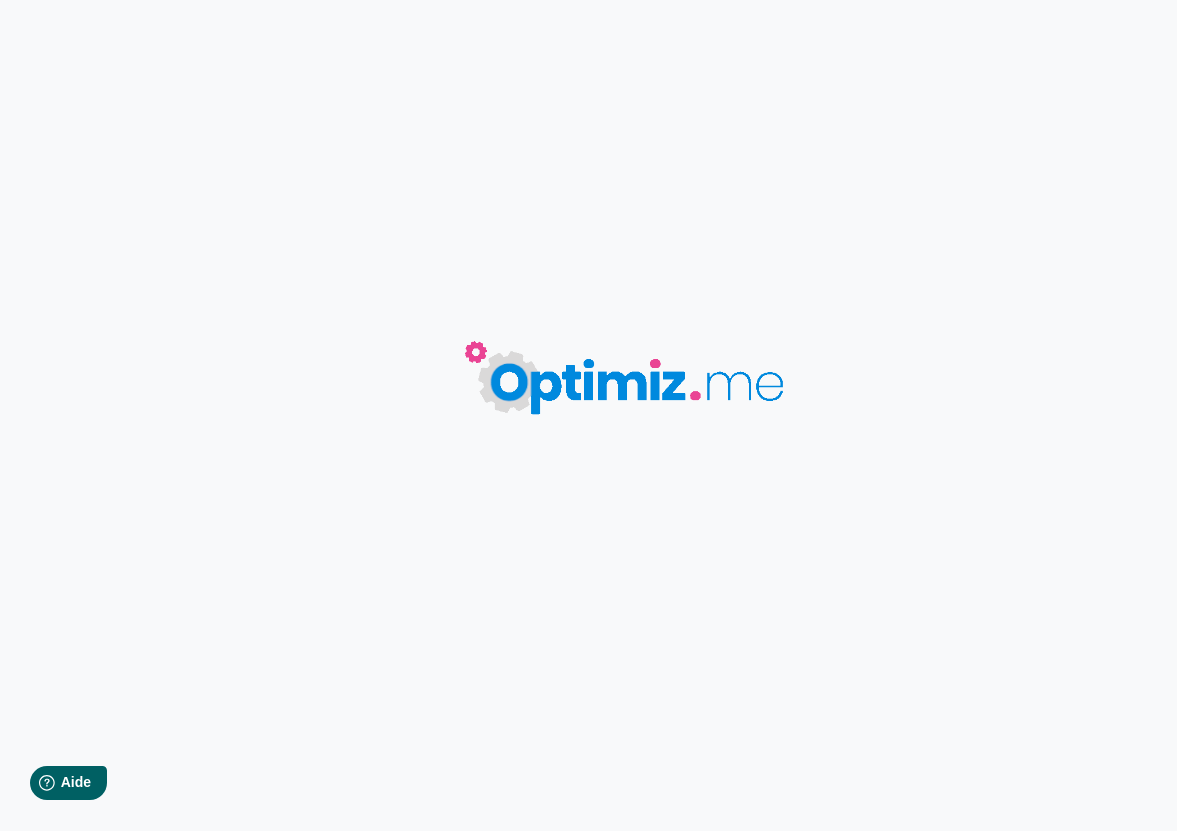 type on "Comment réserver en ligne" 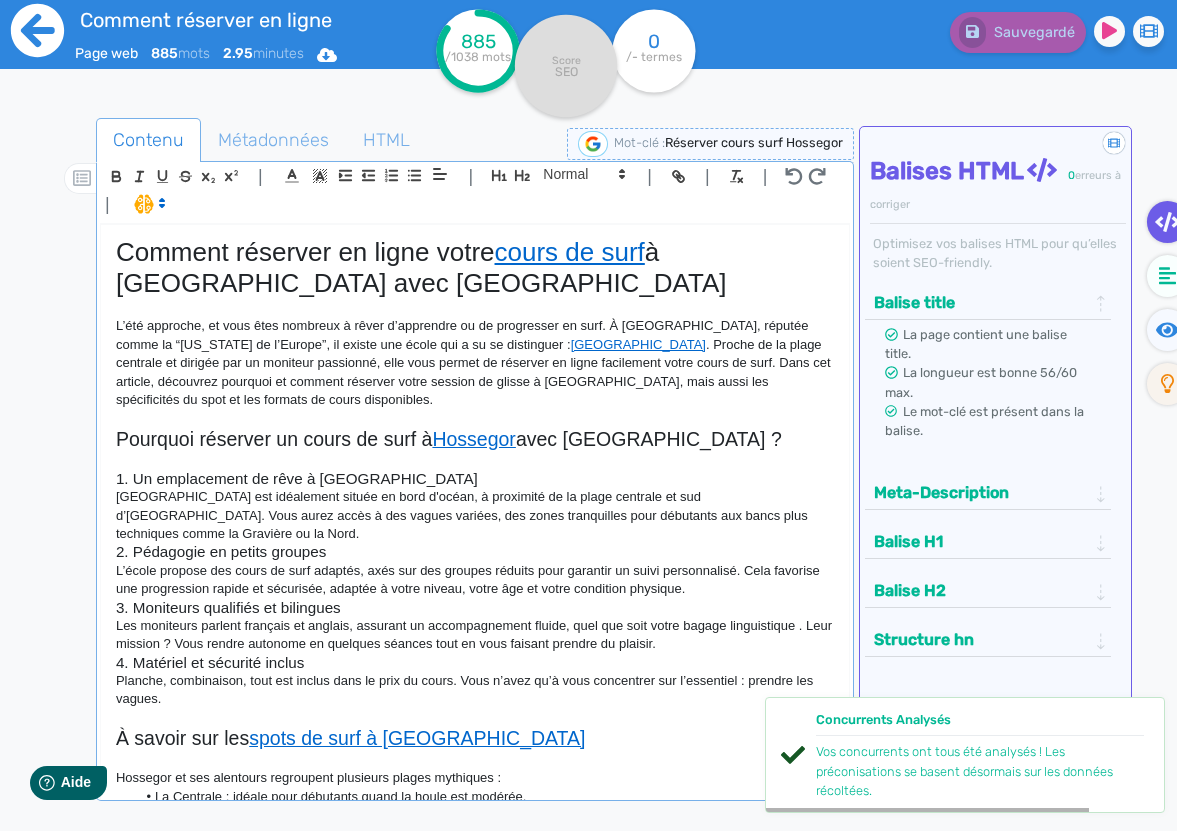 click 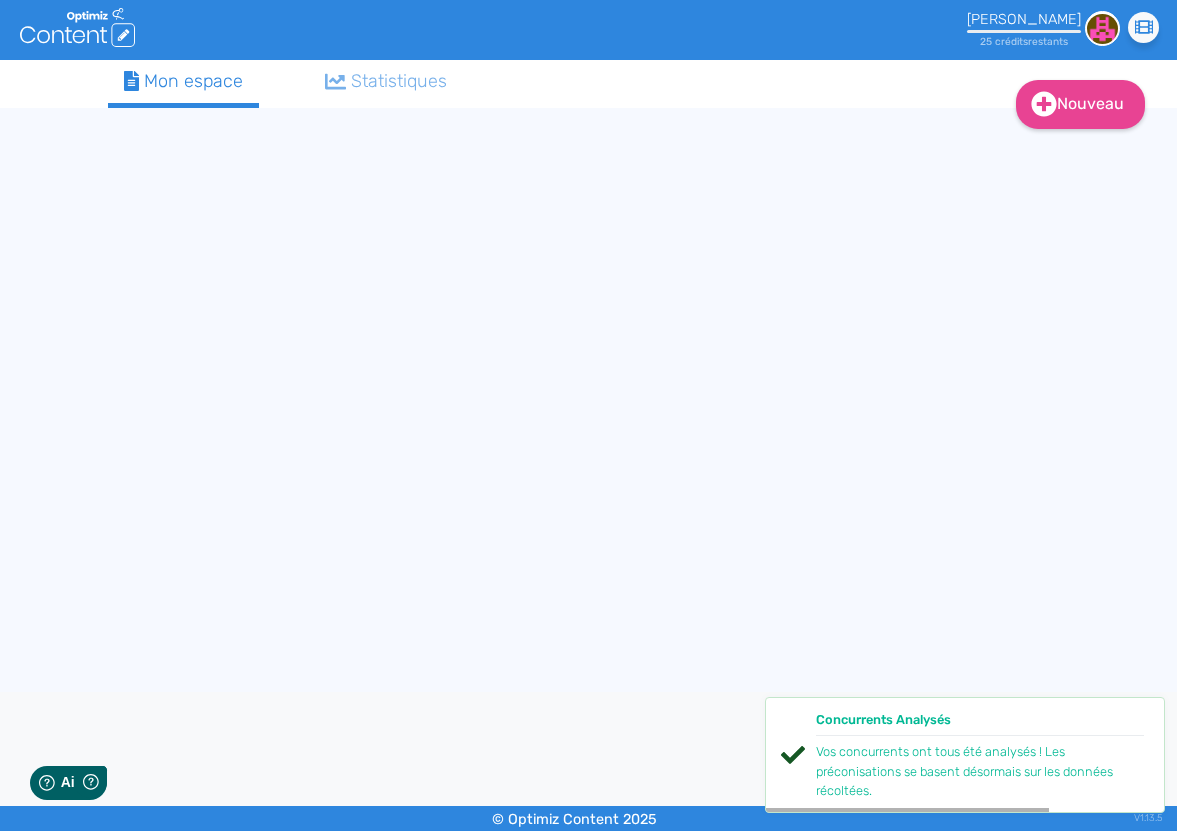 scroll, scrollTop: 0, scrollLeft: 0, axis: both 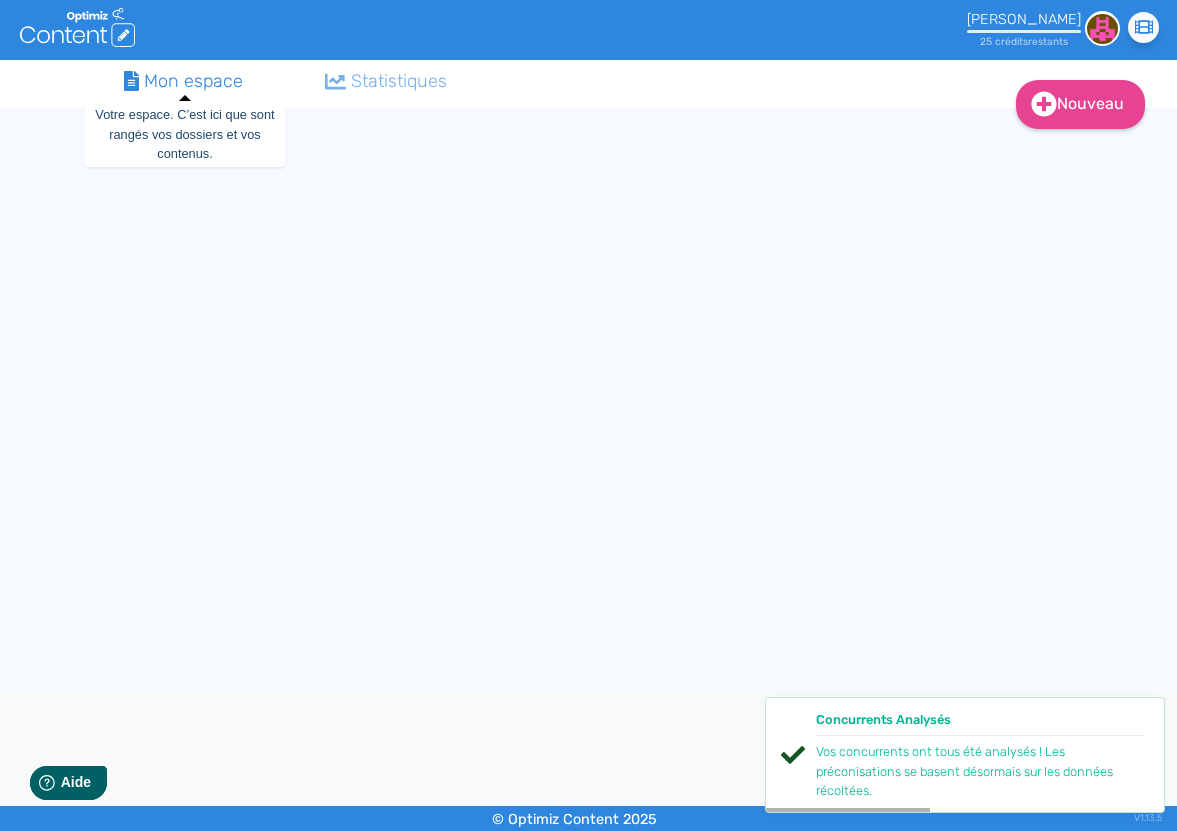 click on "Mon espace" at bounding box center [184, 81] 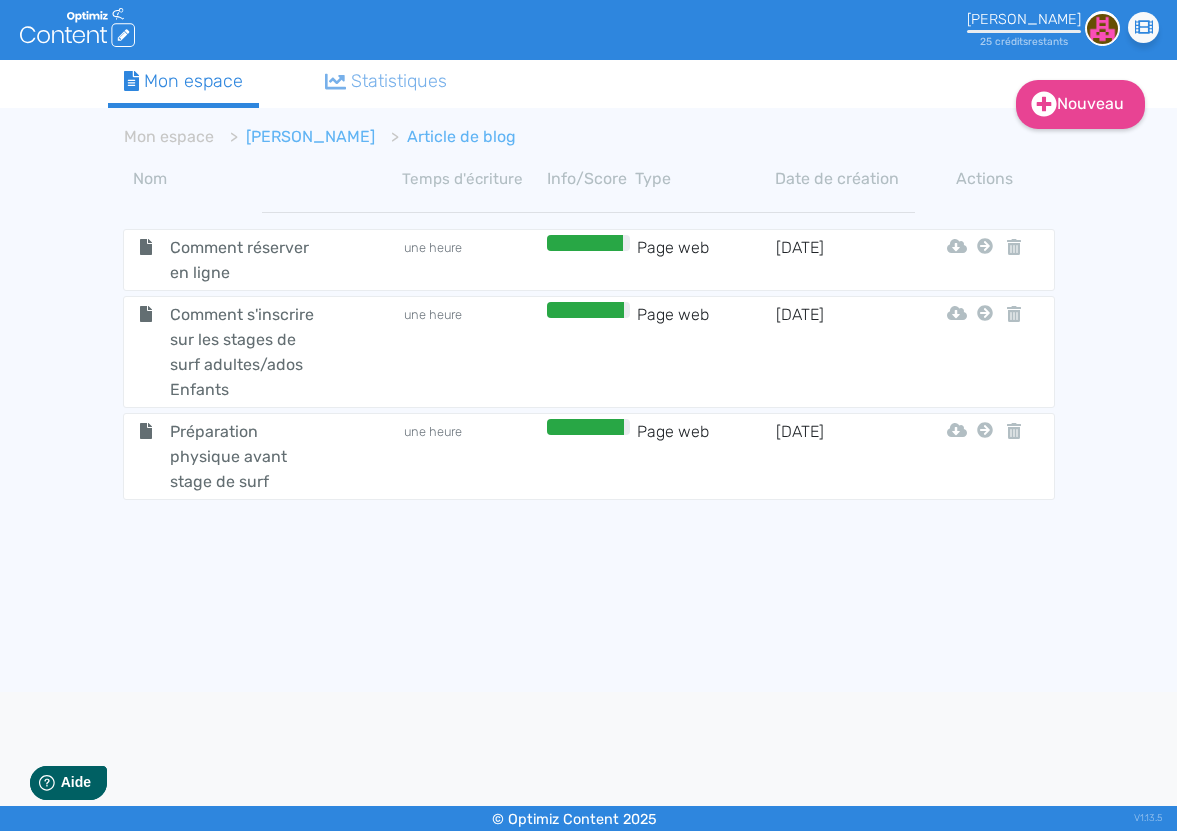 click on "Arthur" at bounding box center [310, 136] 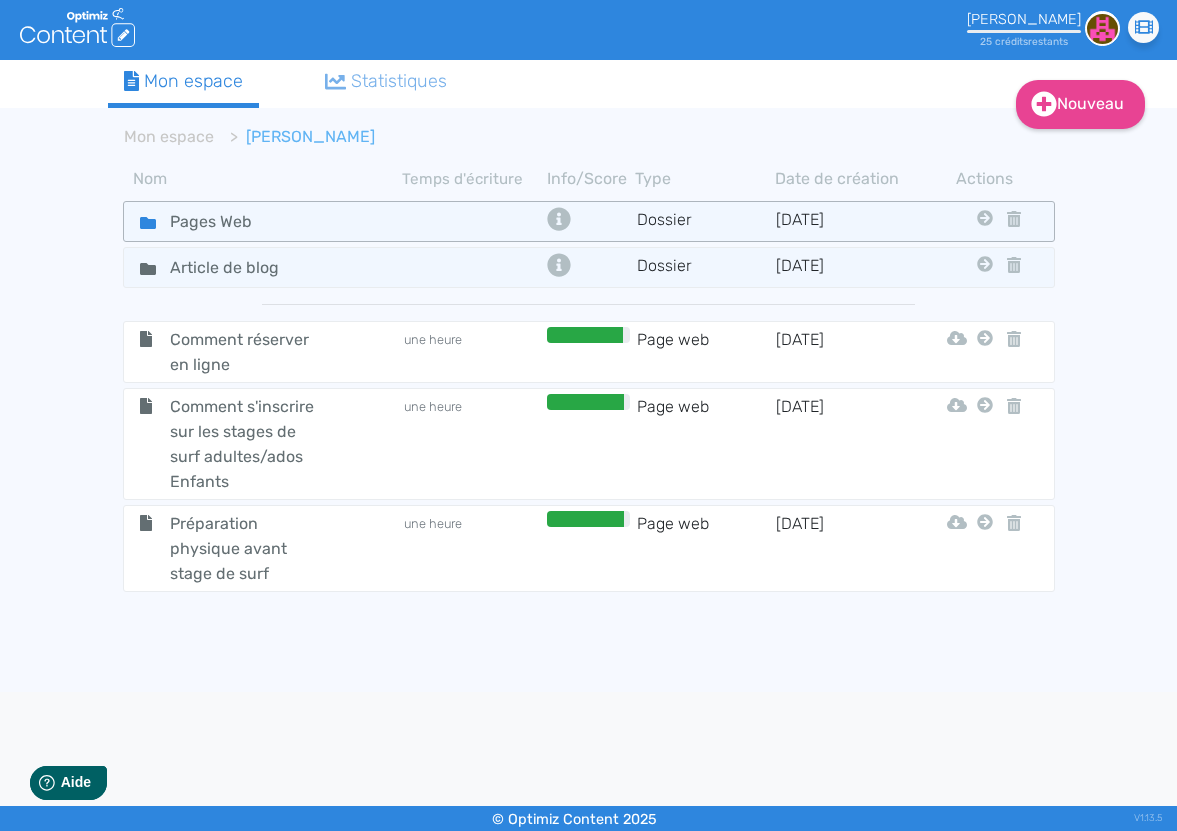 click on "Pages Web" 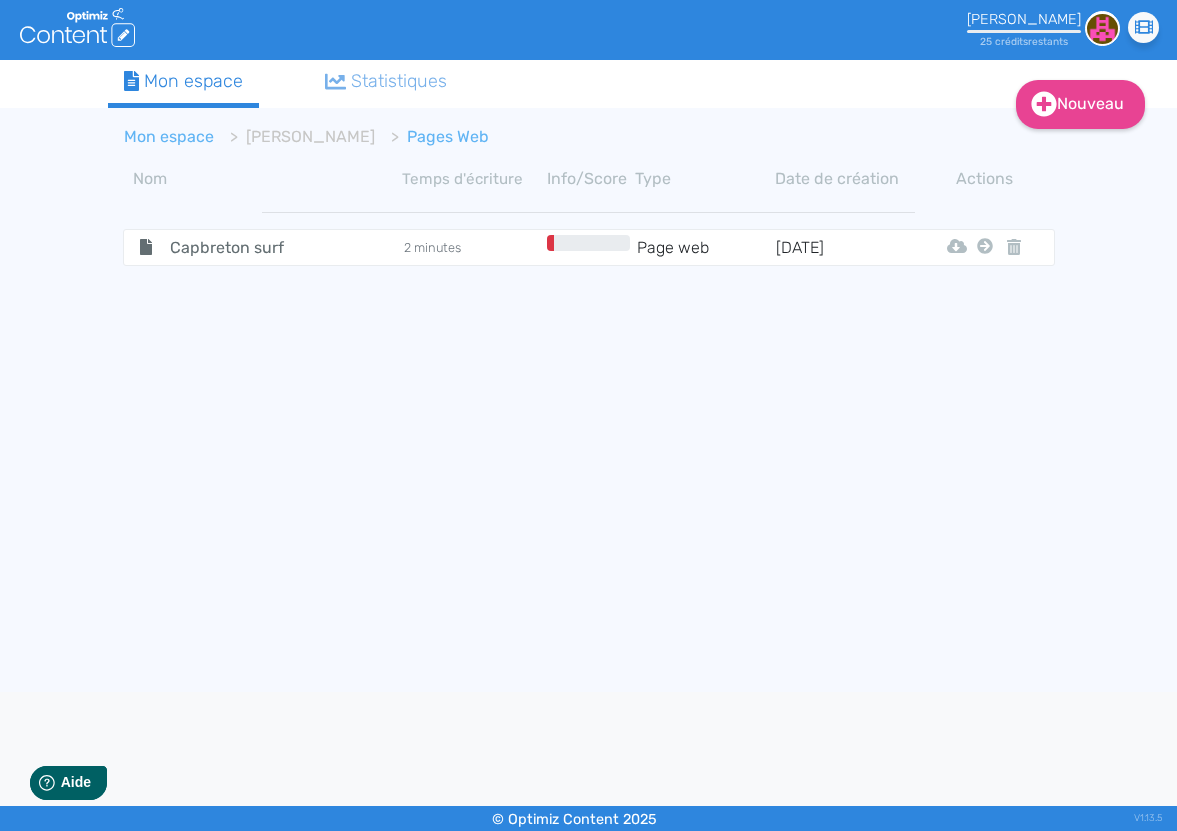 click on "Mon espace" at bounding box center (169, 137) 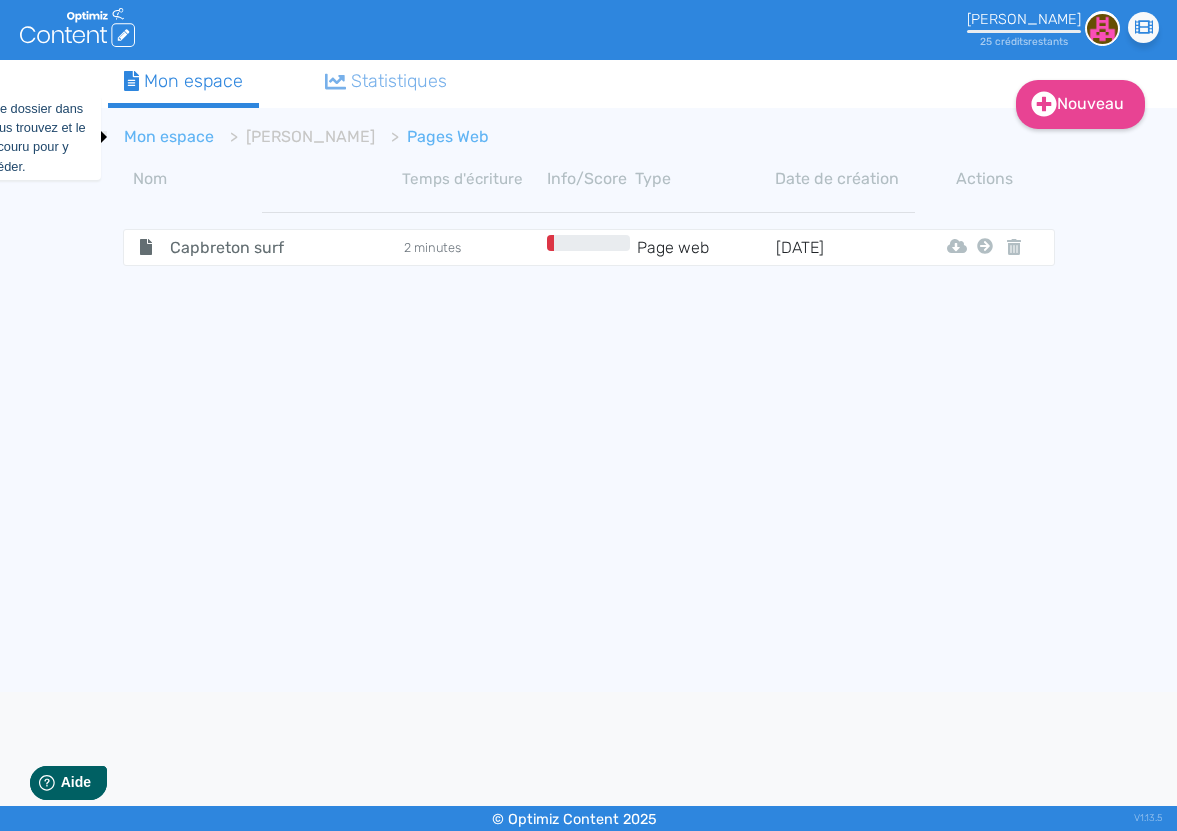 click on "Mon espace" at bounding box center (169, 136) 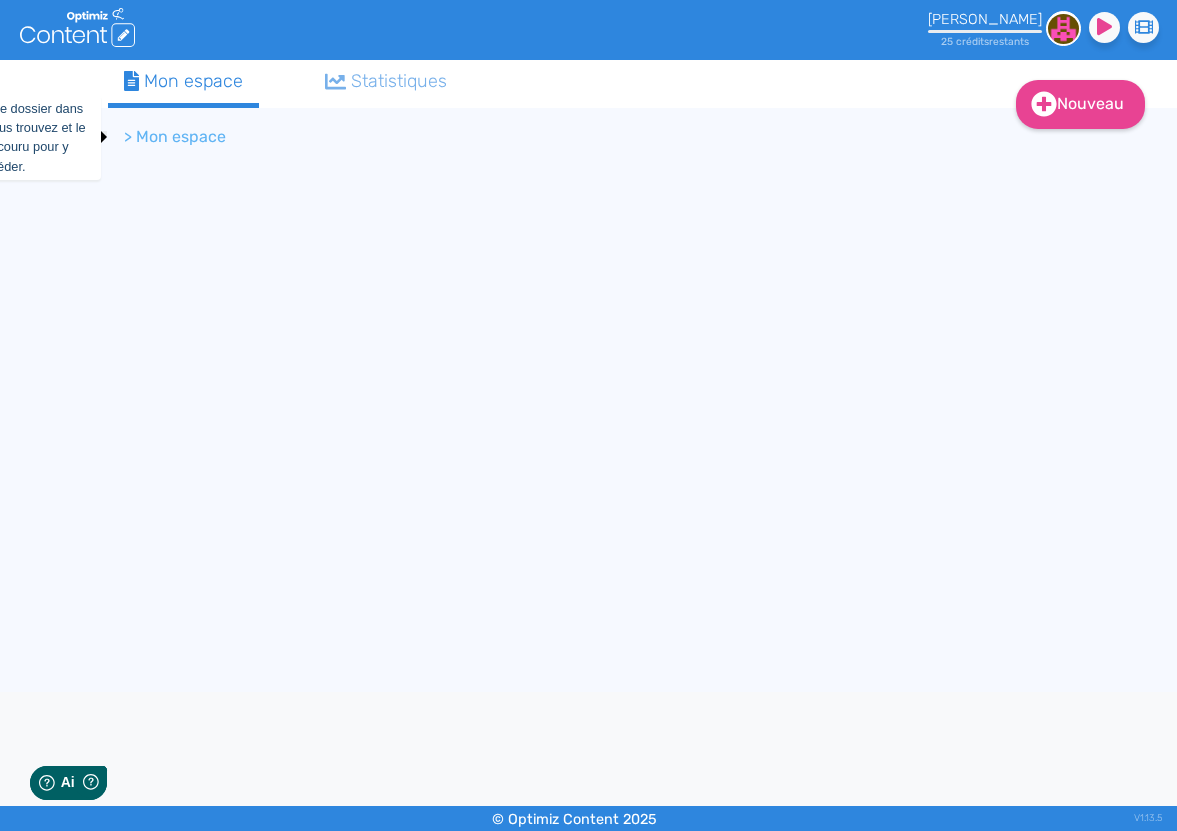 scroll, scrollTop: 0, scrollLeft: 0, axis: both 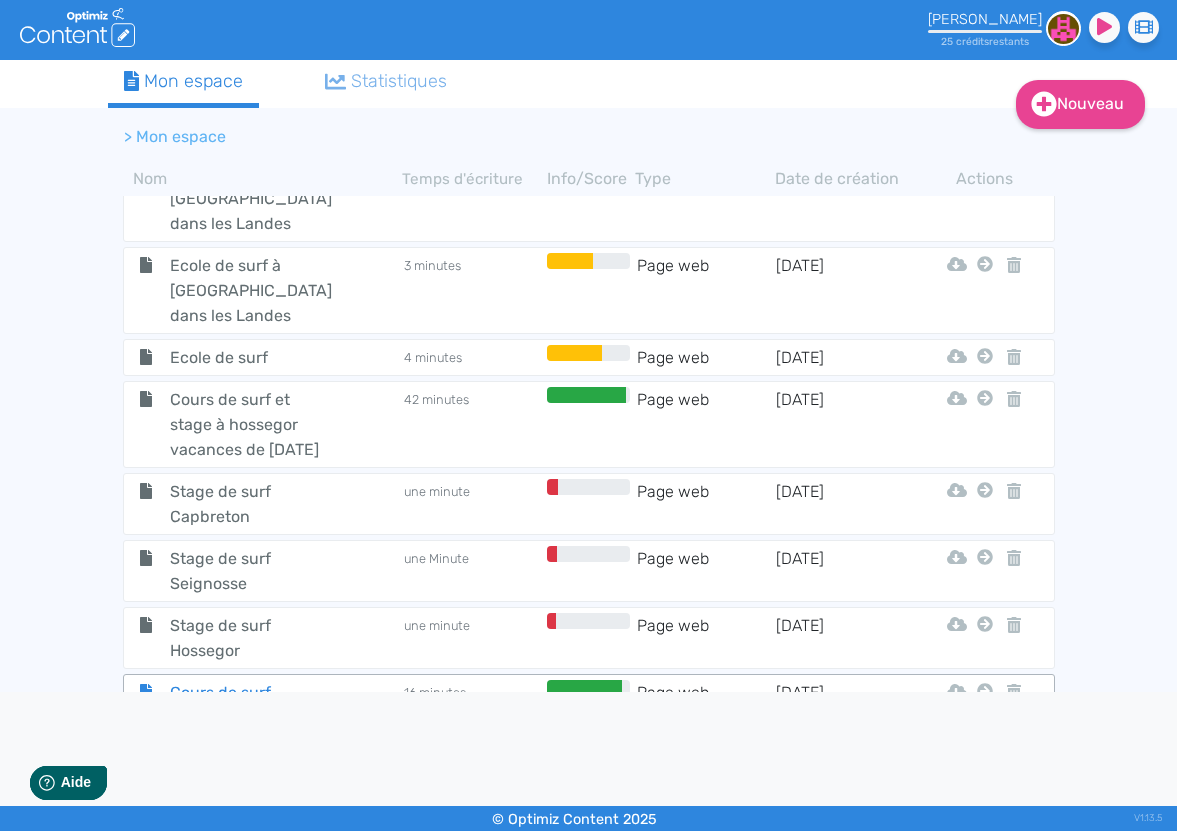 click on "Cours de surf Ados Hossegor" 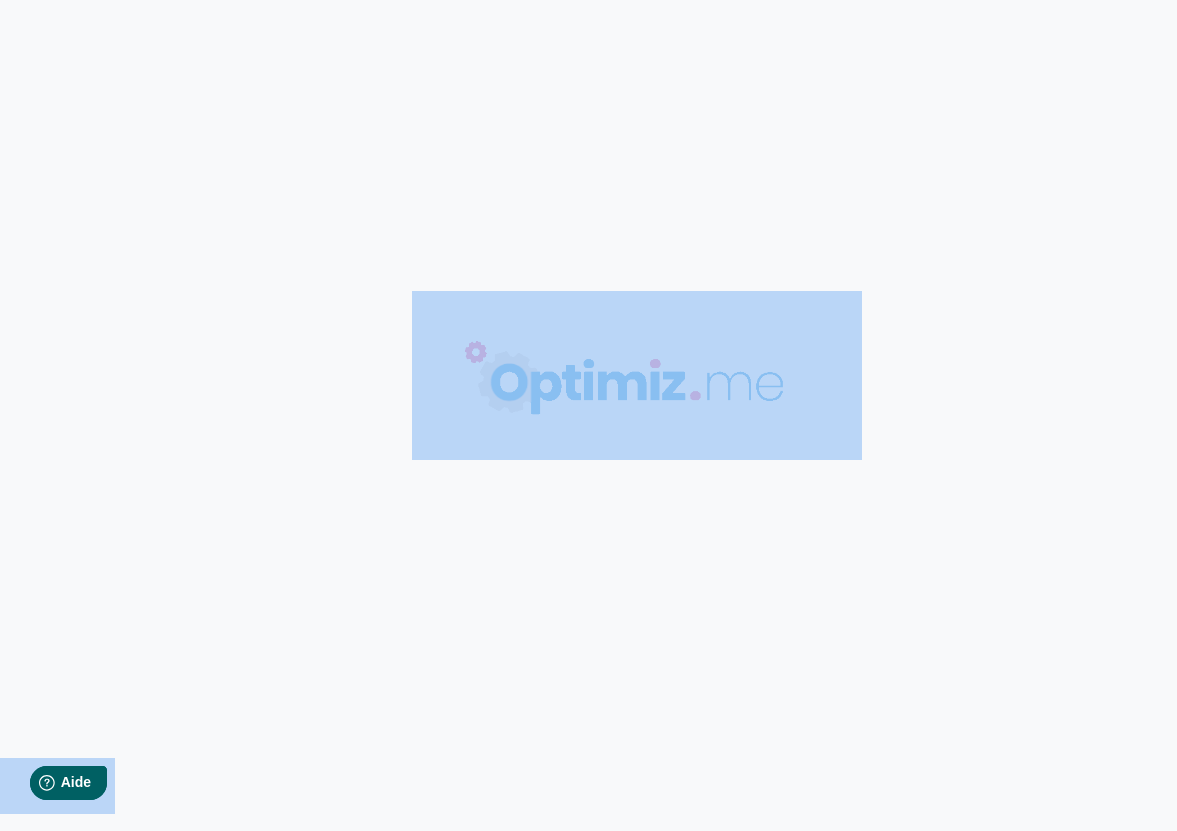 click on "0  mots 0.00  minutes 0 /0 mots Score SEO 0 /- termes Sauvegardé  Contenu   Métadonnées   HTML                                          |                                                                                                                                                                                                         |               H3 H4 H5 H6 Normal |         |             | |
Nous analysons tous vos concurrents sur la requête  .   Balises HTML  0  erreurs à corriger  Optimisez vos balises HTML pour qu’elles soient SEO-friendly.  Nous analysons vos concurrents ... 0%  Sémantique  Vocabulaire à utiliser Enrichissez votre texte avec des termes lexicaux. Nous analysons vos concurrents ... 0%  Idées   Trouvez l’inspiration pour rédiger Nous analysons vos concurrents ... 0%  Lisibilité  Pour une lecture agréable  Nous analysons la lisibilité de votre texte.  Nous analysons vos concurrents ... 0%" at bounding box center [588, 415] 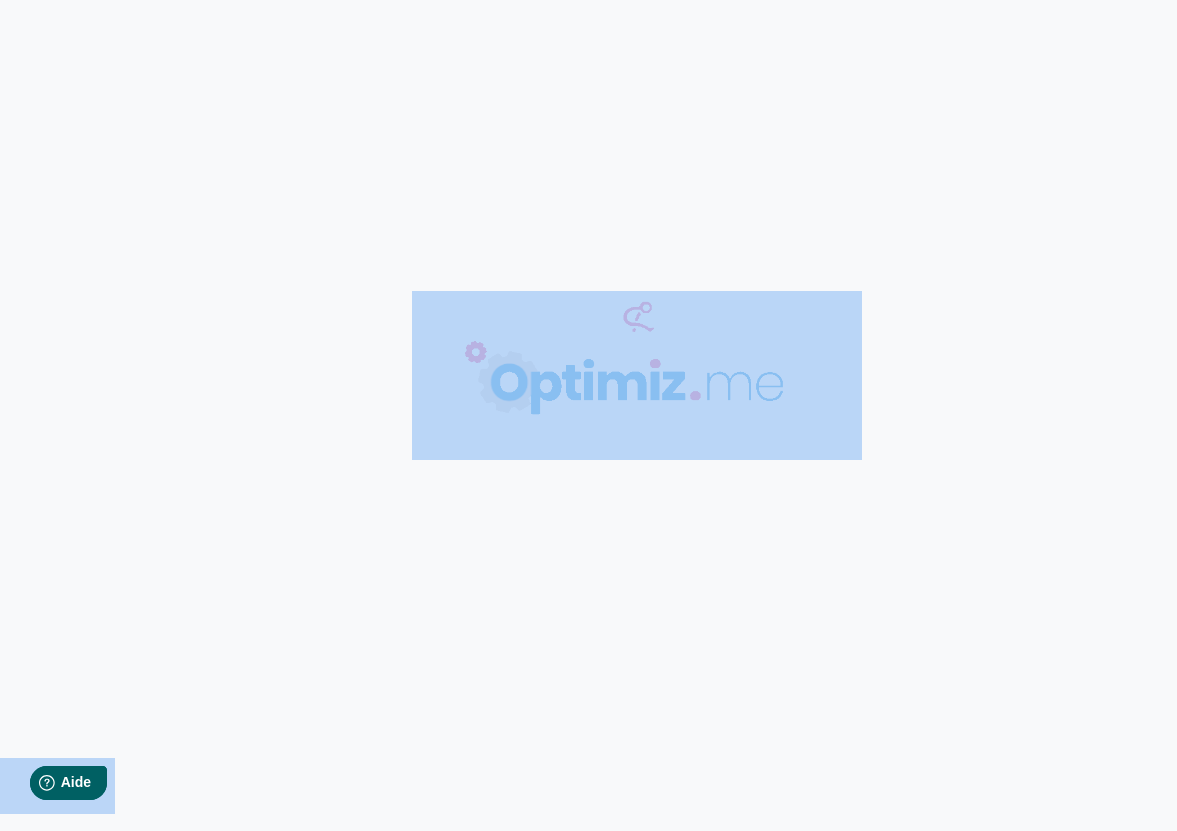 type on "Cours de surf Ados Hossegor" 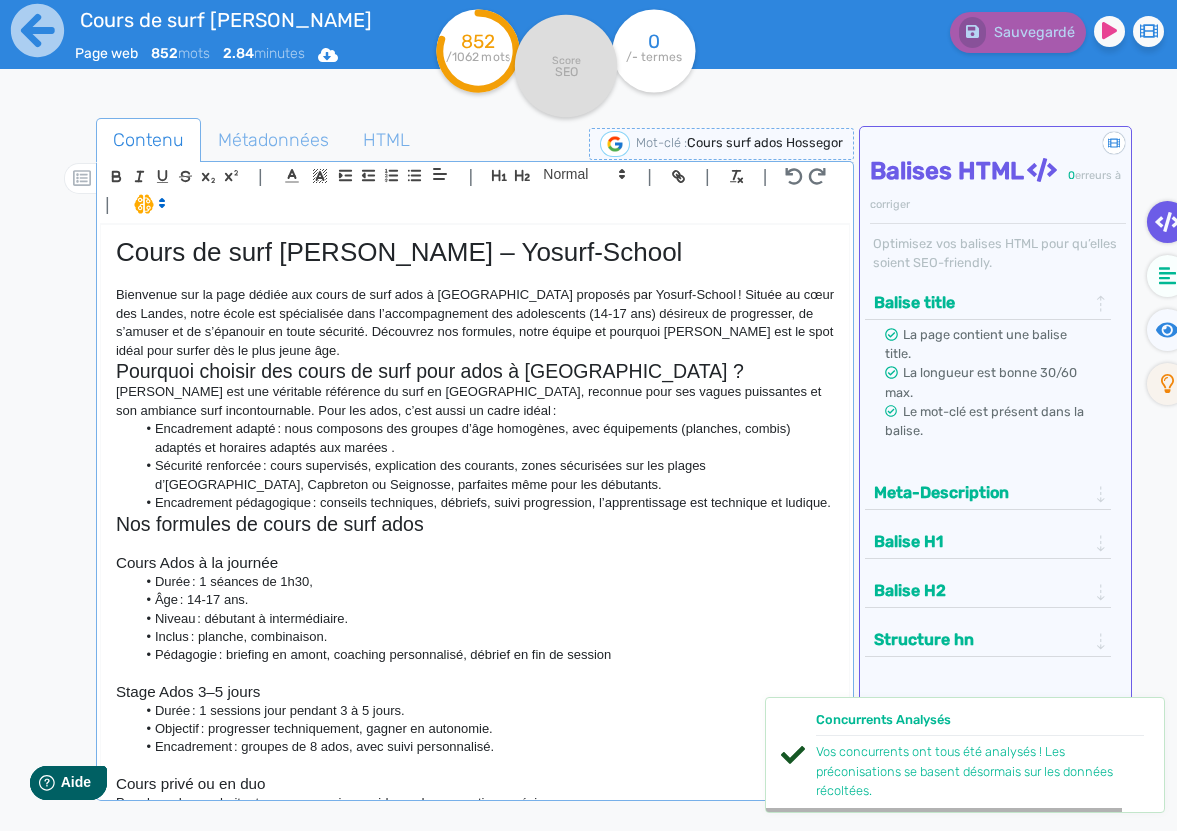 click on "Nos formules de cours de surf ados" 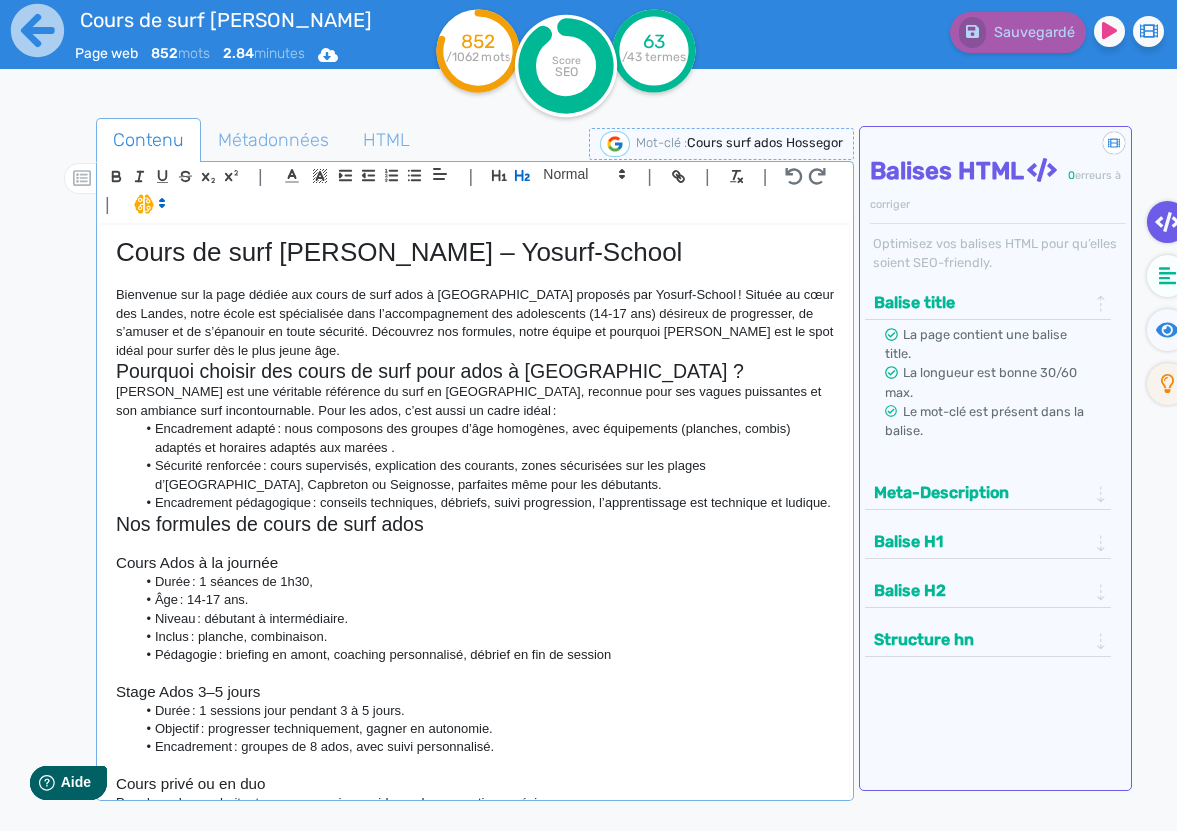 click on "Bienvenue sur la page dédiée aux cours de surf ados à Hossegor proposés par Yosurf‑School ! Située au cœur des Landes, notre école est spécialisée dans l’accompagnement des adolescents (14‑17 ans) désireux de progresser, de s’amuser et de s’épanouir en toute sécurité. Découvrez nos formules, notre équipe et pourquoi Hossegor est le spot idéal pour surfer dès le plus jeune âge." 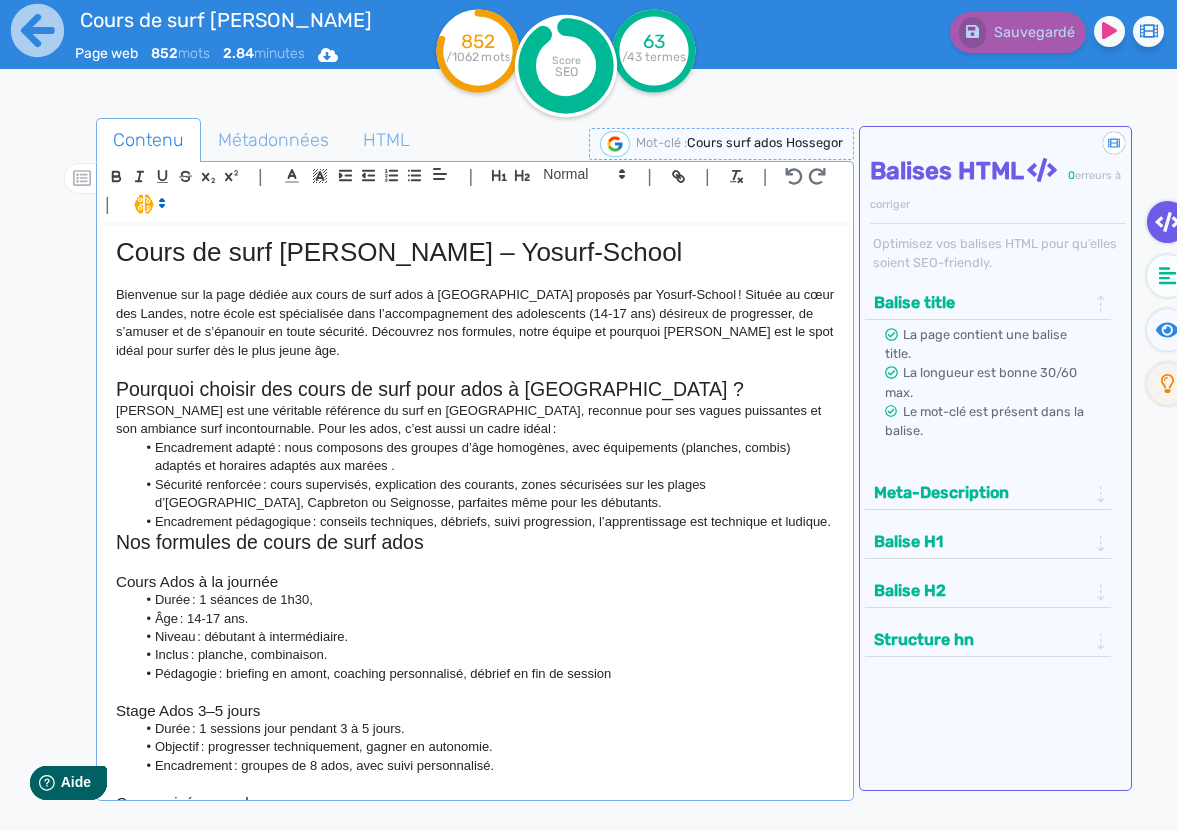 click on "Pourquoi choisir des cours de surf pour ados à Hossegor ?" 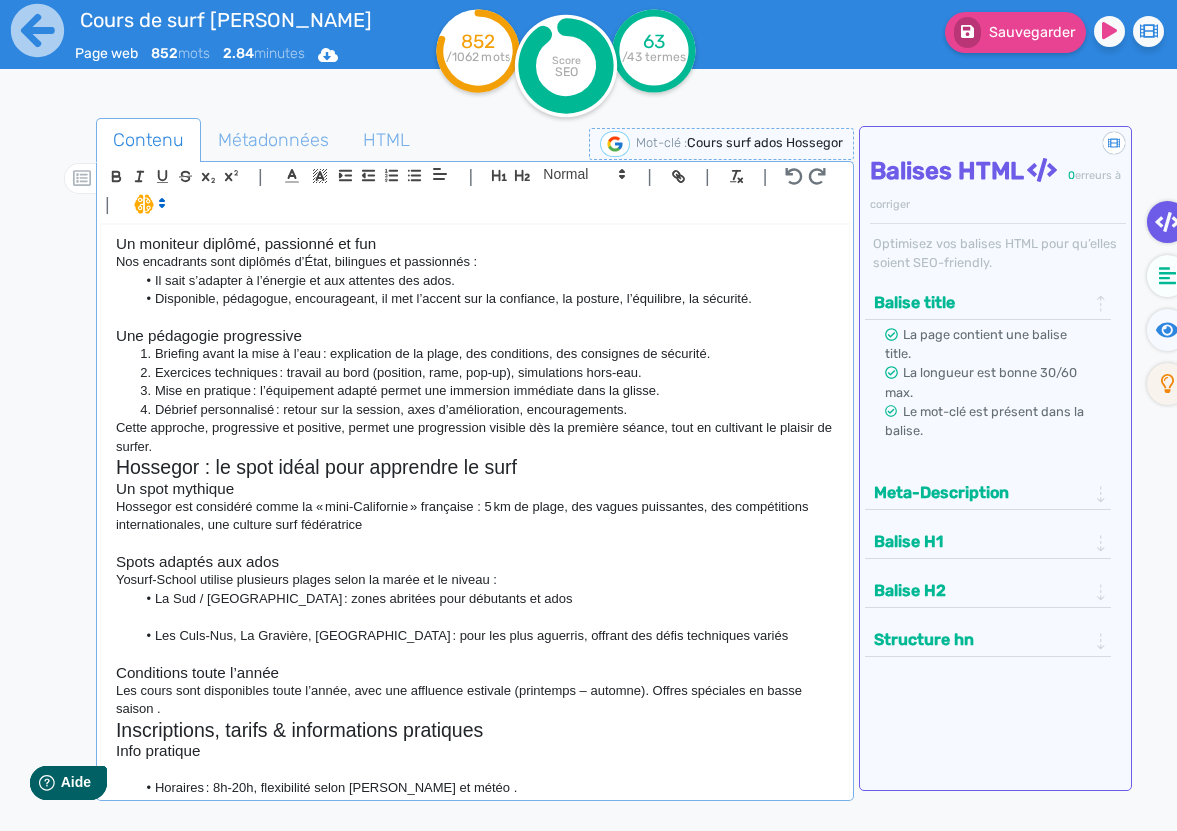 scroll, scrollTop: 665, scrollLeft: 0, axis: vertical 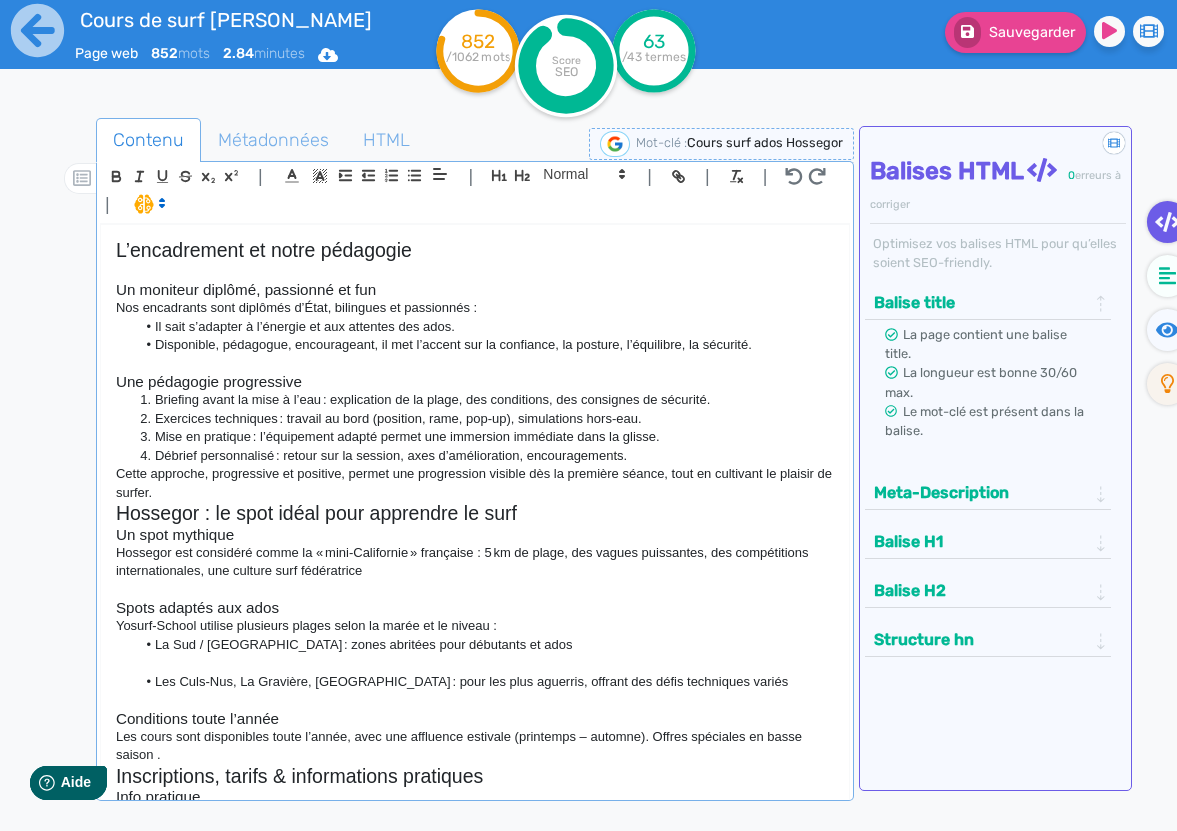 drag, startPoint x: 664, startPoint y: 486, endPoint x: 489, endPoint y: 449, distance: 178.86867 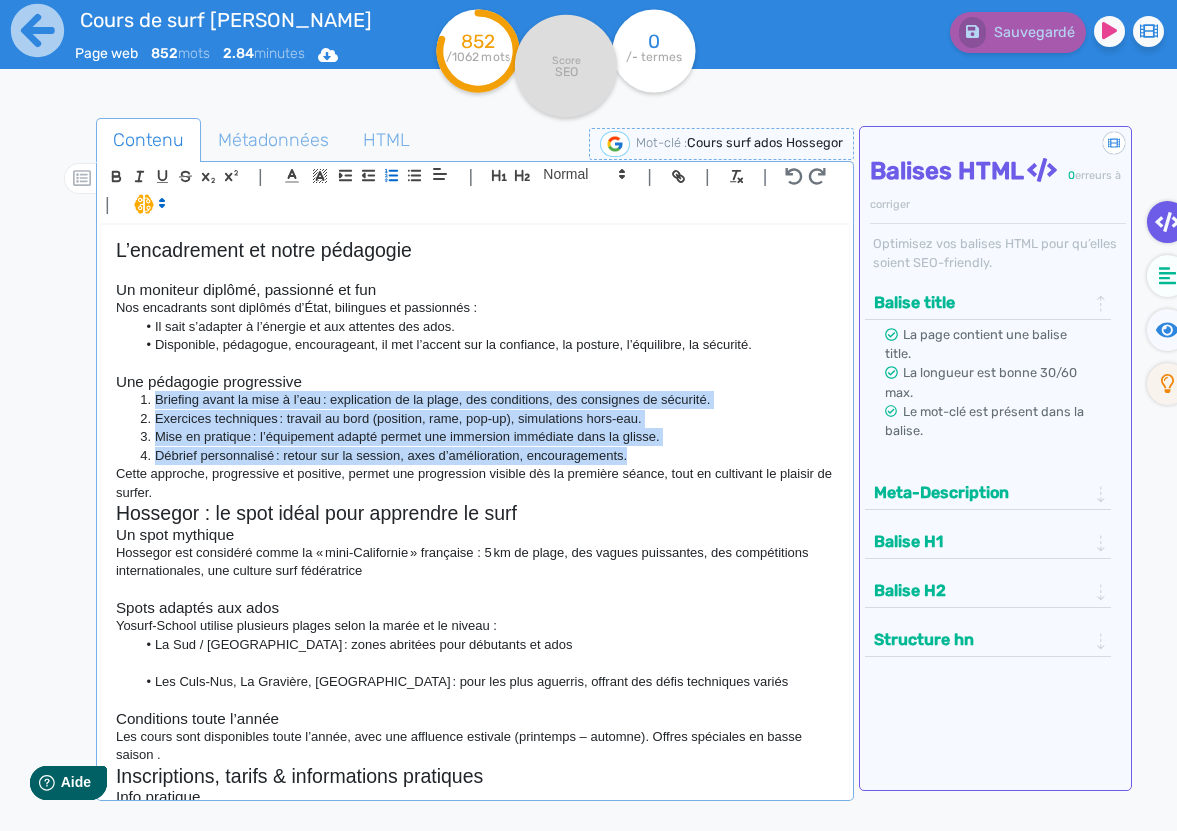 drag, startPoint x: 648, startPoint y: 471, endPoint x: 140, endPoint y: 413, distance: 511.3003 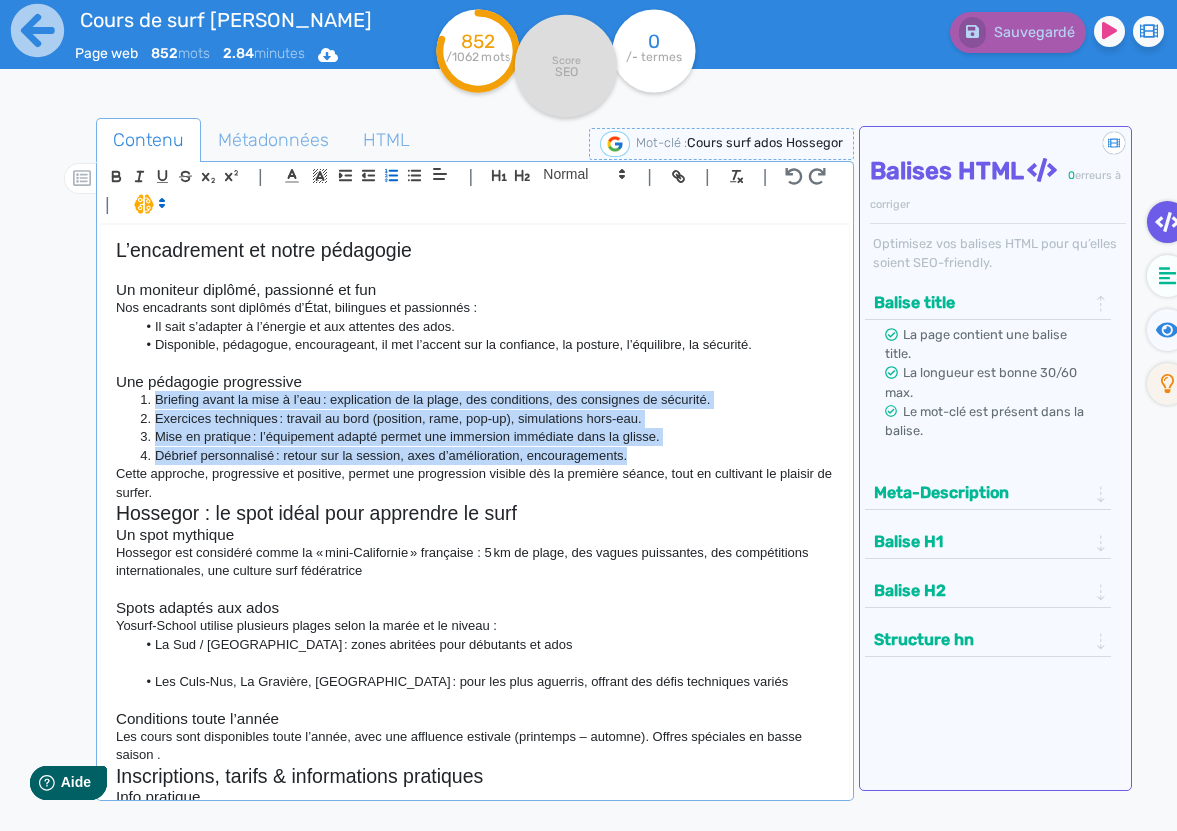 click on "Briefing avant la mise à l’eau : explication de la plage, des conditions, des consignes de sécurité. Exercices techniques : travail au bord (position, rame, pop‑up), simulations hors‑eau. Mise en pratique : l’équipement adapté permet une immersion immédiate dans la glisse. Débrief personnalisé : retour sur la session, axes d’amélioration, encouragements." 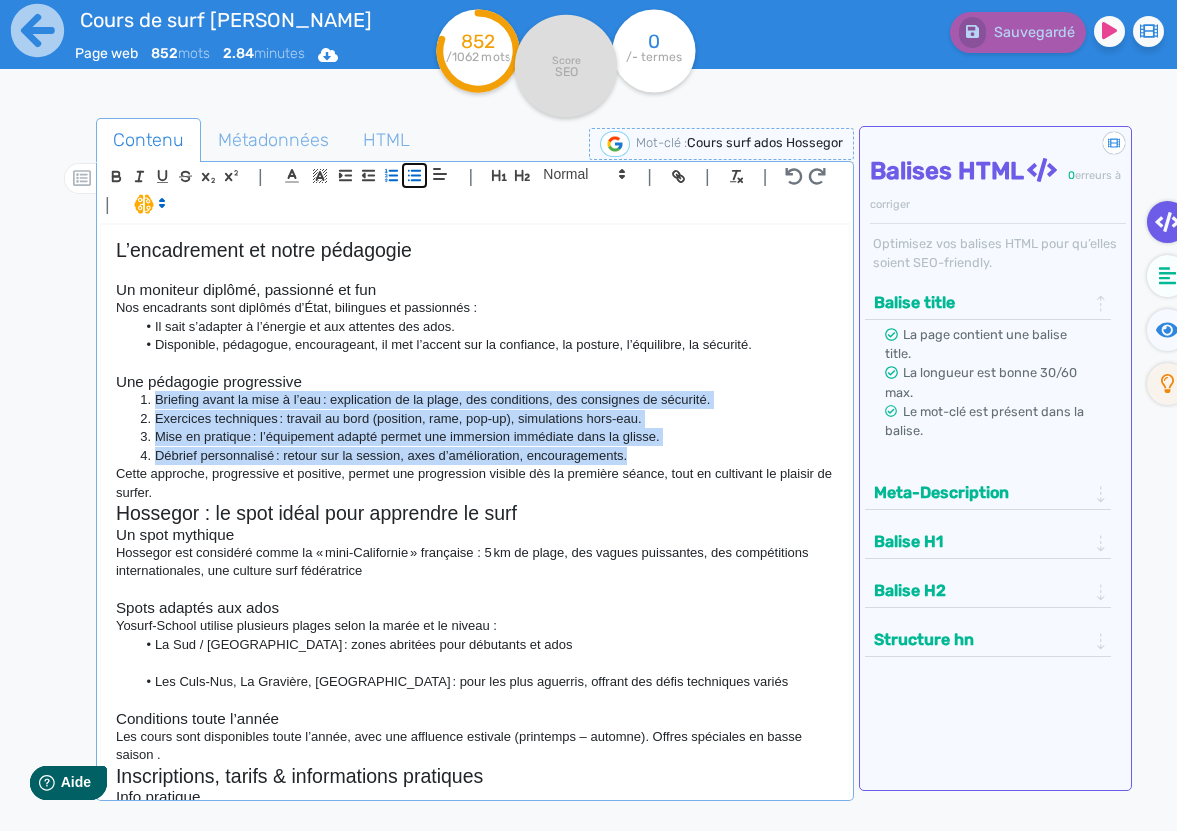 click 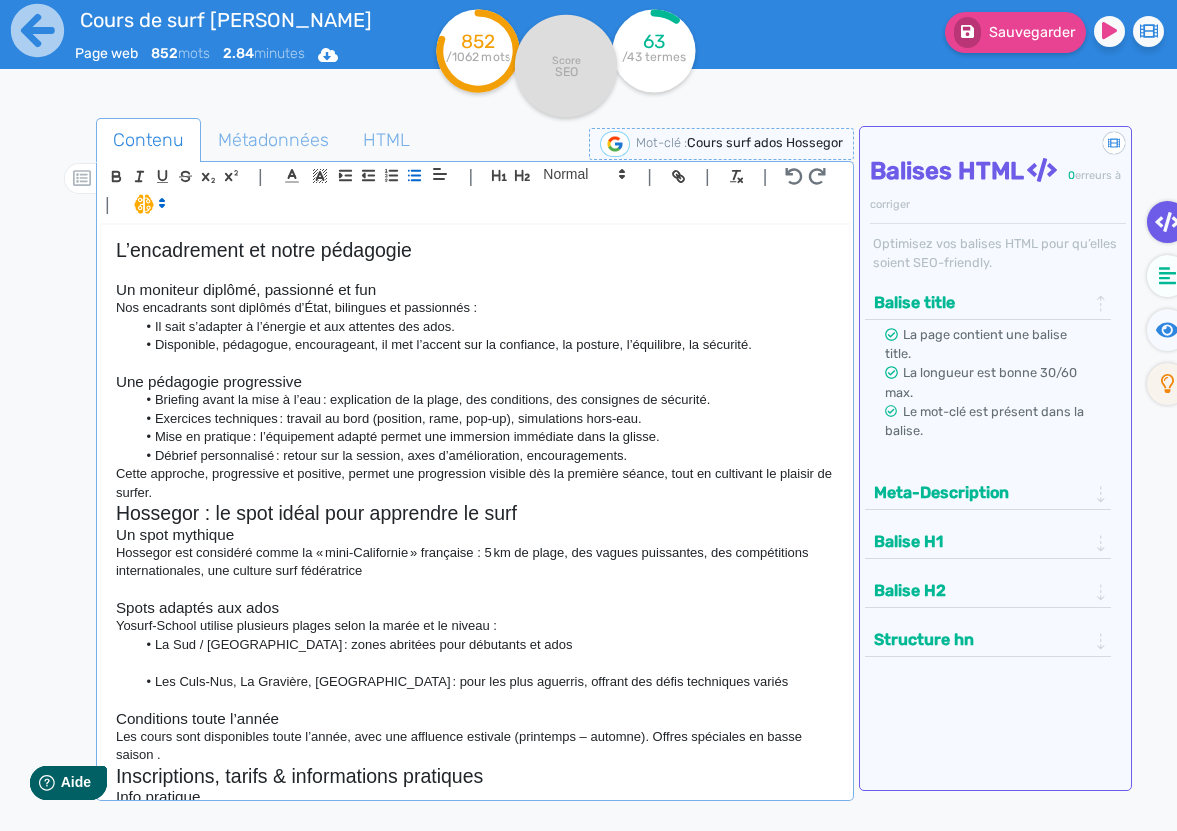 click on "Il sait s’adapter à l’énergie et aux attentes des ados." 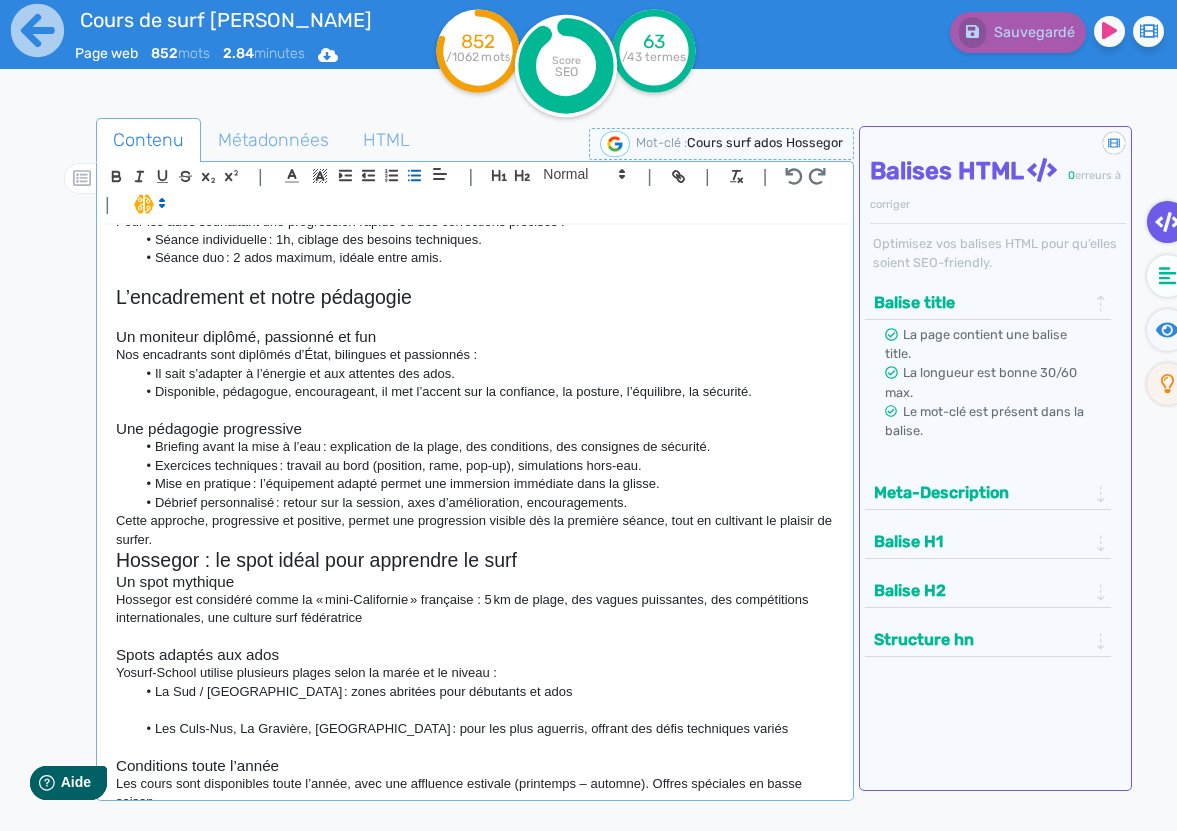 scroll, scrollTop: 641, scrollLeft: 0, axis: vertical 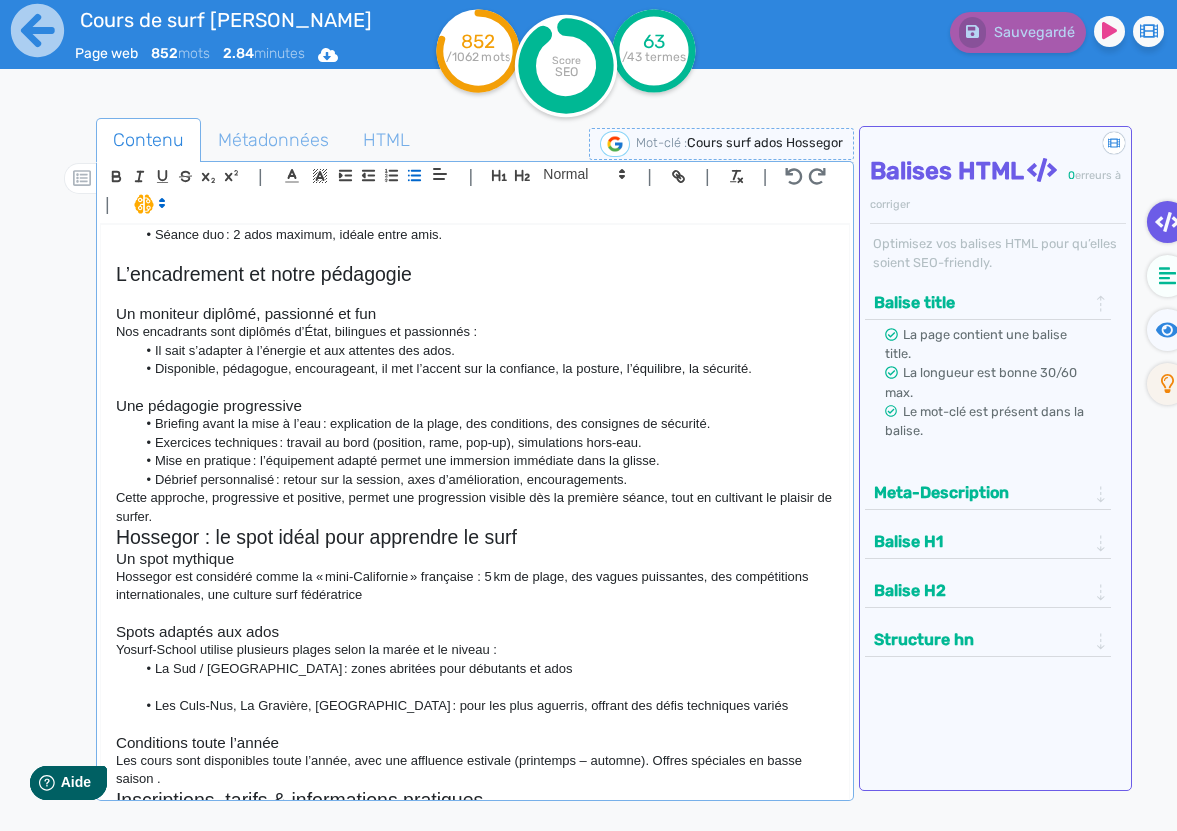 click on "Cette approche, progressive et positive, permet une progression visible dès la première séance, tout en cultivant le plaisir de surfer." 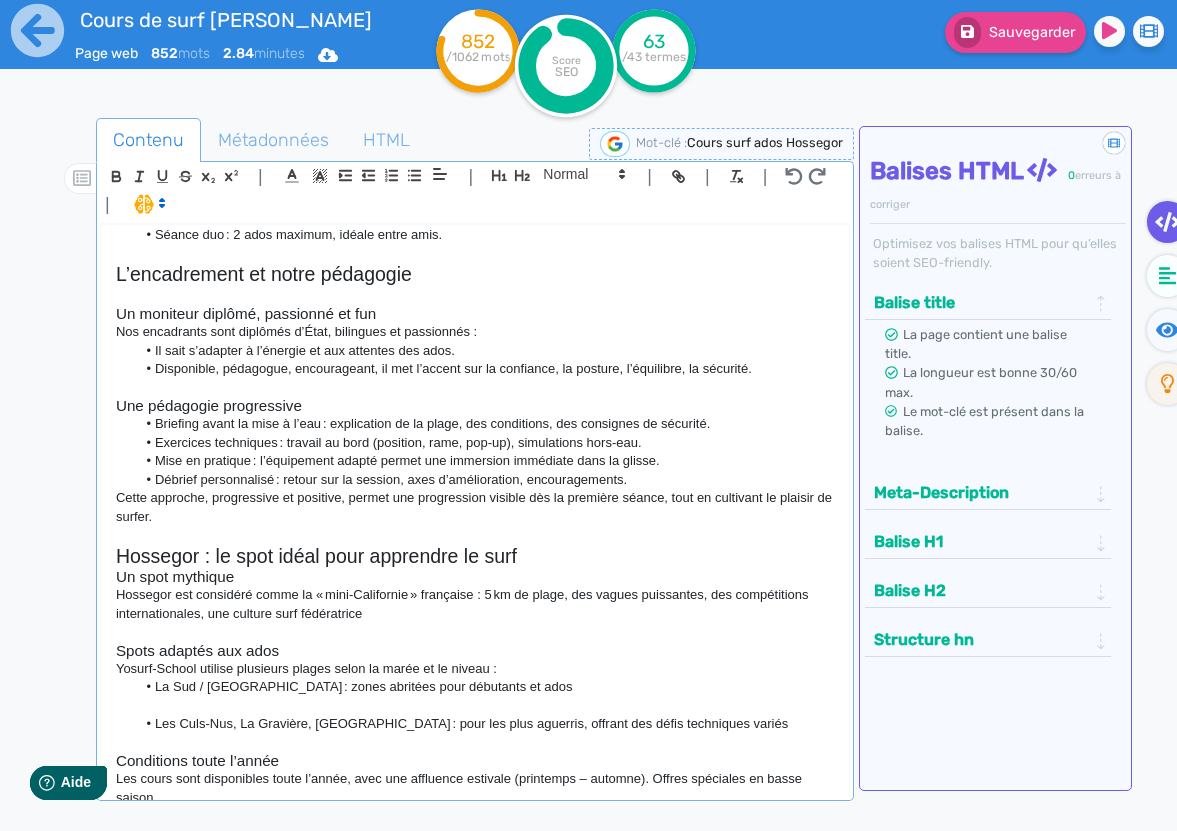 click on "Hossegor : le spot idéal pour apprendre le surf" 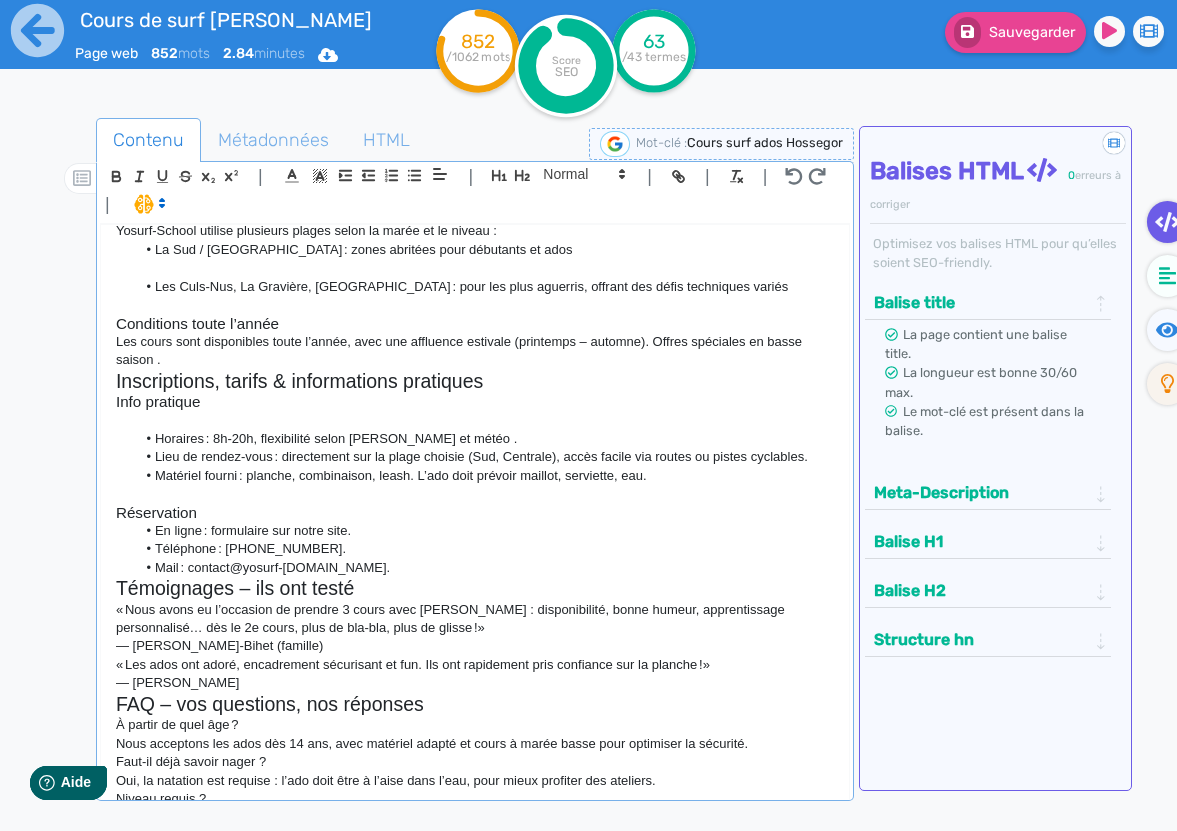scroll, scrollTop: 1108, scrollLeft: 0, axis: vertical 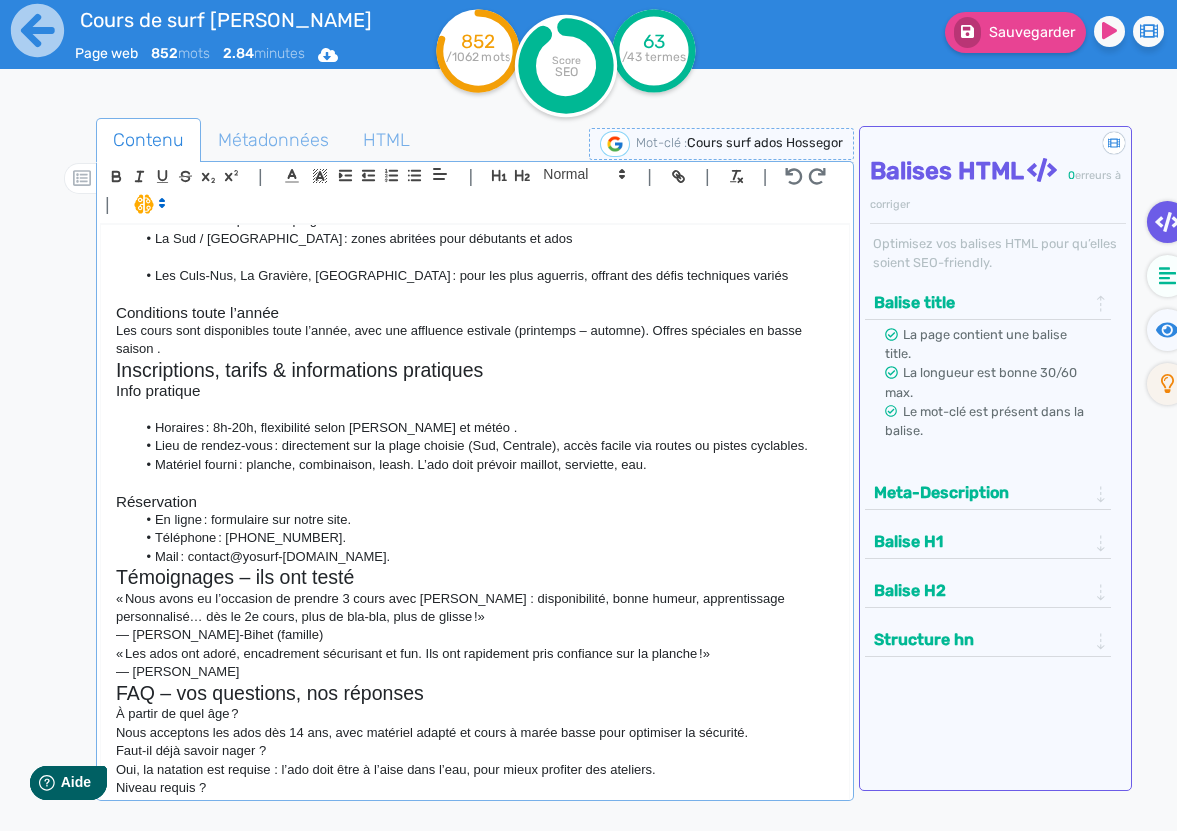 click on "Mail : contact@yosurf‑[DOMAIN_NAME]." 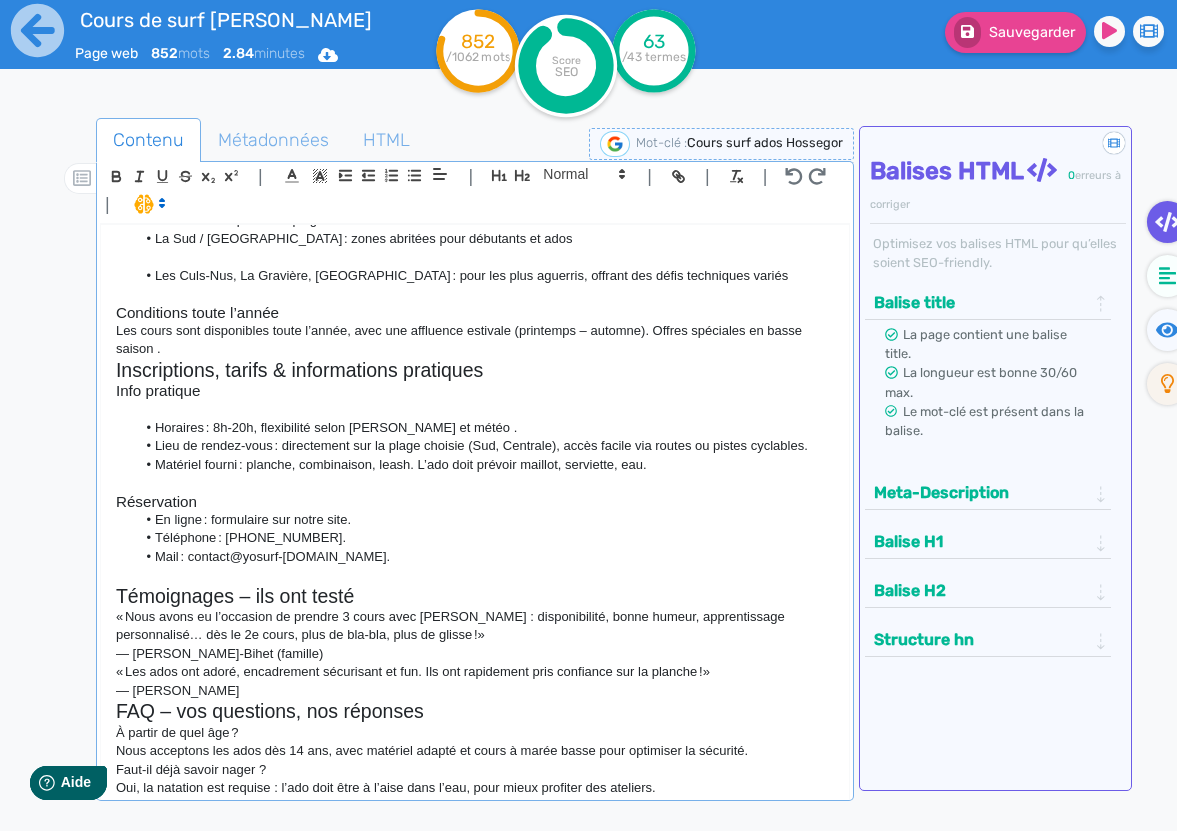 click on "Témoignages – ils ont testé" 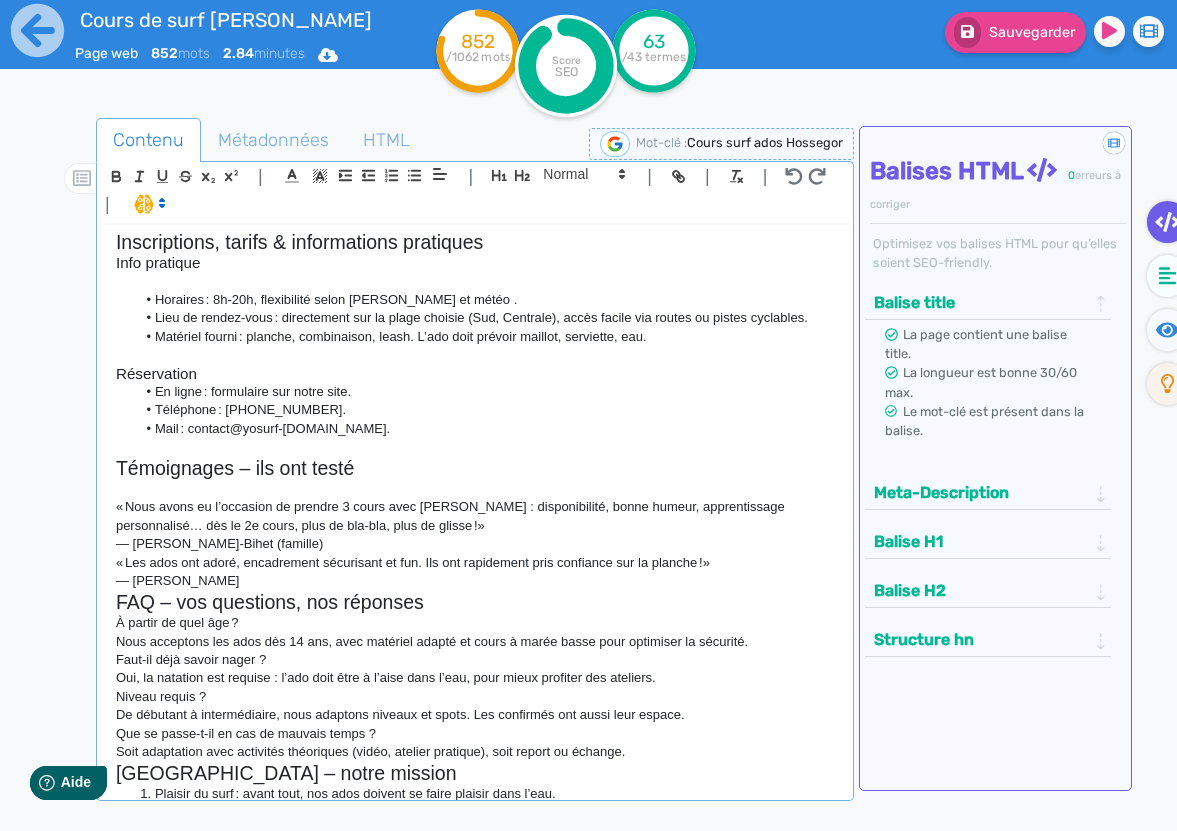 scroll, scrollTop: 1273, scrollLeft: 0, axis: vertical 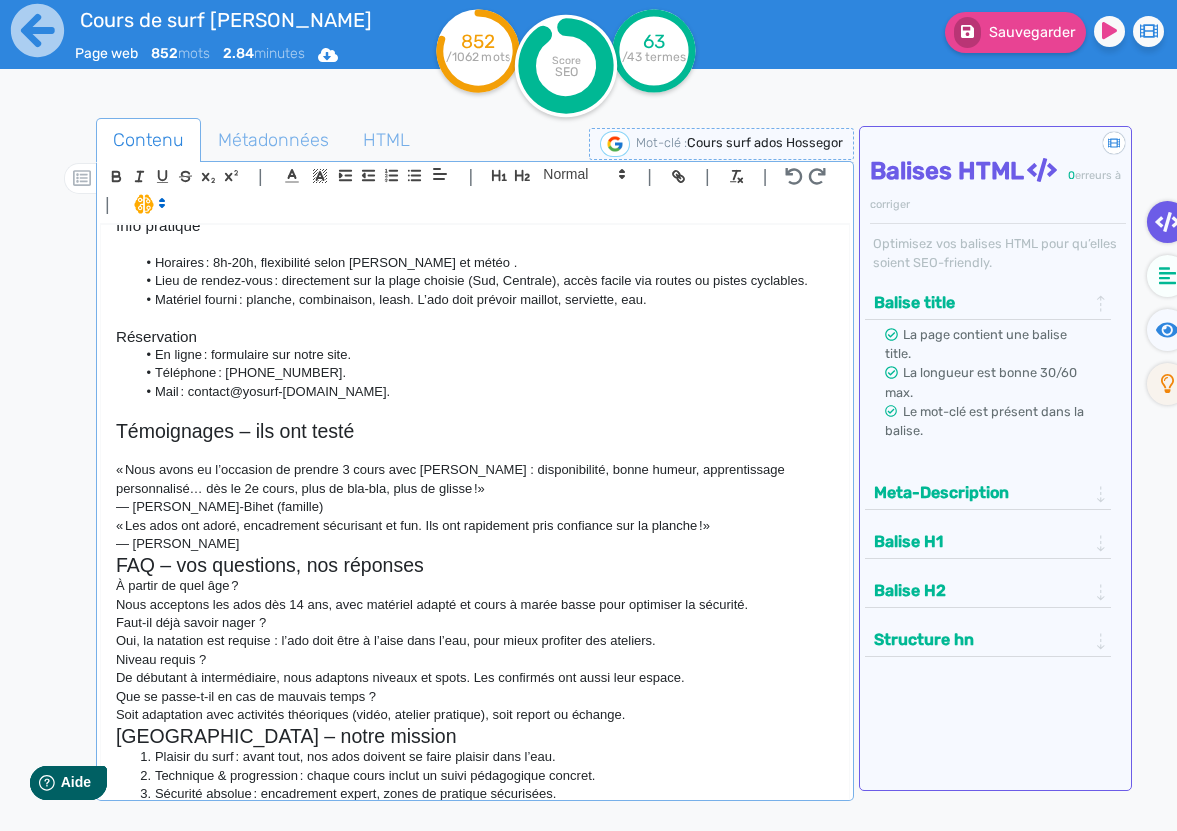 click on "— [PERSON_NAME]" 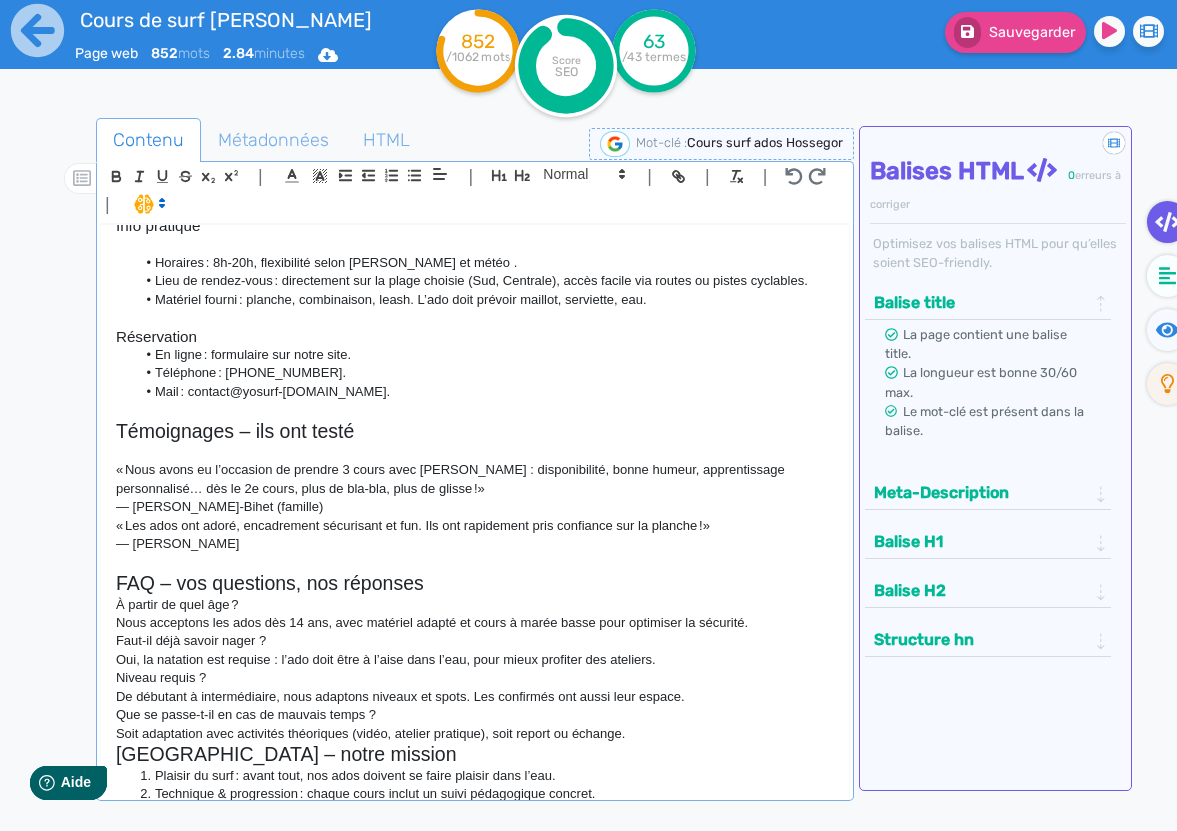 click on "FAQ – vos questions, nos réponses" 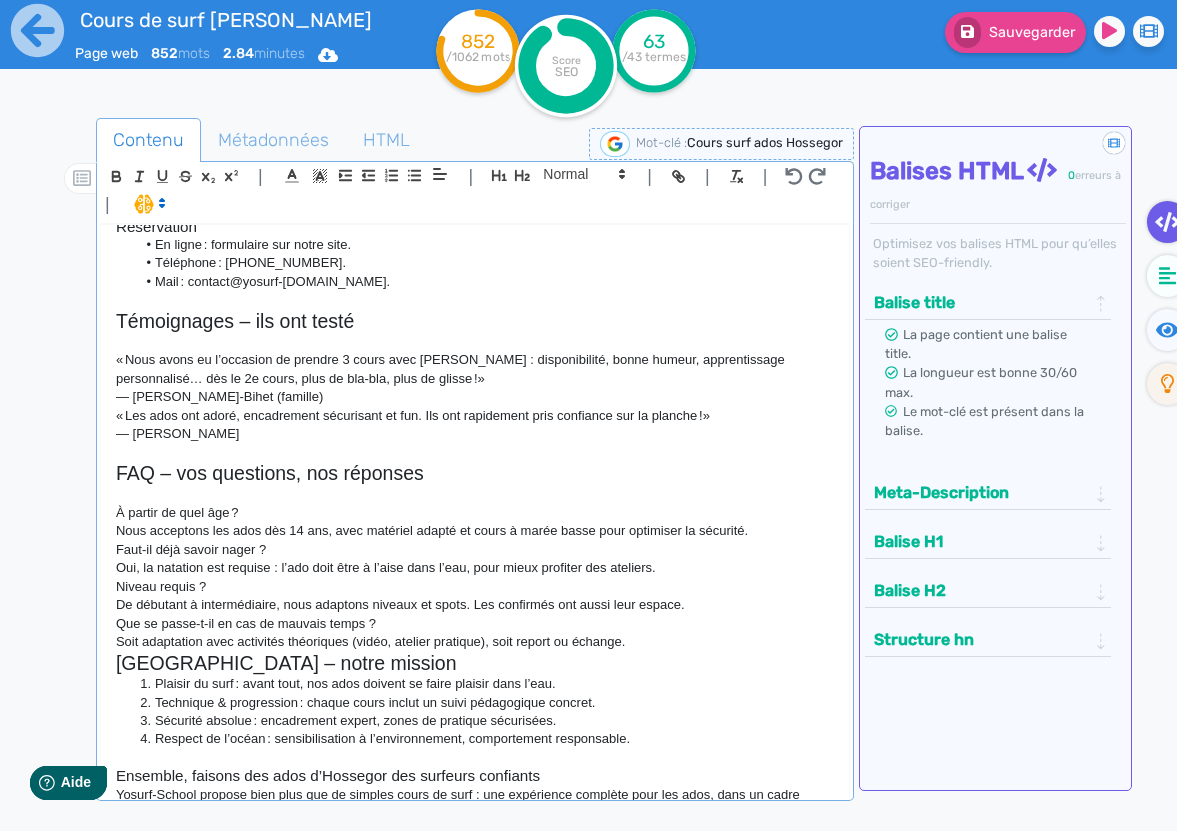 scroll, scrollTop: 1407, scrollLeft: 0, axis: vertical 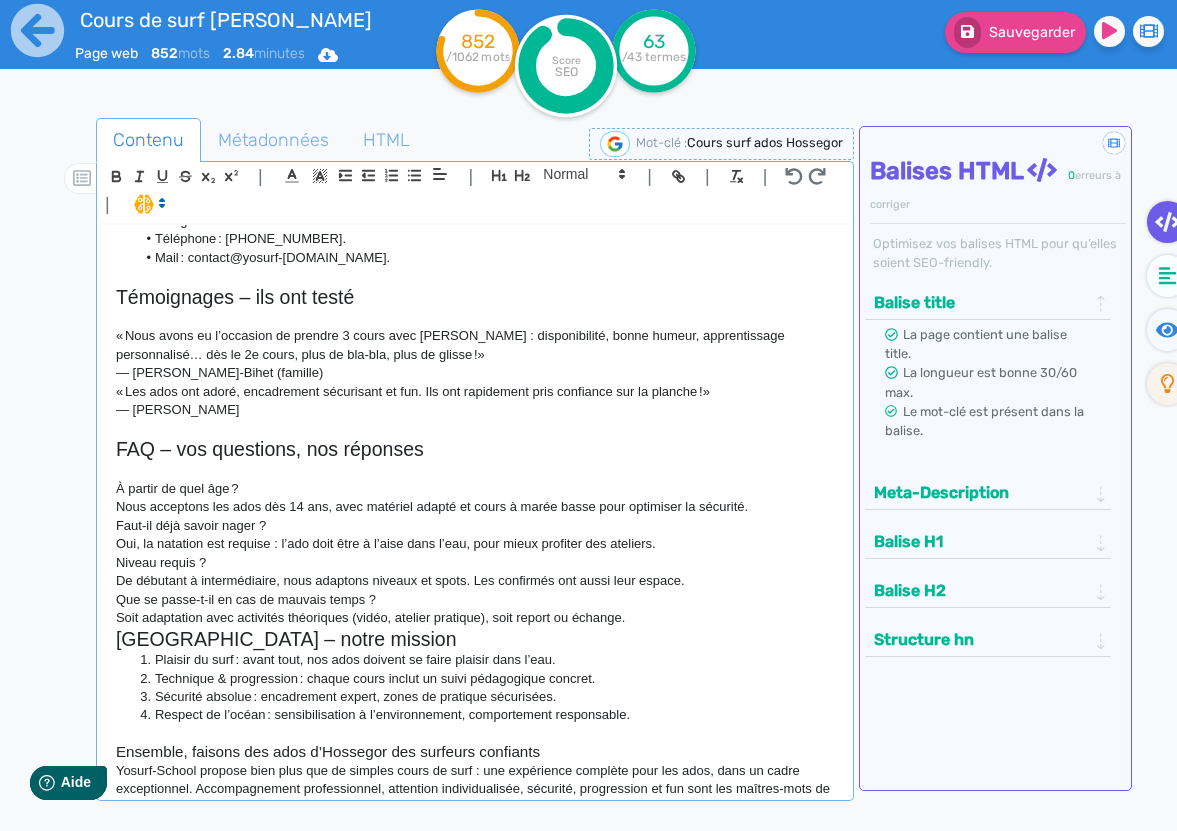 click on "[GEOGRAPHIC_DATA] – notre mission" 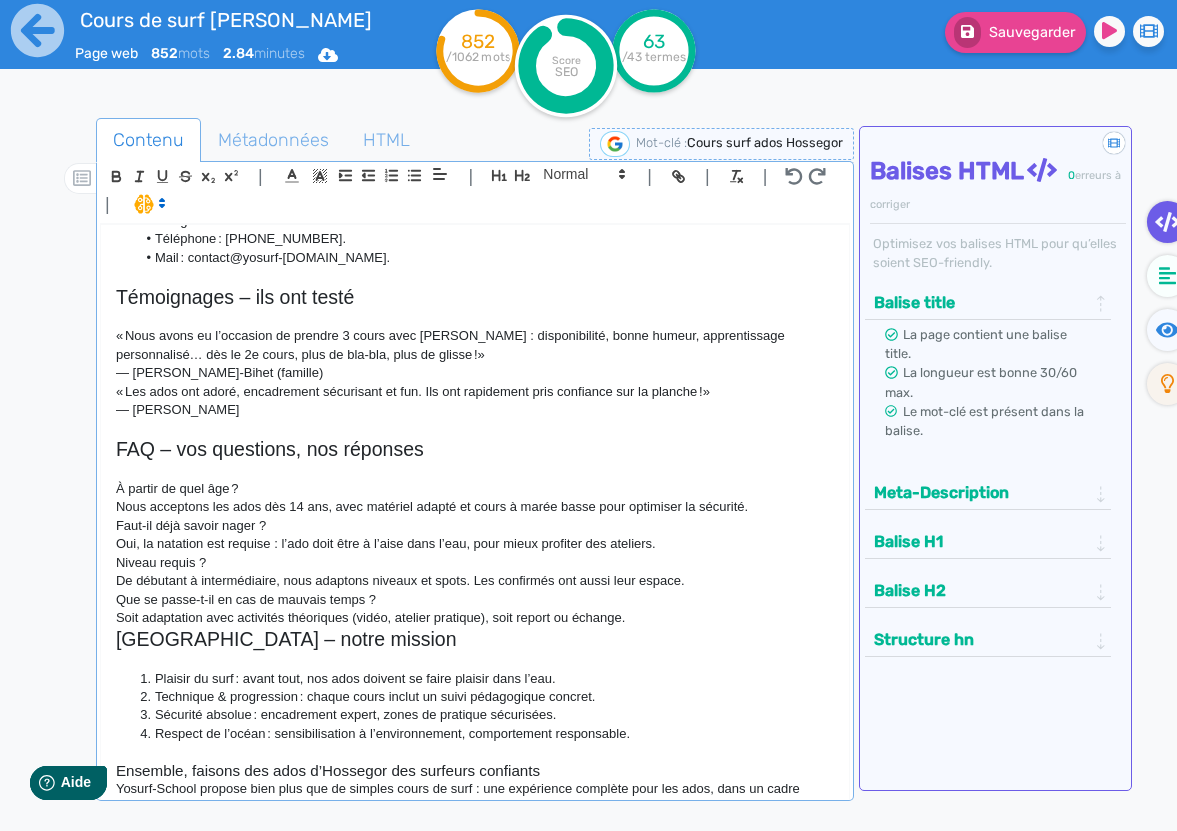 click on "Soit adaptation avec activités théoriques (vidéo, atelier pratique), soit report ou échange." 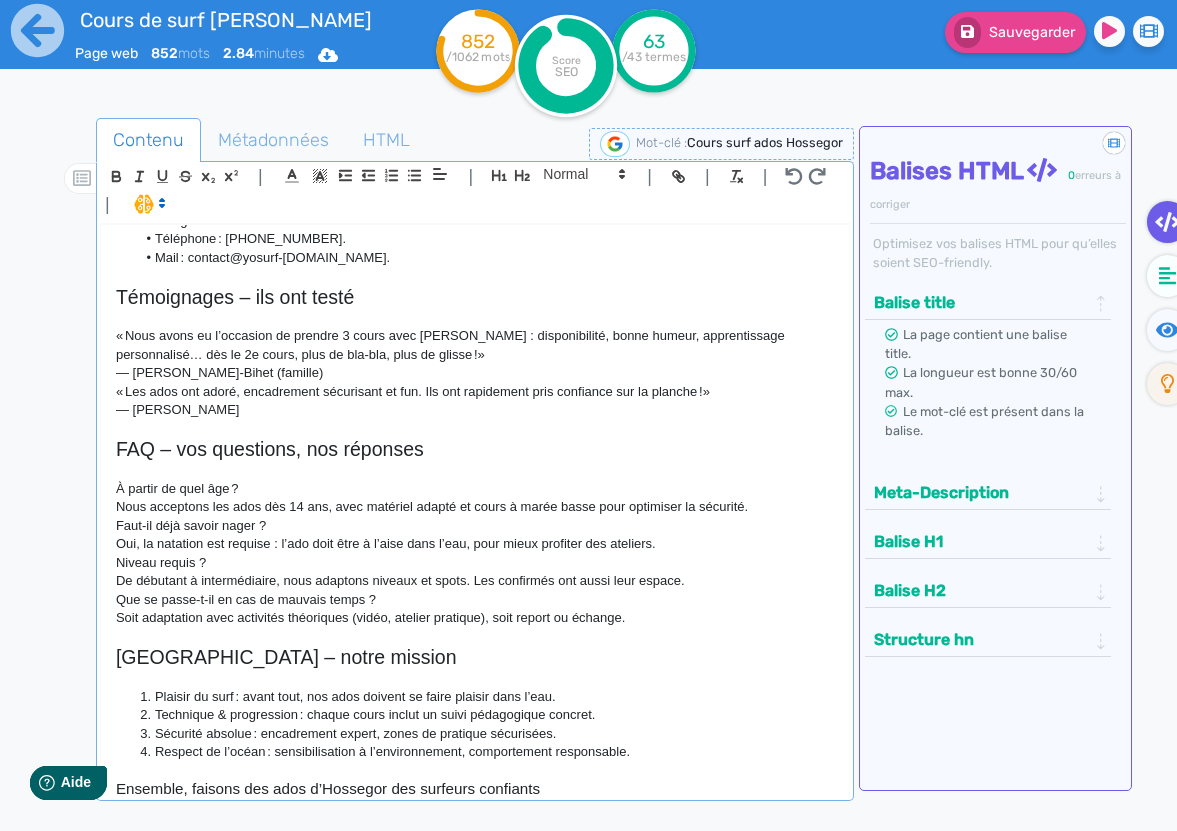 scroll, scrollTop: 1670, scrollLeft: 0, axis: vertical 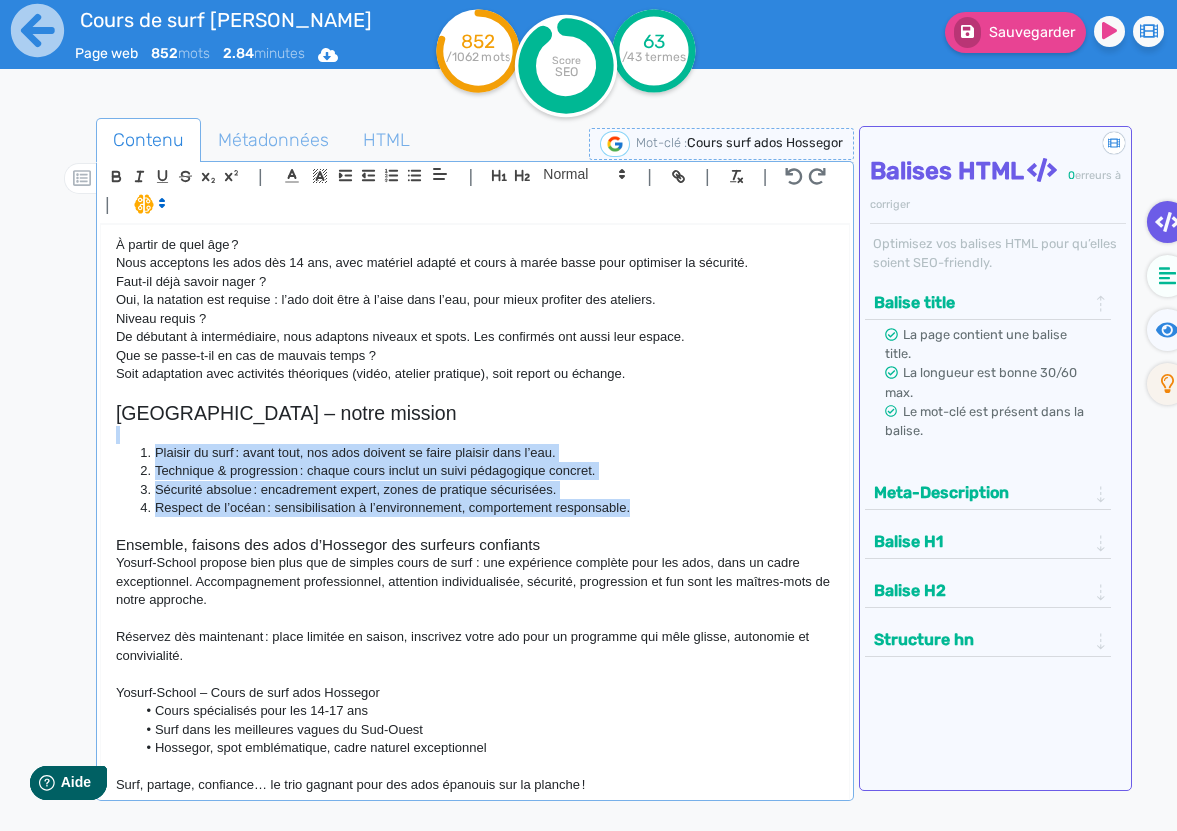 drag, startPoint x: 661, startPoint y: 515, endPoint x: 124, endPoint y: 443, distance: 541.8053 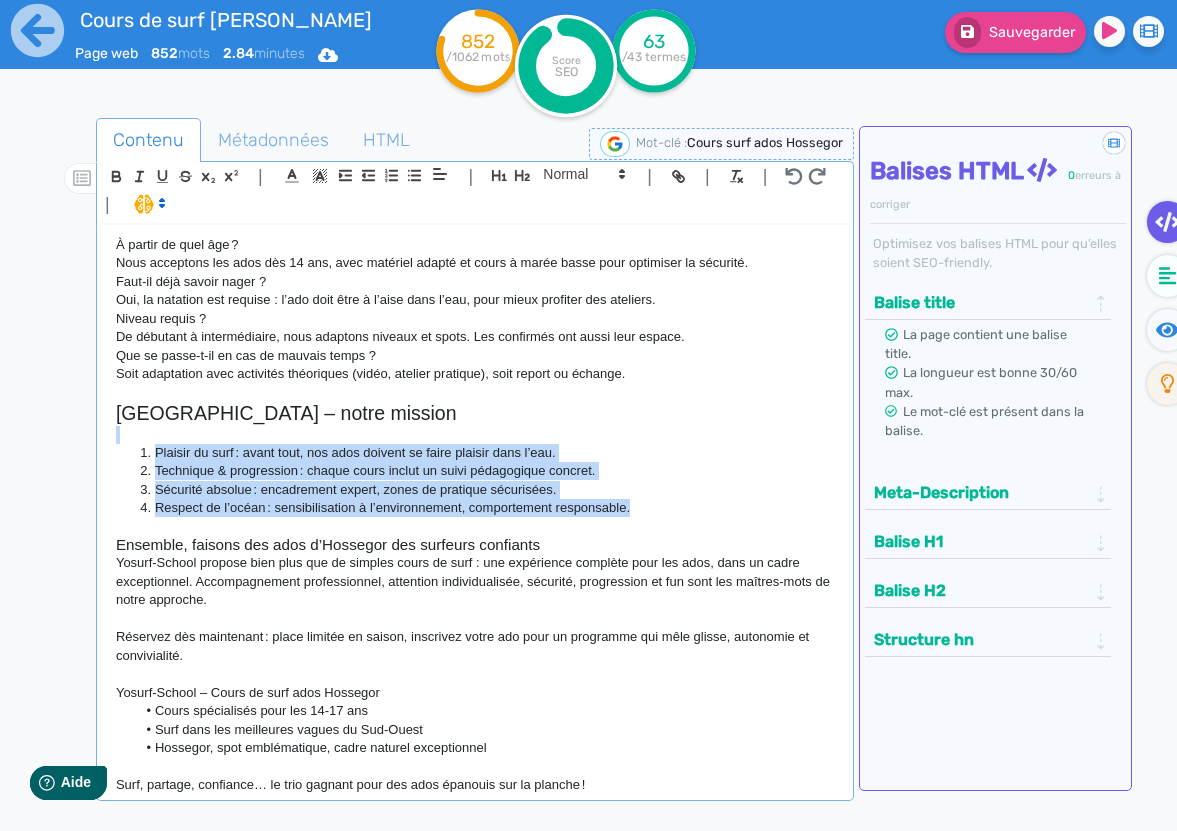 click on "Cours de surf Ados Hossegor – Yosurf‑School Bienvenue sur la page dédiée aux cours de surf ados à Hossegor proposés par Yosurf‑School ! Située au cœur des Landes, notre école est spécialisée dans l’accompagnement des adolescents (14‑17 ans) désireux de progresser, de s’amuser et de s’épanouir en toute sécurité. Découvrez nos formules, notre équipe et pourquoi Hossegor est le spot idéal pour surfer dès le plus jeune âge. Pourquoi choisir des cours de surf pour ados à Hossegor ? Hossegor est une véritable référence du surf en Europe, reconnue pour ses vagues puissantes et son ambiance surf incontournable. Pour les ados, c’est aussi un cadre idéal : Encadrement adapté : nous composons des groupes d’âge homogènes, avec équipements (planches, combis) adaptés et horaires adaptés aux marées . Encadrement pédagogique : conseils techniques, débriefs, suivi progression, l’apprentissage est technique et ludique. Nos formules de cours de surf ados Info pratique" 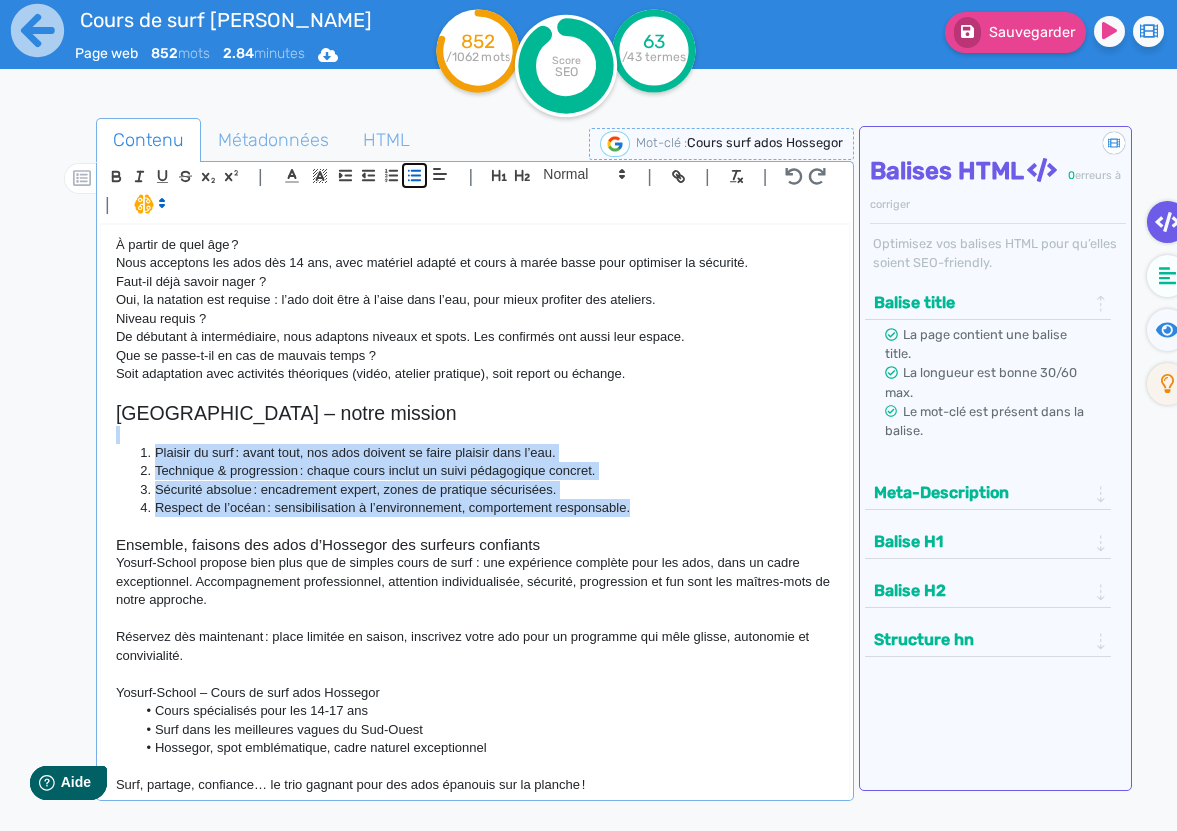 click 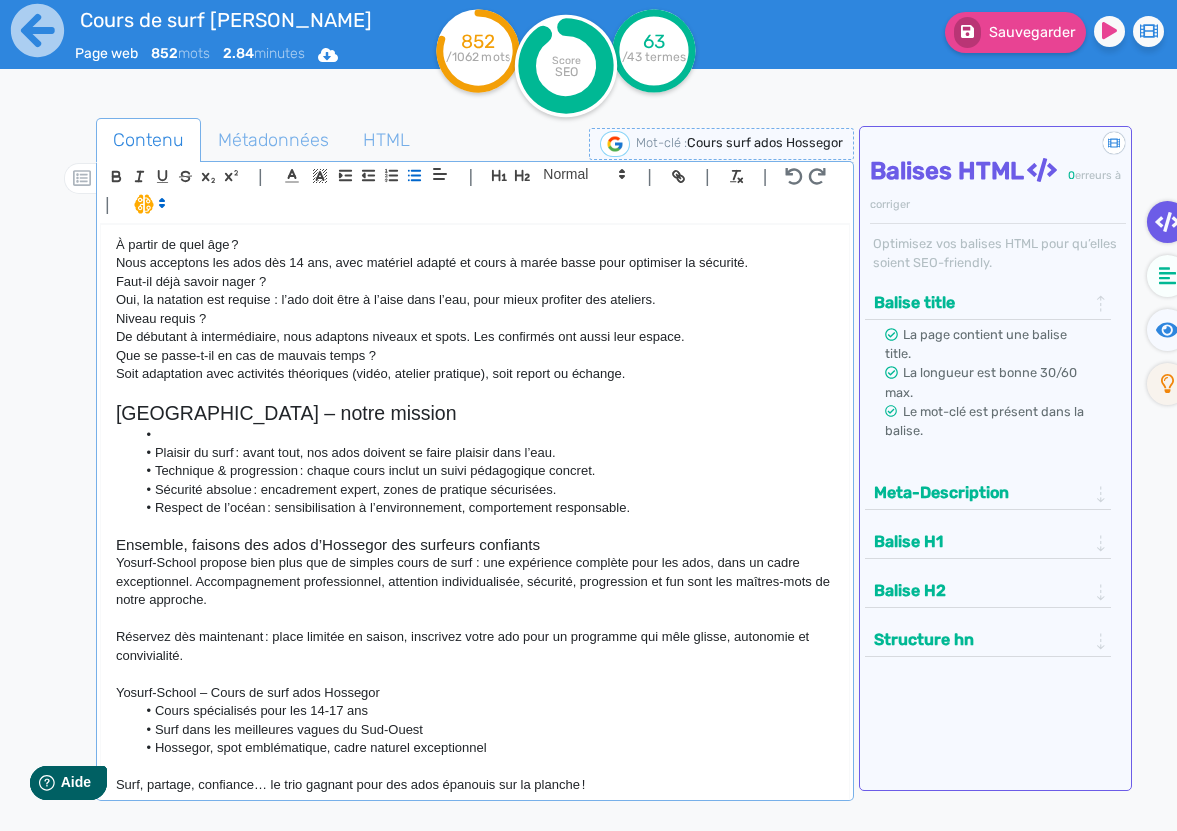 click 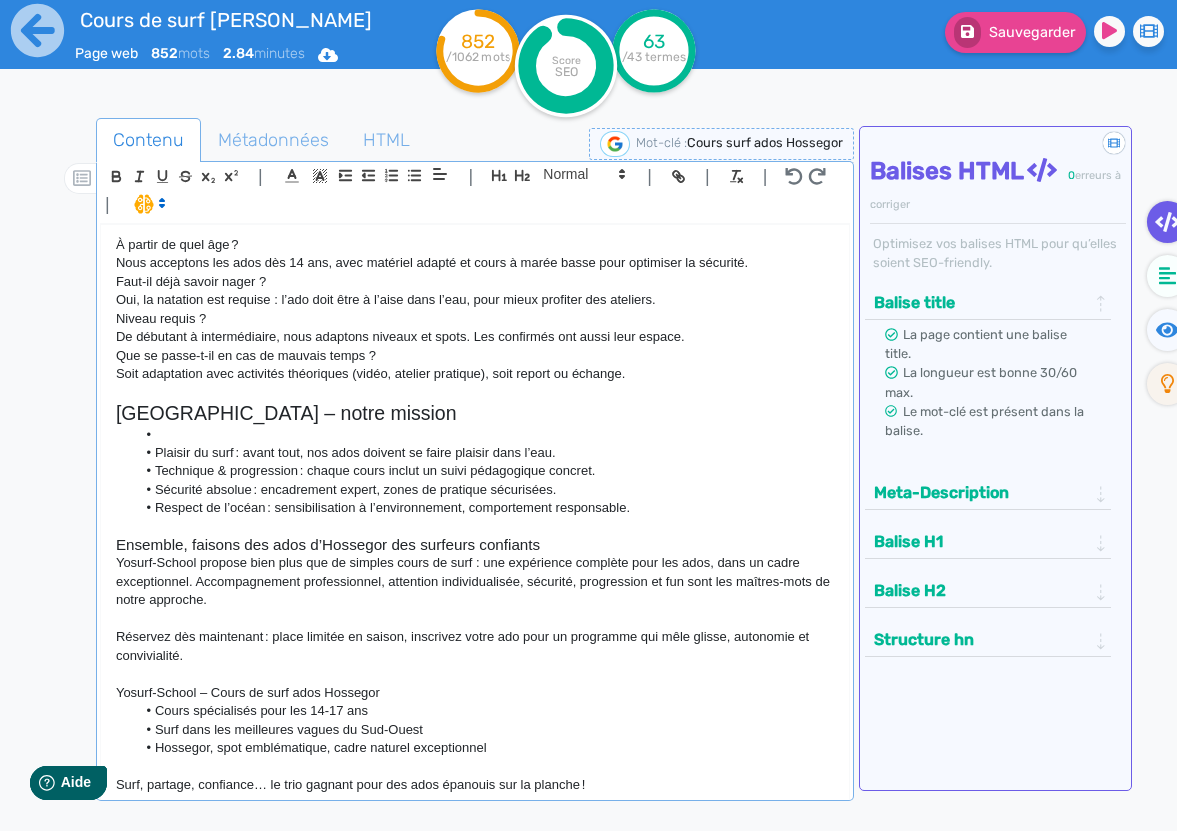 click 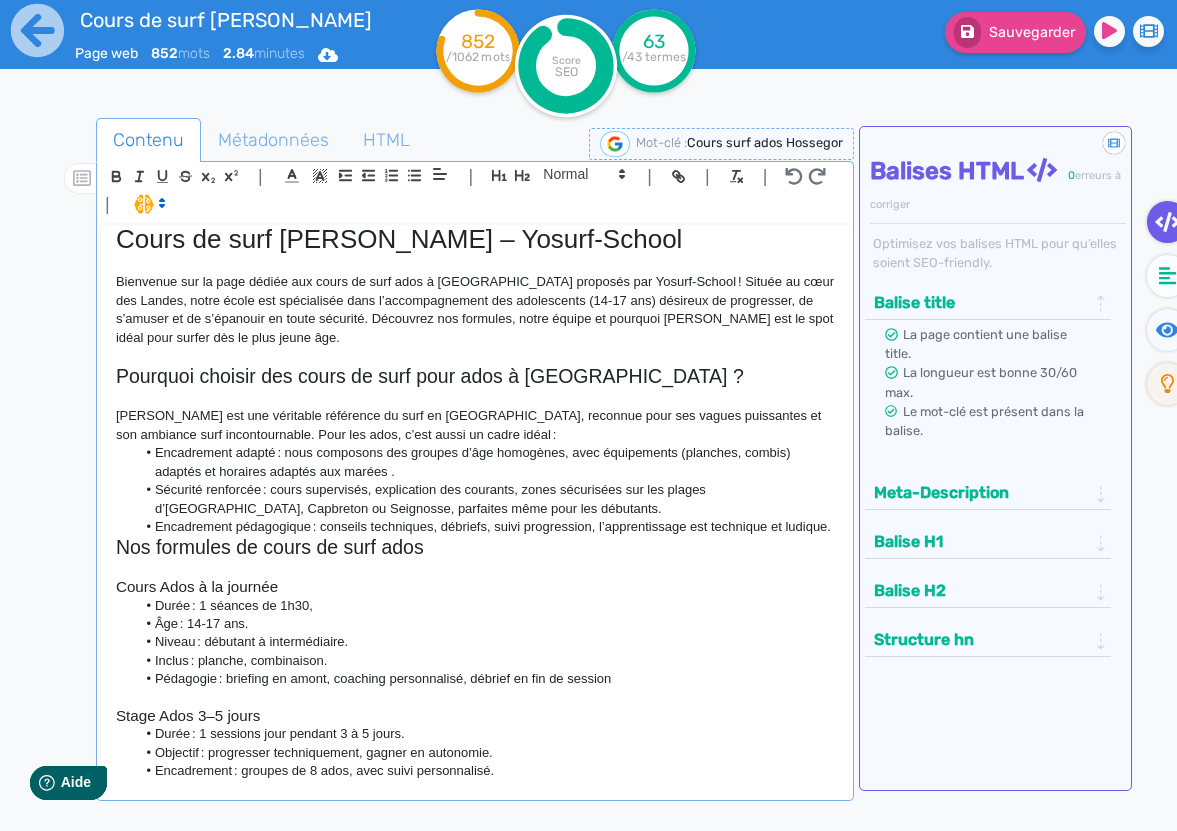 scroll, scrollTop: 0, scrollLeft: 0, axis: both 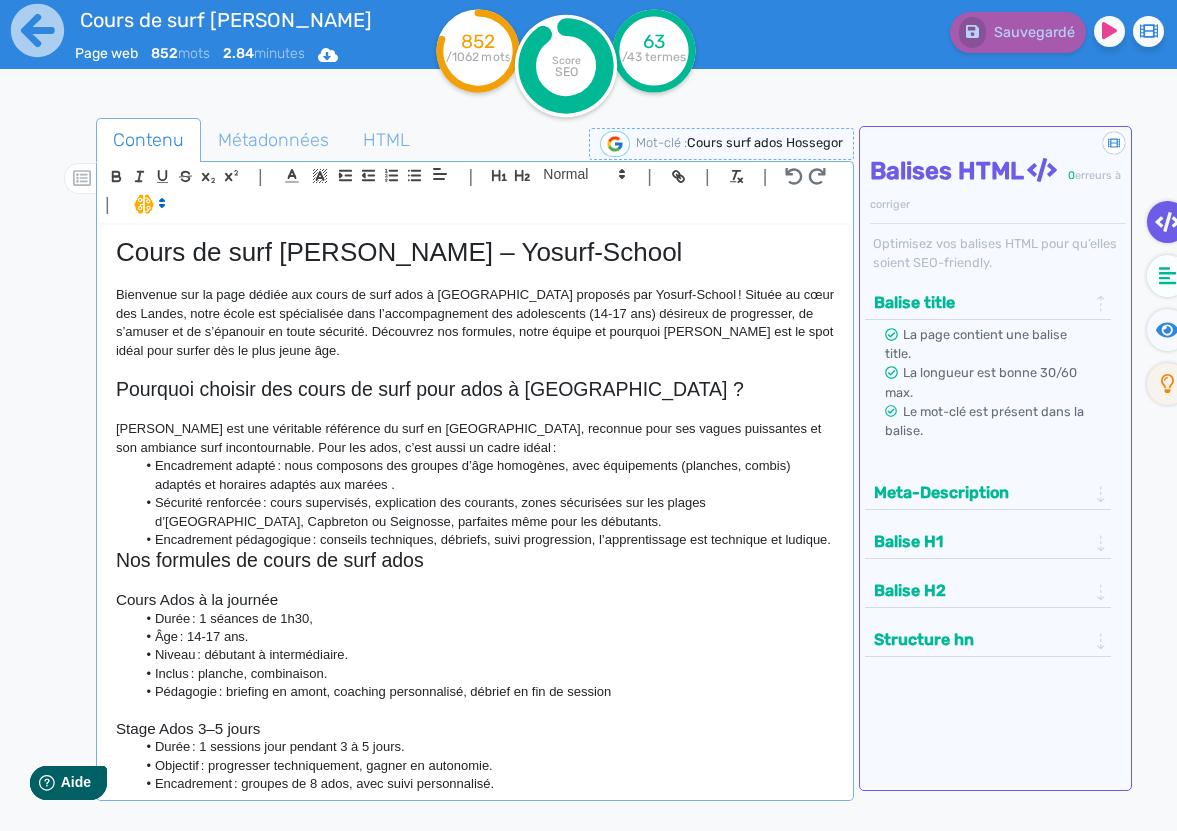 click on "Cours de surf Ados Hossegor – Yosurf‑School" 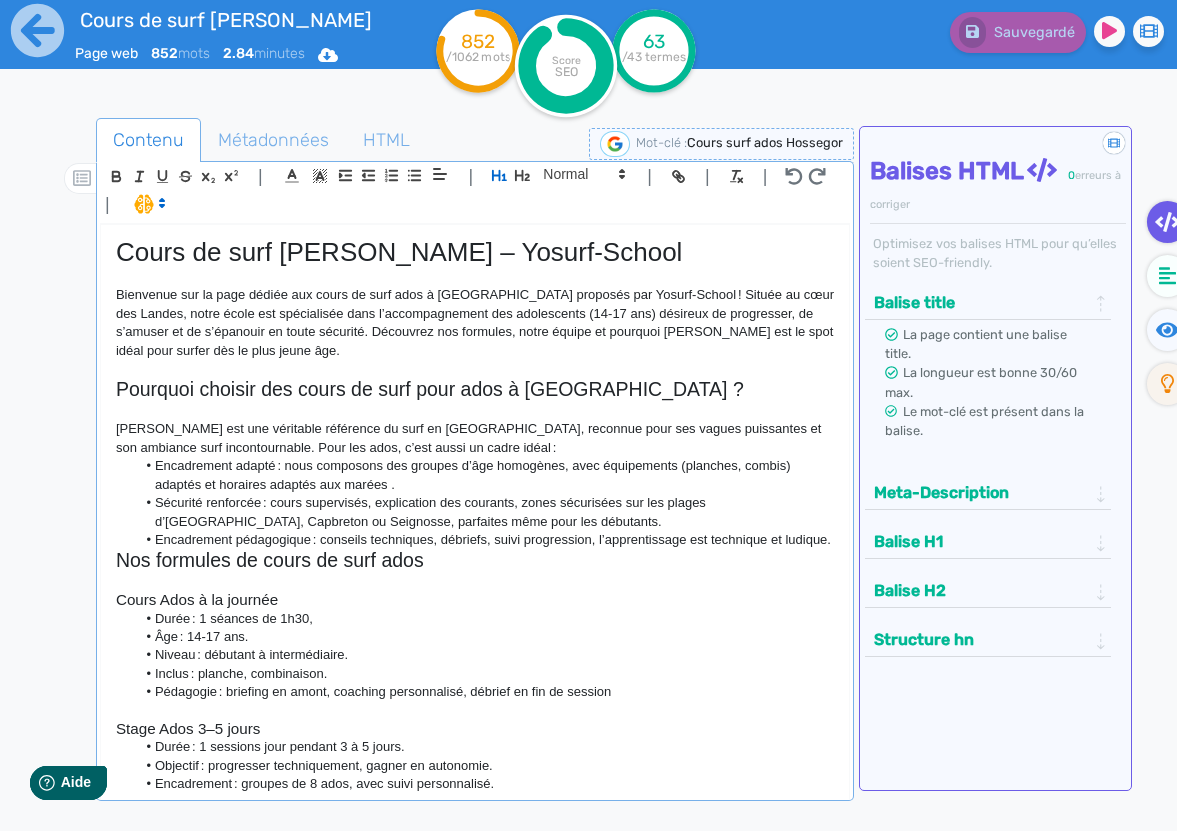 type 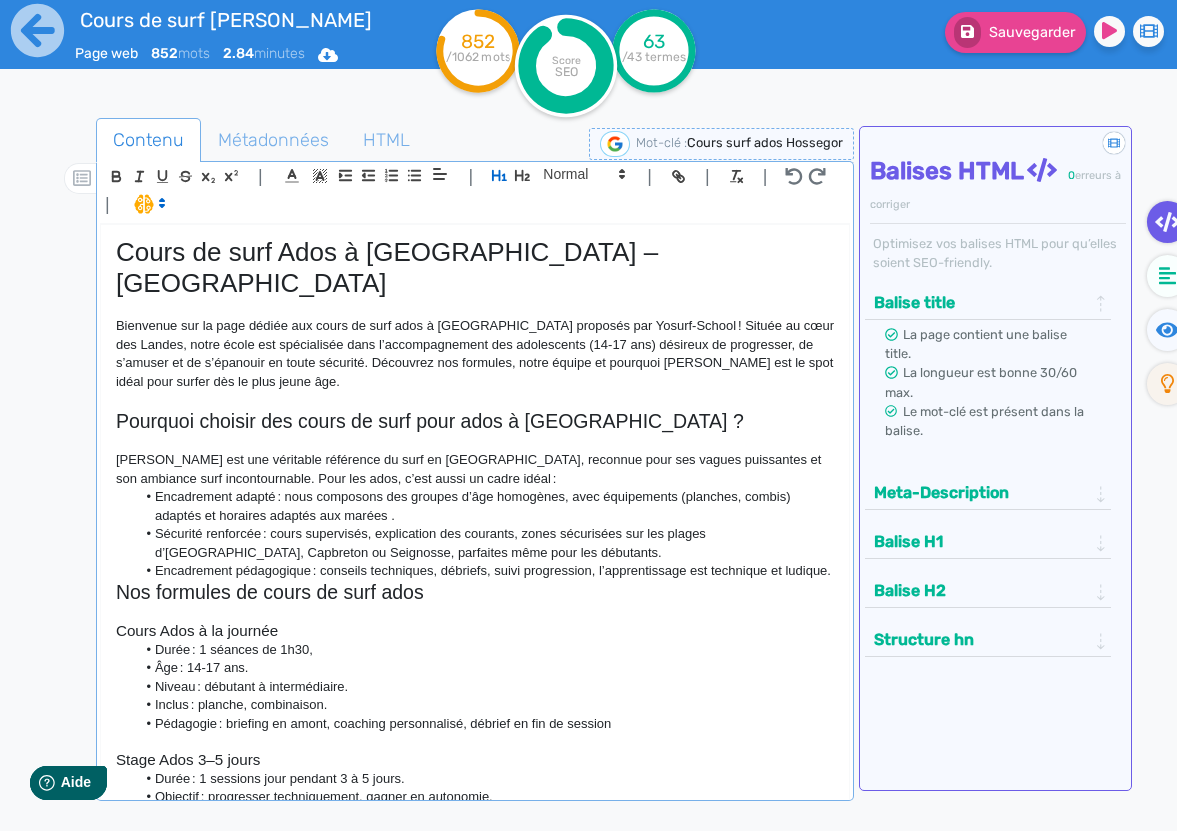 click on "Sécurité renforcée : cours supervisés, explication des courants, zones sécurisées sur les plages d’Hossegor, Capbreton ou Seignosse, parfaites même pour les débutants." 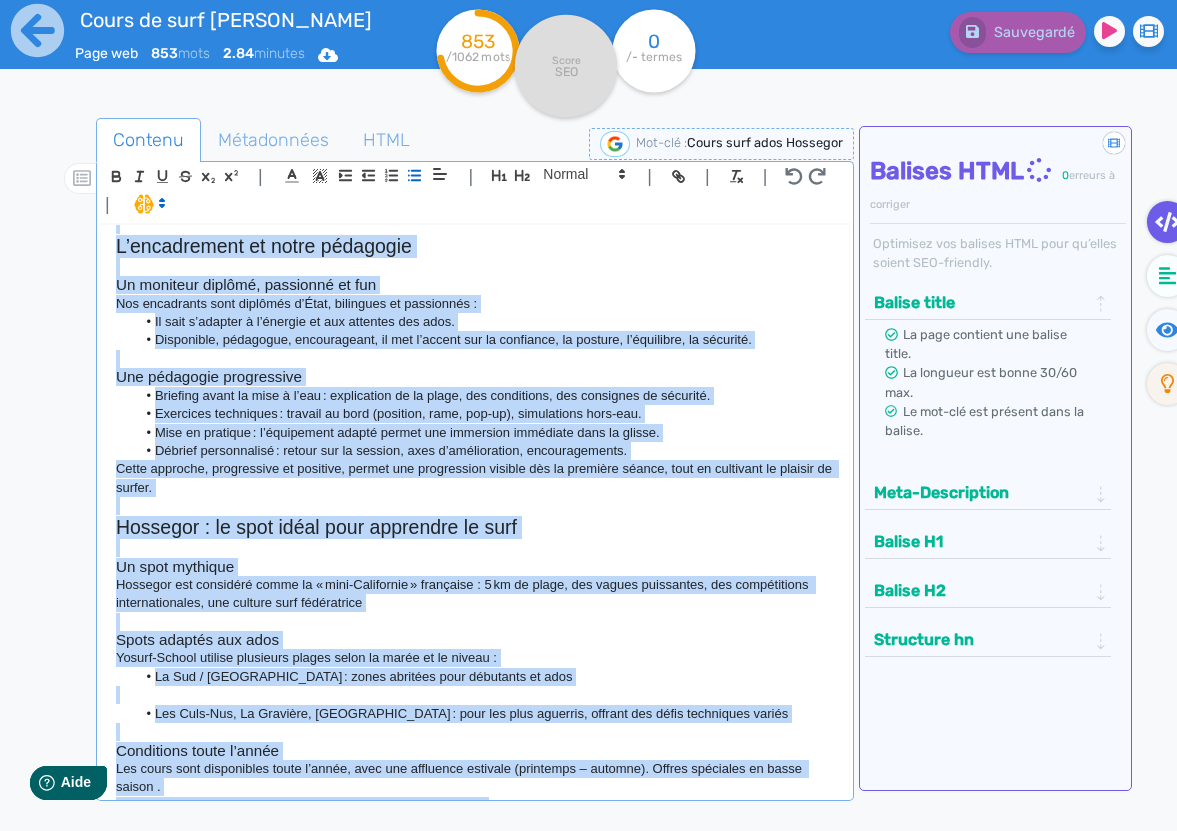 scroll, scrollTop: 0, scrollLeft: 0, axis: both 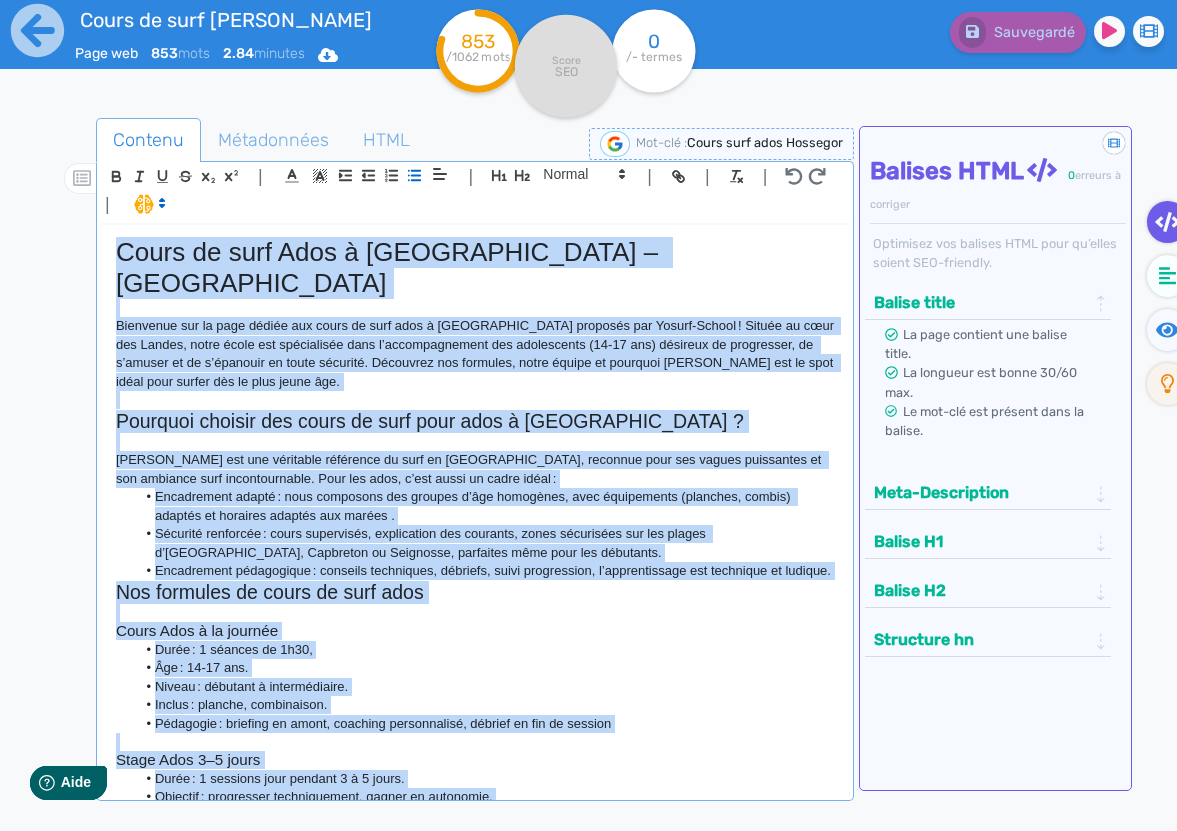 drag, startPoint x: 616, startPoint y: 781, endPoint x: 117, endPoint y: 254, distance: 725.76166 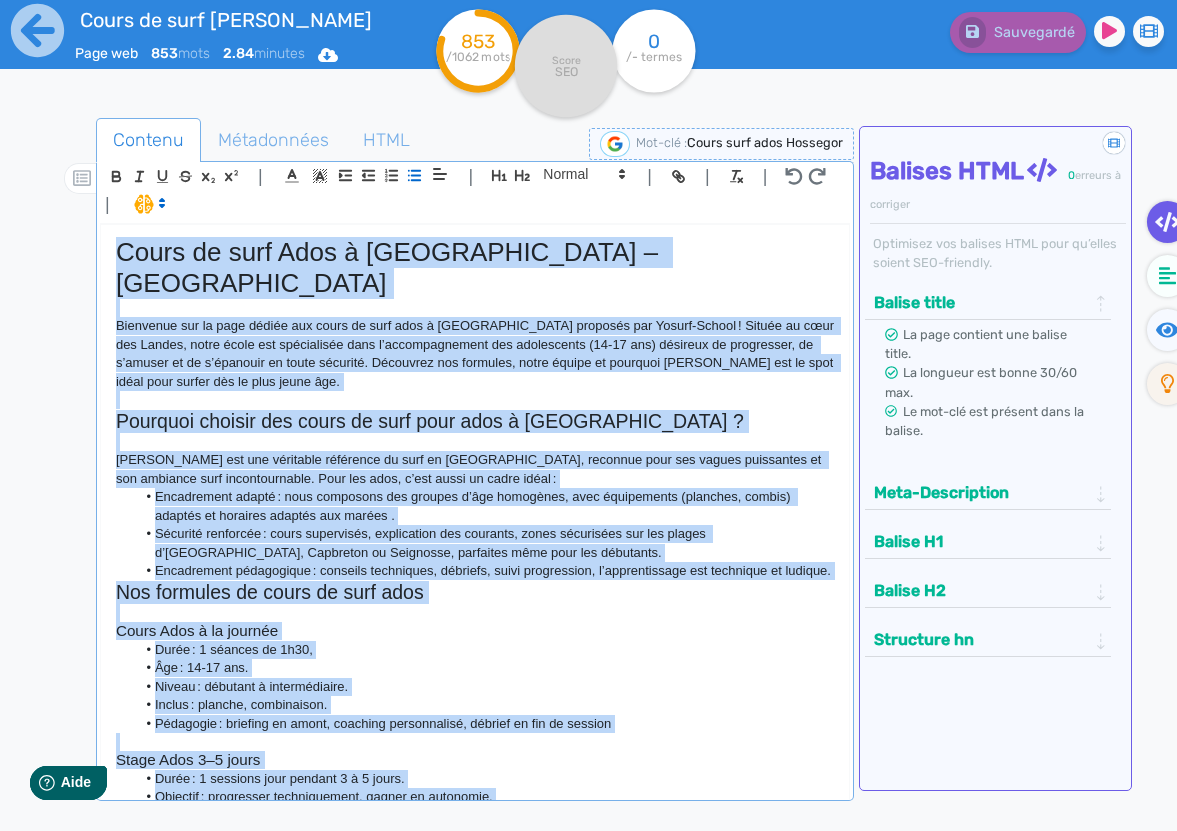 click on "Cours de surf Ados à Hossegor – Yosurf‑School Bienvenue sur la page dédiée aux cours de surf ados à Hossegor proposés par Yosurf‑School ! Située au cœur des Landes, notre école est spécialisée dans l’accompagnement des adolescents (14‑17 ans) désireux de progresser, de s’amuser et de s’épanouir en toute sécurité. Découvrez nos formules, notre équipe et pourquoi Hossegor est le spot idéal pour surfer dès le plus jeune âge. Pourquoi choisir des cours de surf pour ados à Hossegor ? Hossegor est une véritable référence du surf en Europe, reconnue pour ses vagues puissantes et son ambiance surf incontournable. Pour les ados, c’est aussi un cadre idéal : Encadrement adapté : nous composons des groupes d’âge homogènes, avec équipements (planches, combis) adaptés et horaires adaptés aux marées . Encadrement pédagogique : conseils techniques, débriefs, suivi progression, l’apprentissage est technique et ludique. Nos formules de cours de surf ados" 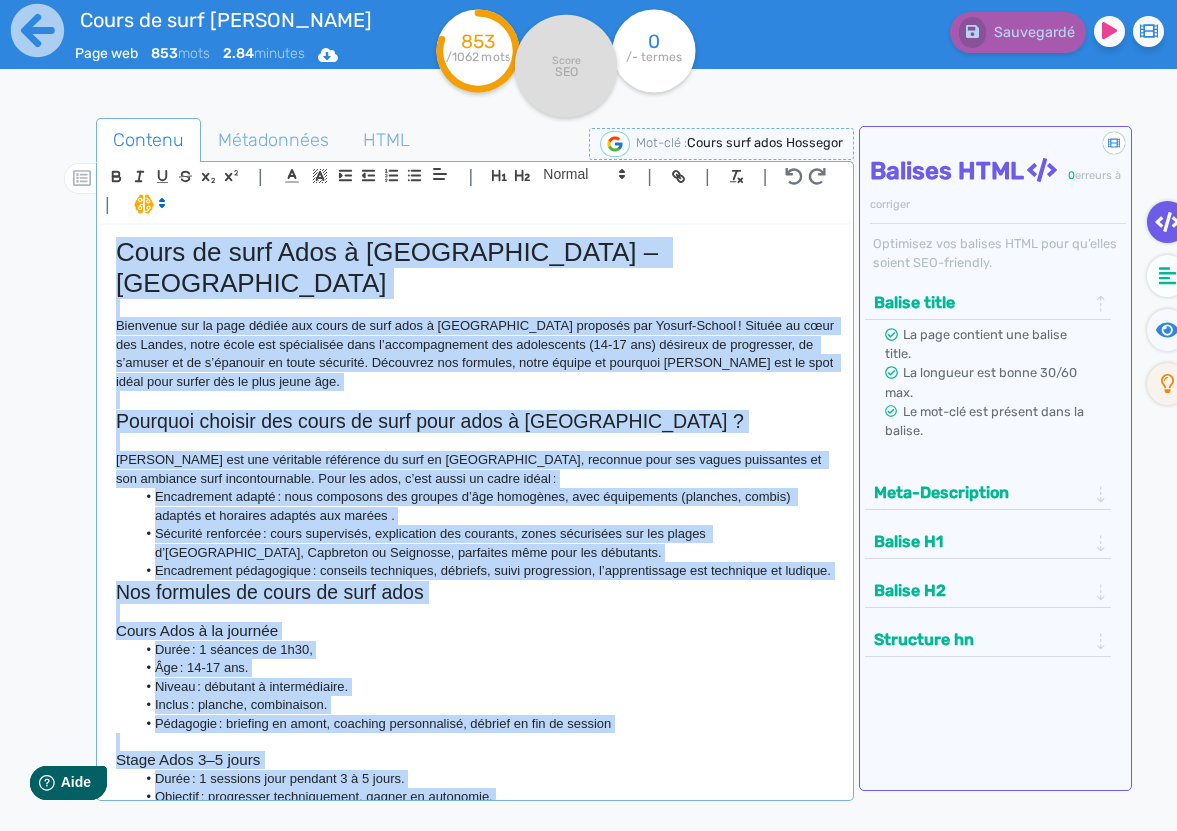 copy on "Cours de surf Ados à Hossegor – Yosurf‑School Bienvenue sur la page dédiée aux cours de surf ados à Hossegor proposés par Yosurf‑School ! Située au cœur des Landes, notre école est spécialisée dans l’accompagnement des adolescents (14‑17 ans) désireux de progresser, de s’amuser et de s’épanouir en toute sécurité. Découvrez nos formules, notre équipe et pourquoi Hossegor est le spot idéal pour surfer dès le plus jeune âge. Pourquoi choisir des cours de surf pour ados à Hossegor ? Hossegor est une véritable référence du surf en Europe, reconnue pour ses vagues puissantes et son ambiance surf incontournable. Pour les ados, c’est aussi un cadre idéal : Encadrement adapté : nous composons des groupes d’âge homogènes, avec équipements (planches, combis) adaptés et horaires adaptés aux marées . Sécurité renforcée : cours supervisés, explication des courants, zones sécurisées sur les plages d’Hossegor, Capbreton ou Seignosse, parfaites même pour les débutants. Encadrement pédagogique : conseils techniques, débrief..." 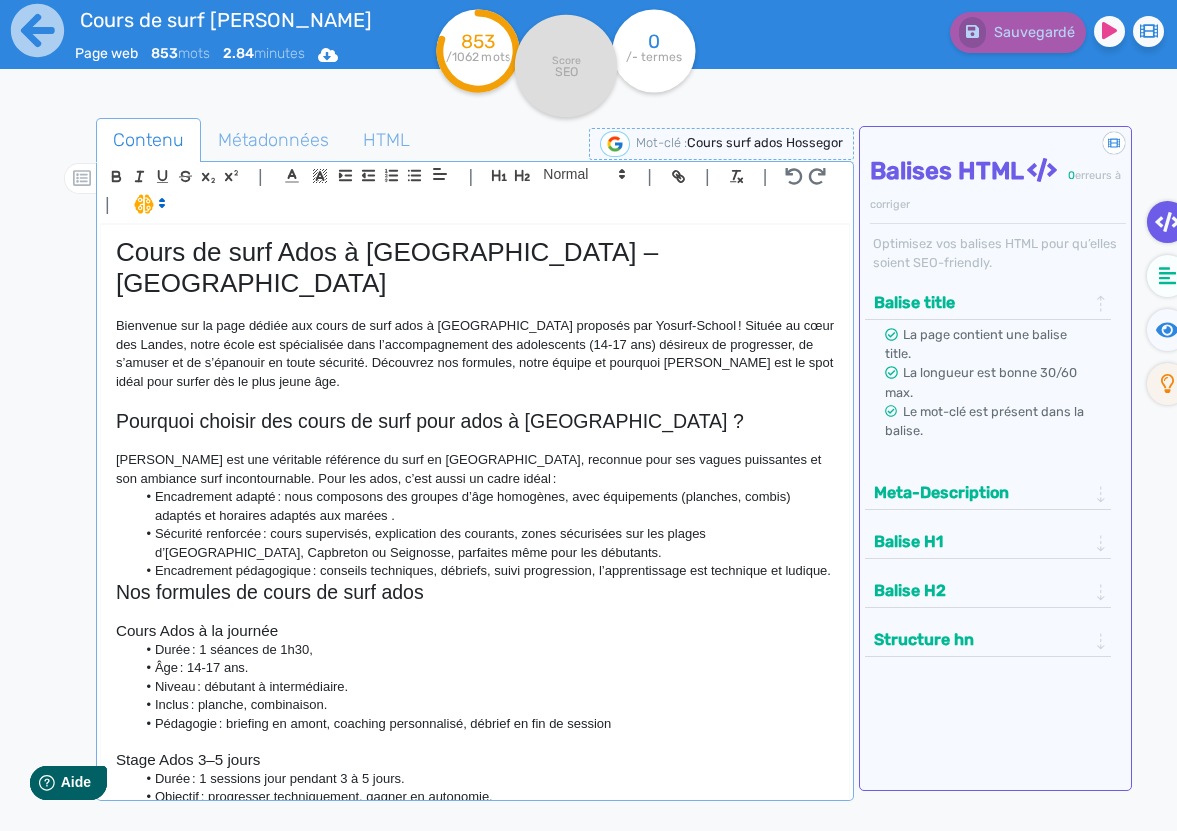 click on "Bienvenue sur la page dédiée aux cours de surf ados à Hossegor proposés par Yosurf‑School ! Située au cœur des Landes, notre école est spécialisée dans l’accompagnement des adolescents (14‑17 ans) désireux de progresser, de s’amuser et de s’épanouir en toute sécurité. Découvrez nos formules, notre équipe et pourquoi Hossegor est le spot idéal pour surfer dès le plus jeune âge." 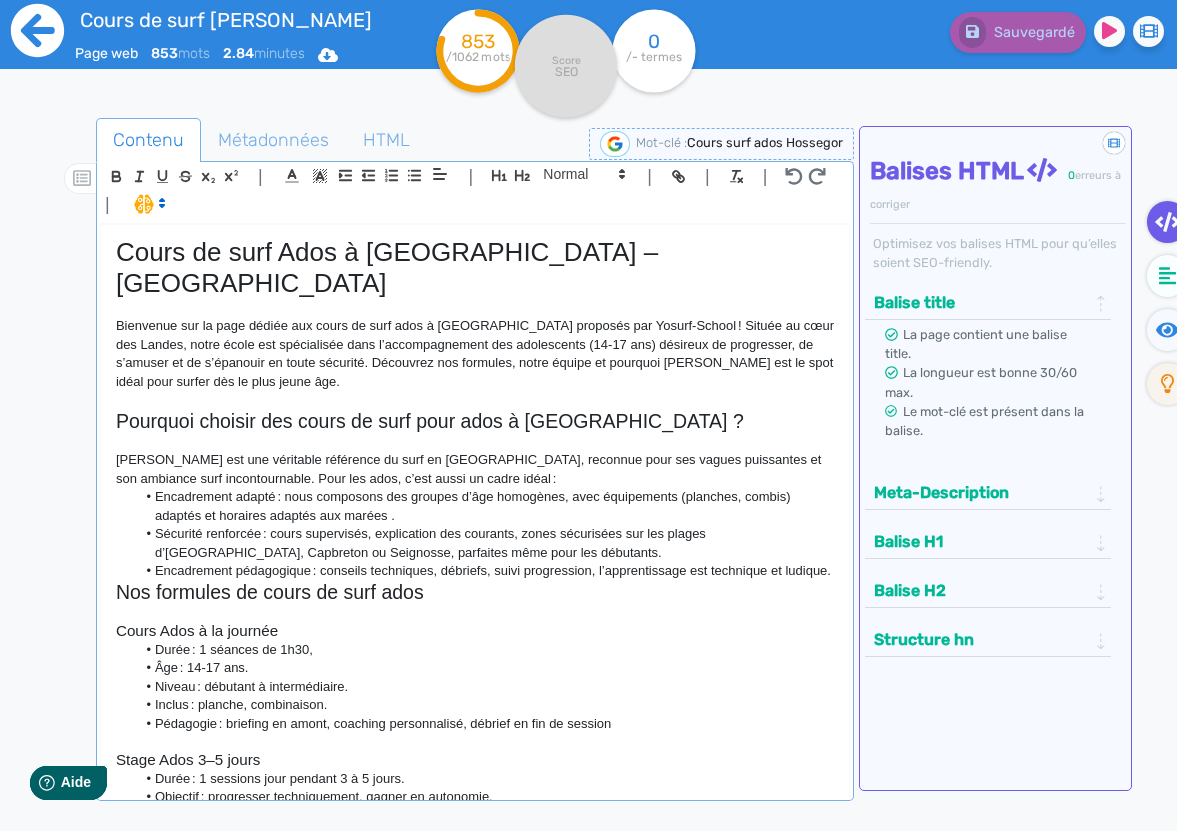 click 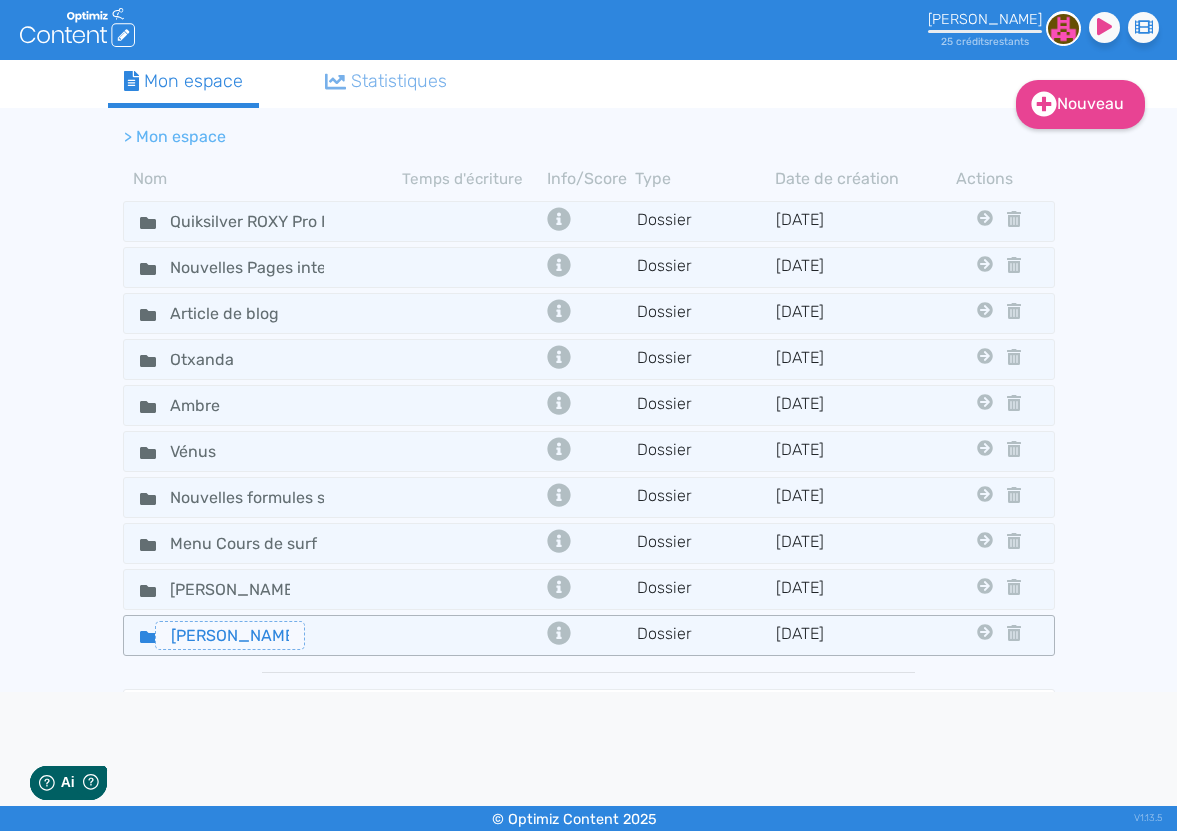 scroll, scrollTop: 0, scrollLeft: 0, axis: both 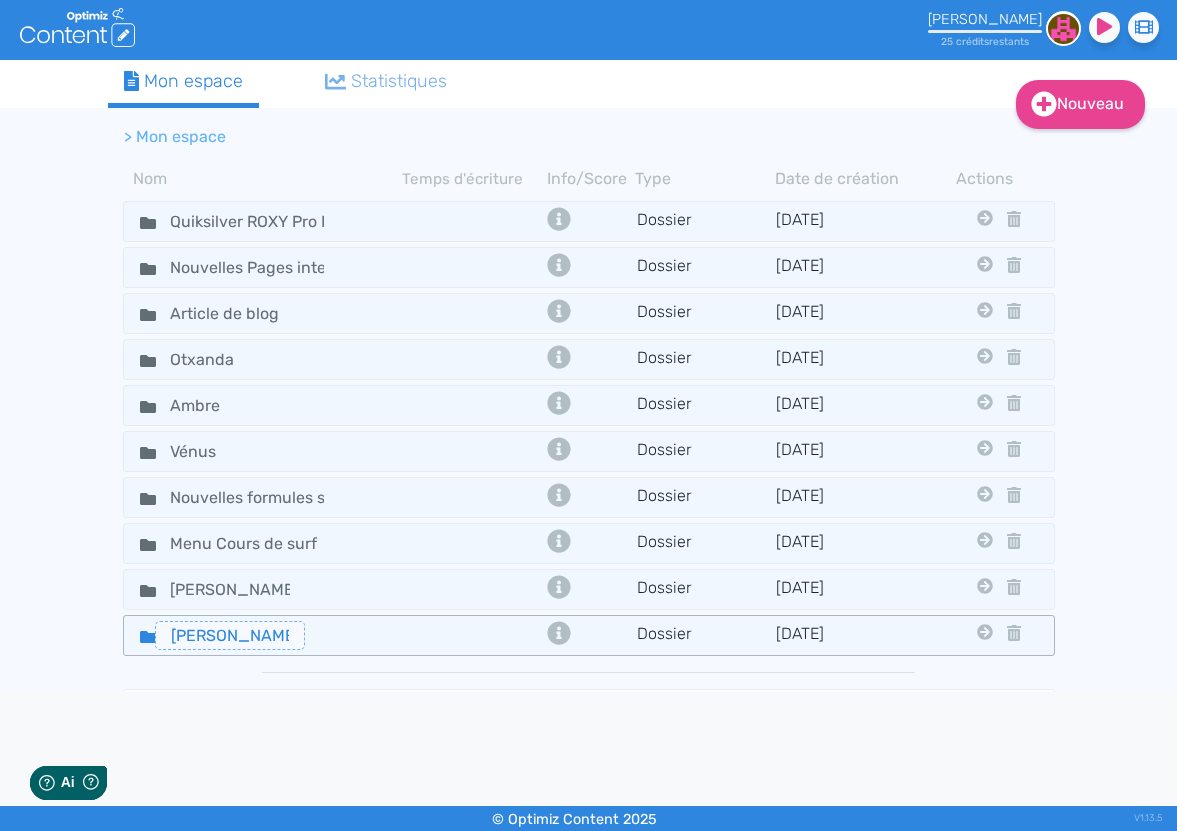 click on "Arthur" 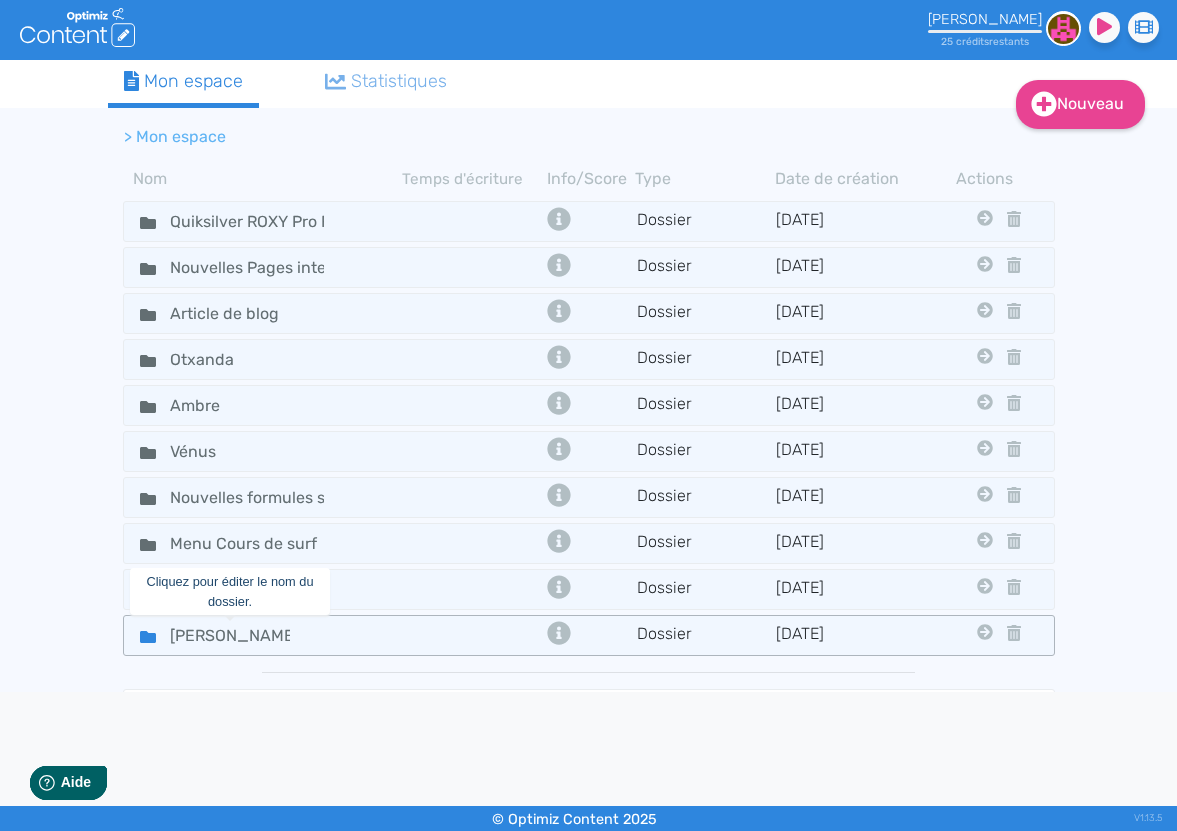 click on "Arthur" 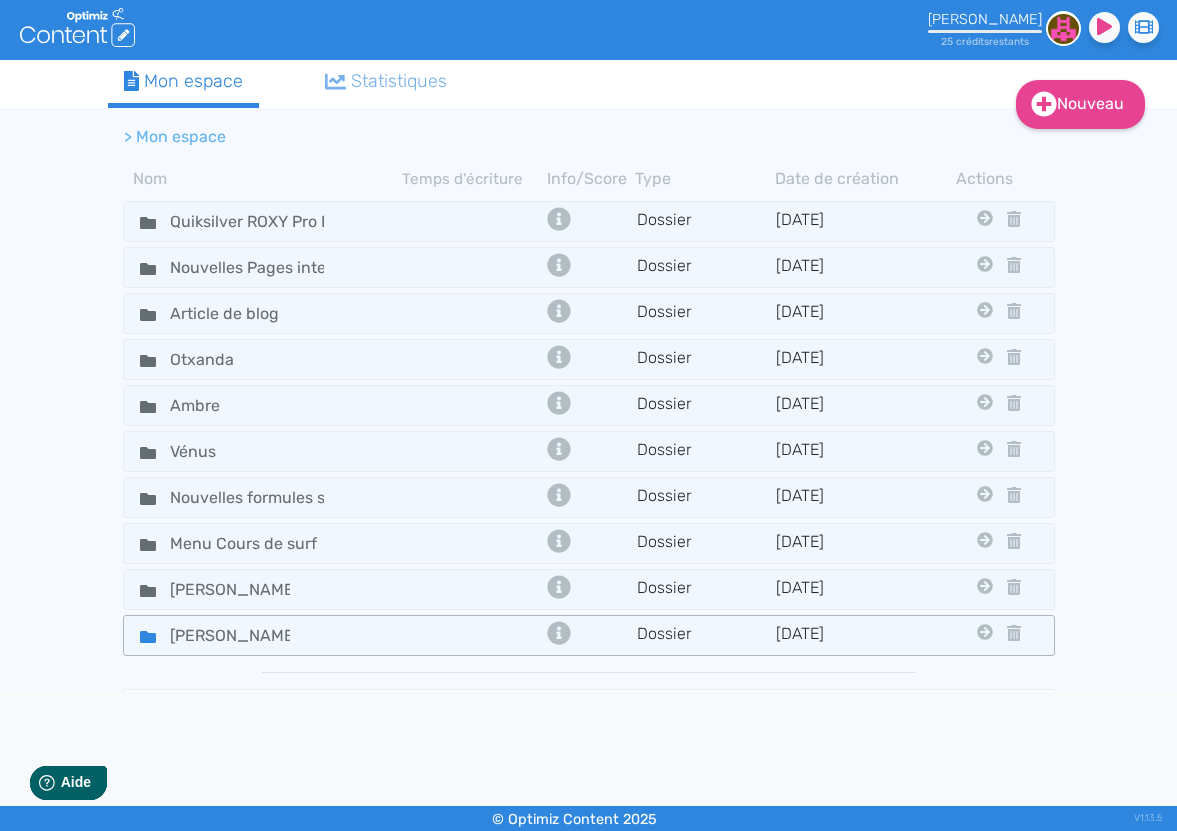 click on "Arthur" 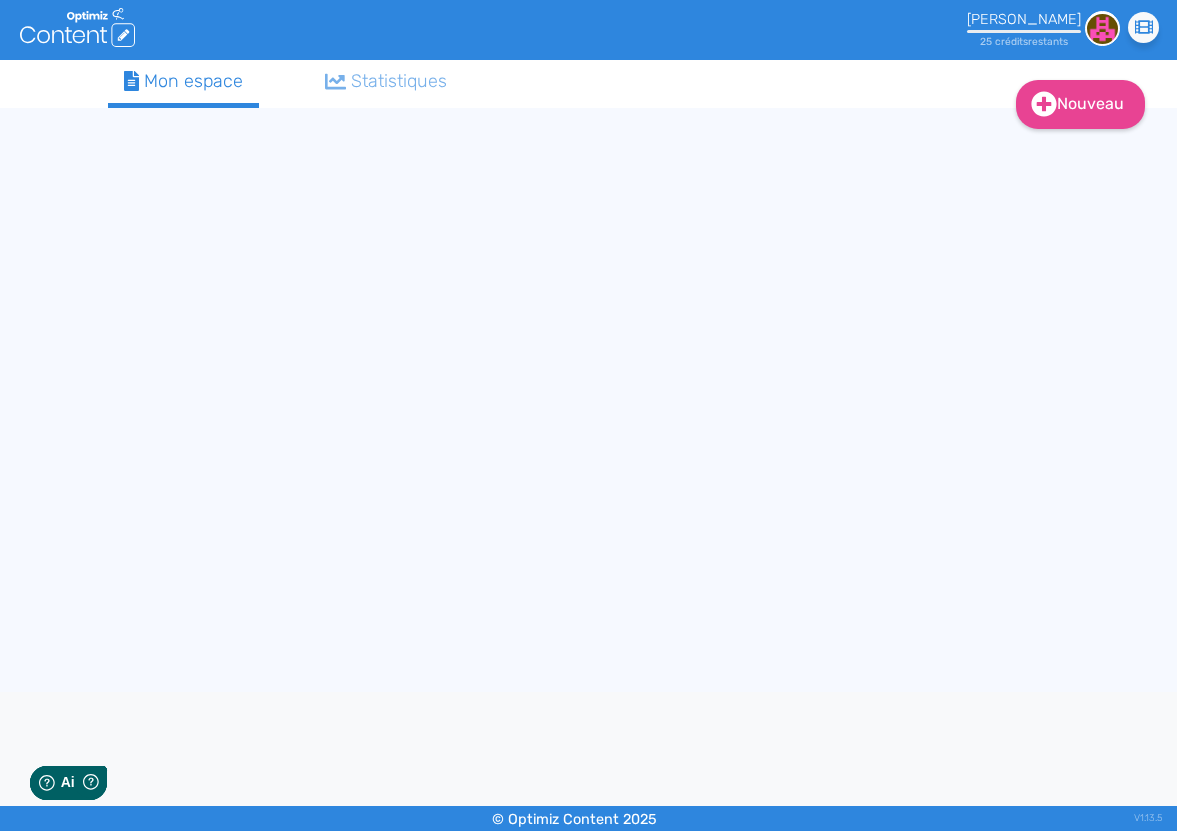 scroll, scrollTop: 0, scrollLeft: 0, axis: both 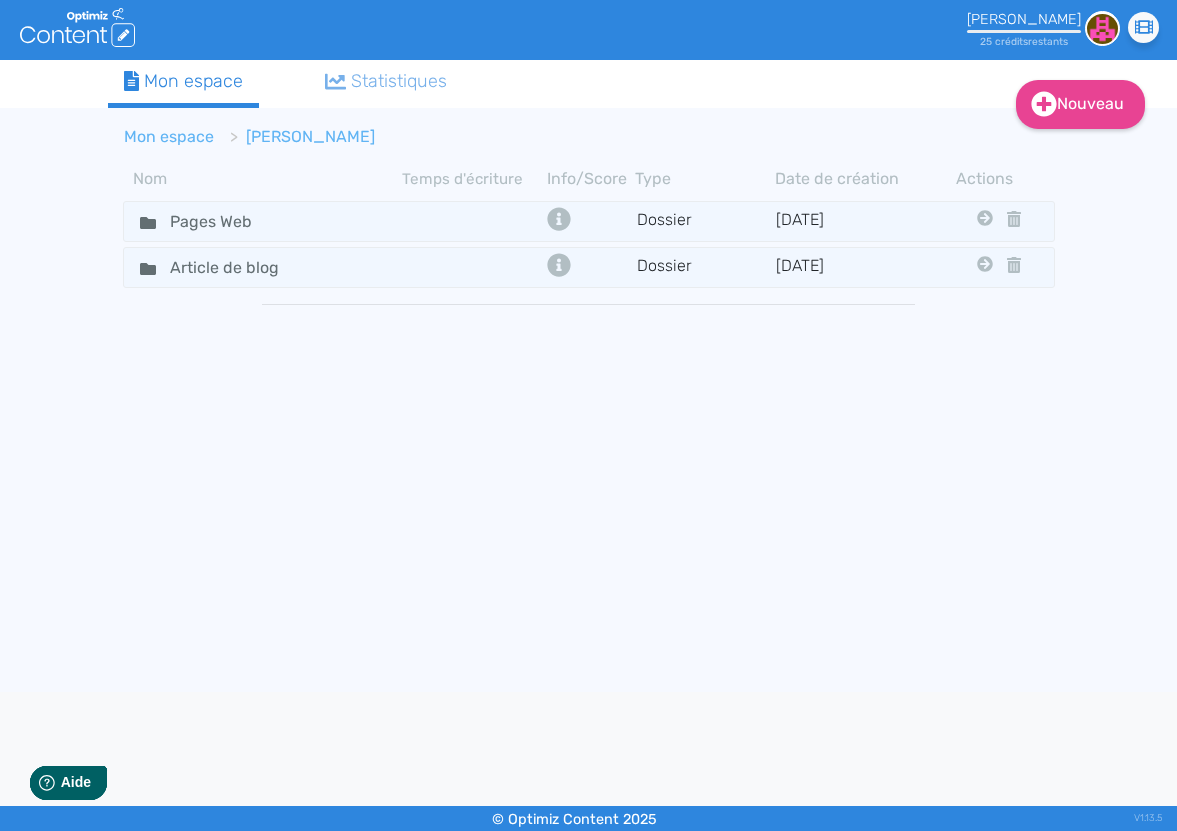 click on "Mon espace" at bounding box center (169, 136) 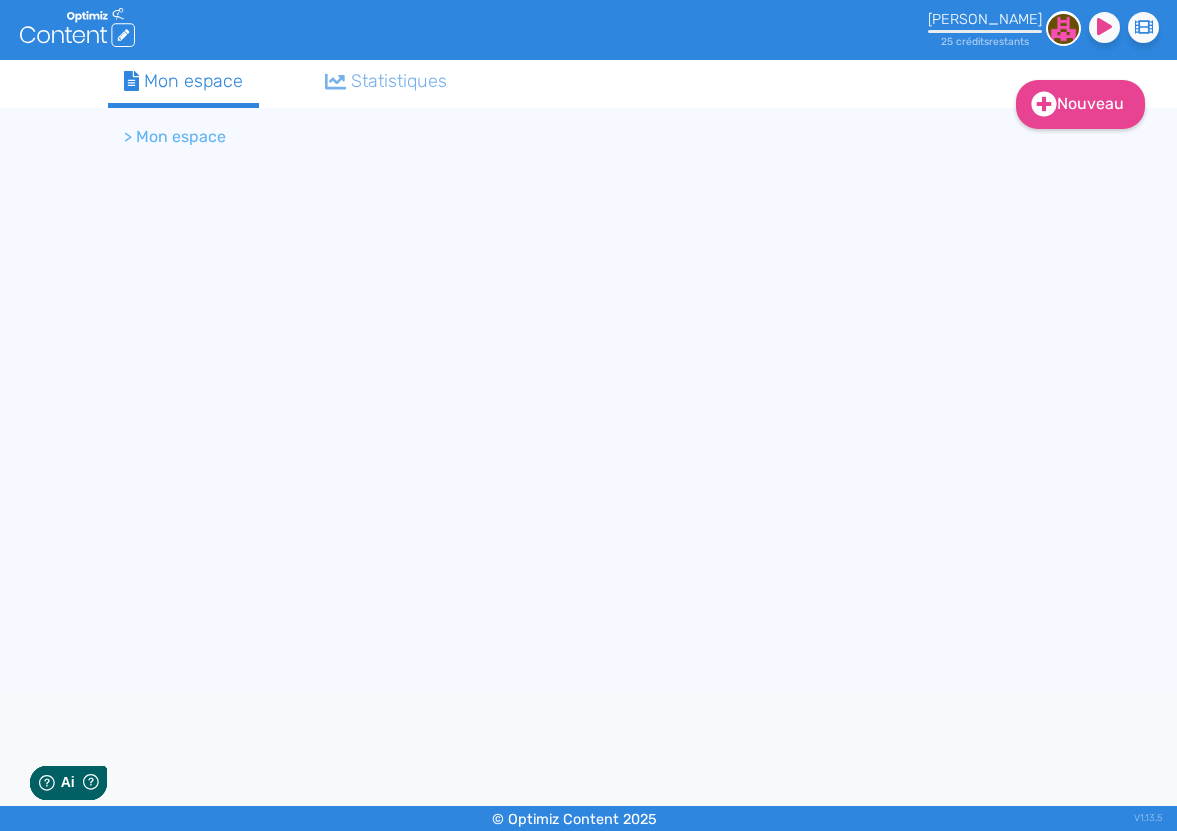scroll, scrollTop: 0, scrollLeft: 0, axis: both 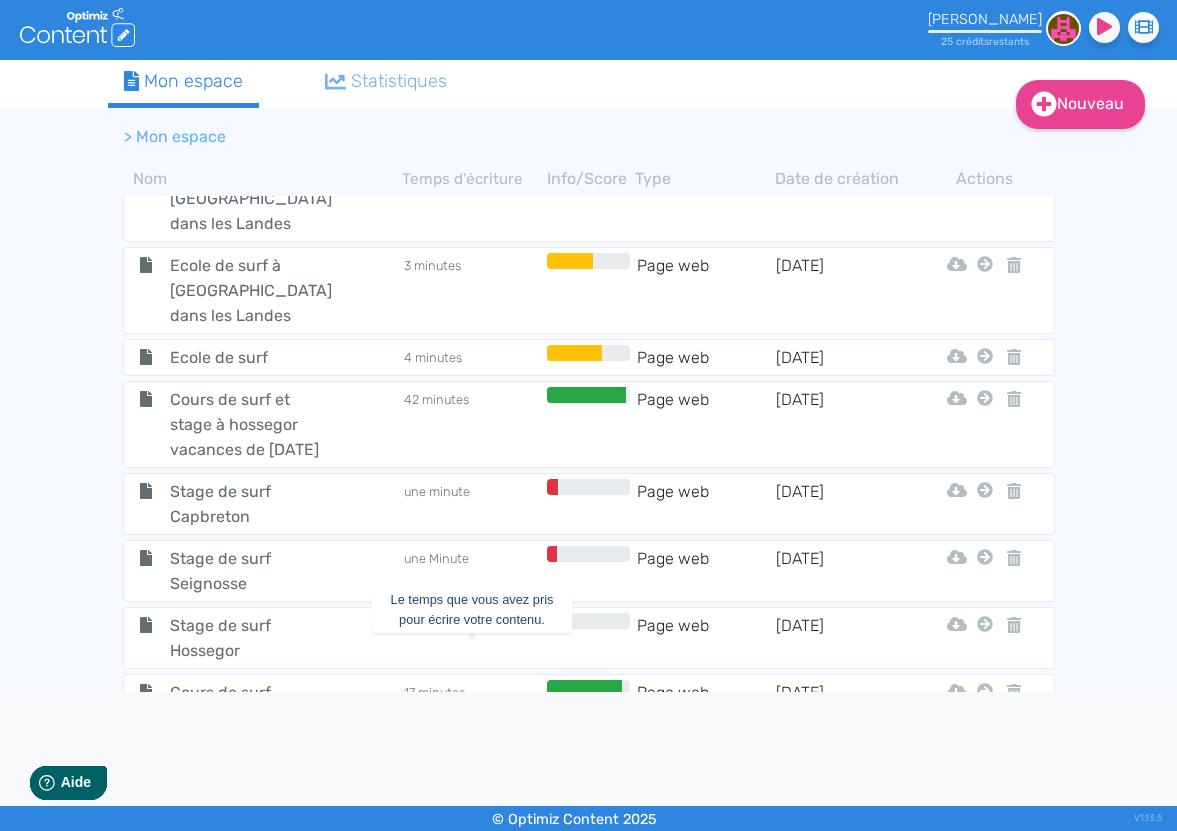 click on "une minute" 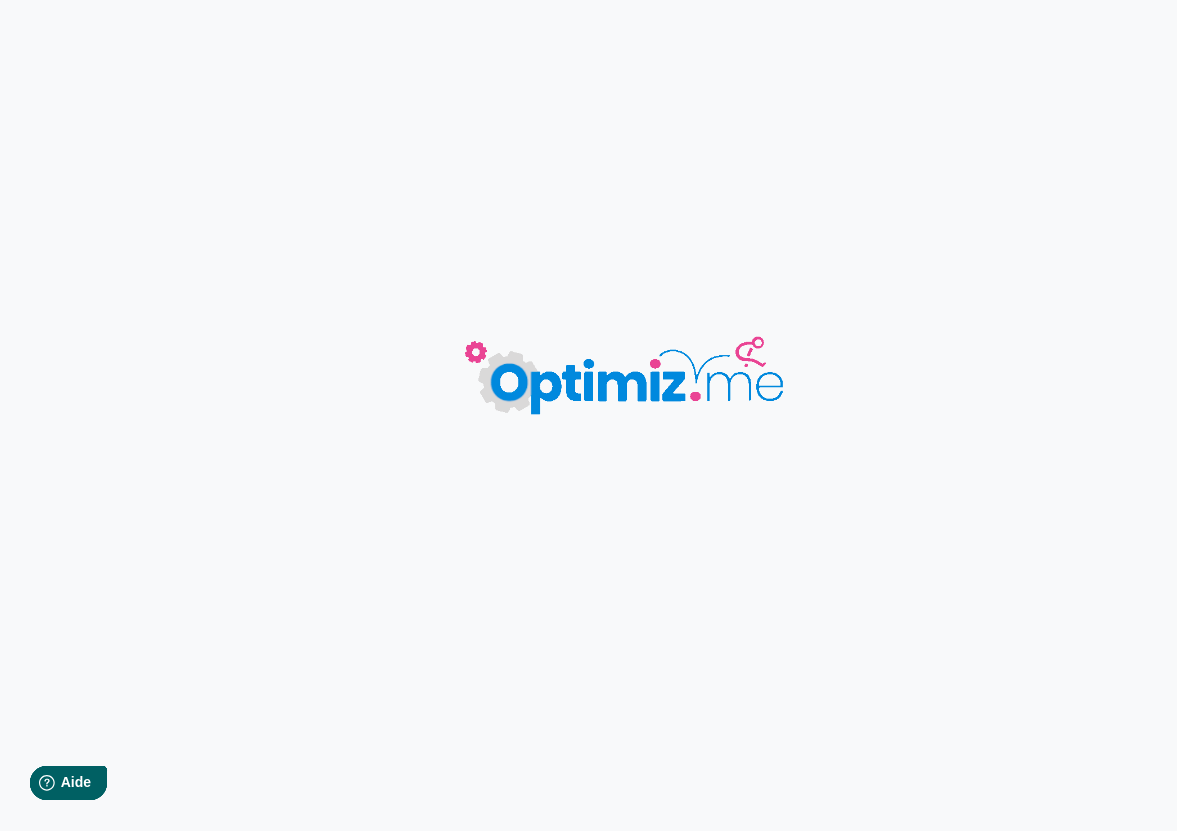 type on "Cours de surf ados Seignosse" 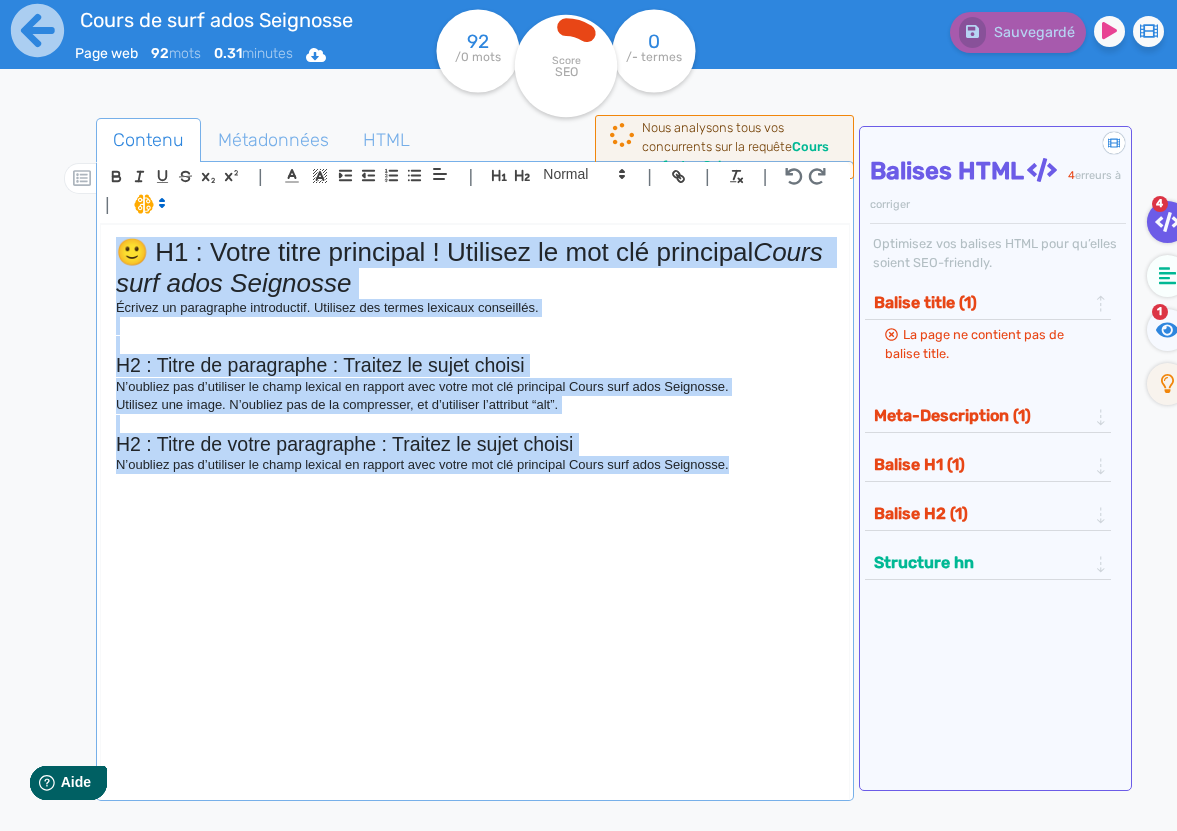 drag, startPoint x: 763, startPoint y: 468, endPoint x: -19, endPoint y: 244, distance: 813.44946 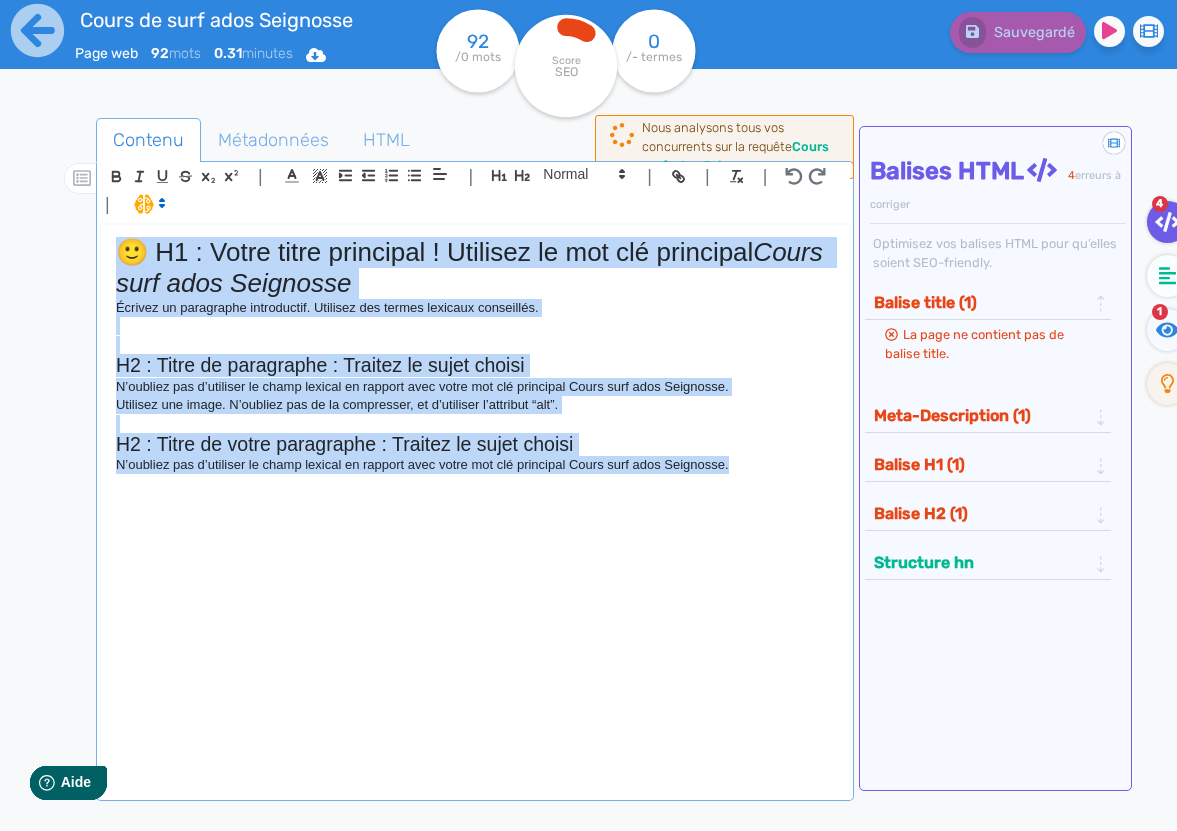 click on "Cours de surf ados Seignosse  Page web  92  mots 0.31  minutes  Html   Pdf   Word  92 /0 mots Score SEO 0 /- termes Sauvegardé  Contenu   Métadonnées   HTML                                          |                                                                                                                                                                                                         |               H3 H4 H5 H6 Normal |         |             | |       🙂 H1 : Votre titre principal ! Utilisez le mot clé principal  Cours surf ados Seignosse Écrivez un paragraphe introductif. Utilisez des termes lexicaux conseillés. H2 : Titre de paragraphe : Traitez le sujet choisi N’oubliez pas d’utiliser le champ lexical en rapport avec votre mot clé principal Cours surf ados Seignosse. Utilisez une image. N’oubliez pas de la compresser, et d’utiliser l’attribut “alt”. H2 : Titre de votre paragraphe : Traitez le sujet choisi Le balise title et la meta description La balise title      <" at bounding box center [588, 415] 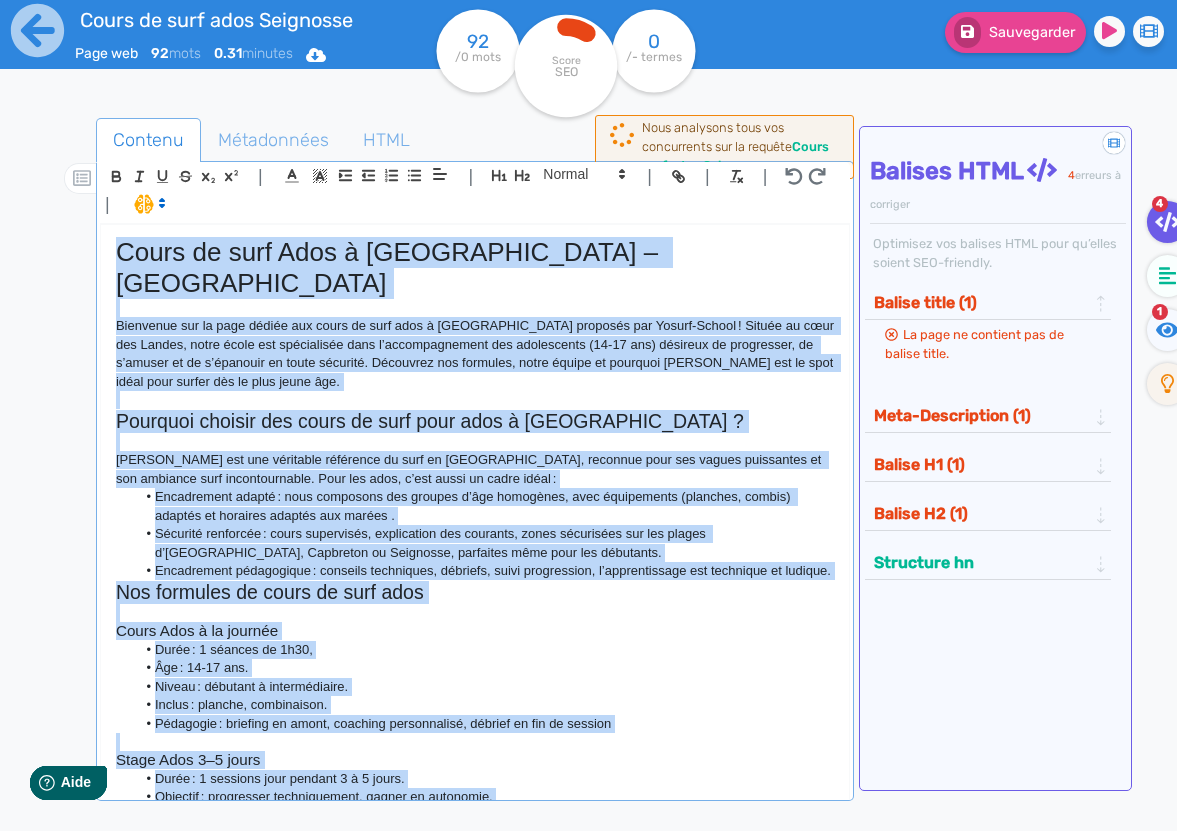scroll, scrollTop: 0, scrollLeft: 0, axis: both 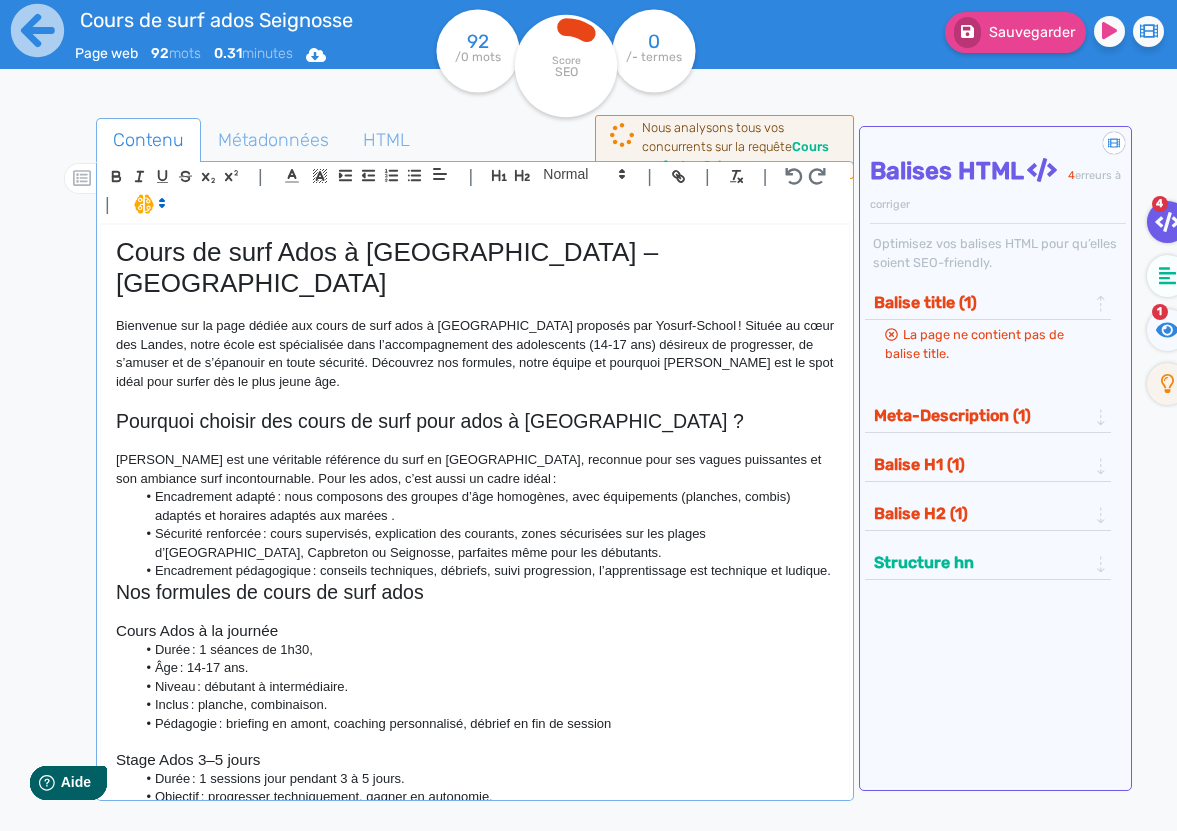 click on "Balise title (1)" 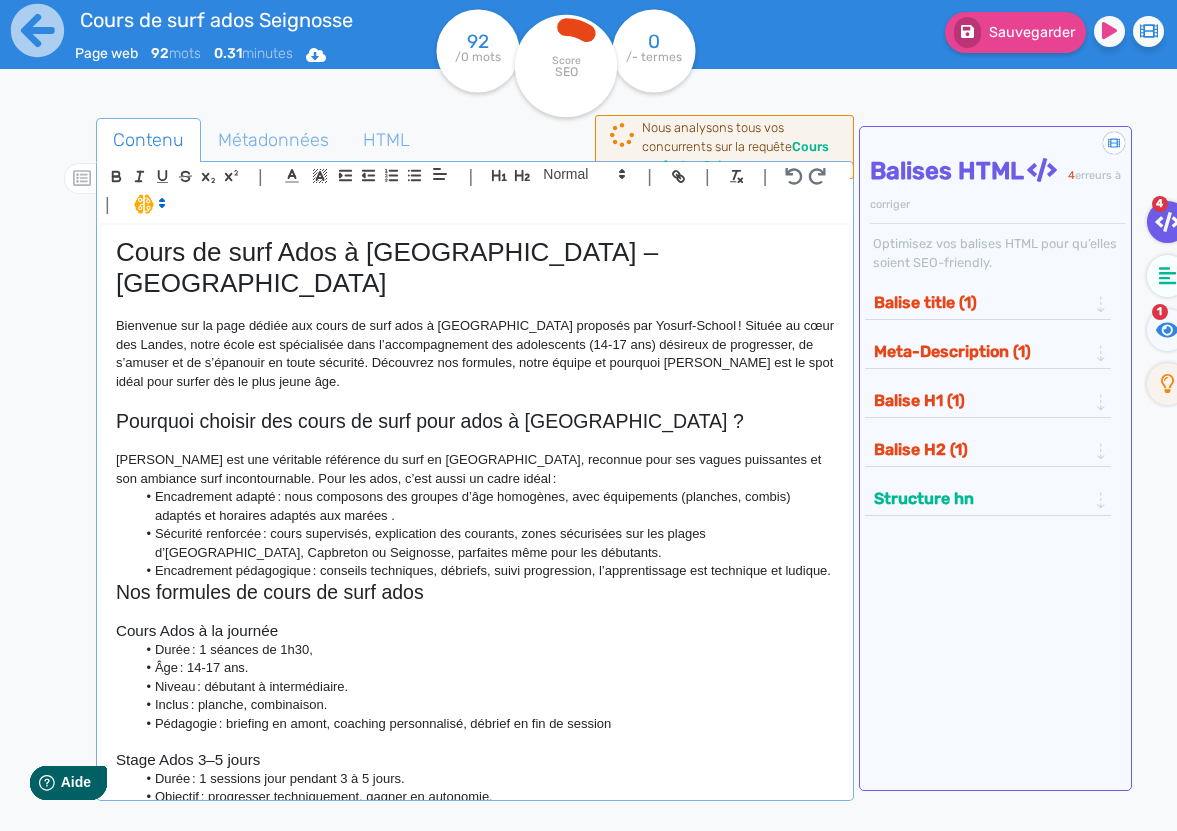 click on "Balise title (1)" 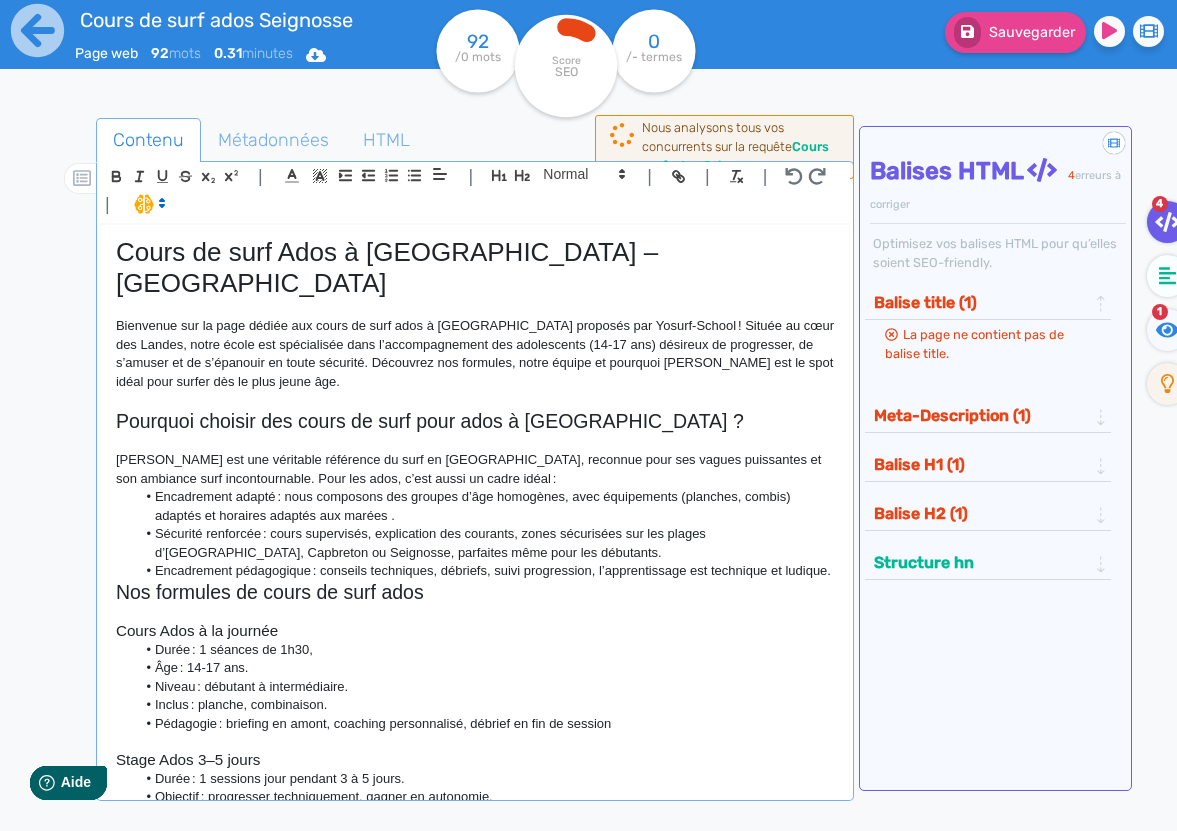 click 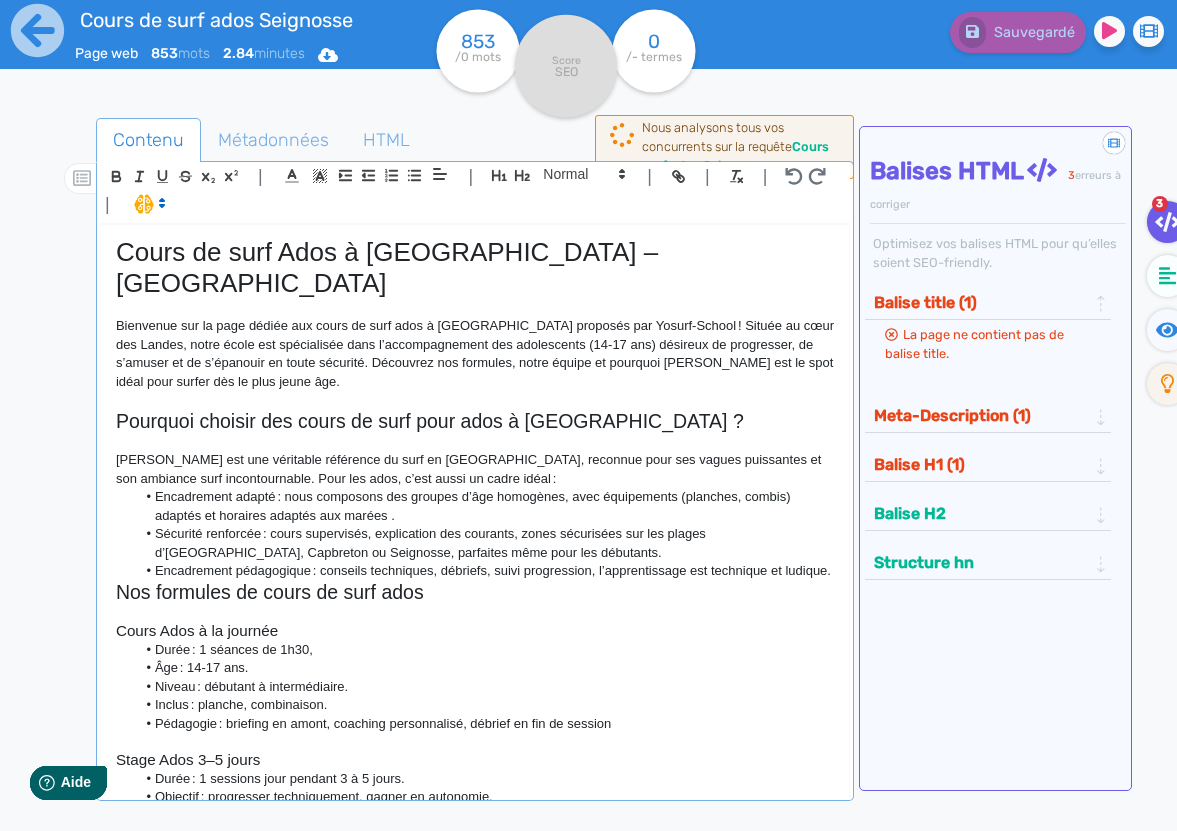 click on "Cours de surf Ados à Hossegor – Yosurf‑School" 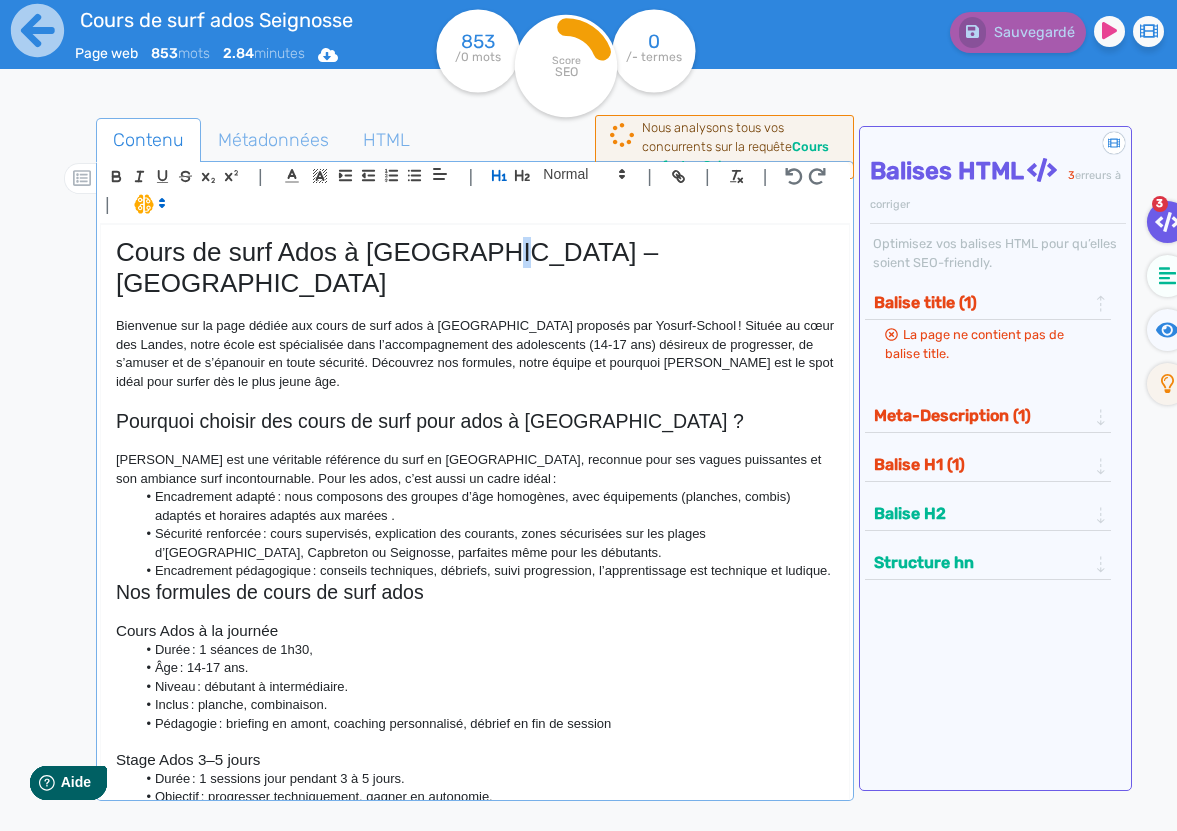 click on "Cours de surf Ados à Hossegor – Yosurf‑School" 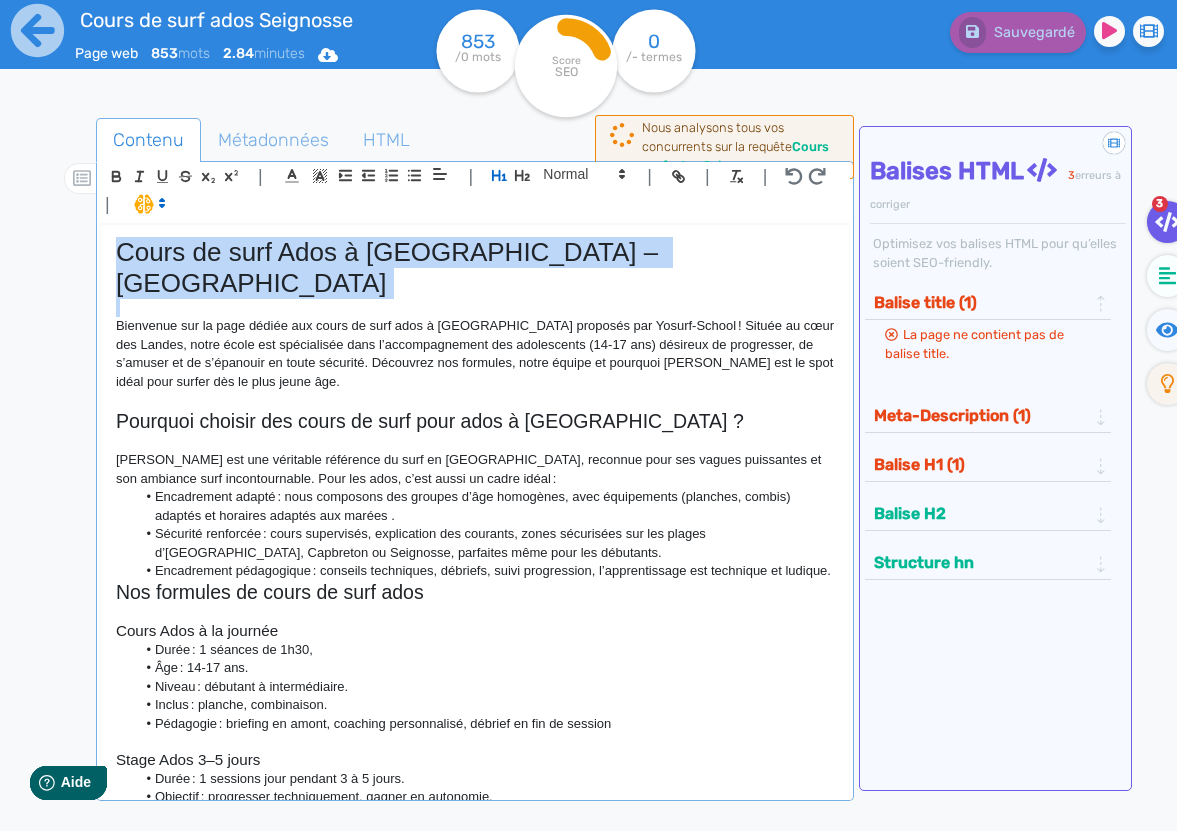 click on "Cours de surf Ados à Hossegor – Yosurf‑School" 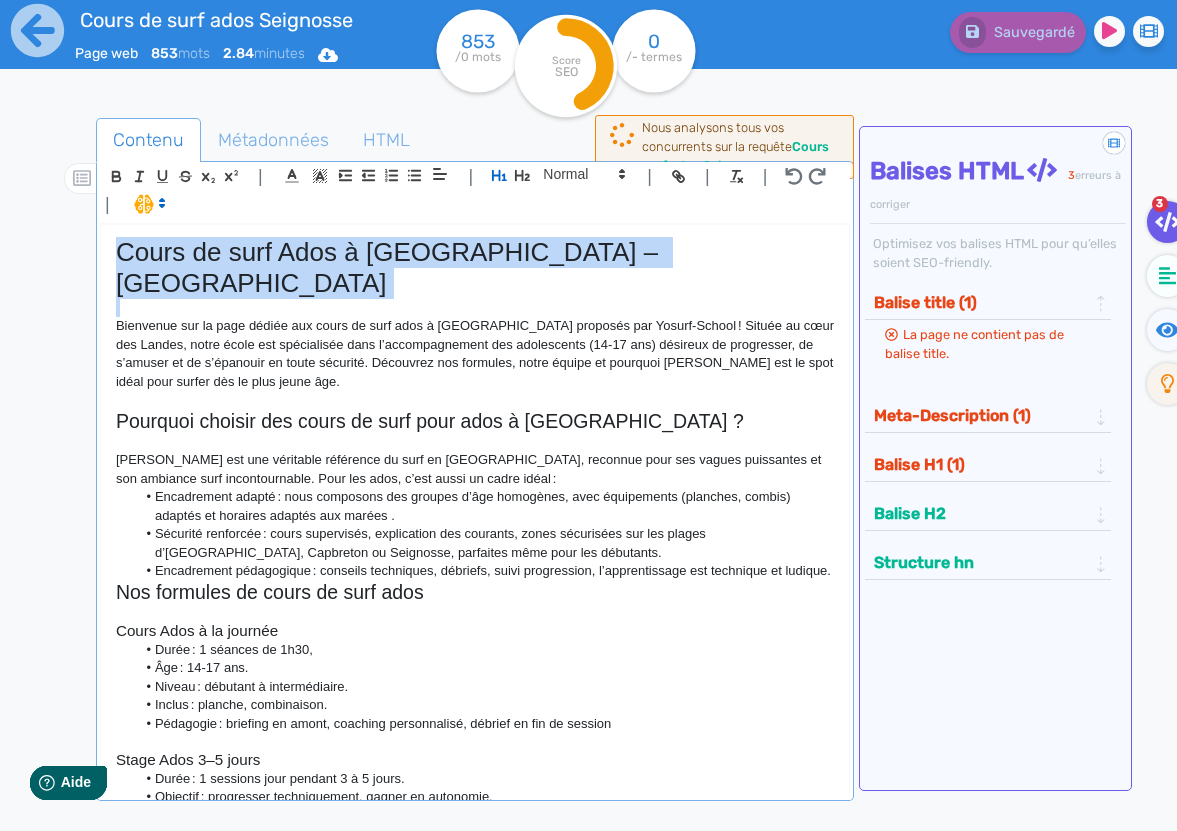 click on "Cours de surf Ados à Hossegor – Yosurf‑School" 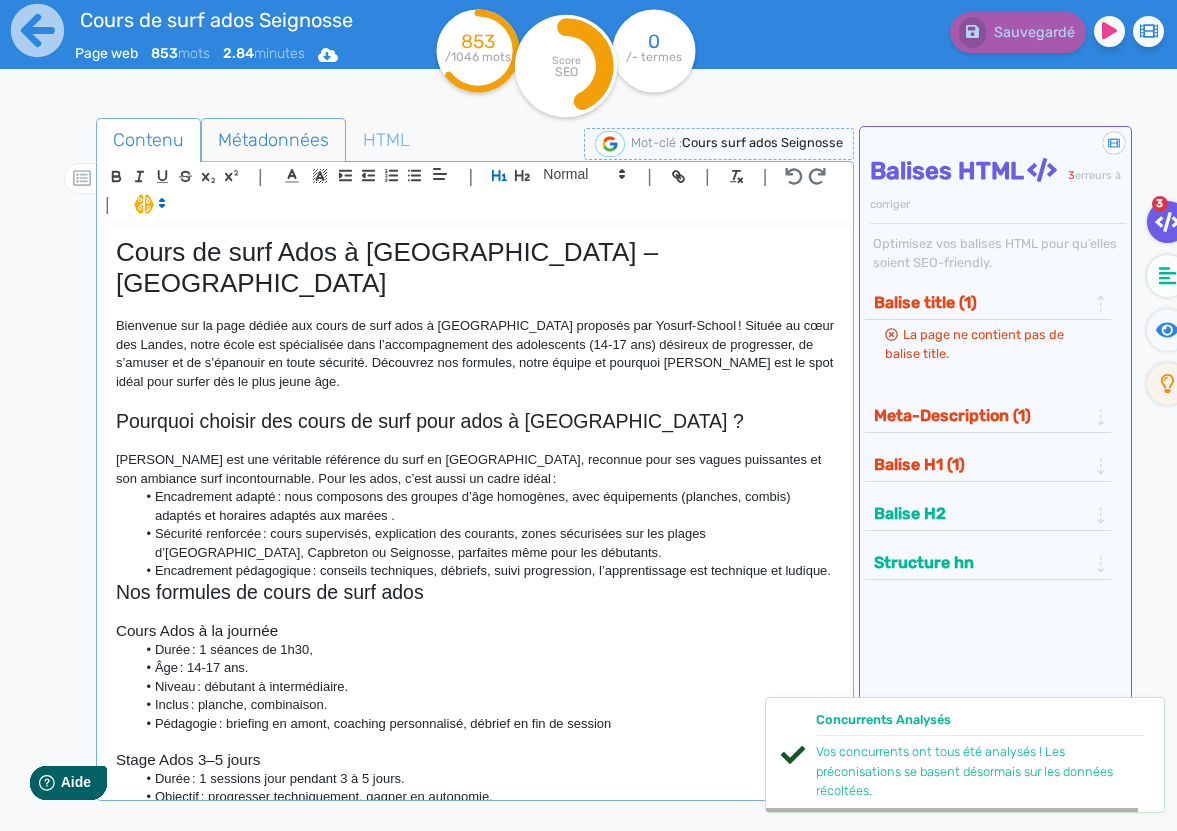 click on "Métadonnées" at bounding box center (273, 140) 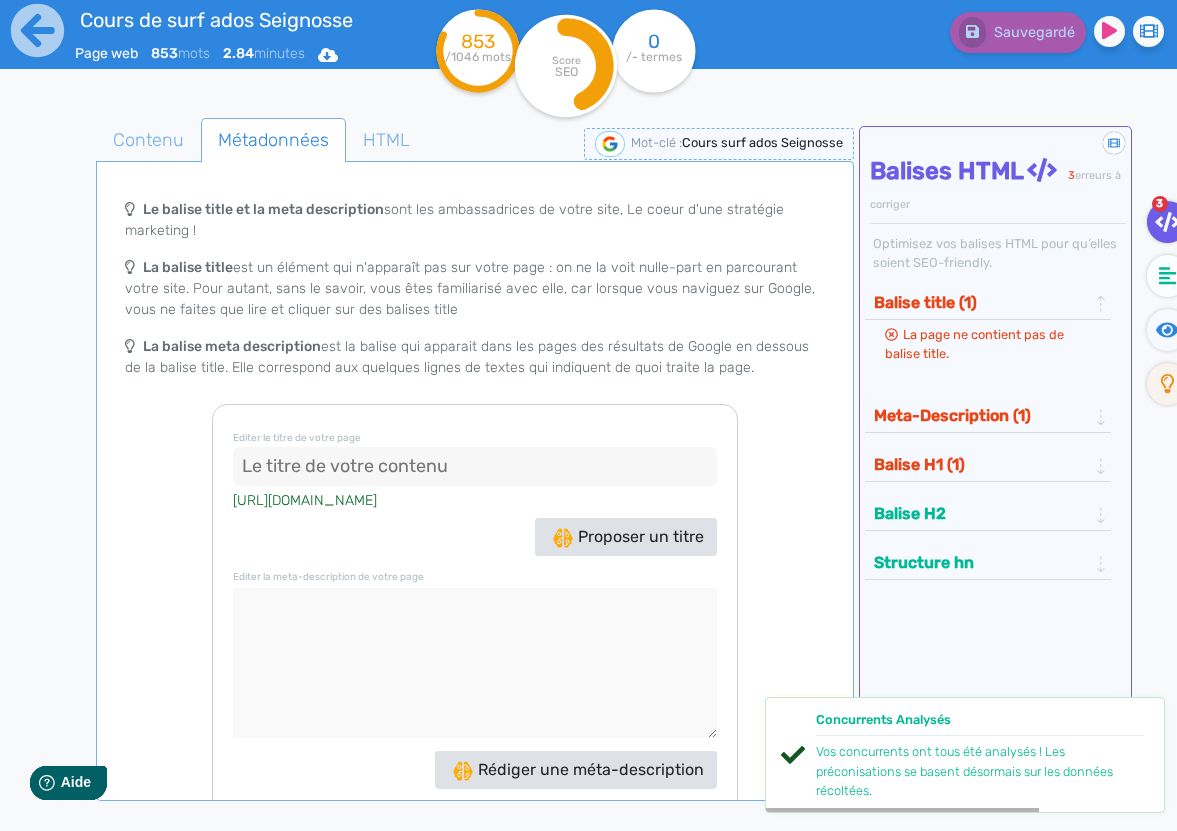 click 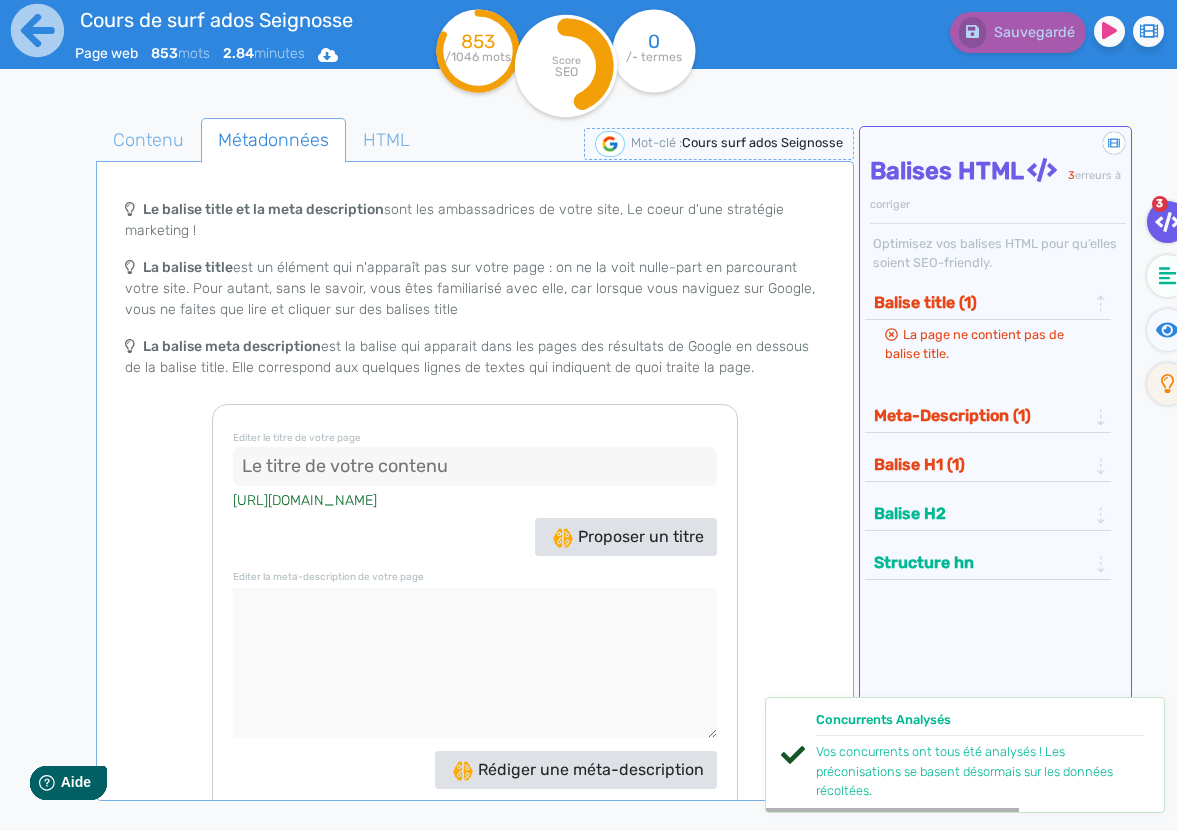 click 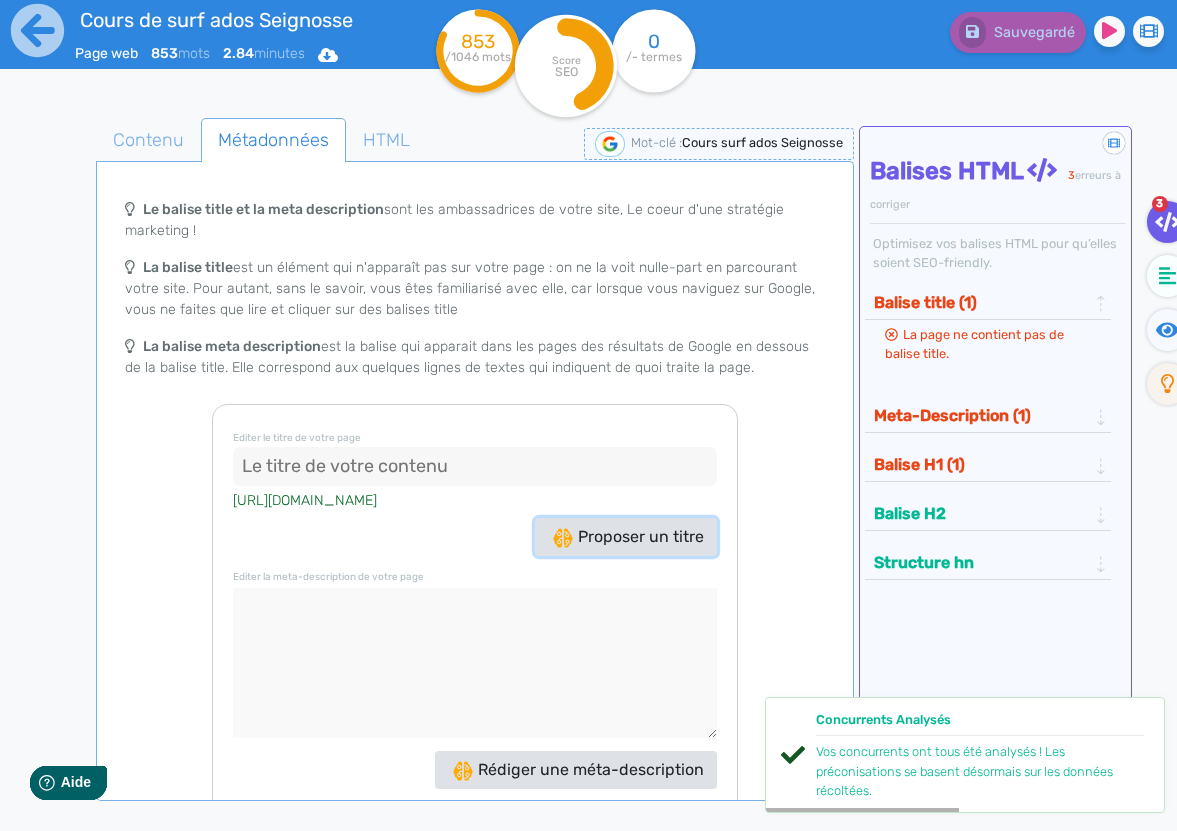 click on "Proposer un titre" 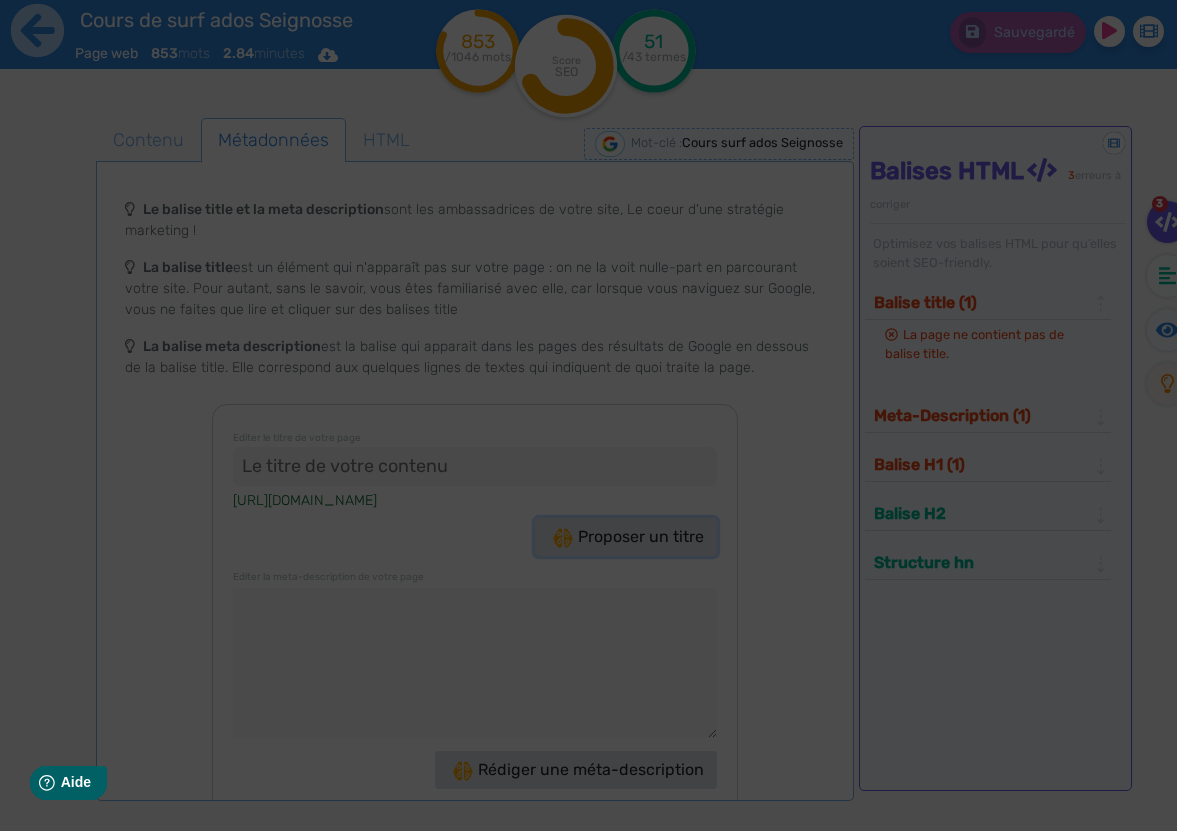 type on "Cours Surf Ados Seignosse – Épanouissement et Fun !" 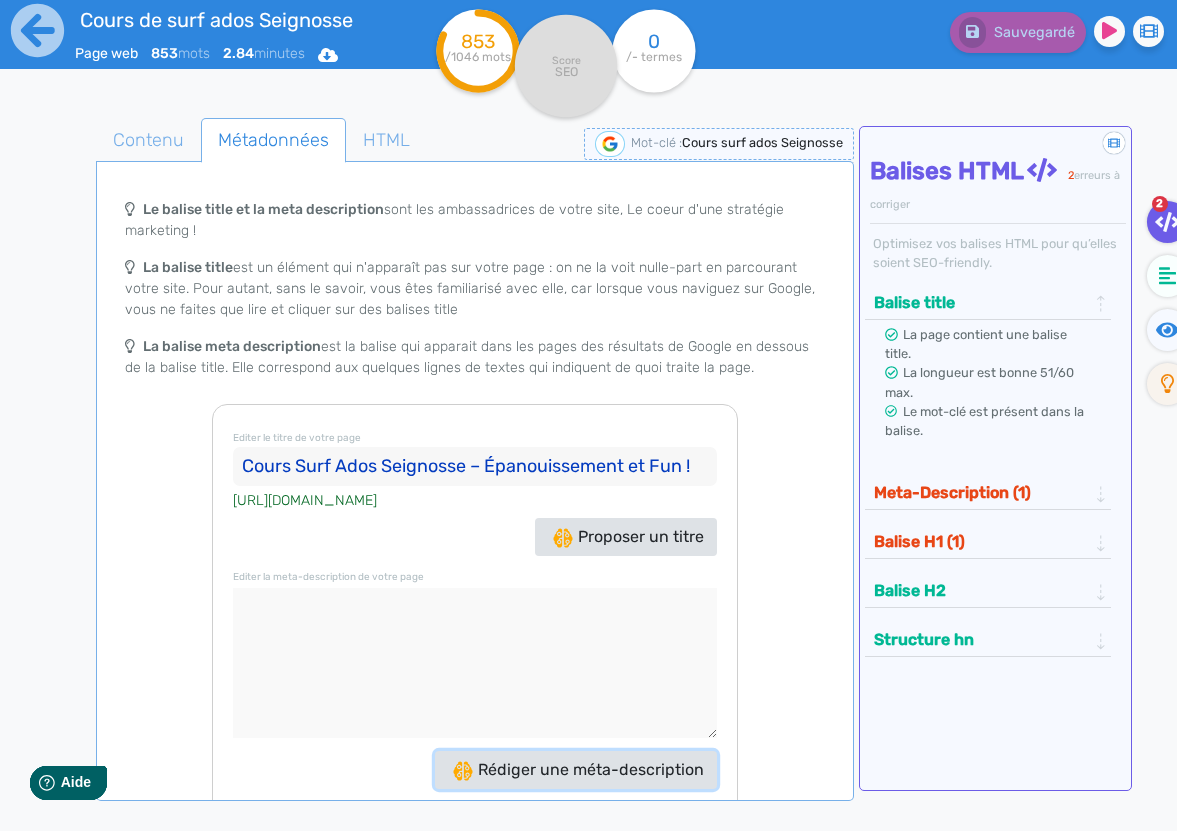 click on "Rédiger une méta-description" 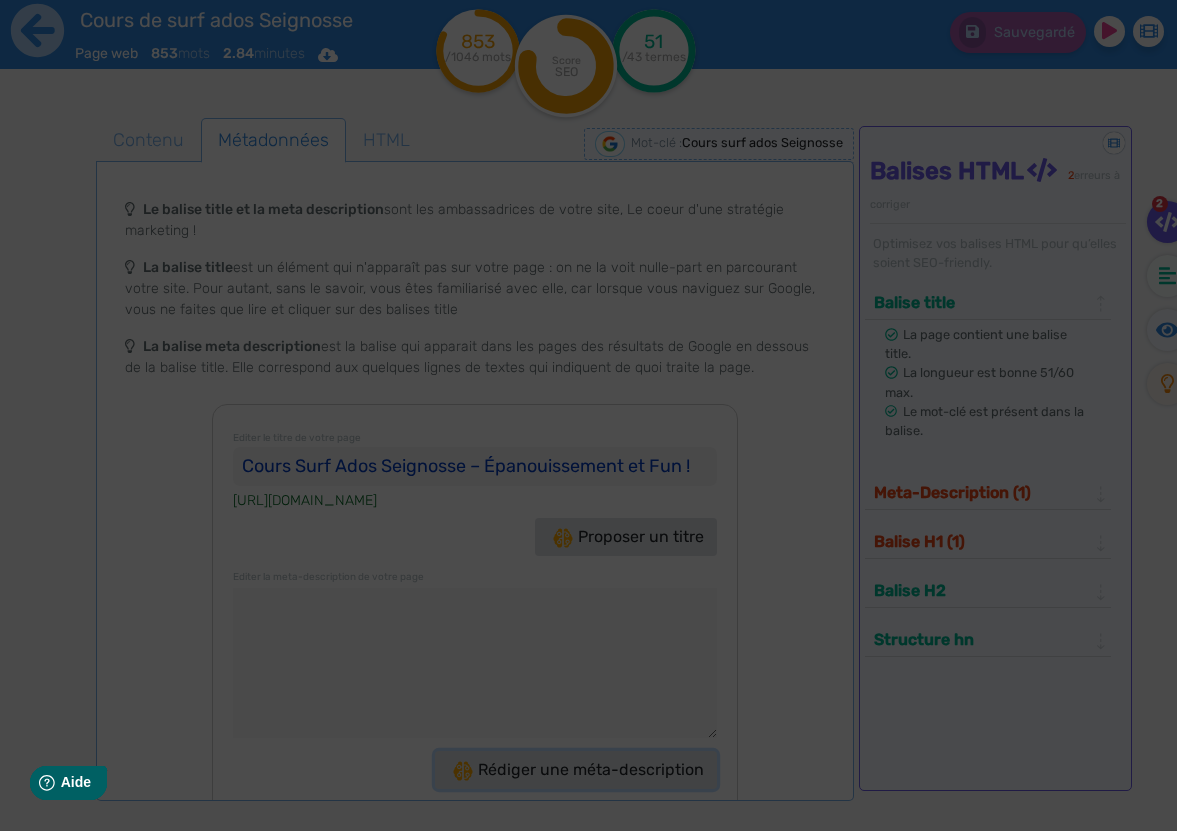 type on "Découvrez nos cours de surf pour ados à [GEOGRAPHIC_DATA] ! Fun, sécurité et progression au cœur des meilleures vagues du Sud-Ouest. Inscrivez-vous !" 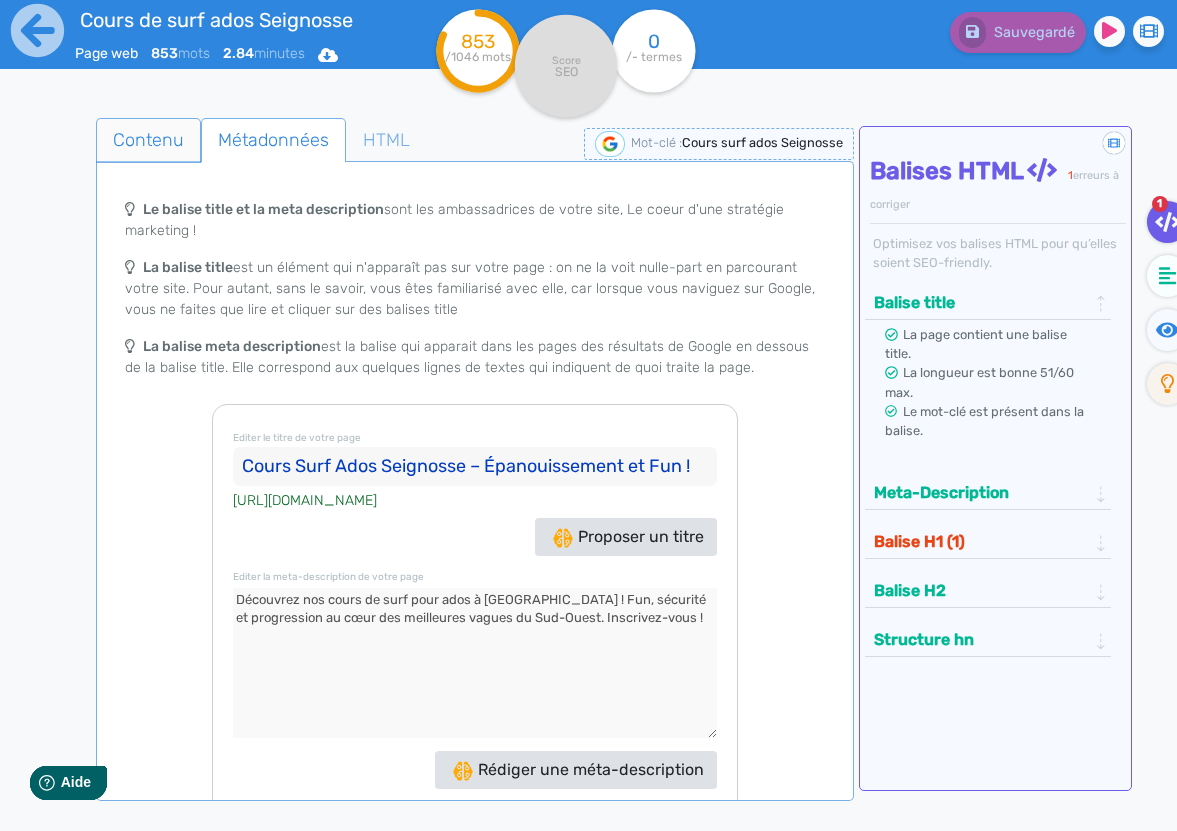 click on "Contenu" 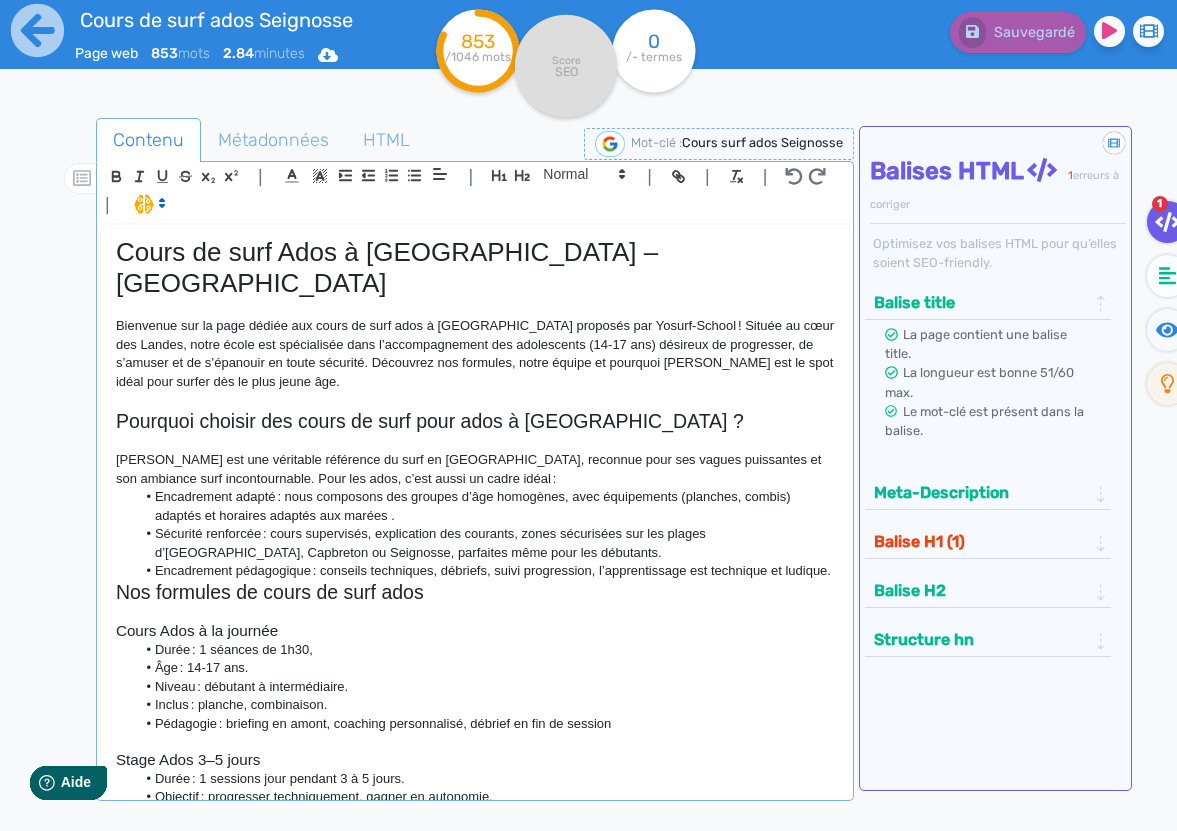 click on "Cours de surf Ados à Hossegor – Yosurf‑School" 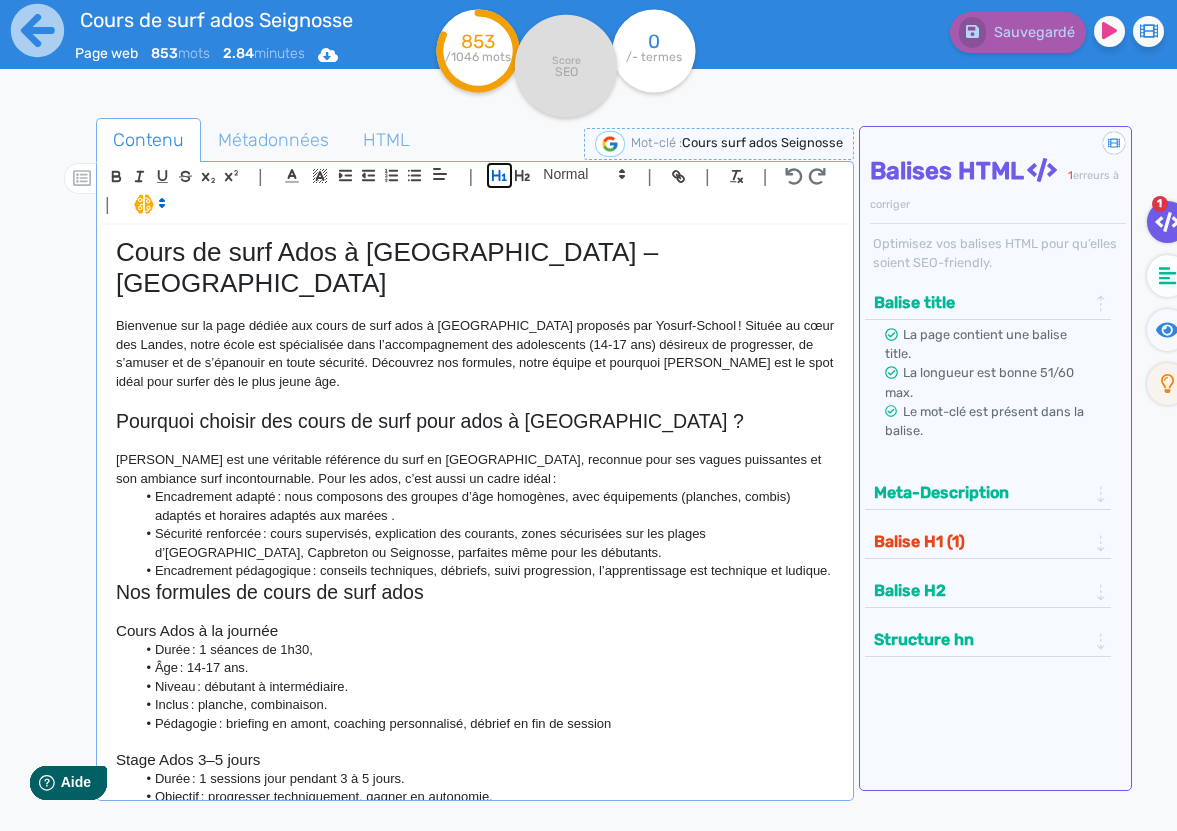 click 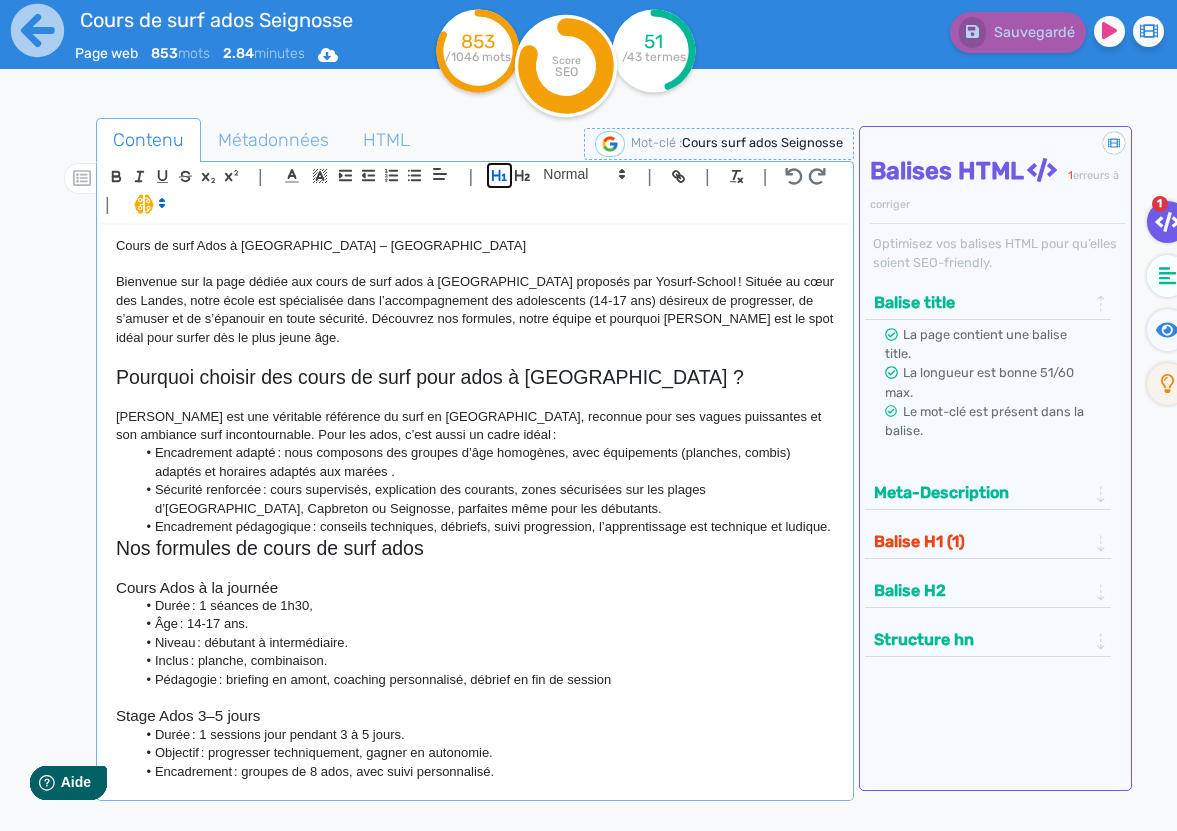 click 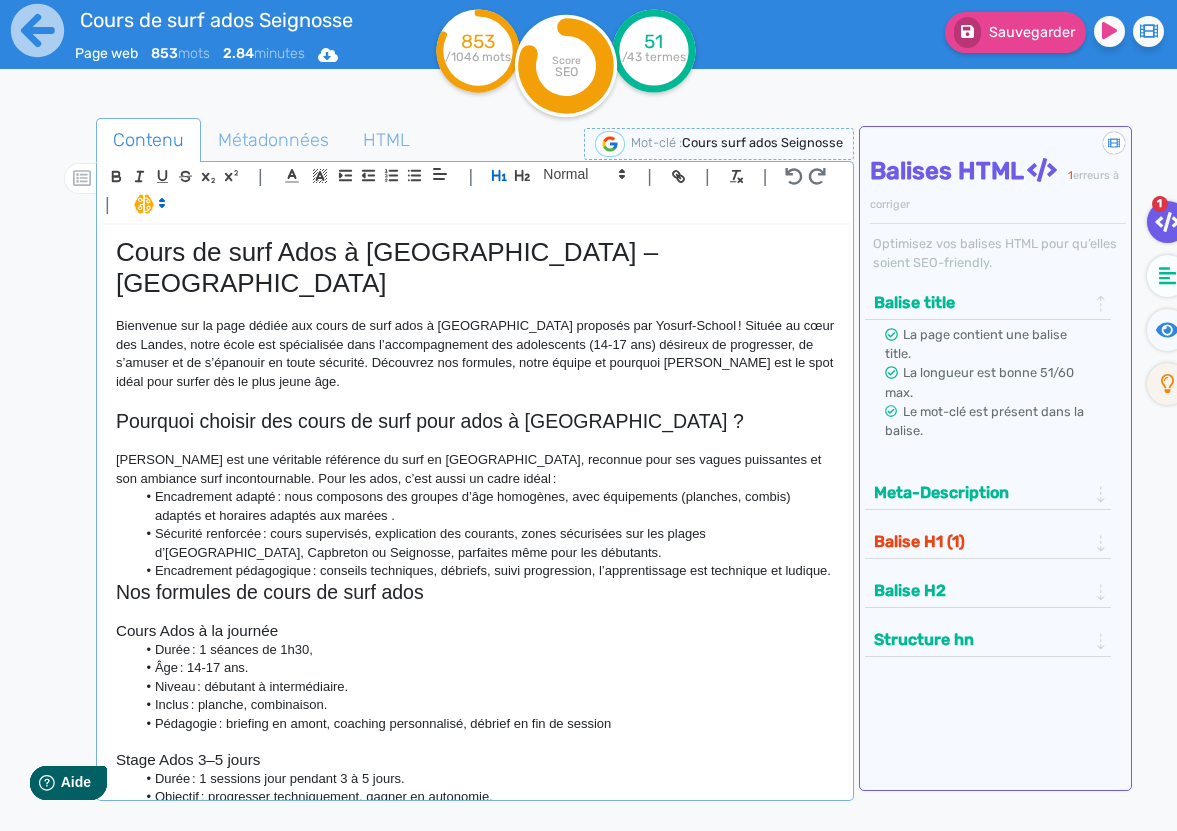 click on "Balise H1 (1)" 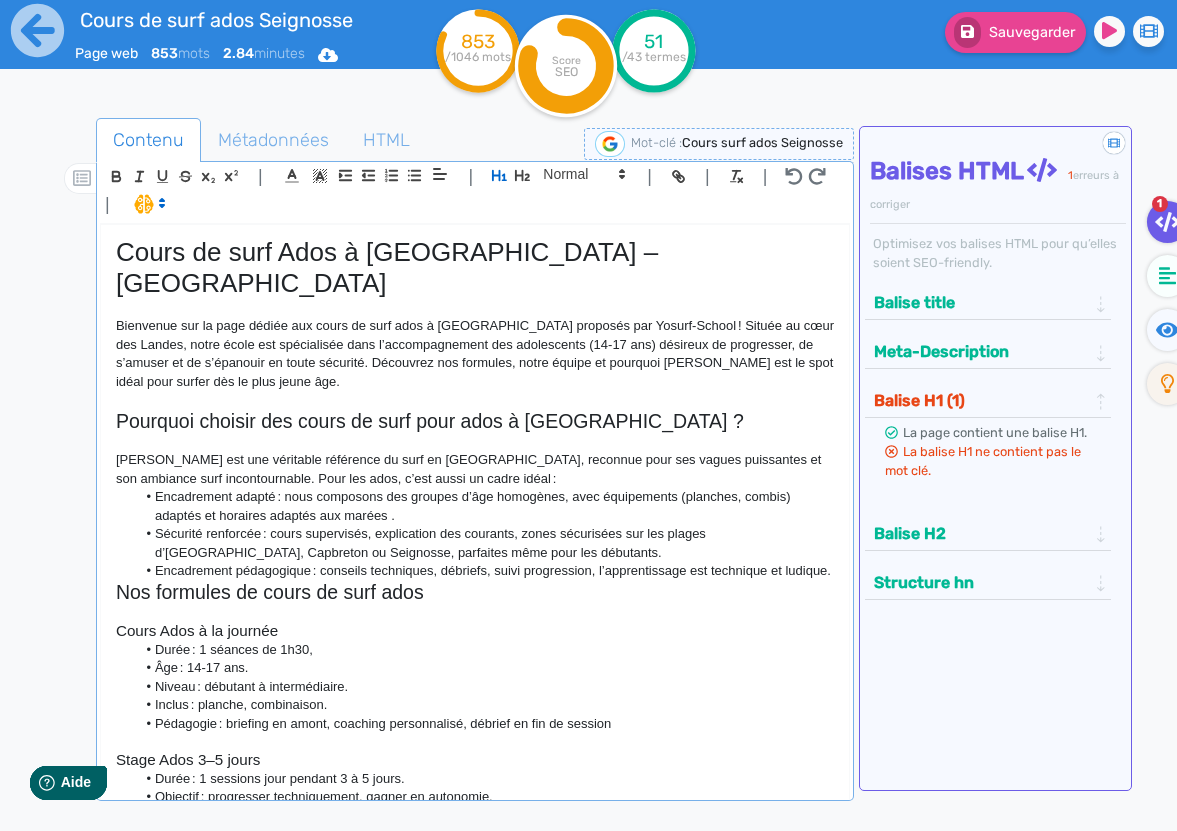 click on "Cours de surf Ados à Hossegor – Yosurf‑School" 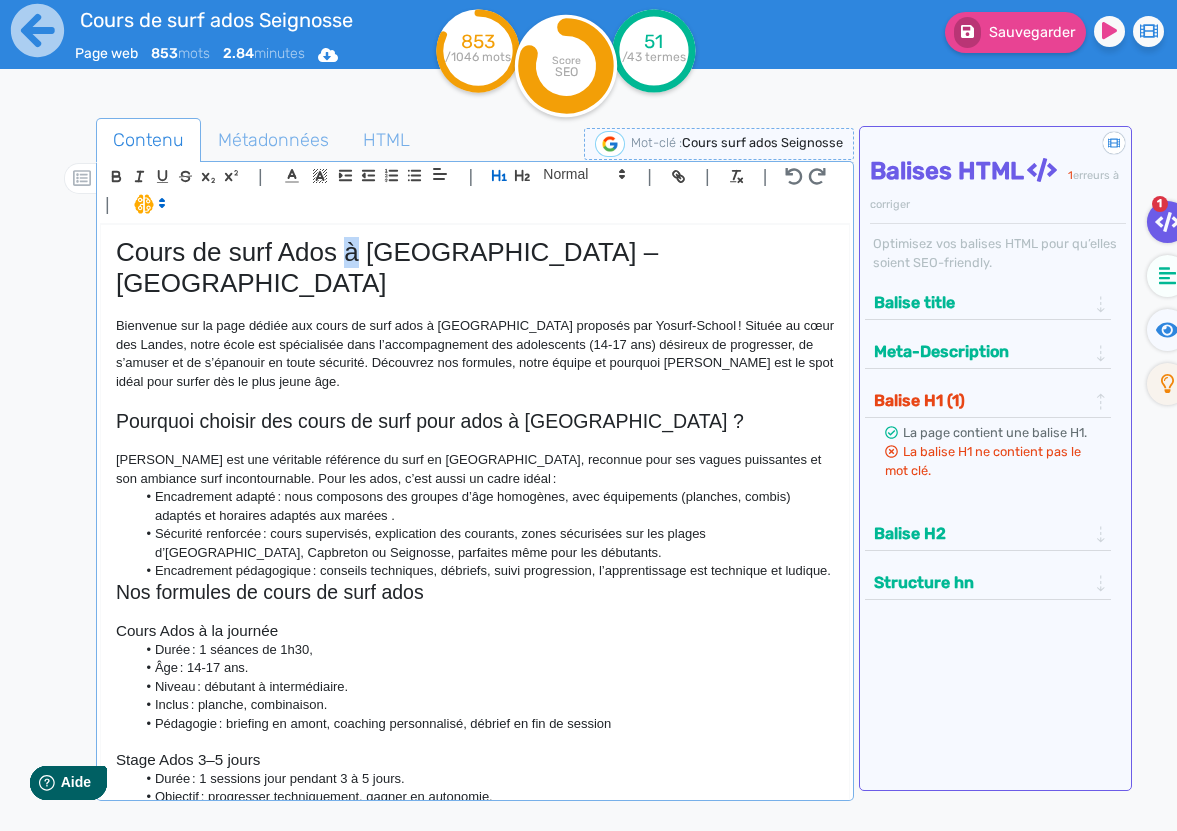 click on "Cours de surf Ados à Hossegor – Yosurf‑School" 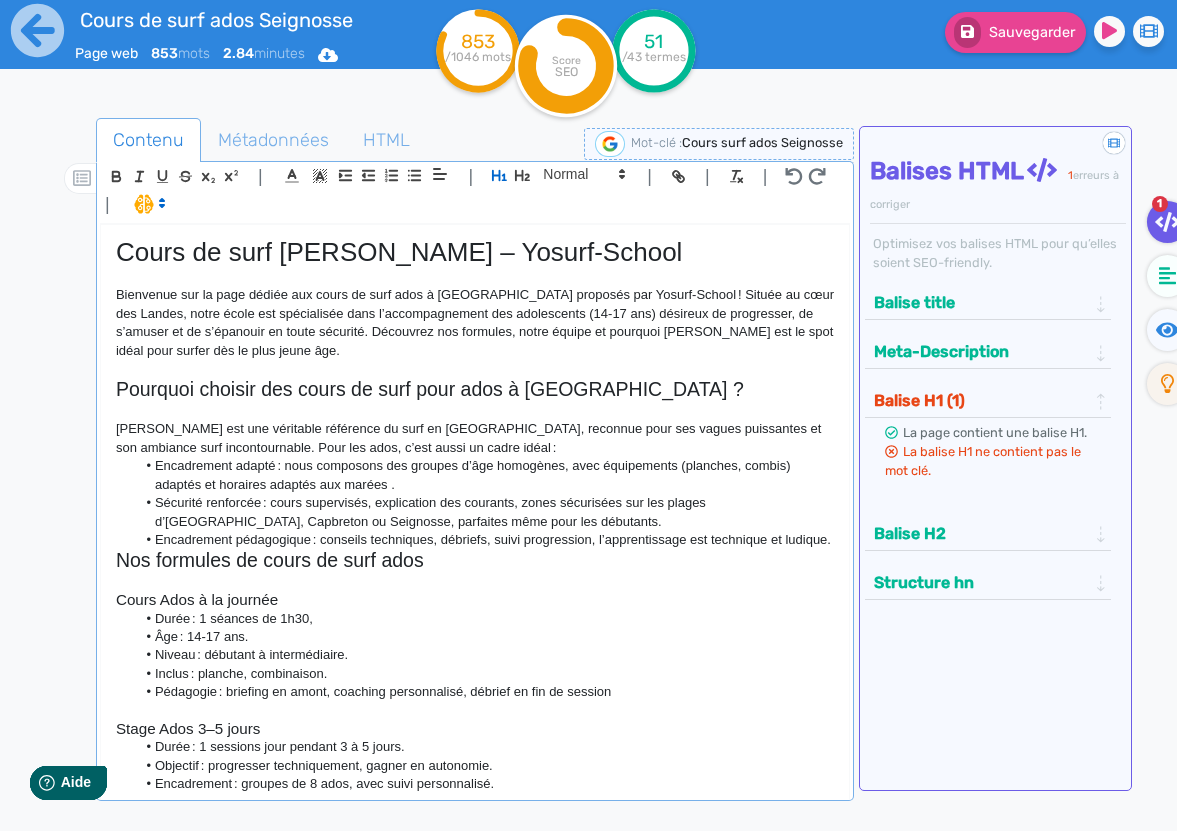 type 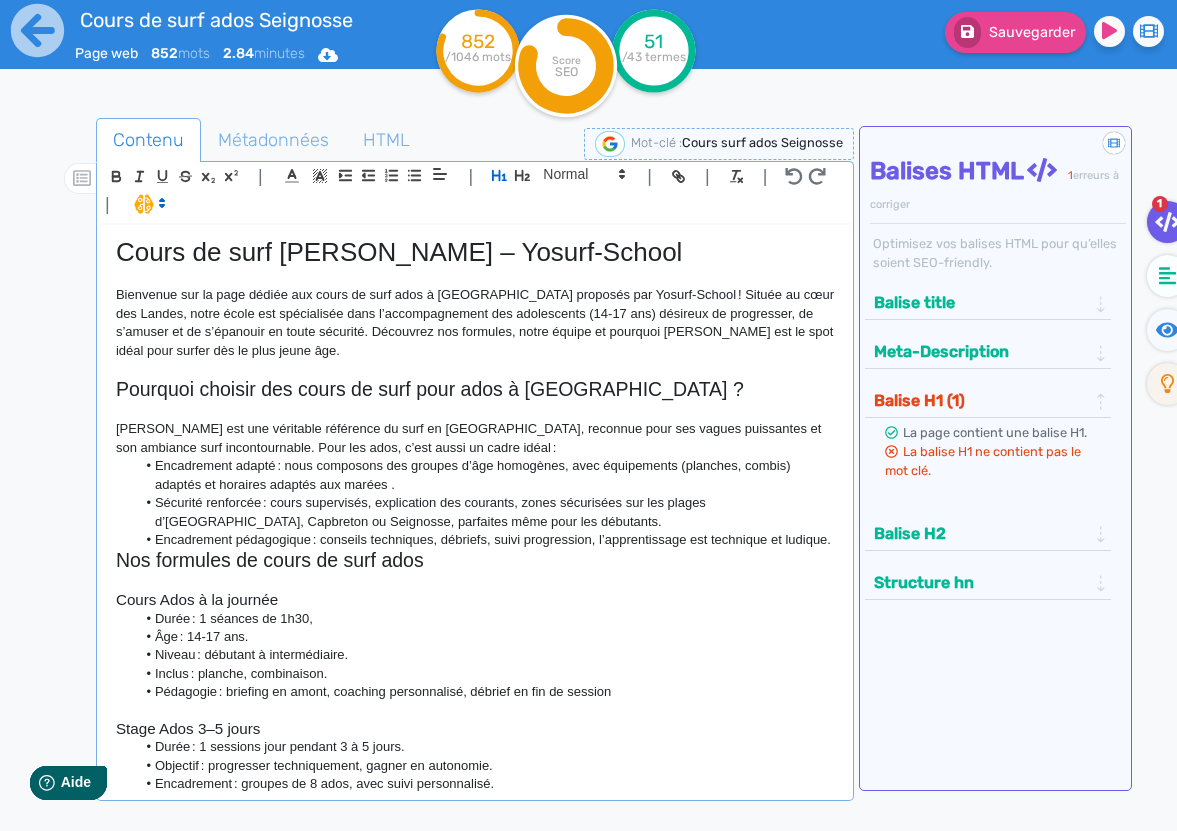 click on "Bienvenue sur la page dédiée aux cours de surf ados à Hossegor proposés par Yosurf‑School ! Située au cœur des Landes, notre école est spécialisée dans l’accompagnement des adolescents (14‑17 ans) désireux de progresser, de s’amuser et de s’épanouir en toute sécurité. Découvrez nos formules, notre équipe et pourquoi Hossegor est le spot idéal pour surfer dès le plus jeune âge." 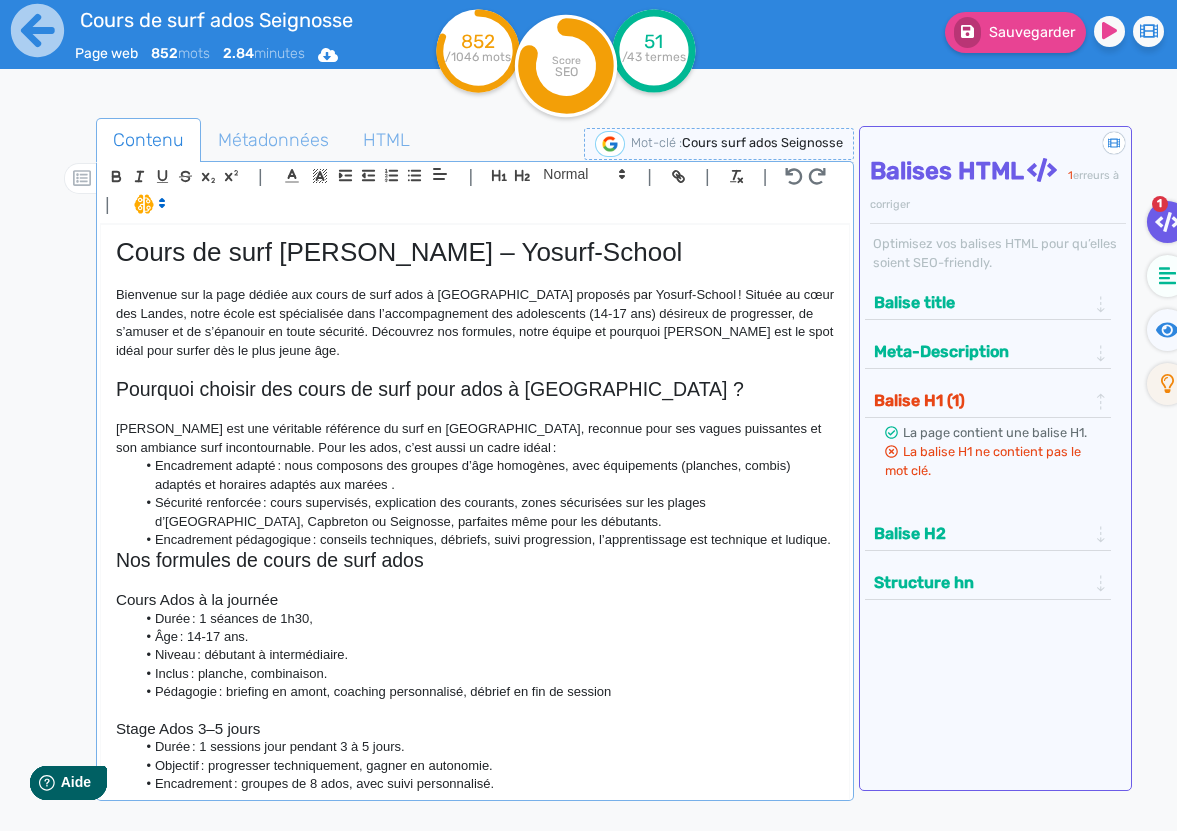 click on "Cours de surf Ados Hossegor – Yosurf‑School" 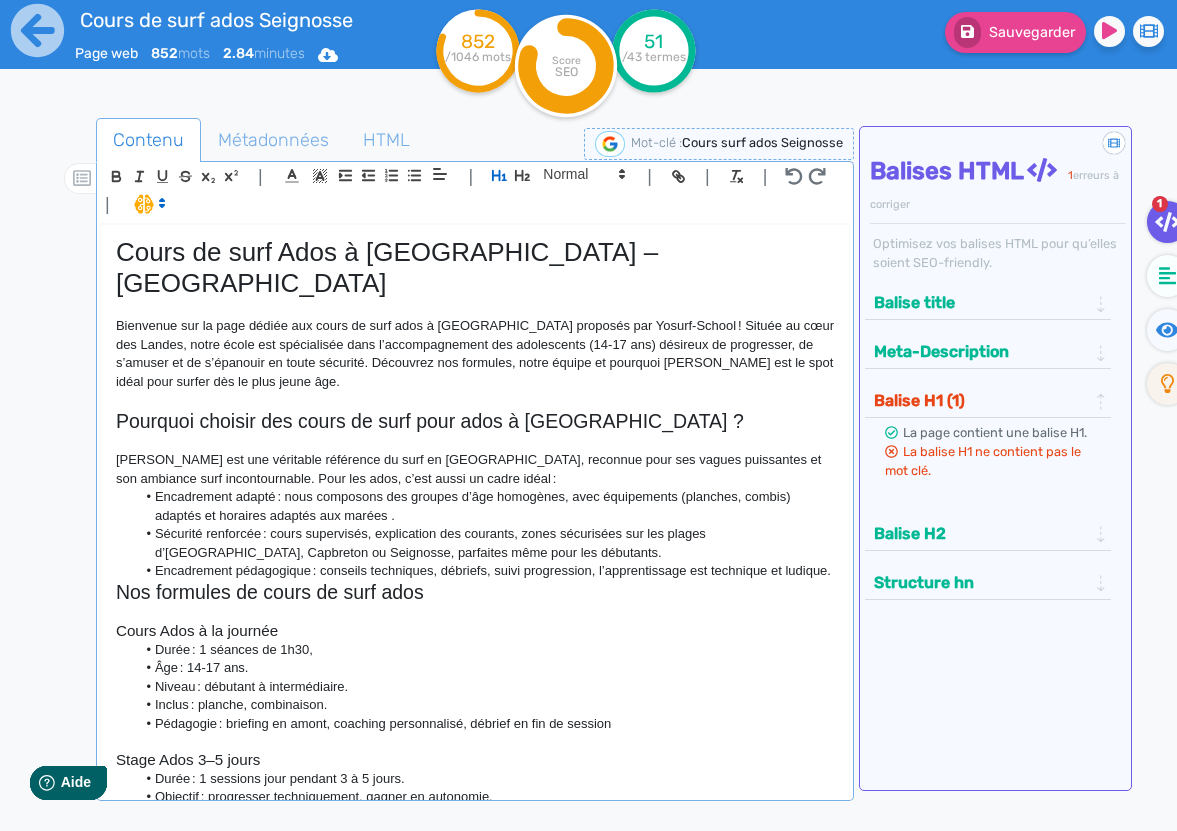 click on "Cours de surf Ados à Hossegor – Yosurf‑School" 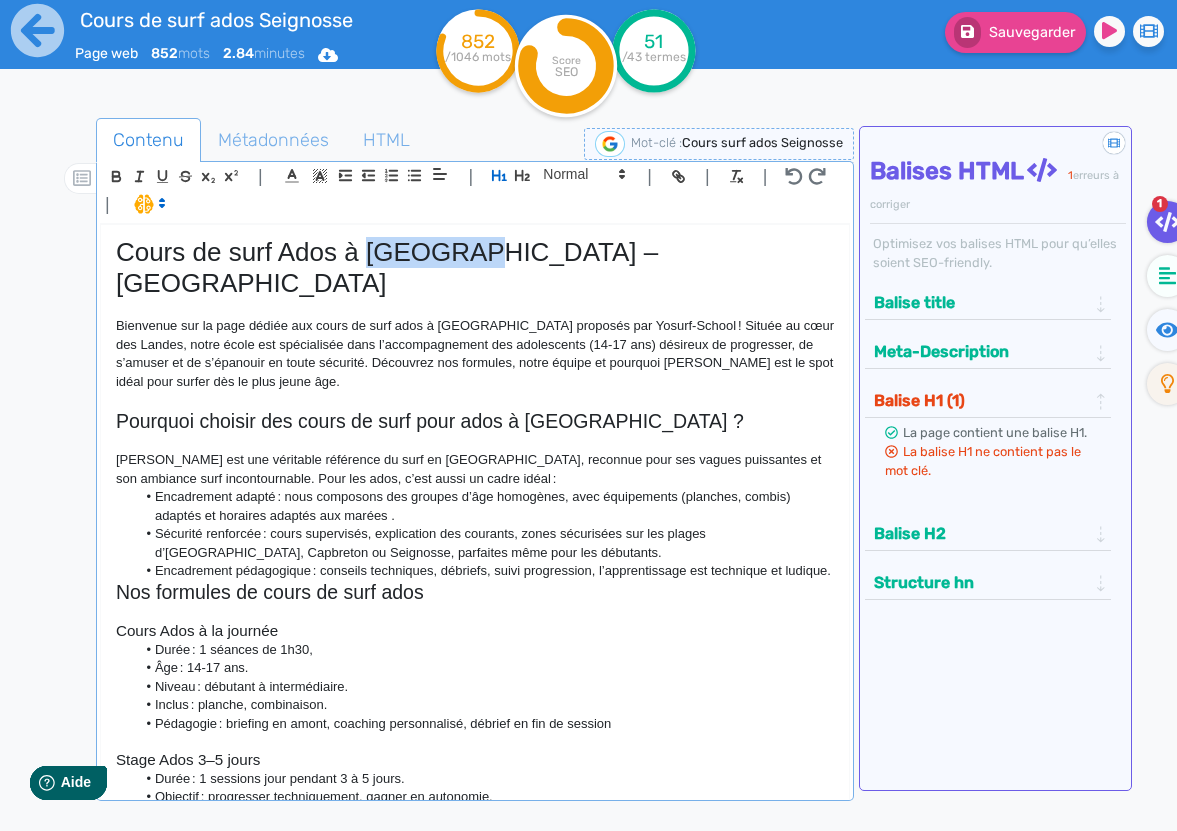 click on "Cours de surf Ados à Hossegor – Yosurf‑School" 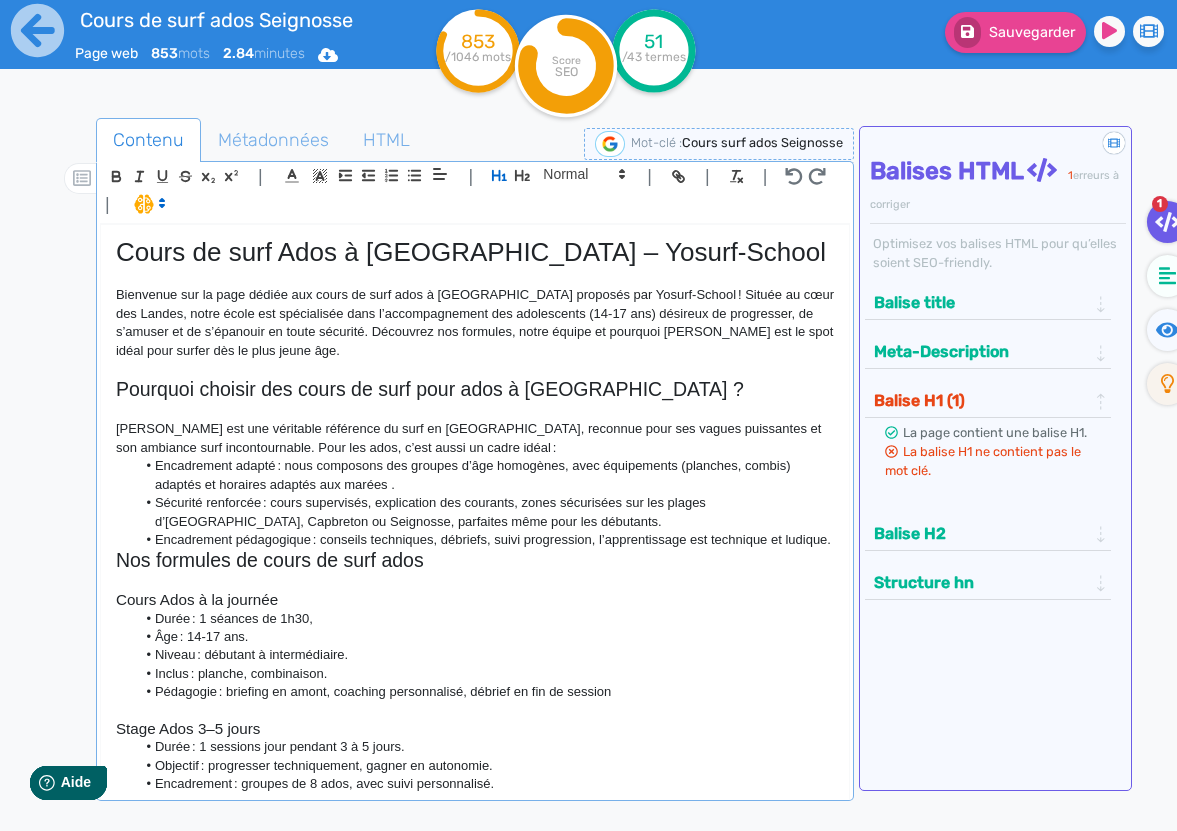 click 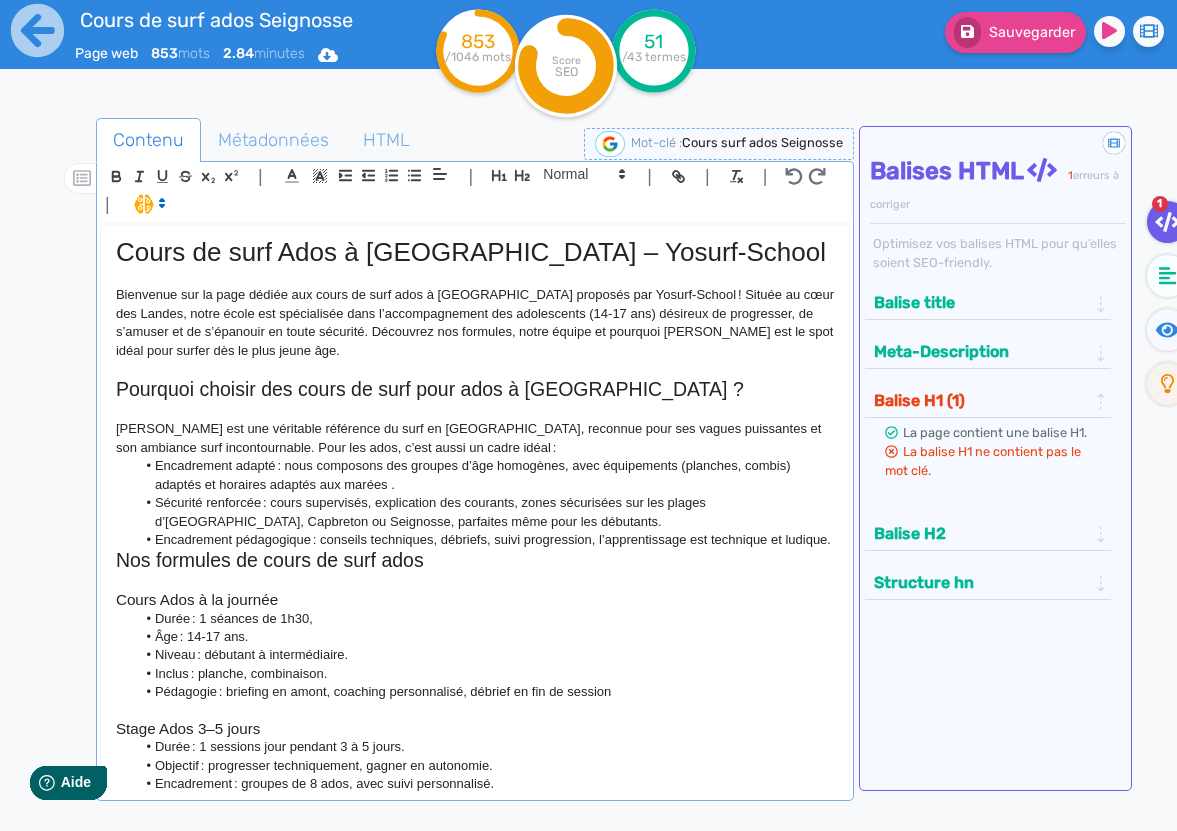 click on "Hossegor est une véritable référence du surf en Europe, reconnue pour ses vagues puissantes et son ambiance surf incontournable. Pour les ados, c’est aussi un cadre idéal :" 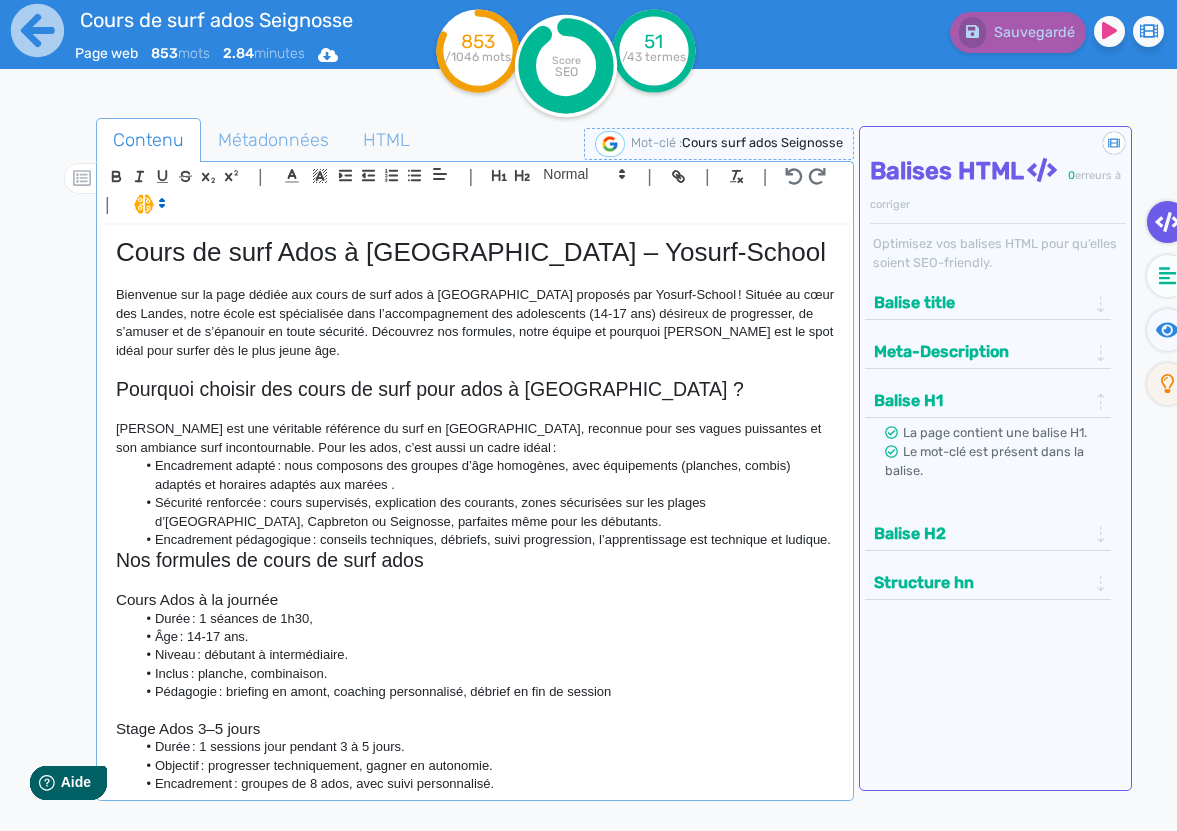 click on "Bienvenue sur la page dédiée aux cours de surf ados à Hossegor proposés par Yosurf‑School ! Située au cœur des Landes, notre école est spécialisée dans l’accompagnement des adolescents (14‑17 ans) désireux de progresser, de s’amuser et de s’épanouir en toute sécurité. Découvrez nos formules, notre équipe et pourquoi Hossegor est le spot idéal pour surfer dès le plus jeune âge." 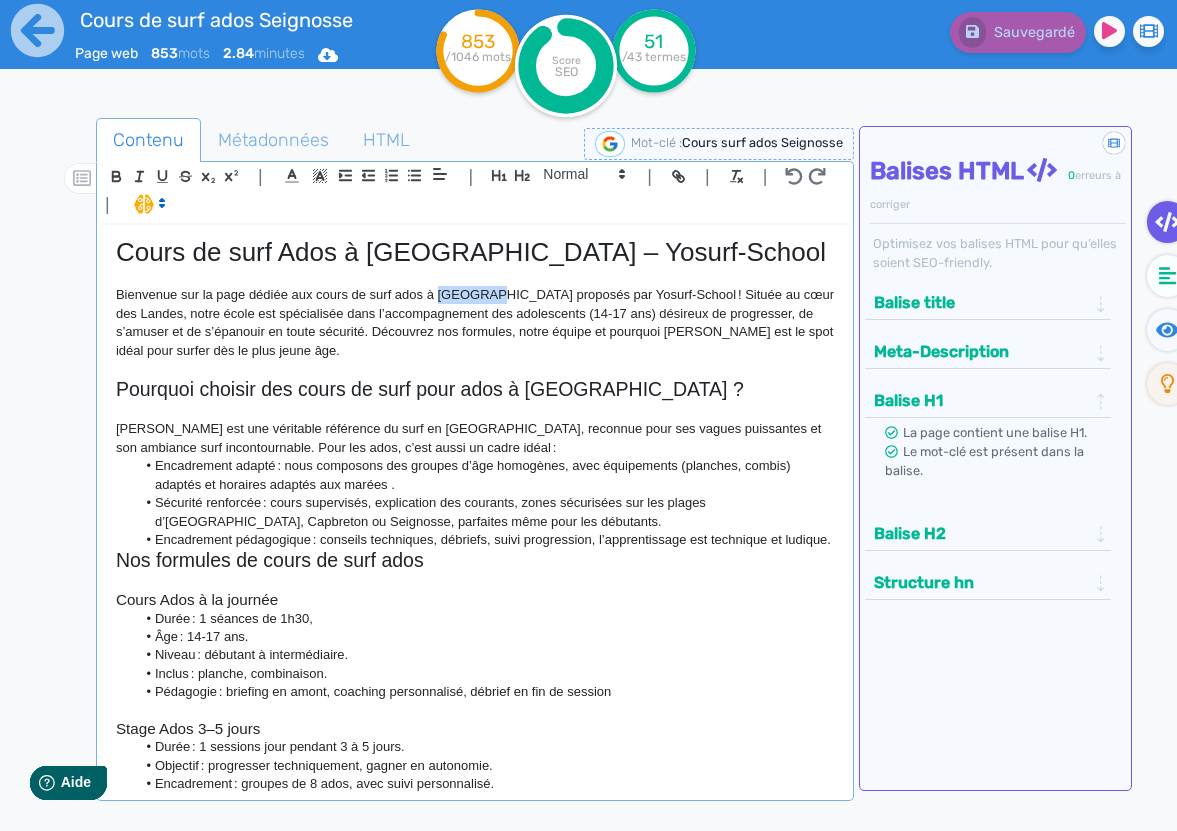 click on "Bienvenue sur la page dédiée aux cours de surf ados à Hossegor proposés par Yosurf‑School ! Située au cœur des Landes, notre école est spécialisée dans l’accompagnement des adolescents (14‑17 ans) désireux de progresser, de s’amuser et de s’épanouir en toute sécurité. Découvrez nos formules, notre équipe et pourquoi Hossegor est le spot idéal pour surfer dès le plus jeune âge." 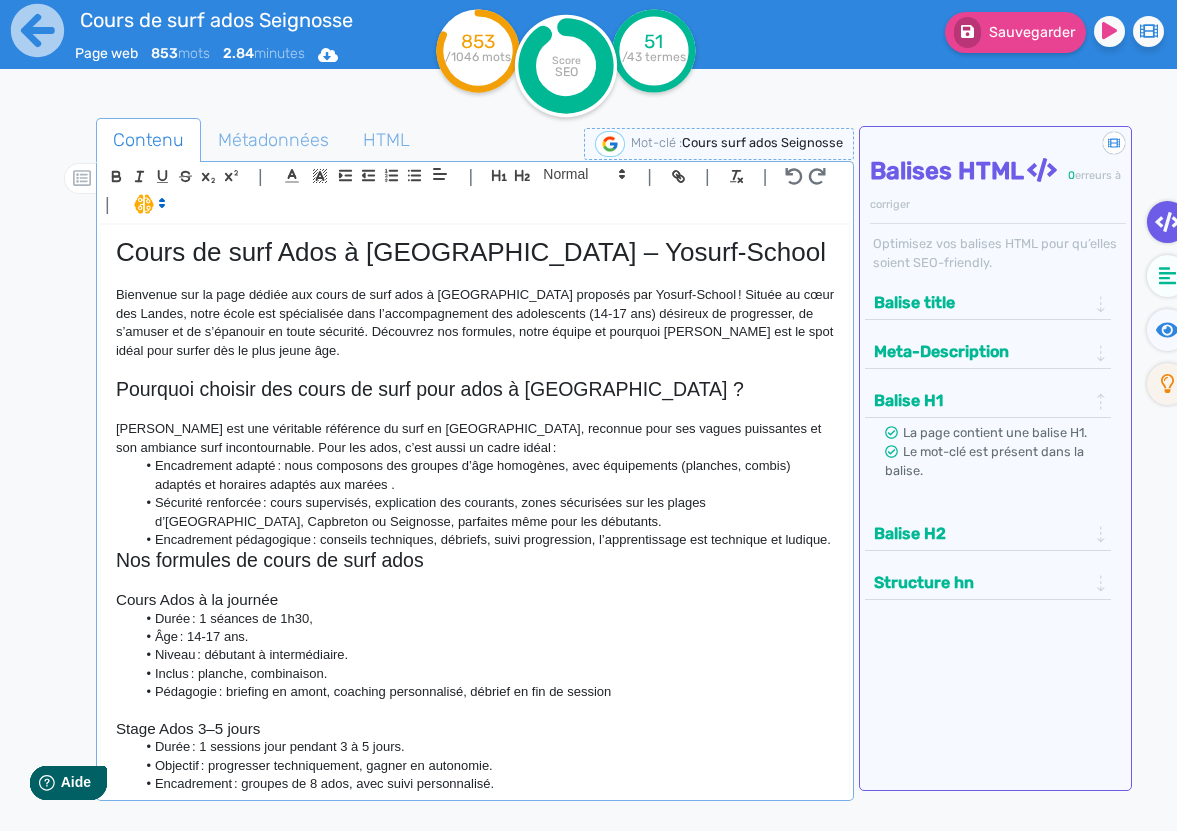 click on "Pourquoi choisir des cours de surf pour ados à Hossegor ?" 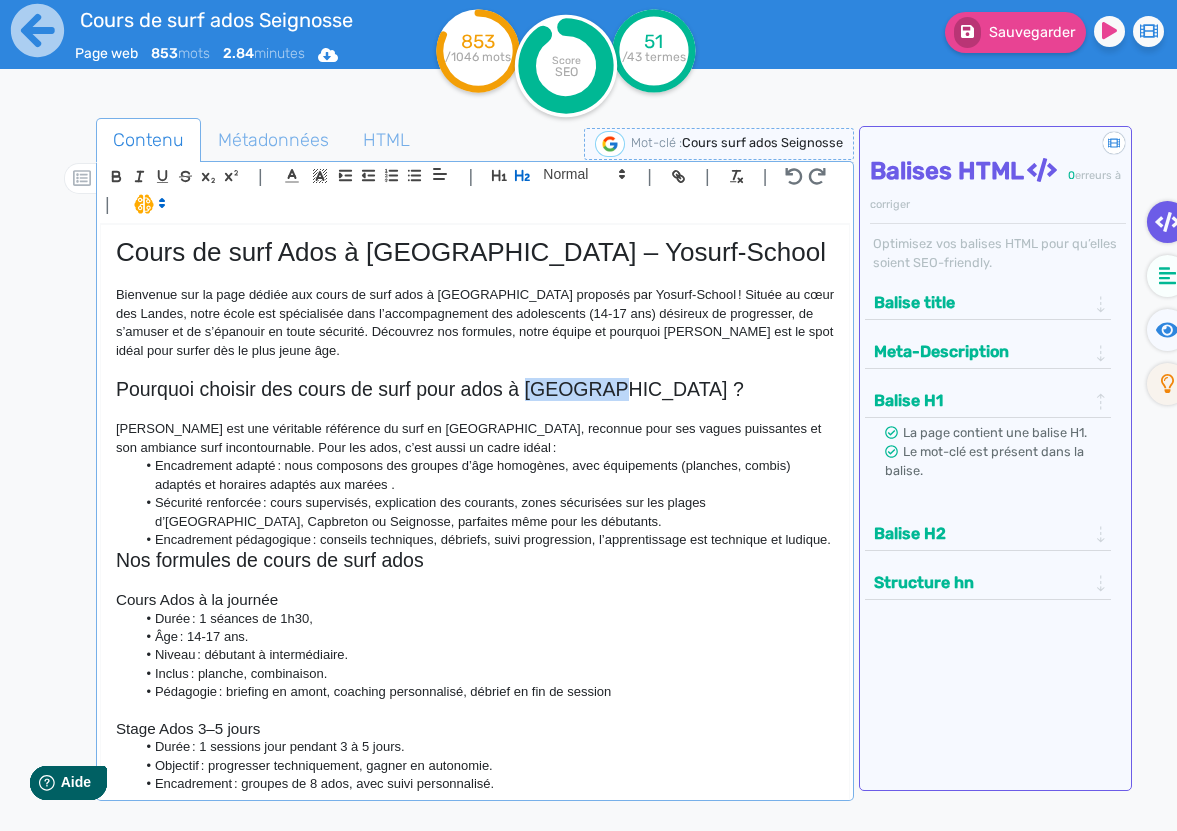 click on "Pourquoi choisir des cours de surf pour ados à Hossegor ?" 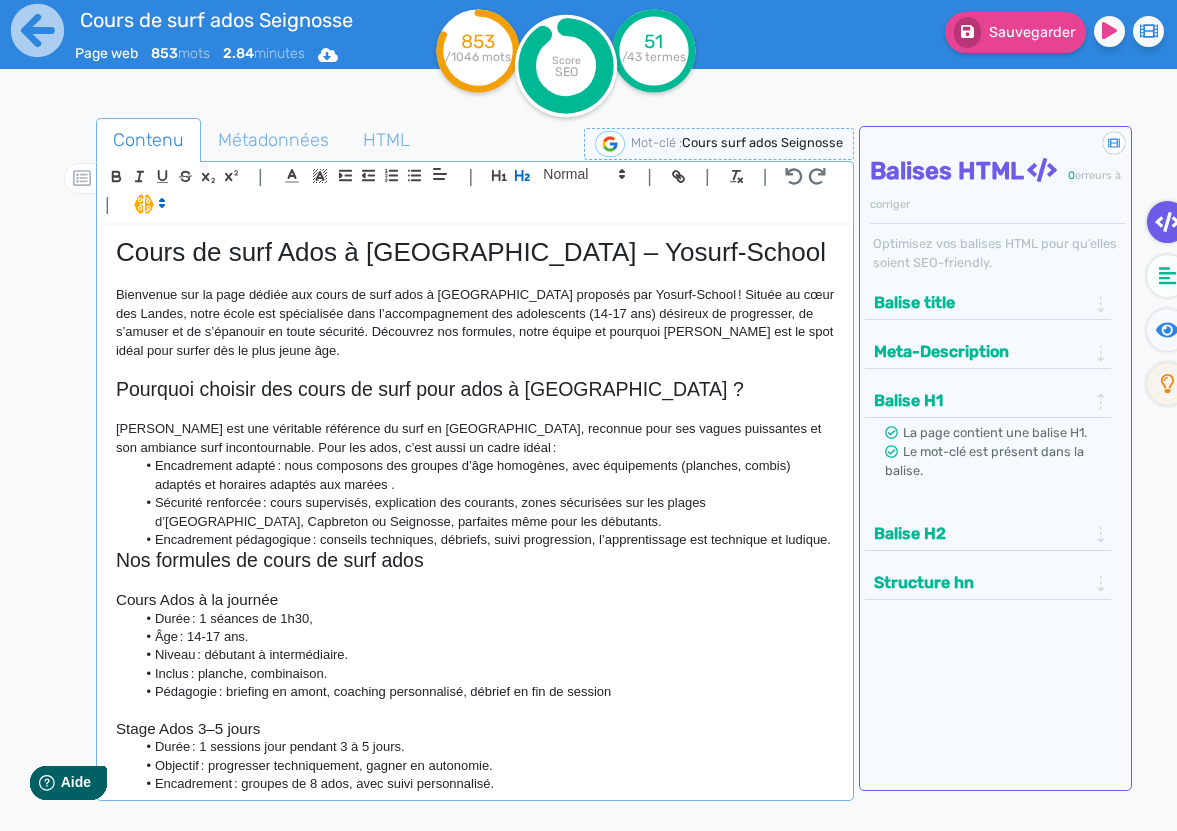 click on "Pourquoi choisir des cours de surf pour ados à [GEOGRAPHIC_DATA] ?" 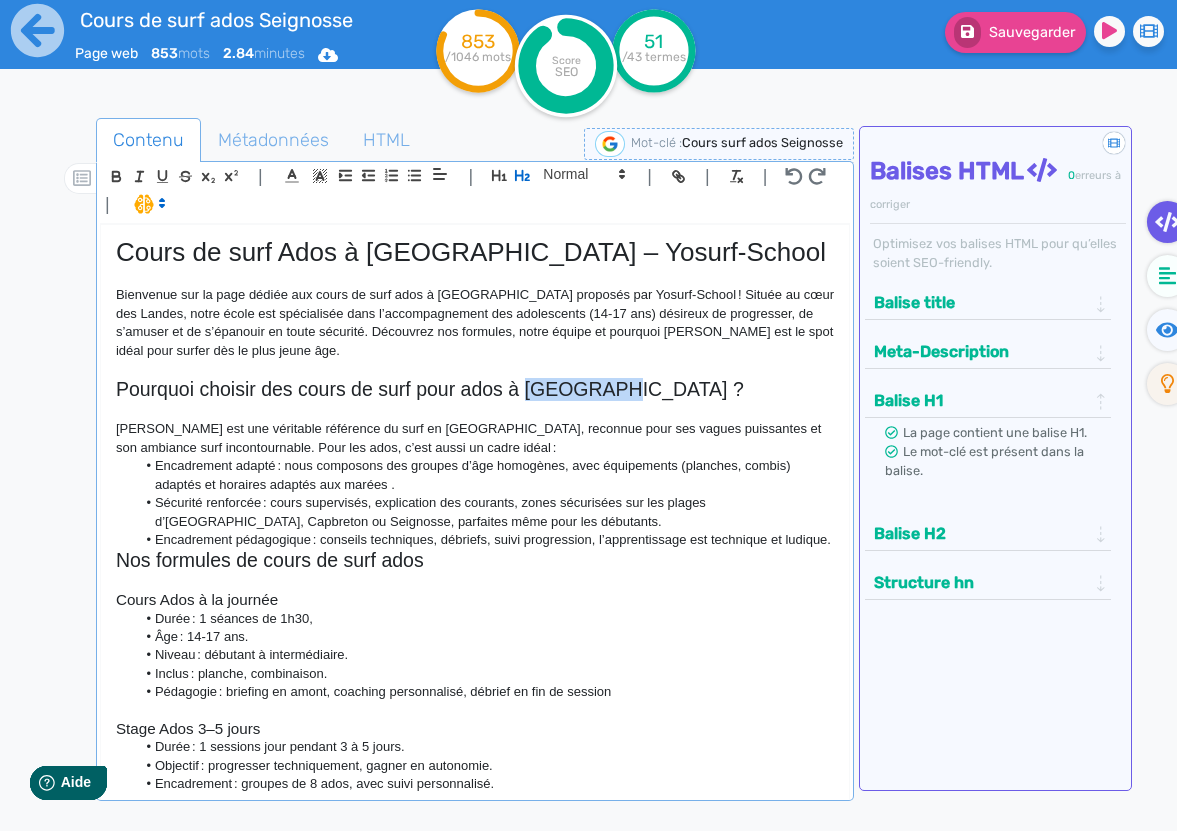 click on "Pourquoi choisir des cours de surf pour ados à [GEOGRAPHIC_DATA] ?" 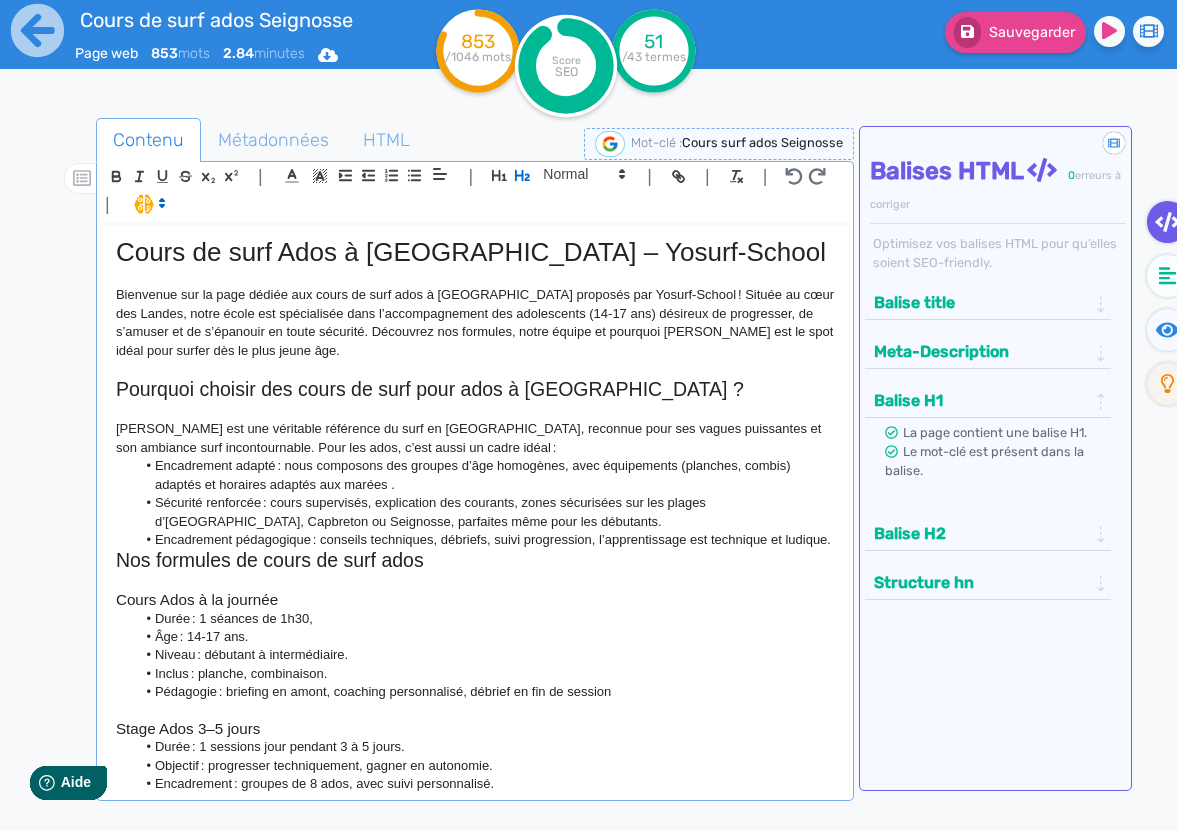 click 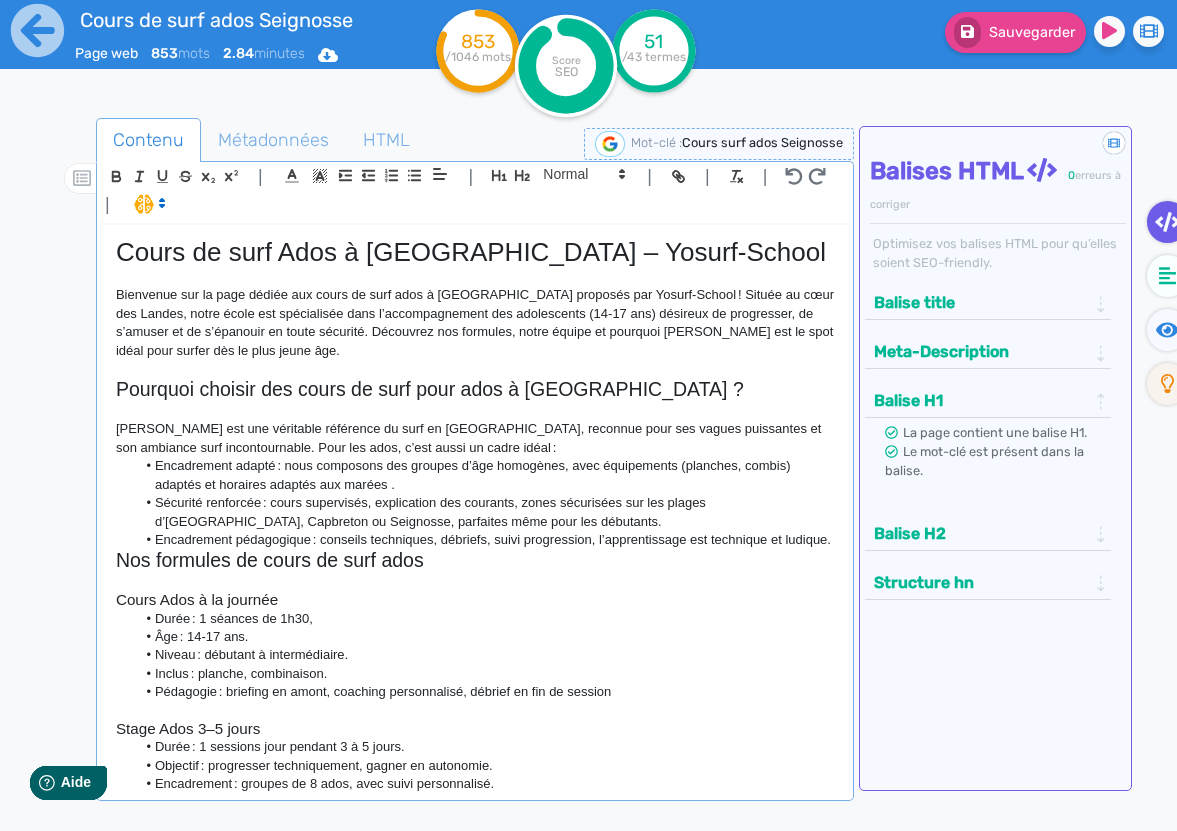 click on "Hossegor est une véritable référence du surf en Europe, reconnue pour ses vagues puissantes et son ambiance surf incontournable. Pour les ados, c’est aussi un cadre idéal :" 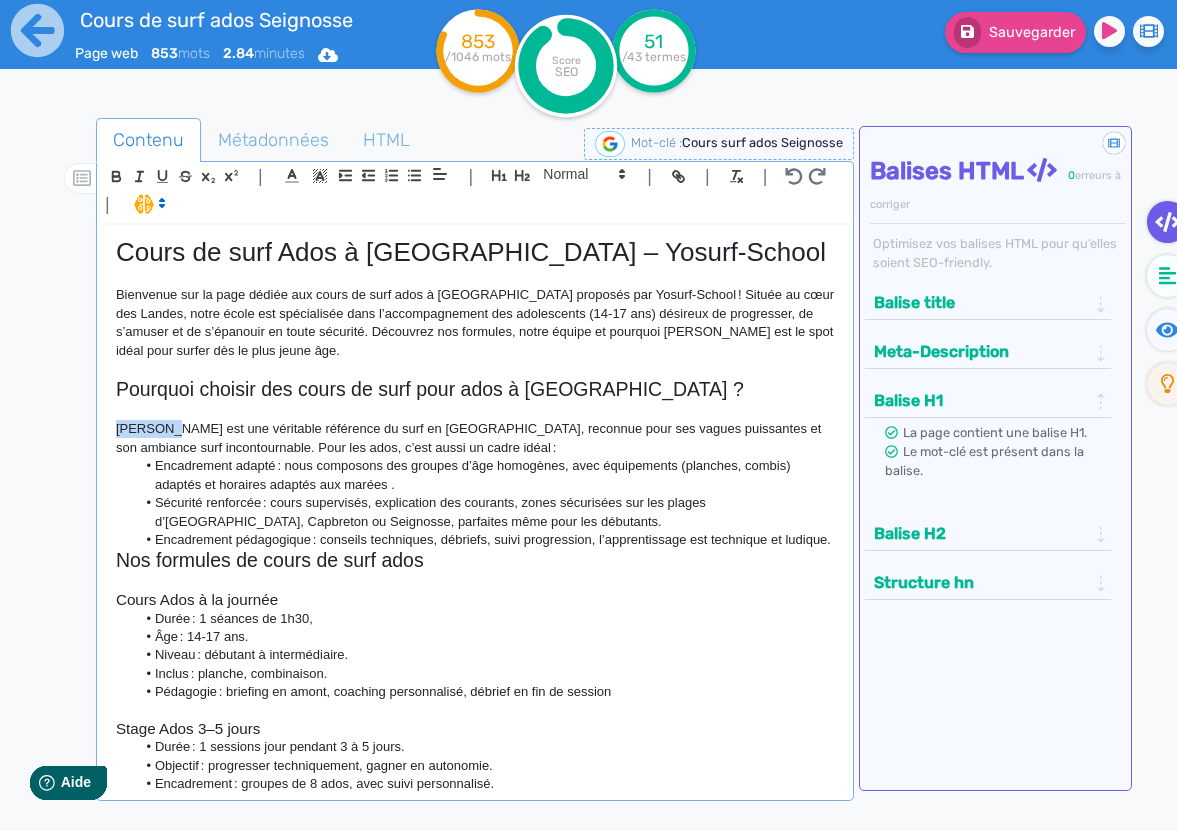 click on "Hossegor est une véritable référence du surf en Europe, reconnue pour ses vagues puissantes et son ambiance surf incontournable. Pour les ados, c’est aussi un cadre idéal :" 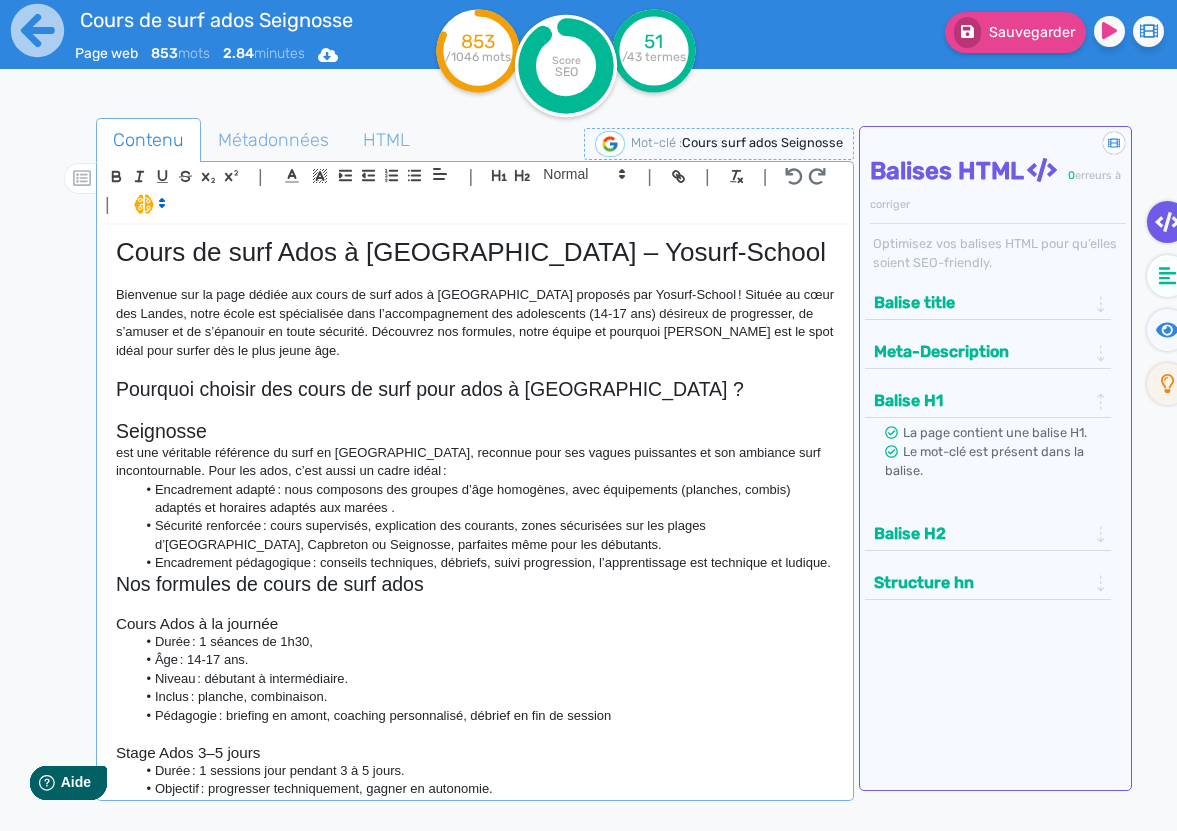 click on "Seignosse" 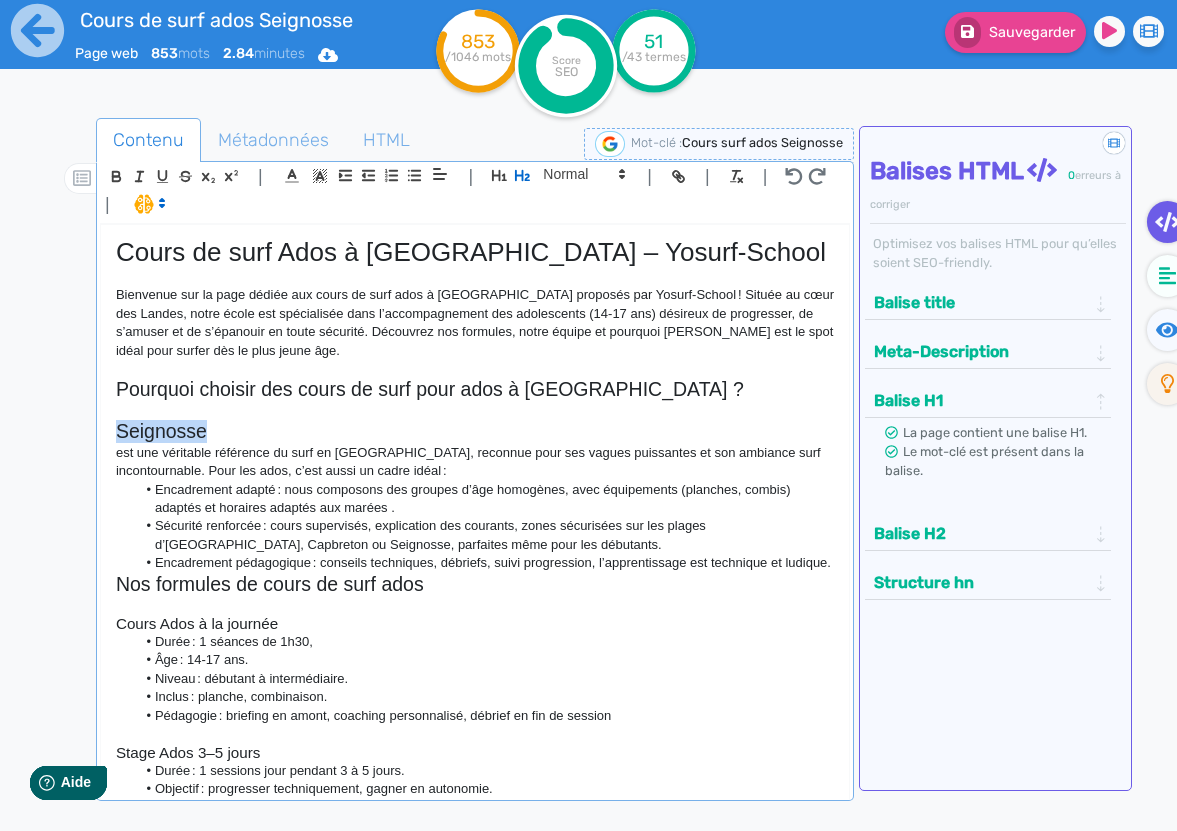 click on "Seignosse" 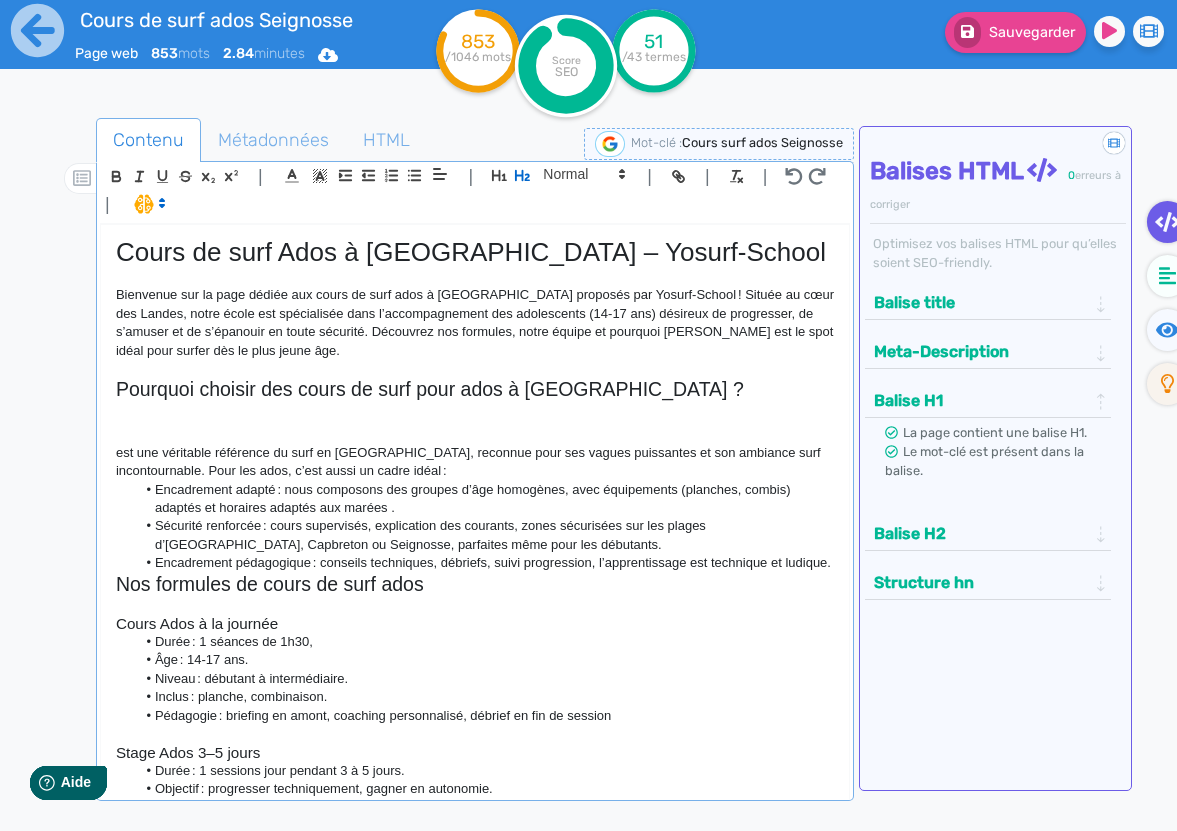 click on "Cours de surf Ados à Seignosse – Yosurf‑School Bienvenue sur la page dédiée aux cours de surf ados à Seignosse proposés par Yosurf‑School ! Située au cœur des Landes, notre école est spécialisée dans l’accompagnement des adolescents (14‑17 ans) désireux de progresser, de s’amuser et de s’épanouir en toute sécurité. Découvrez nos formules, notre équipe et pourquoi Hossegor est le spot idéal pour surfer dès le plus jeune âge. Pourquoi choisir des cours de surf pour ados à Seignosse ?  est une véritable référence du surf en Europe, reconnue pour ses vagues puissantes et son ambiance surf incontournable. Pour les ados, c’est aussi un cadre idéal : Encadrement adapté : nous composons des groupes d’âge homogènes, avec équipements (planches, combis) adaptés et horaires adaptés aux marées . Encadrement pédagogique : conseils techniques, débriefs, suivi progression, l’apprentissage est technique et ludique. Nos formules de cours de surf ados Un spot mythique" 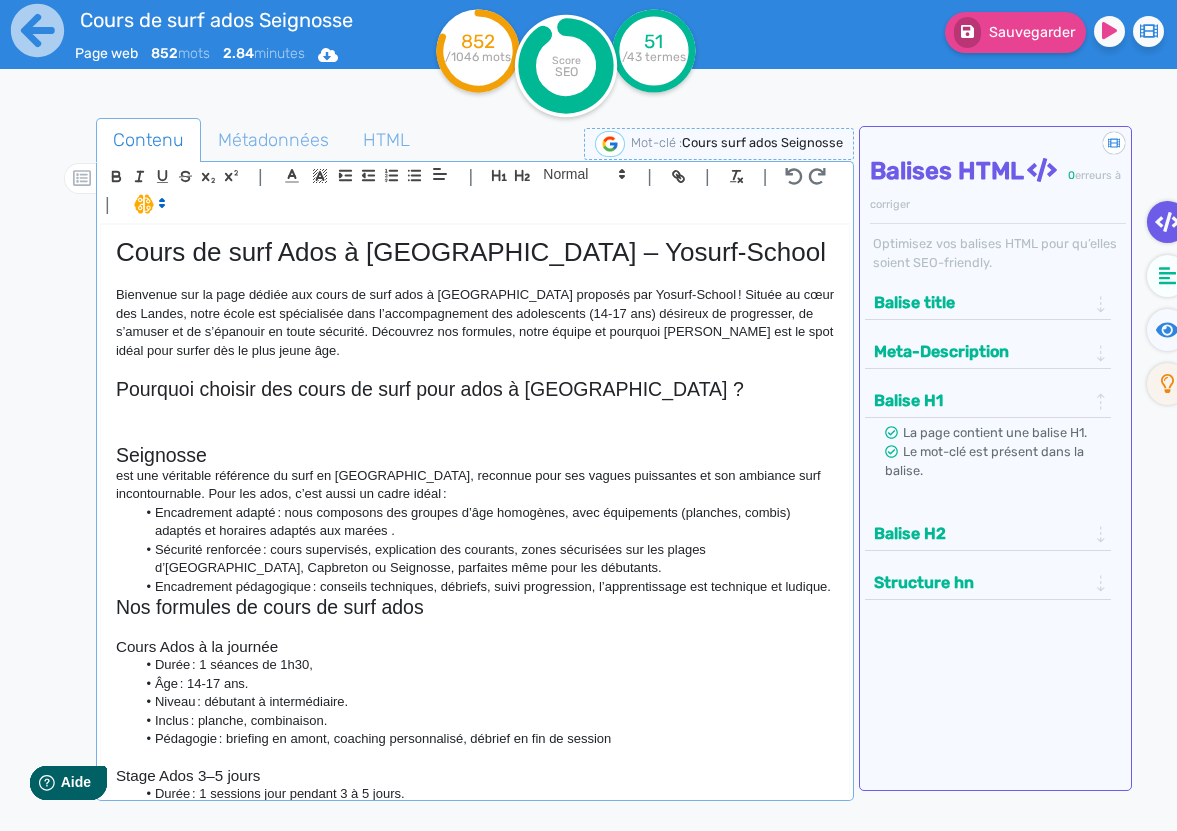 click on "Seignosse" 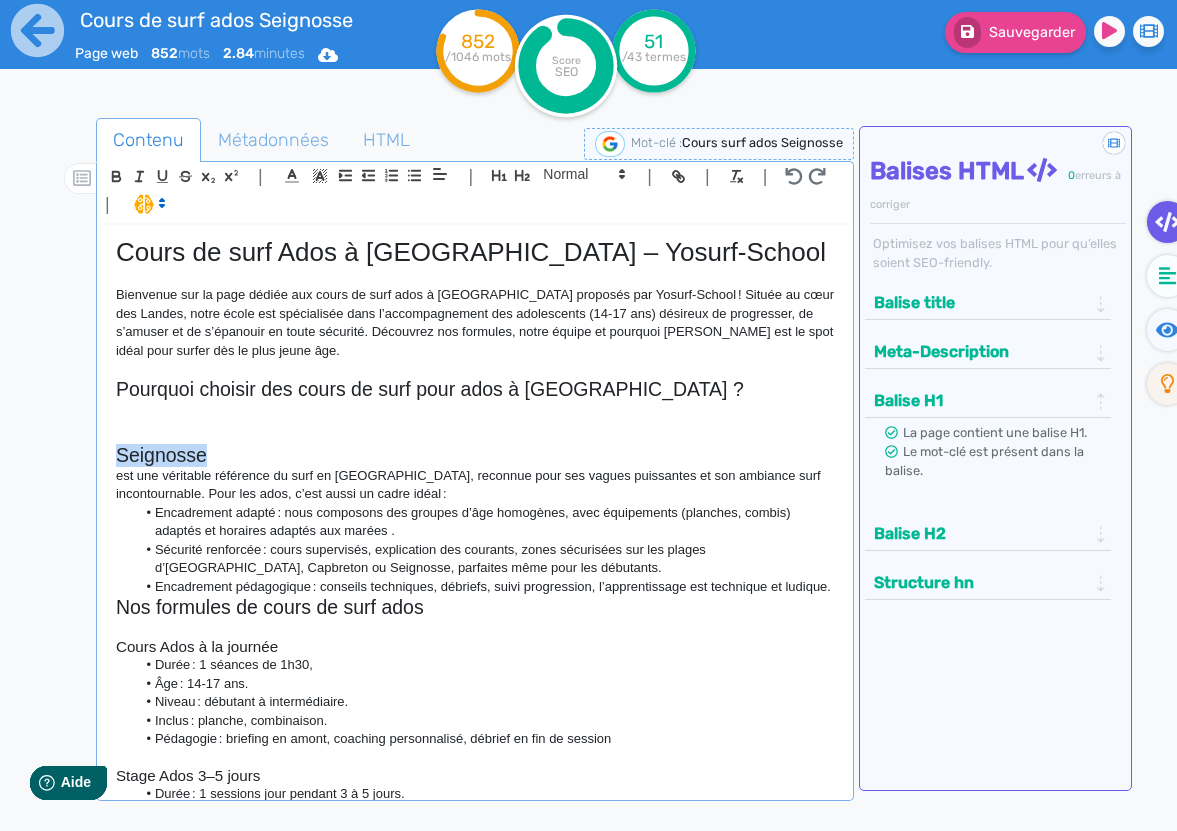 click on "Seignosse" 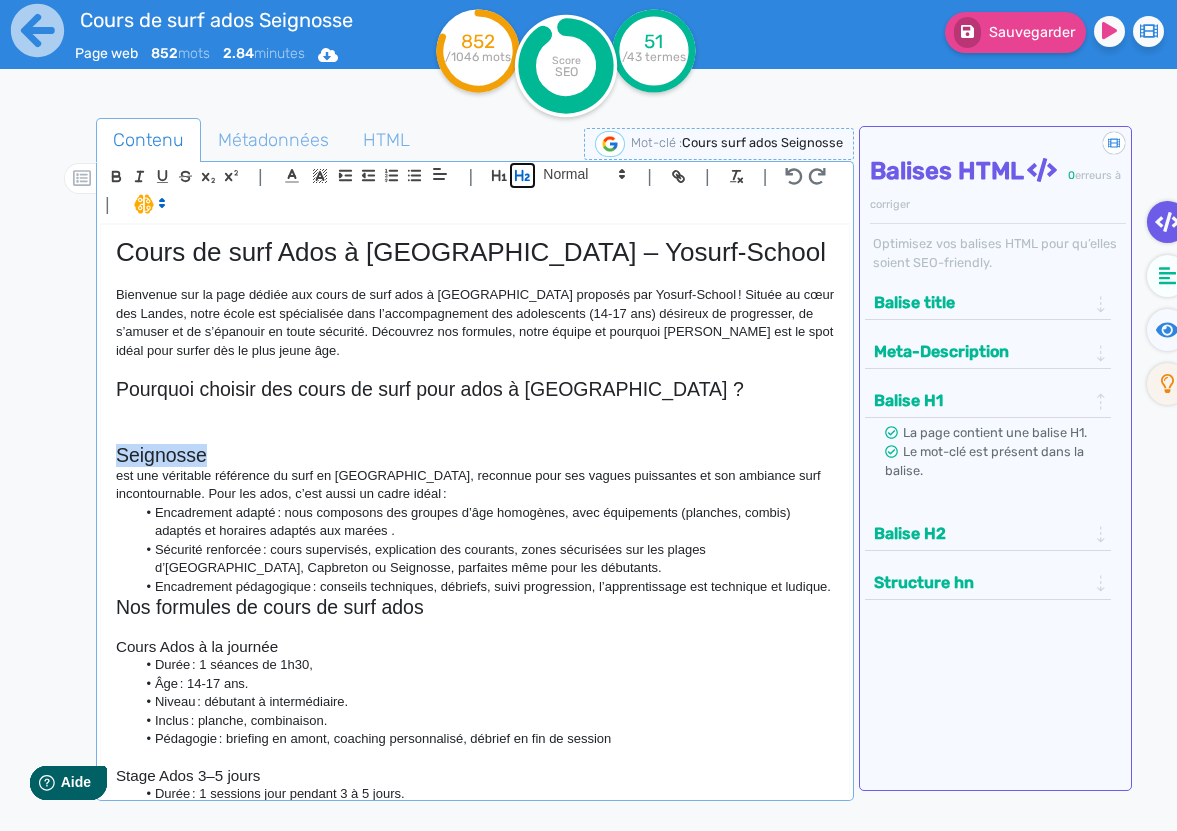 click 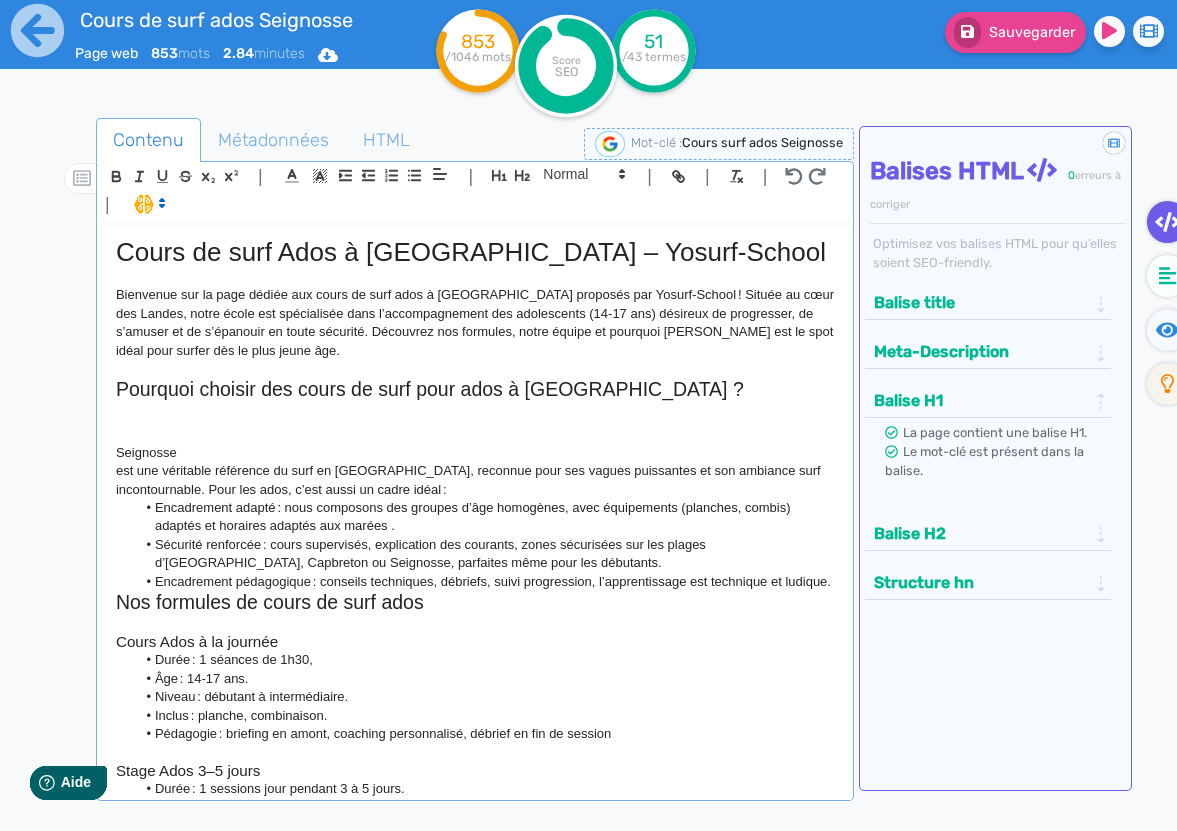 copy on "Seignosse" 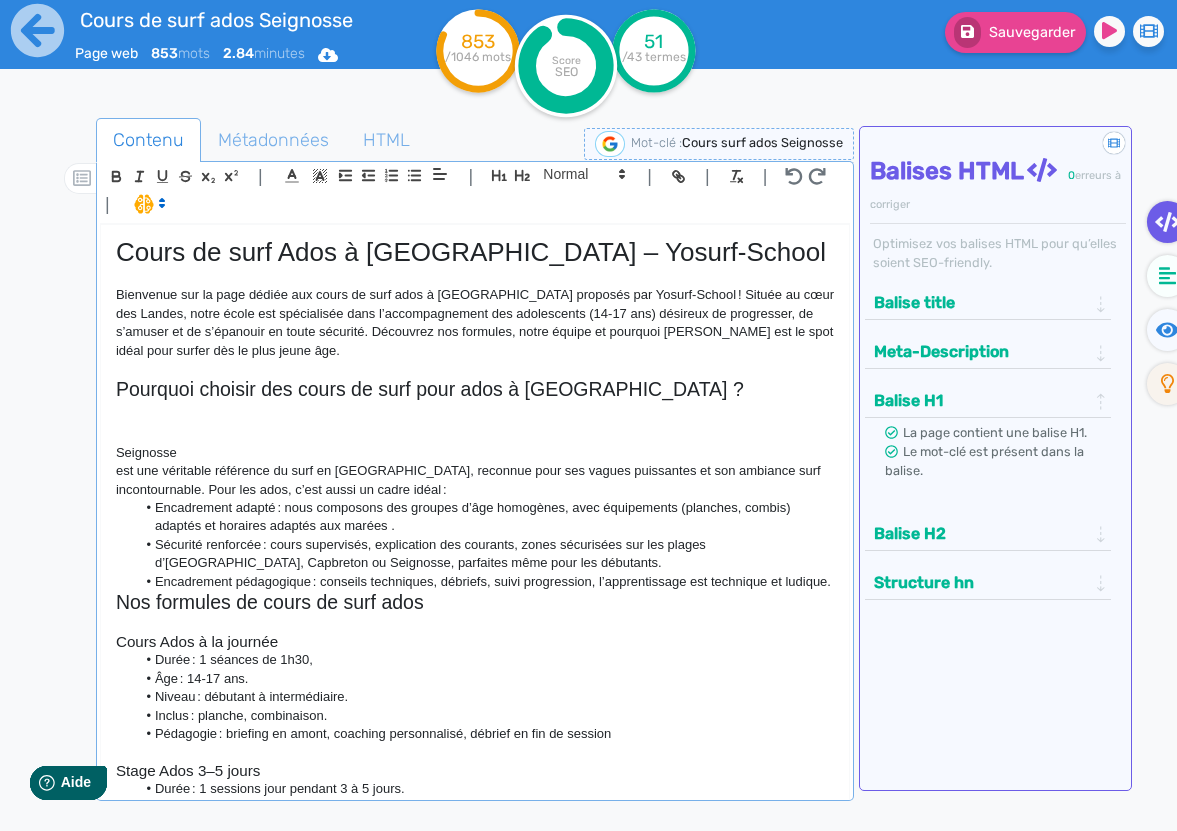 click on "est une véritable référence du surf en Europe, reconnue pour ses vagues puissantes et son ambiance surf incontournable. Pour les ados, c’est aussi un cadre idéal :" 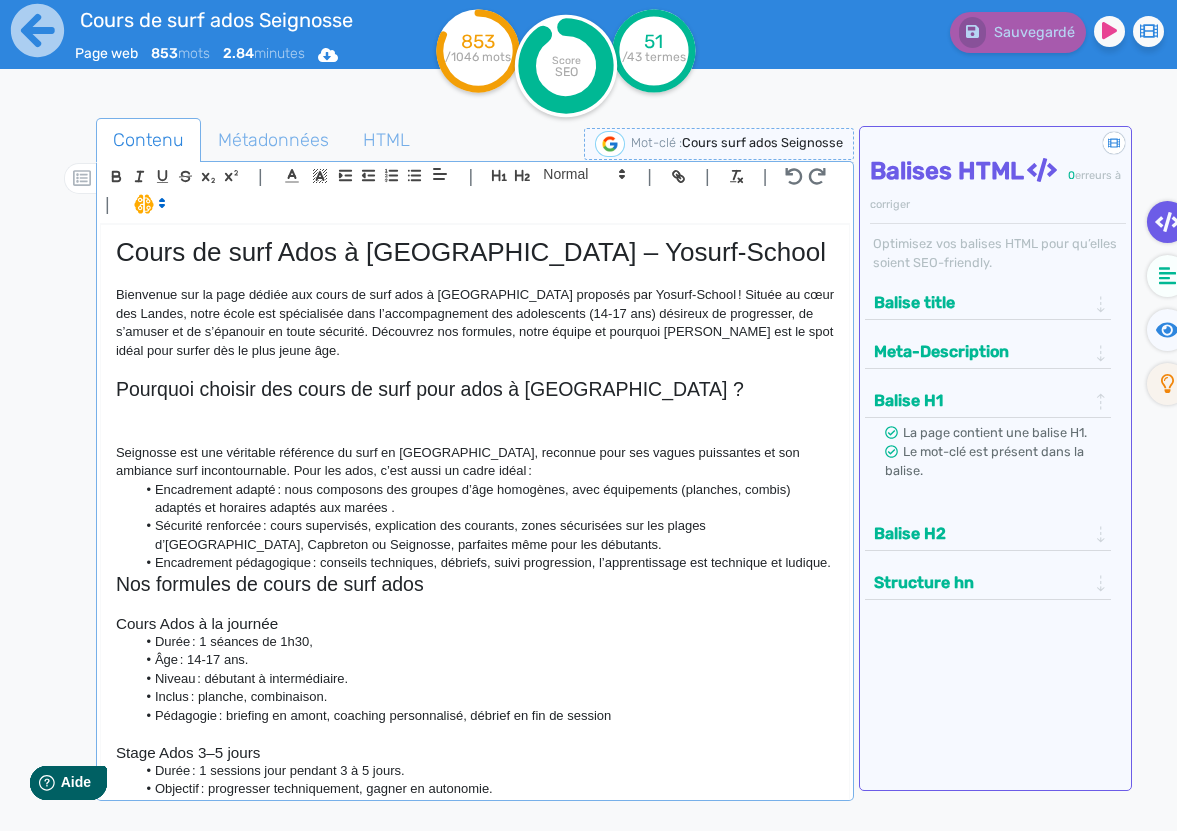 click on "Seignosse est une véritable référence du surf en Europe, reconnue pour ses vagues puissantes et son ambiance surf incontournable. Pour les ados, c’est aussi un cadre idéal :" 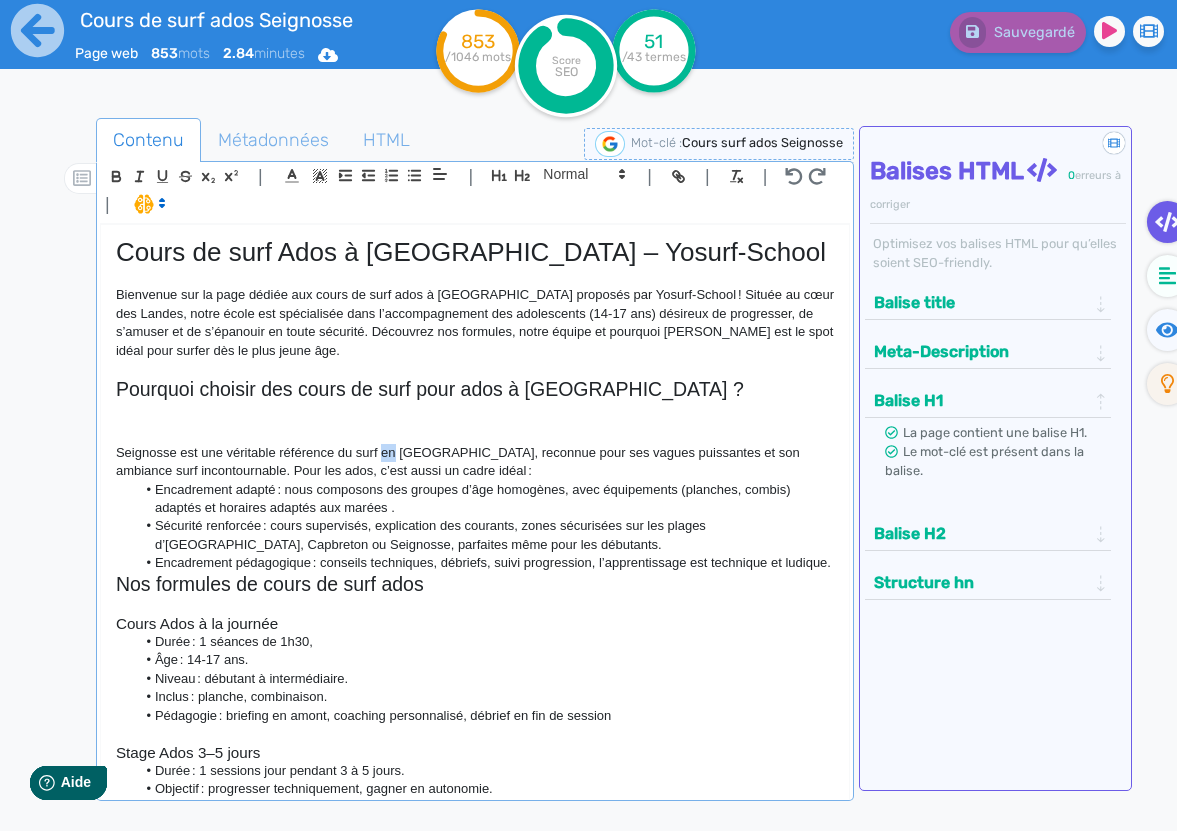 click on "Seignosse est une véritable référence du surf en Europe, reconnue pour ses vagues puissantes et son ambiance surf incontournable. Pour les ados, c’est aussi un cadre idéal :" 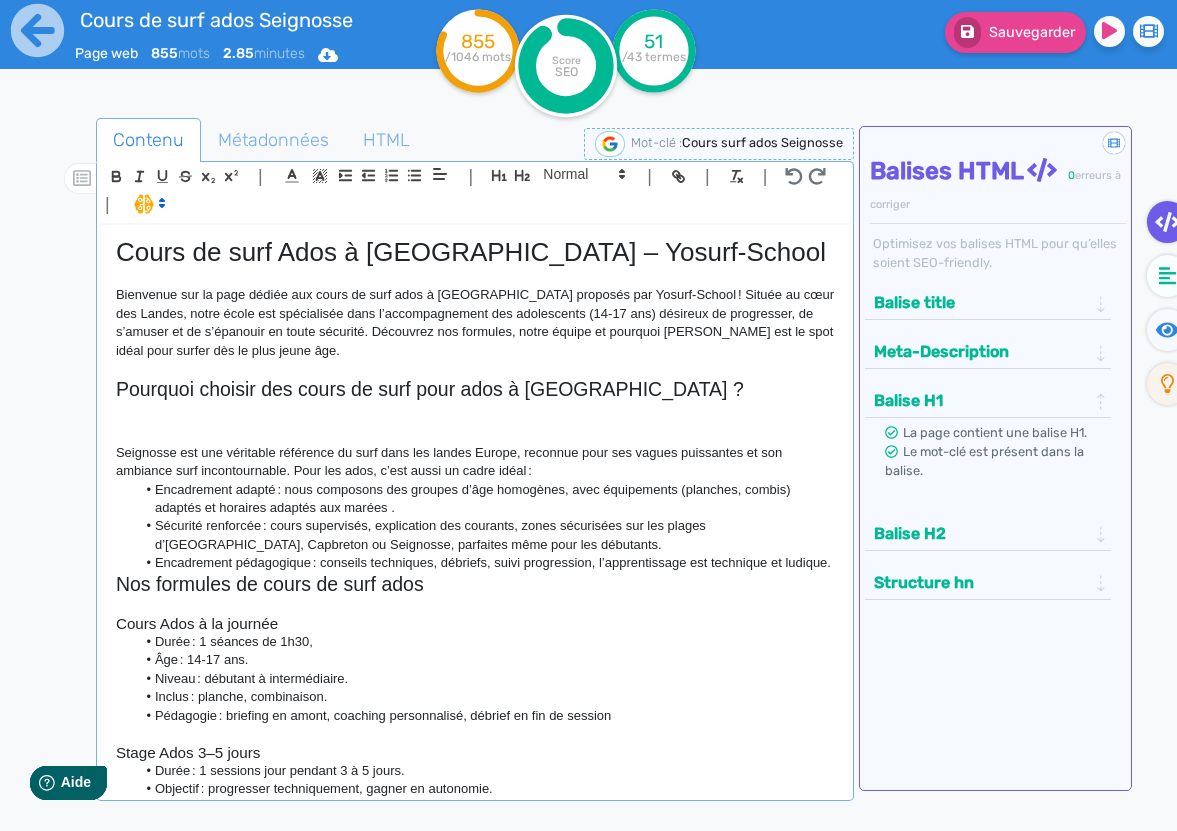click on "Seignosse est une véritable référence du surf dans les landes Europe, reconnue pour ses vagues puissantes et son ambiance surf incontournable. Pour les ados, c’est aussi un cadre idéal :" 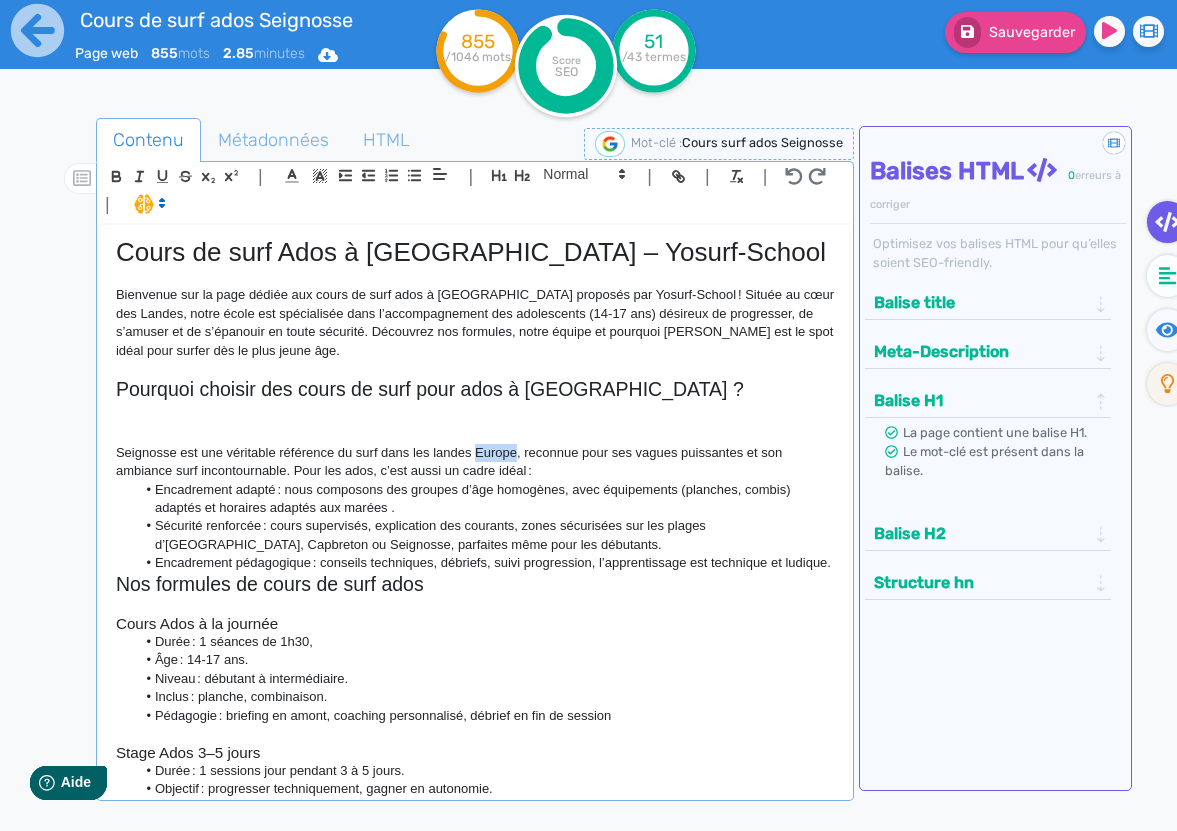 click on "Seignosse est une véritable référence du surf dans les landes Europe, reconnue pour ses vagues puissantes et son ambiance surf incontournable. Pour les ados, c’est aussi un cadre idéal :" 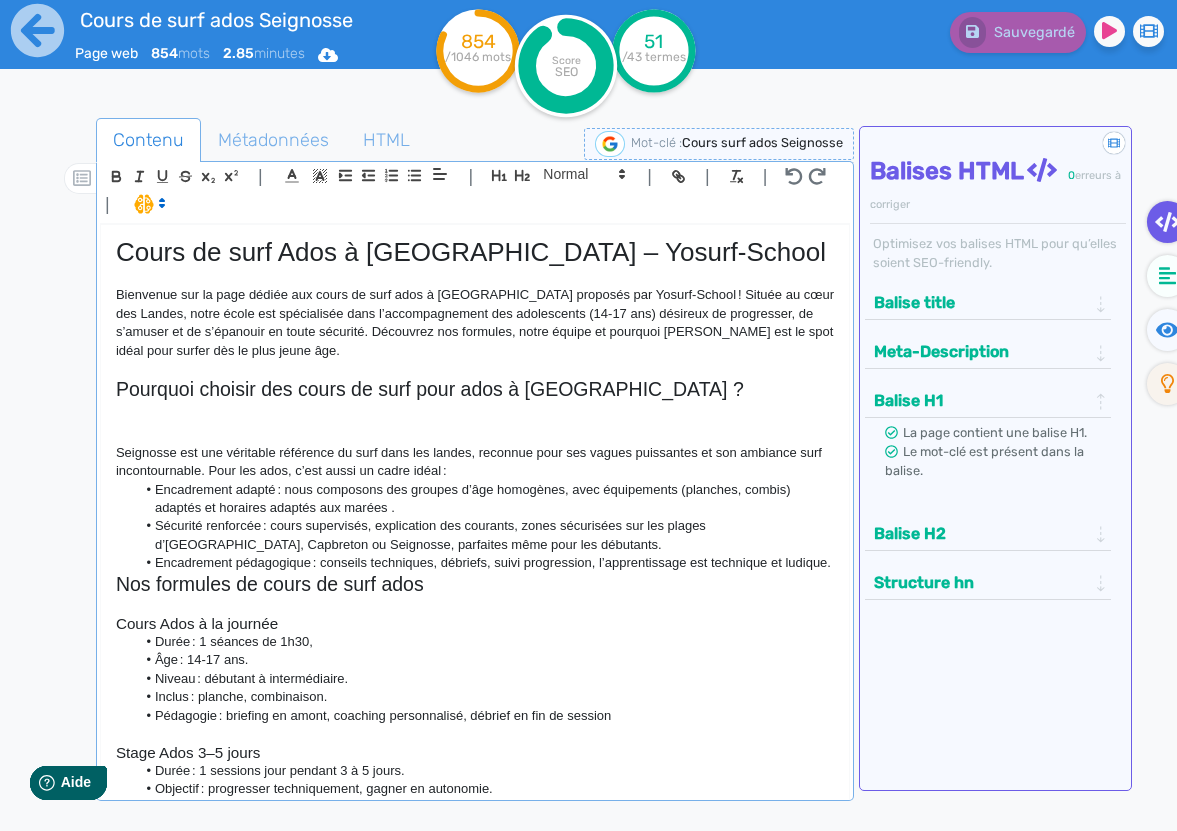 click on "Sécurité renforcée : cours supervisés, explication des courants, zones sécurisées sur les plages d’Hossegor, Capbreton ou Seignosse, parfaites même pour les débutants." 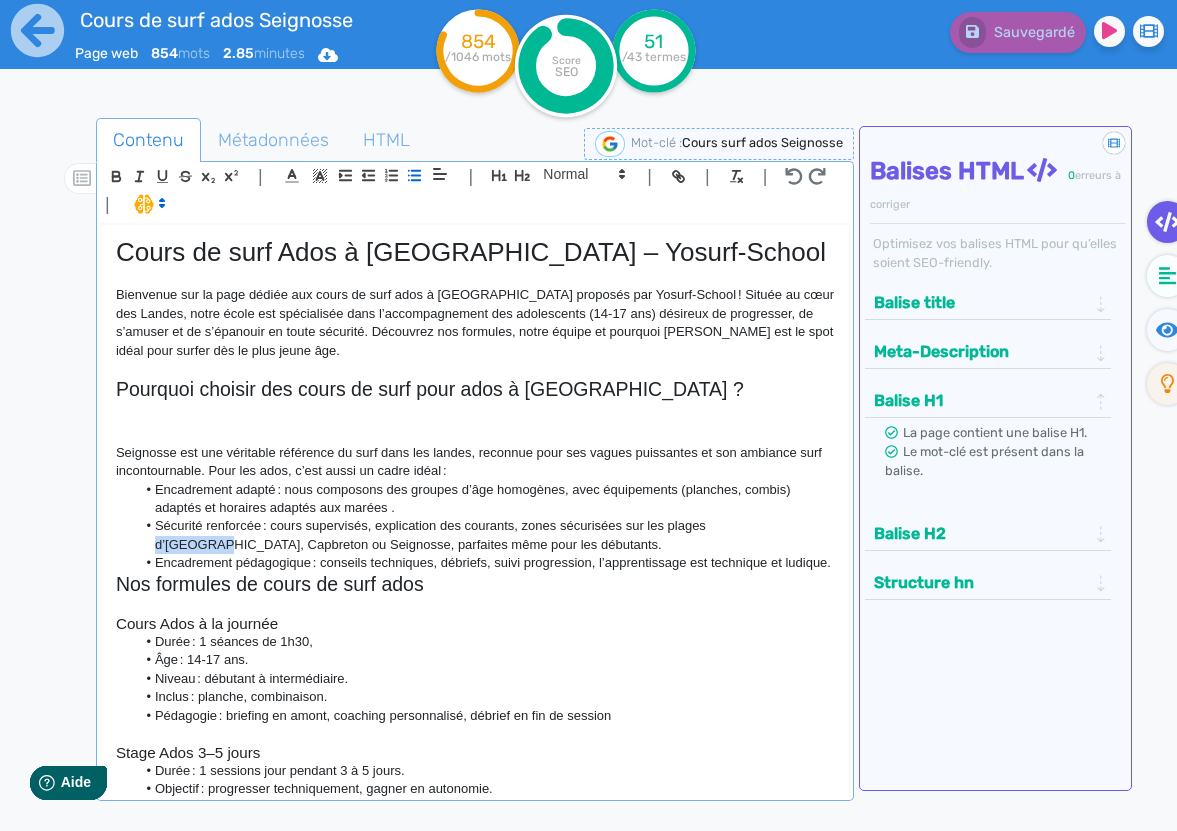 click on "Sécurité renforcée : cours supervisés, explication des courants, zones sécurisées sur les plages d’Hossegor, Capbreton ou Seignosse, parfaites même pour les débutants." 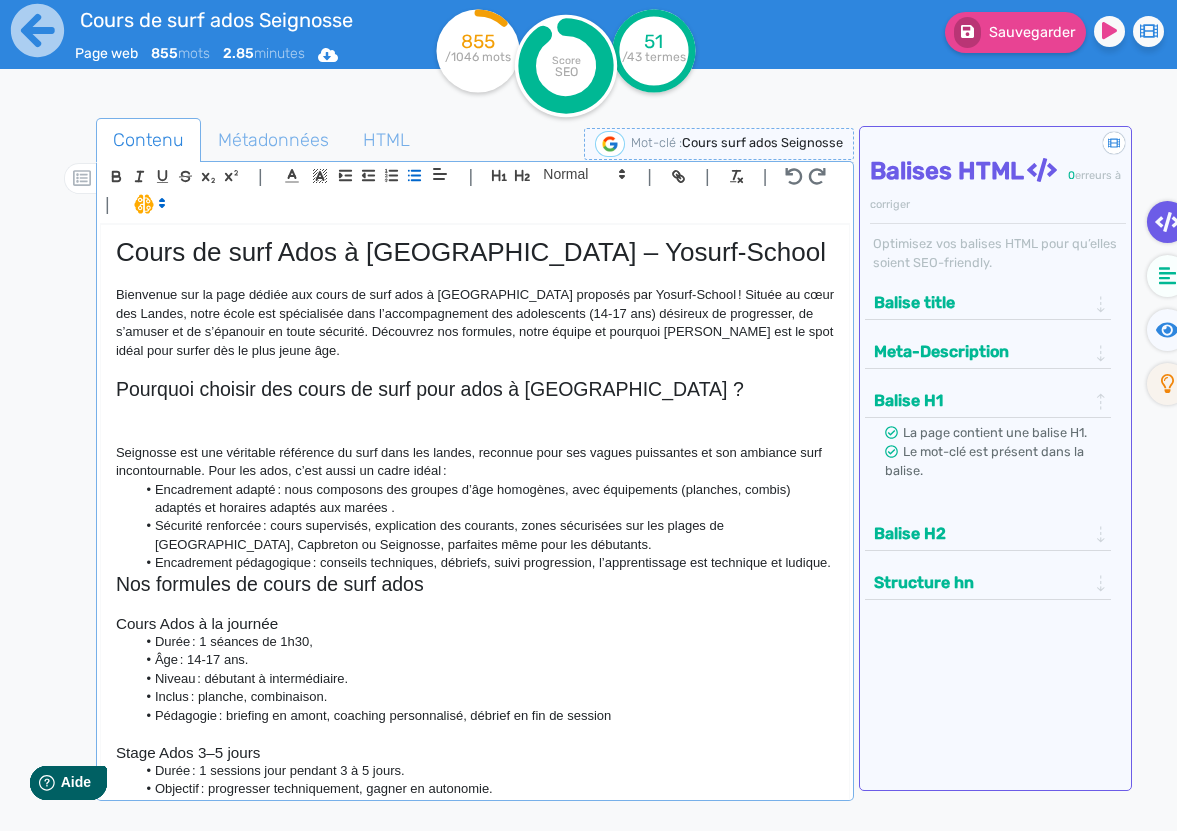 scroll, scrollTop: 0, scrollLeft: 0, axis: both 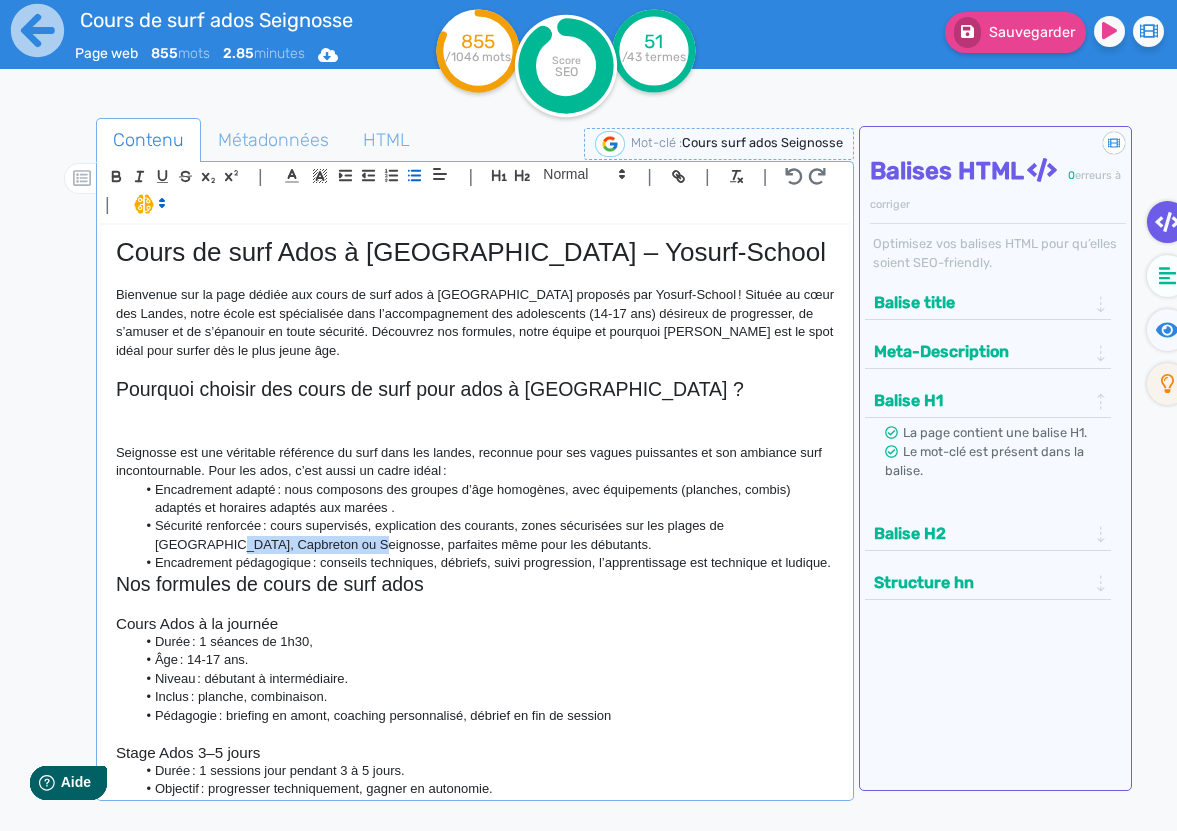 drag, startPoint x: 300, startPoint y: 550, endPoint x: 157, endPoint y: 551, distance: 143.0035 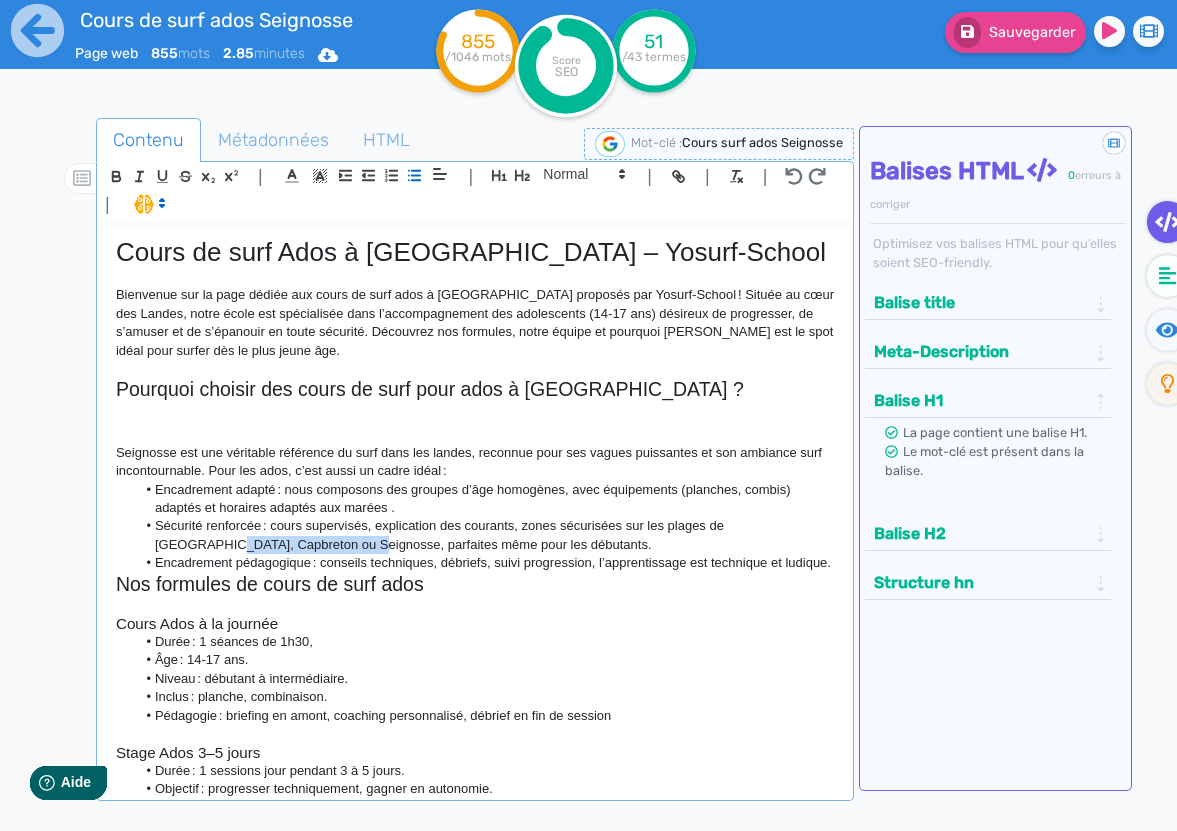 click on "Sécurité renforcée : cours supervisés, explication des courants, zones sécurisées sur les plages de Seignosse, Capbreton ou Seignosse, parfaites même pour les débutants." 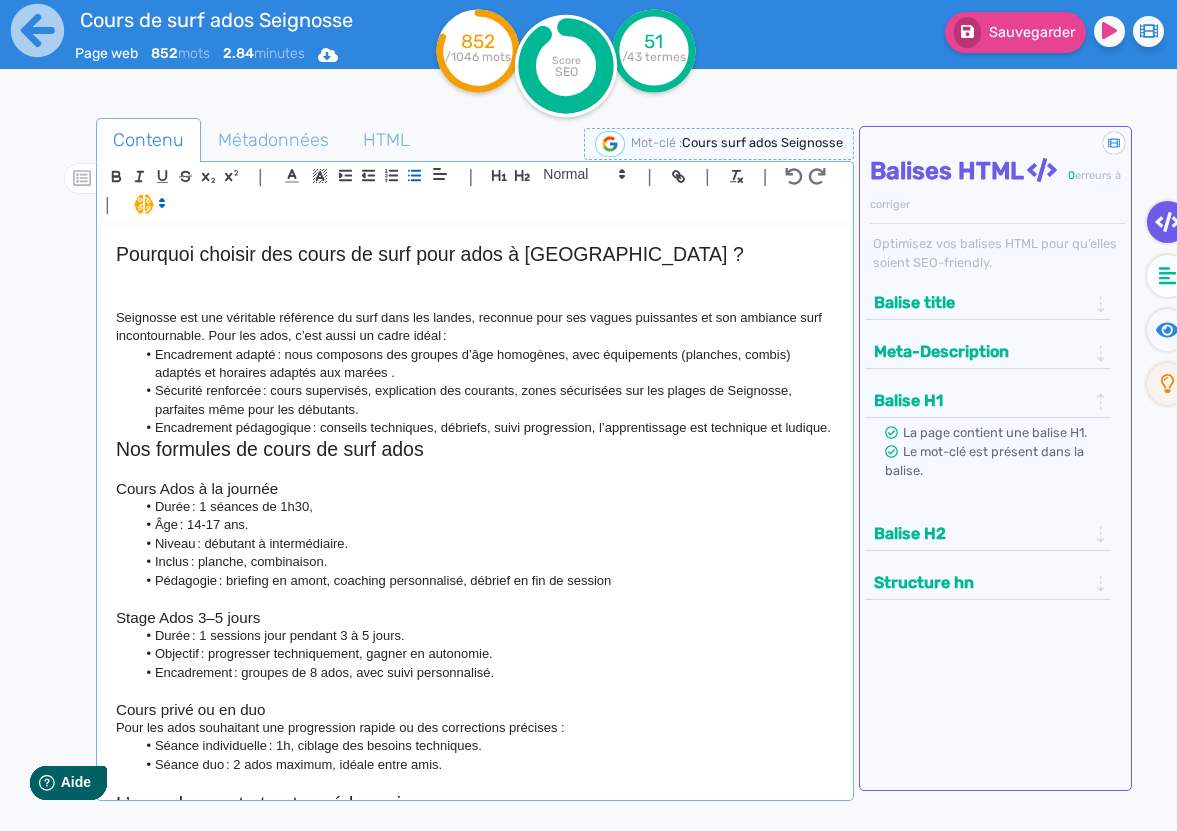 scroll, scrollTop: 136, scrollLeft: 0, axis: vertical 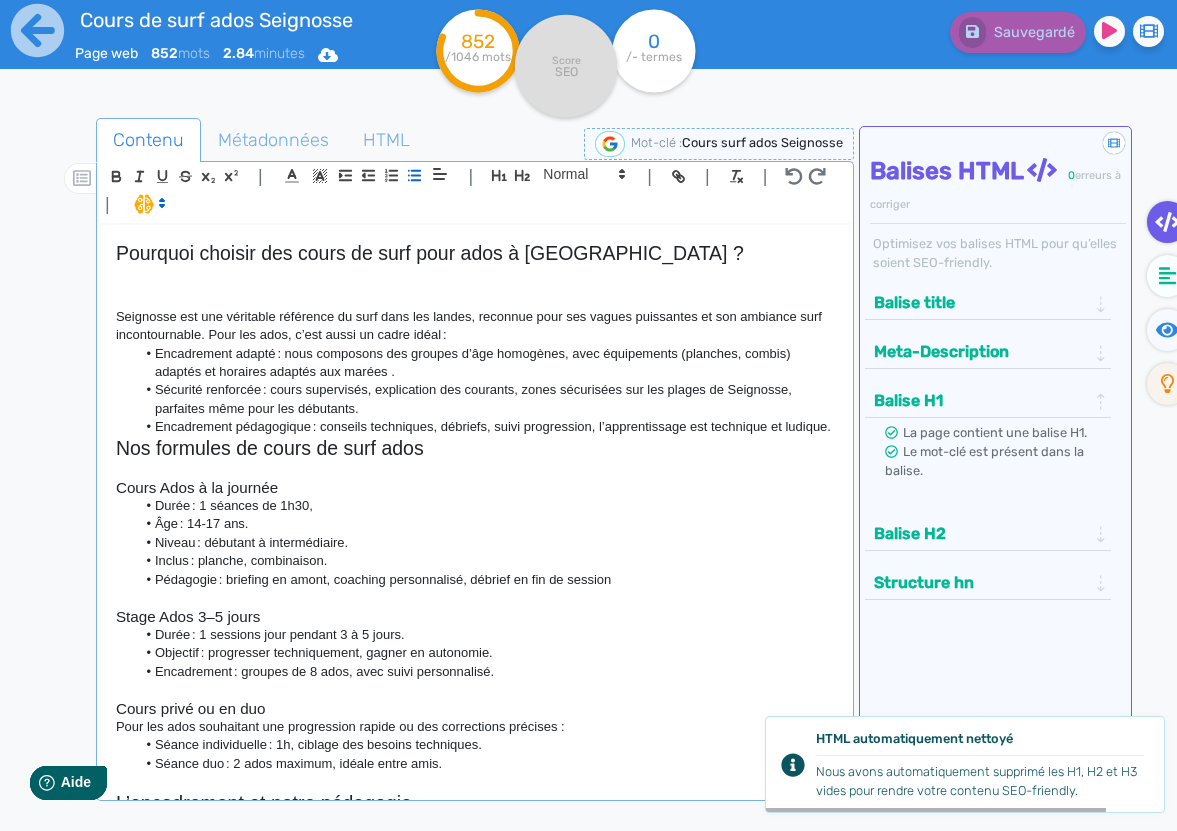 click on "Encadrement pédagogique : conseils techniques, débriefs, suivi progression, l’apprentissage est technique et ludique." 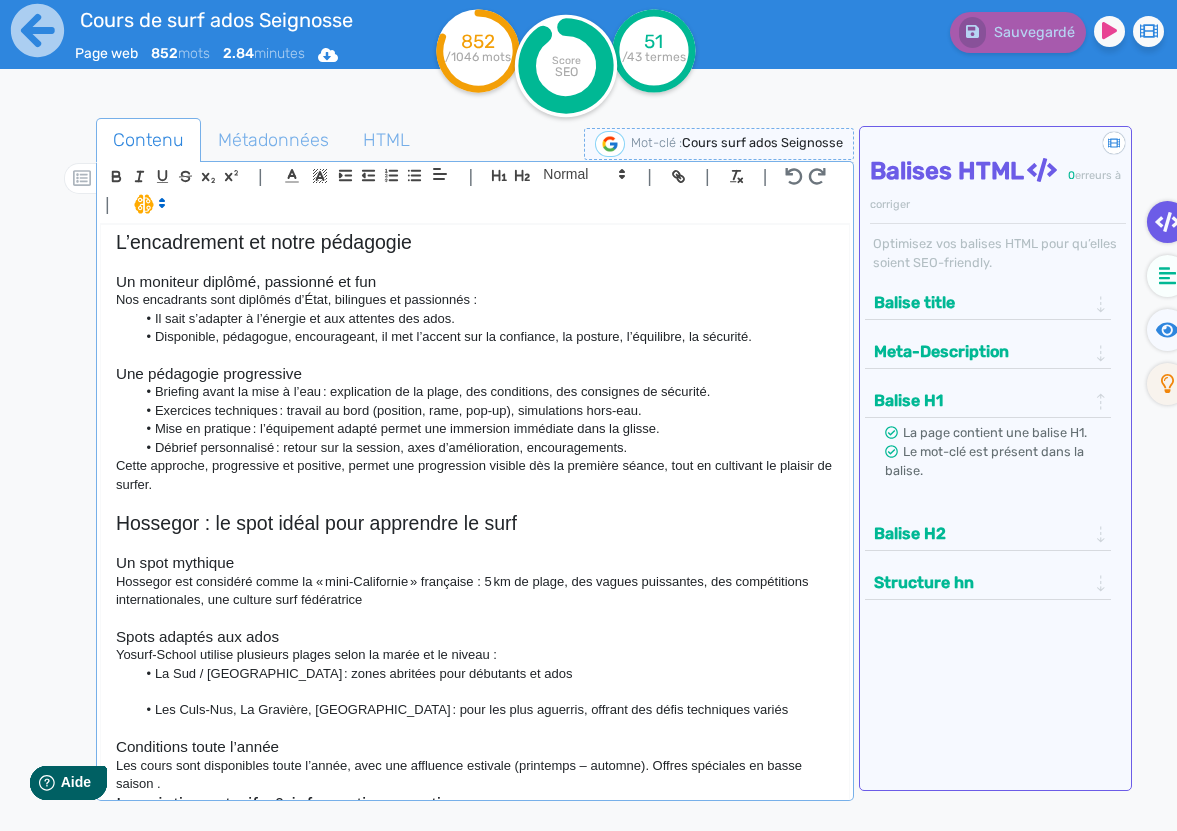 scroll, scrollTop: 716, scrollLeft: 0, axis: vertical 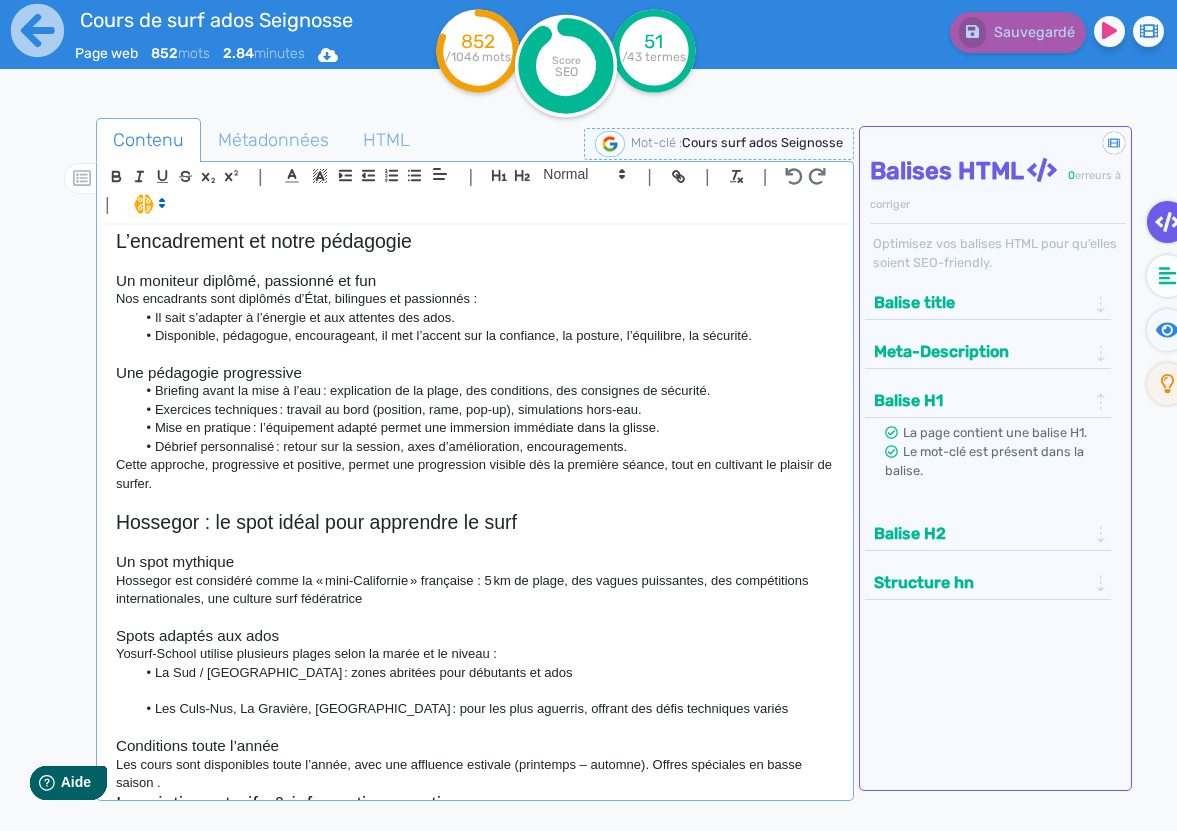 click on "Hossegor : le spot idéal pour apprendre le surf" 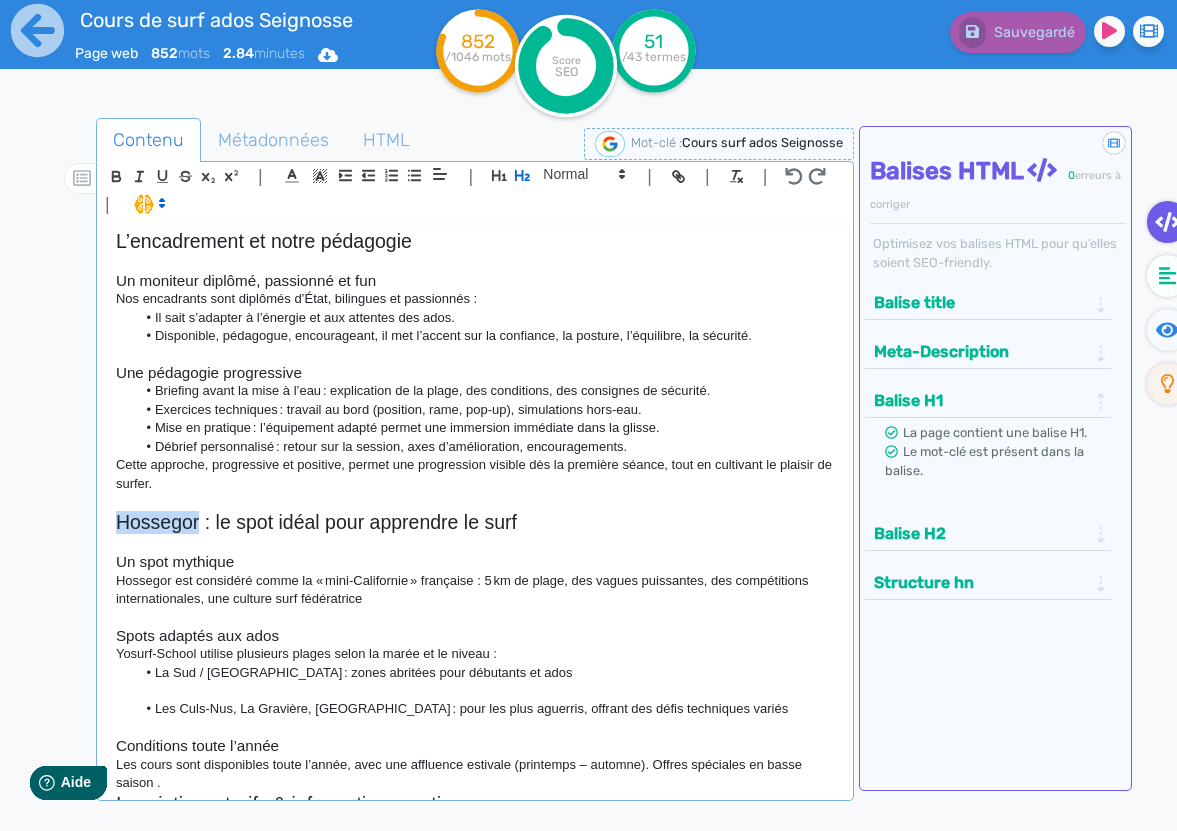 click on "Hossegor : le spot idéal pour apprendre le surf" 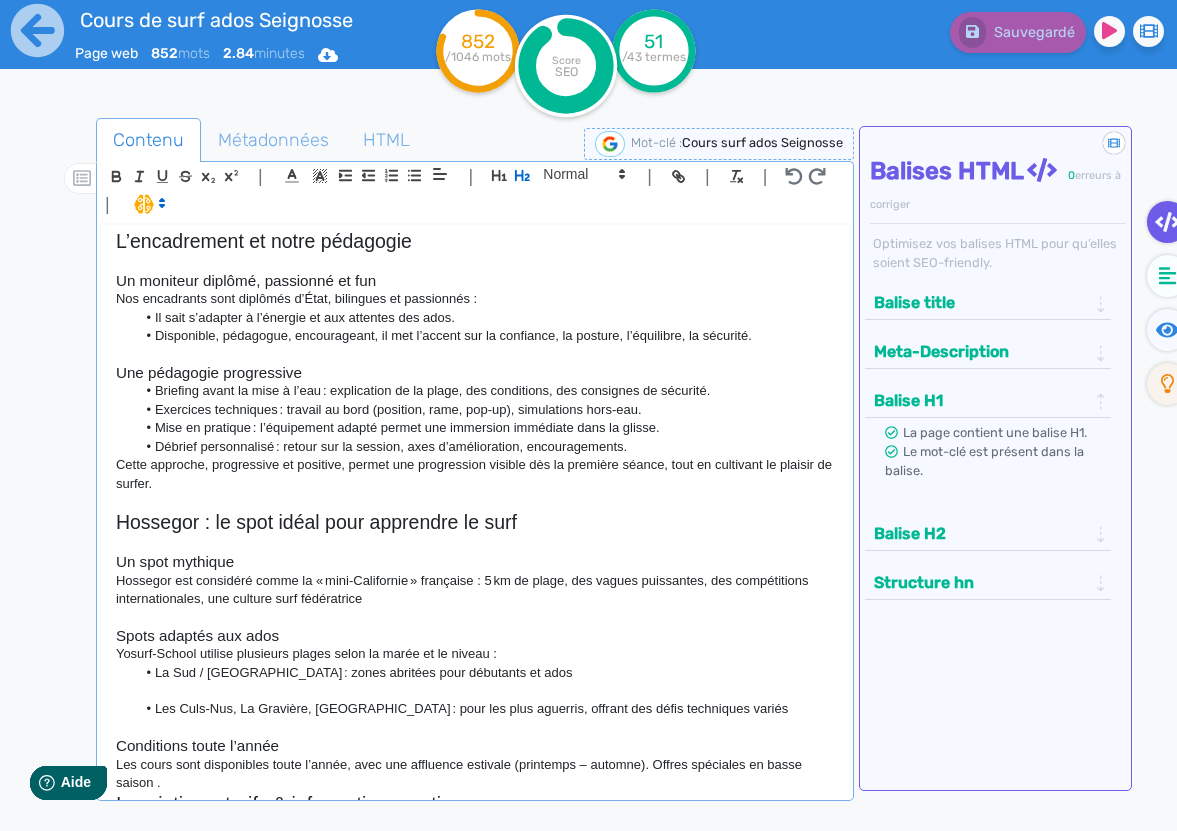 scroll, scrollTop: 0, scrollLeft: 0, axis: both 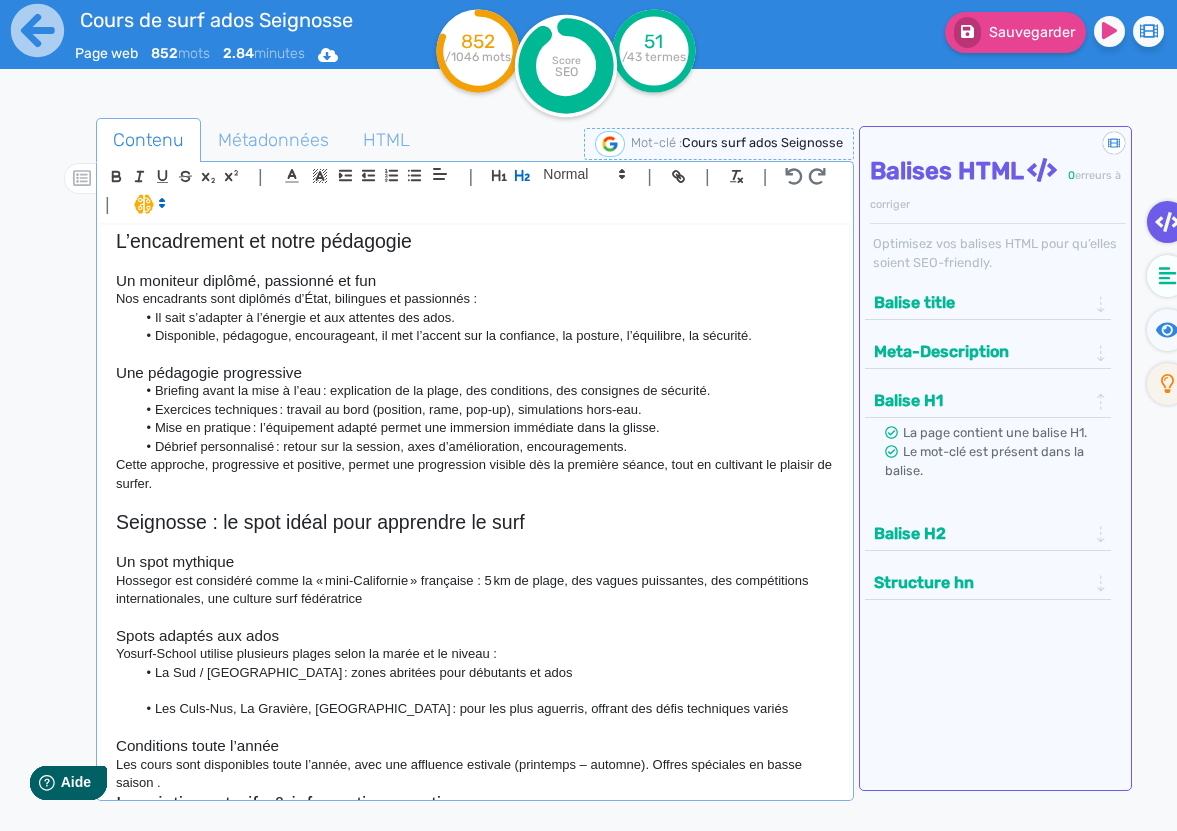click on "Seignosse : le spot idéal pour apprendre le surf" 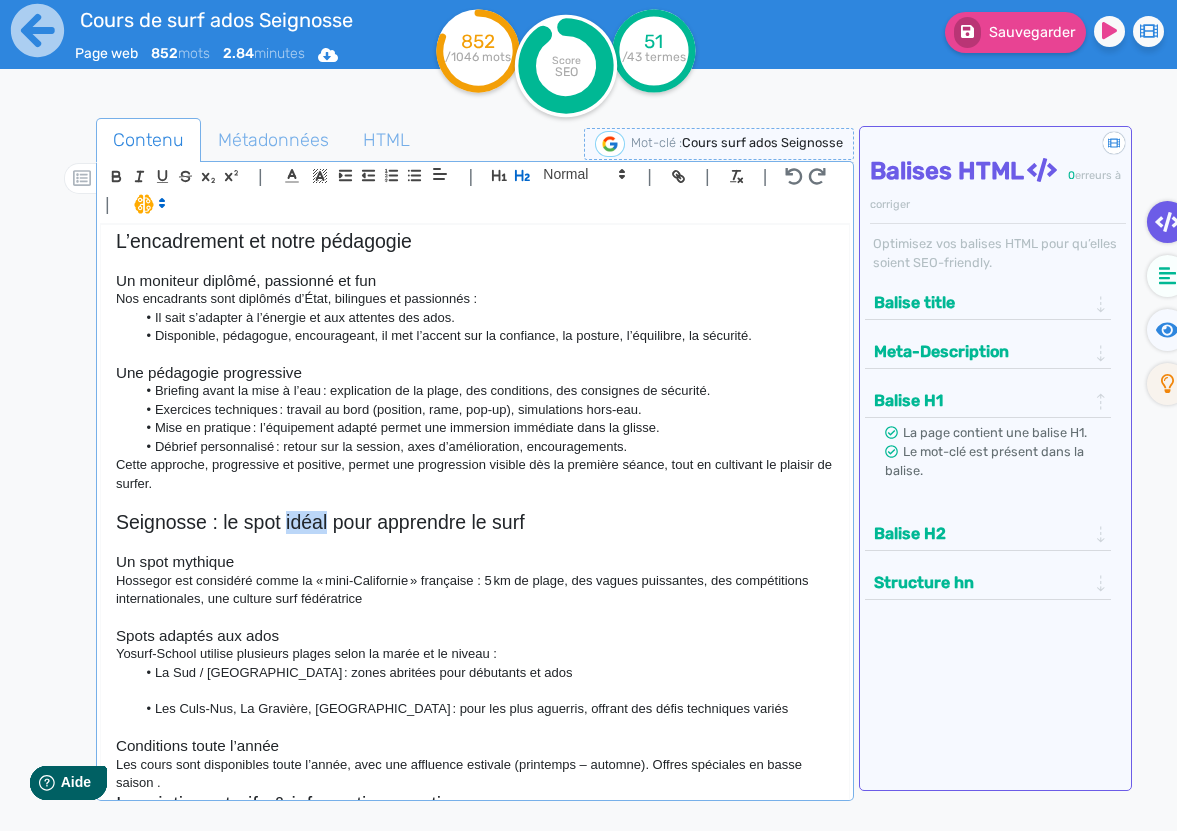 click on "Seignosse : le spot idéal pour apprendre le surf" 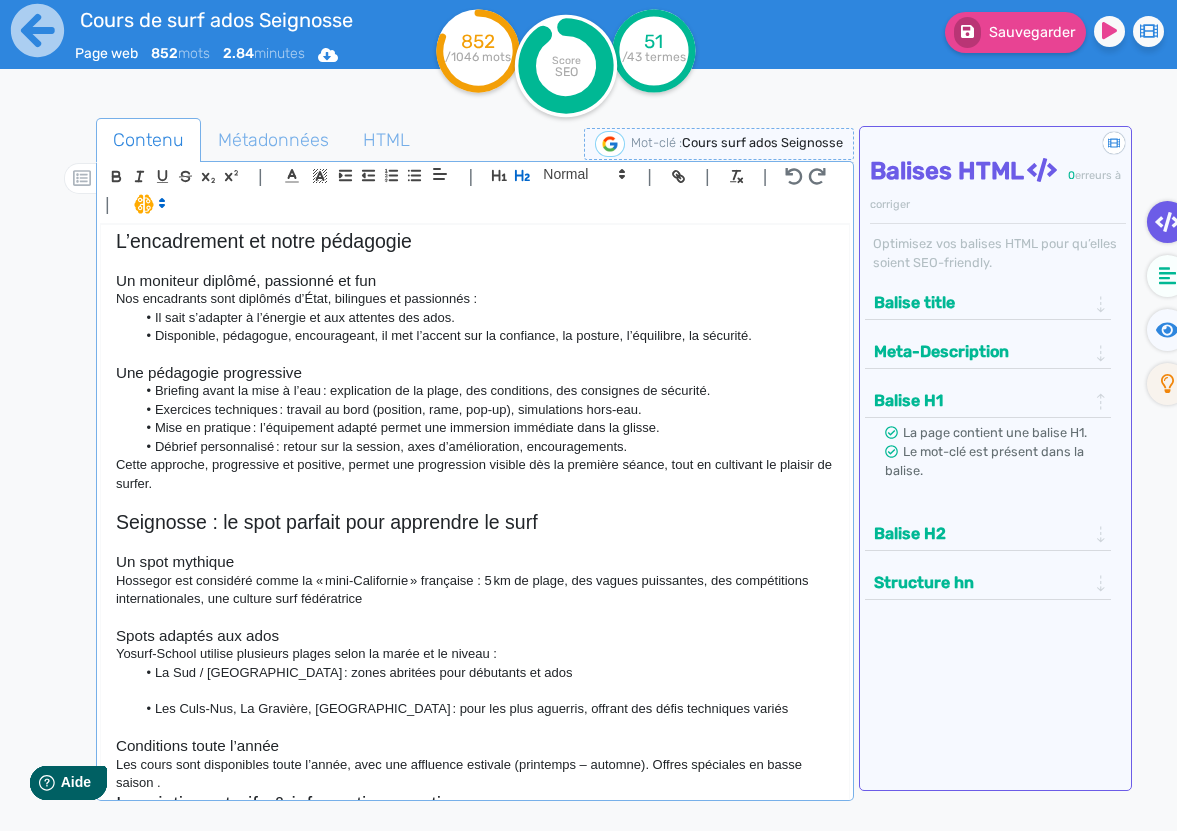 click on "Seignosse : le spot parfait pour apprendre le surf" 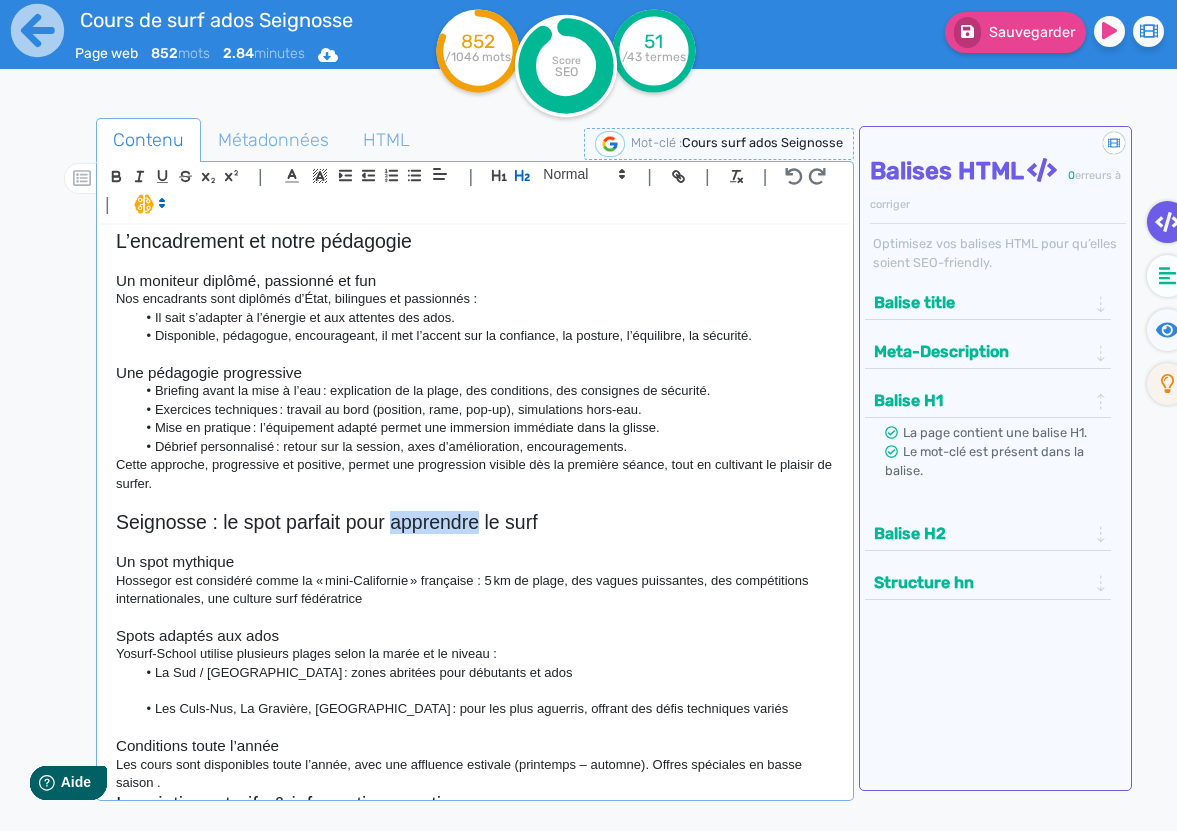 click on "Seignosse : le spot parfait pour apprendre le surf" 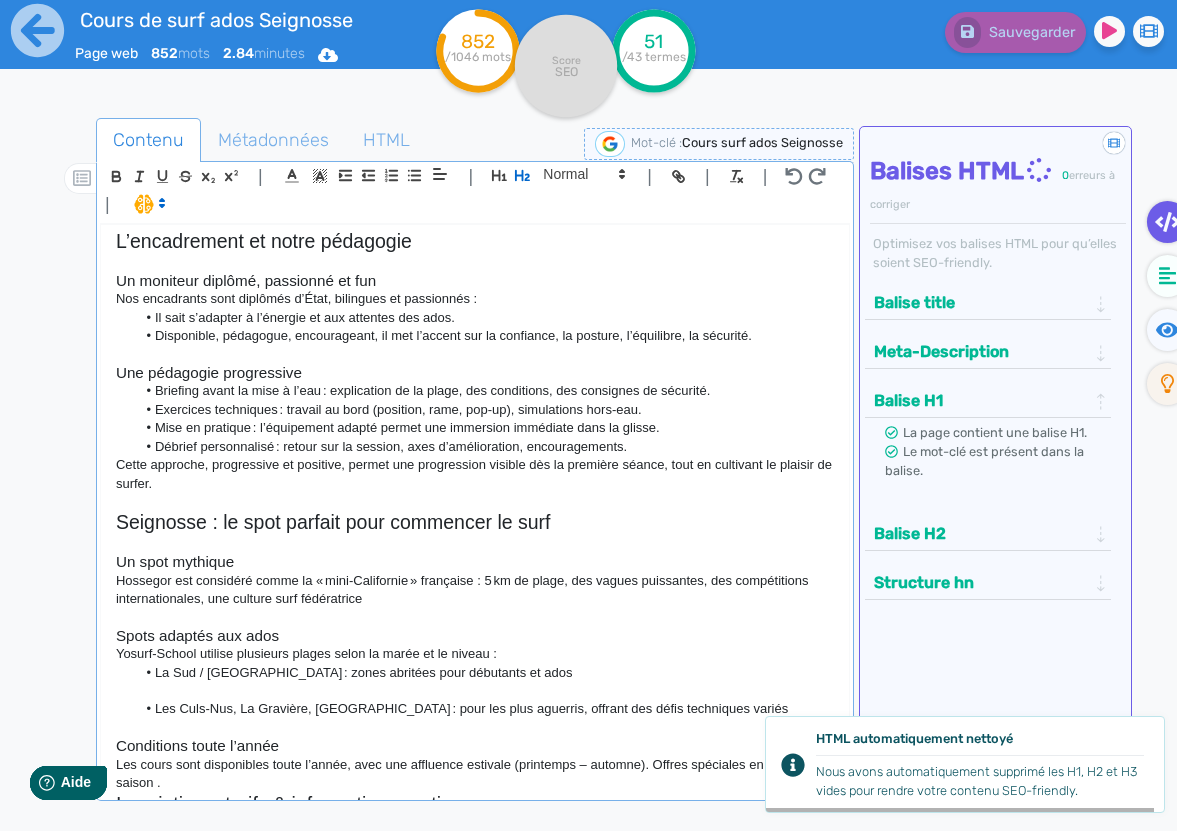 drag, startPoint x: 383, startPoint y: 619, endPoint x: 361, endPoint y: 619, distance: 22 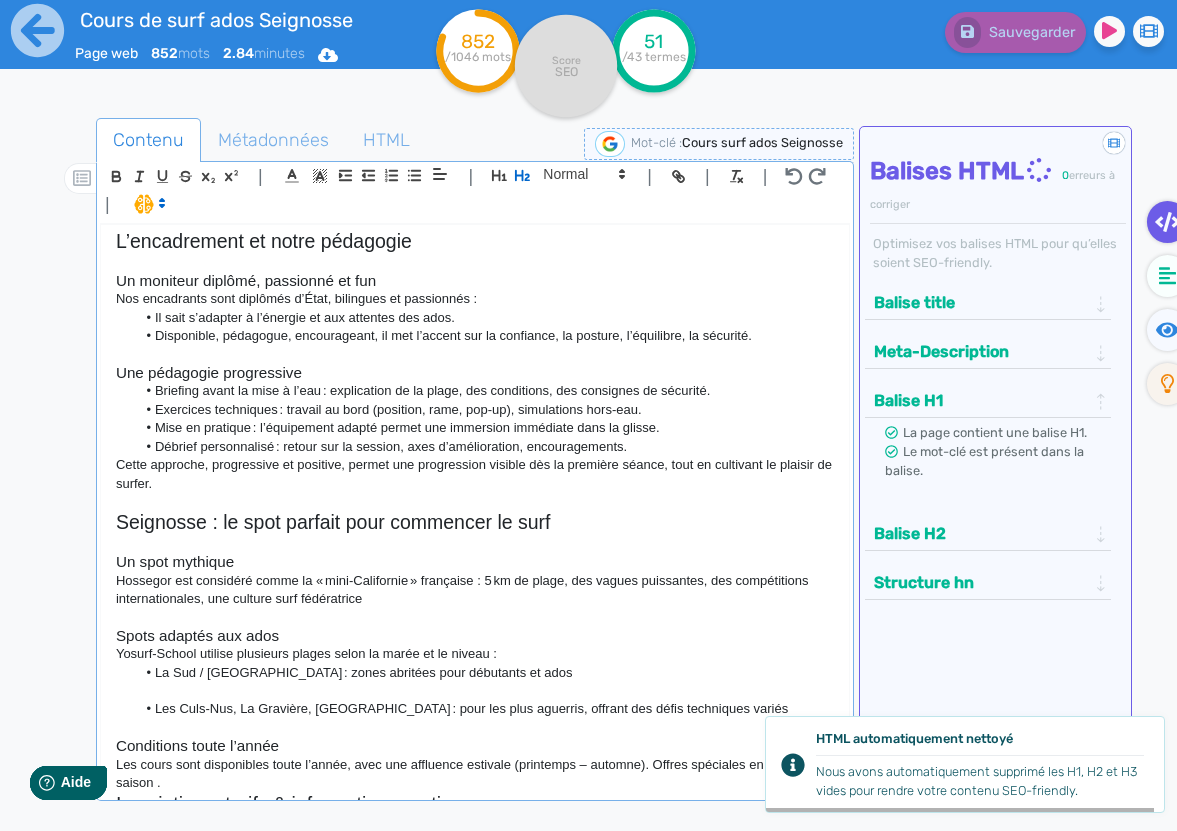 click on "Hossegor est considéré comme la « mini‑Californie » française : 5 km de plage, des vagues puissantes, des compétitions internationales, une culture surf fédératrice" 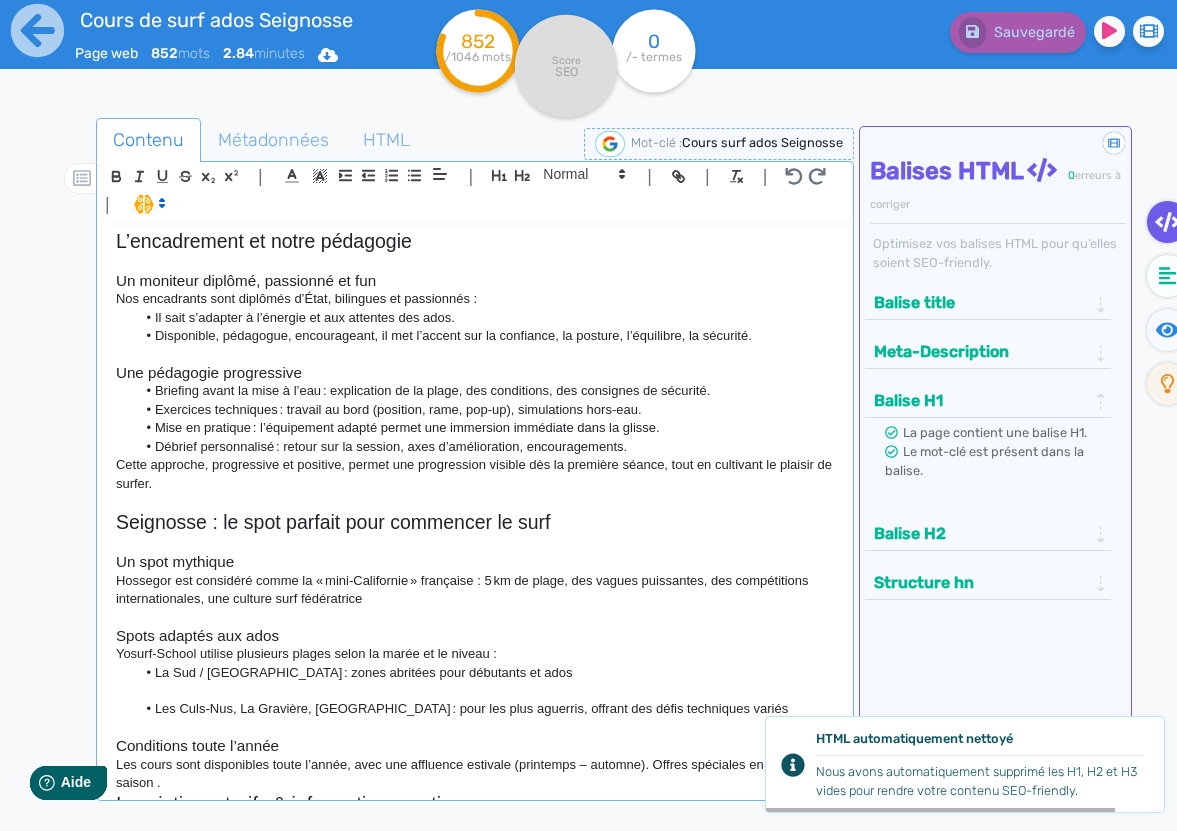 click on "Hossegor est considéré comme la « mini‑Californie » française : 5 km de plage, des vagues puissantes, des compétitions internationales, une culture surf fédératrice" 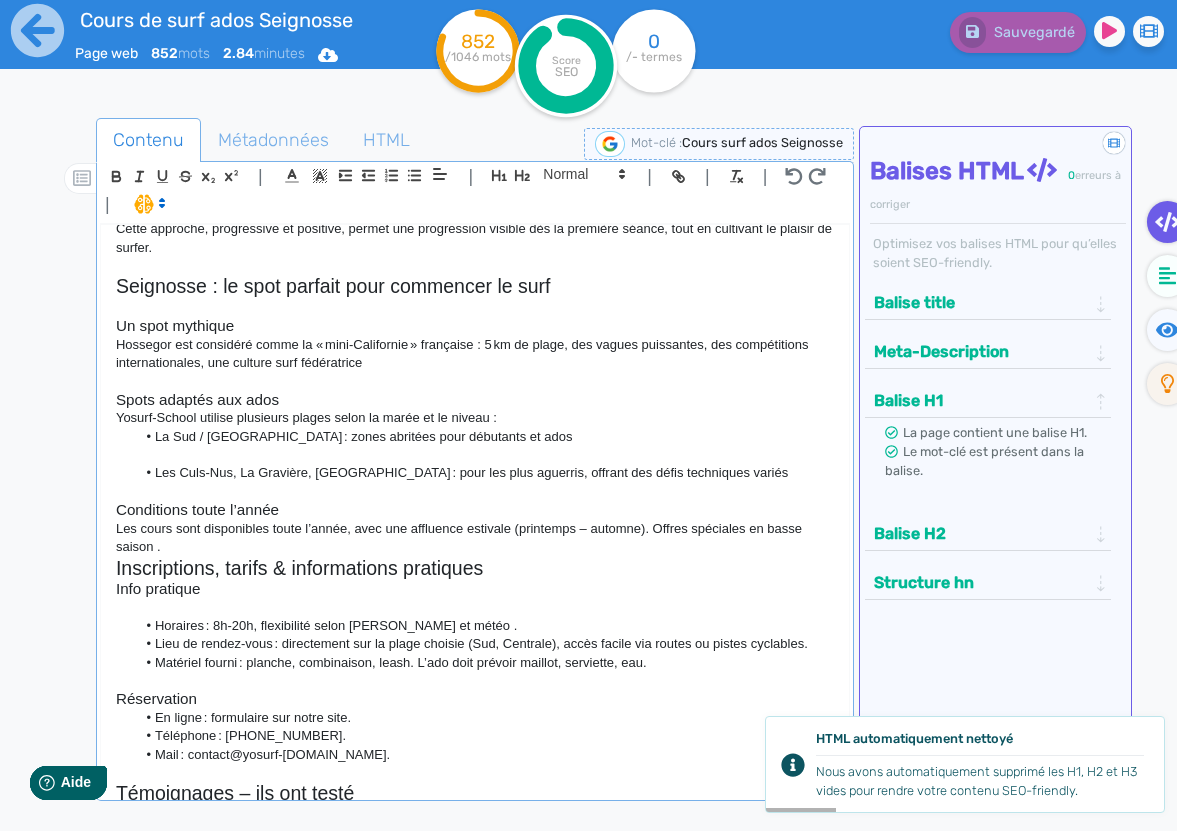 scroll, scrollTop: 957, scrollLeft: 0, axis: vertical 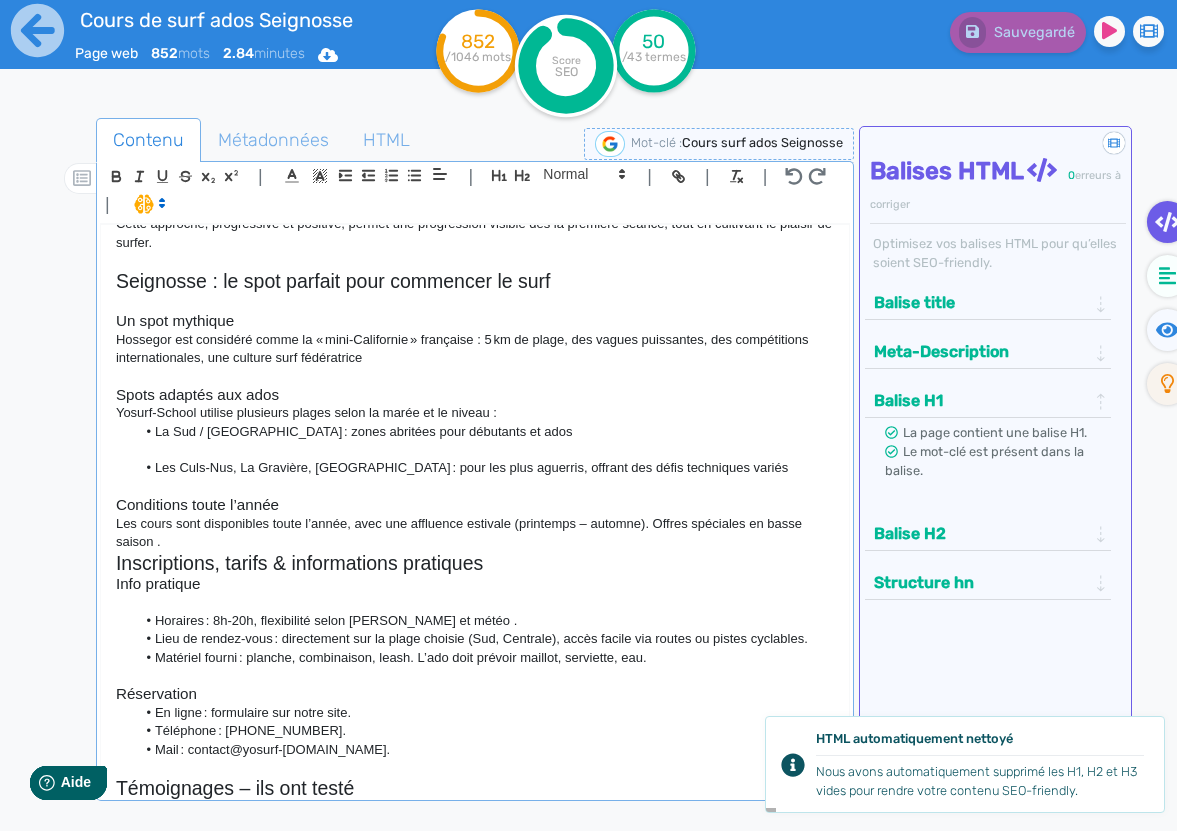 click on "Inscriptions, tarifs & informations pratiques" 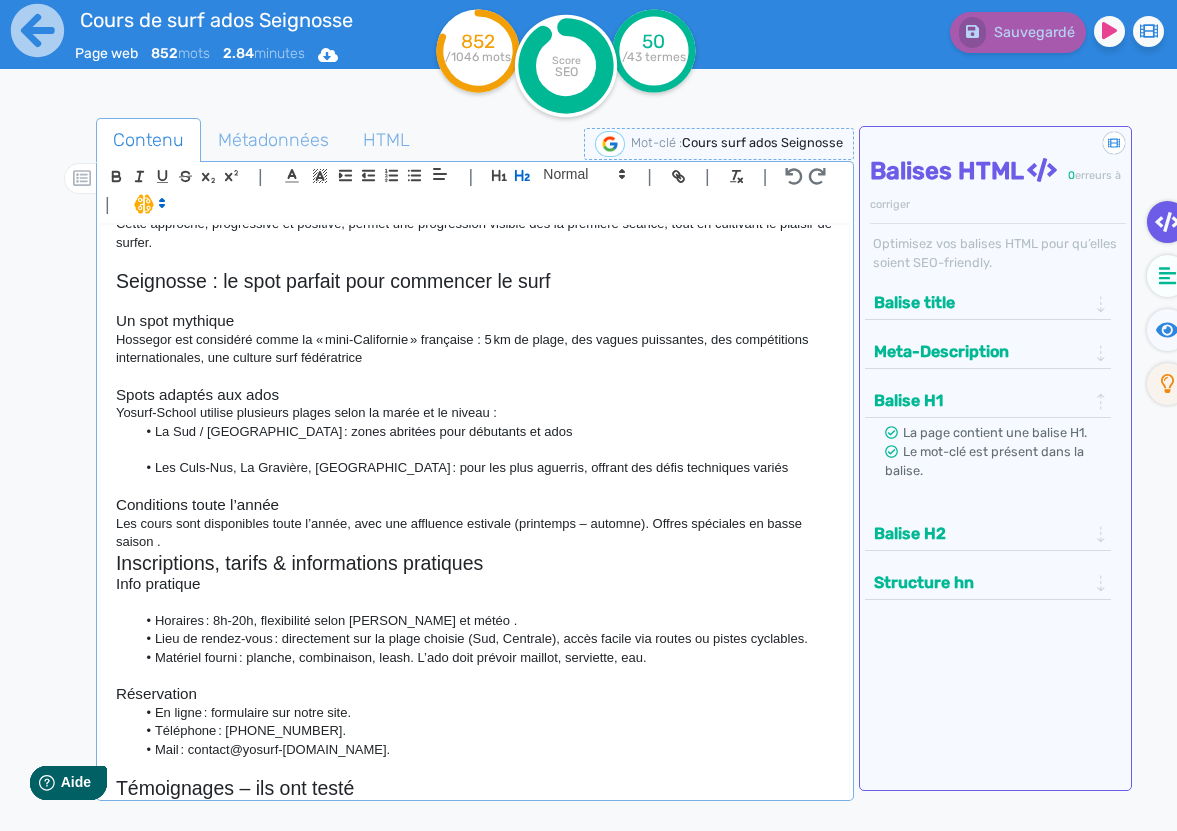 click on "Les cours sont disponibles toute l’année, avec une affluence estivale (printemps – automne). Offres spéciales en basse saison ." 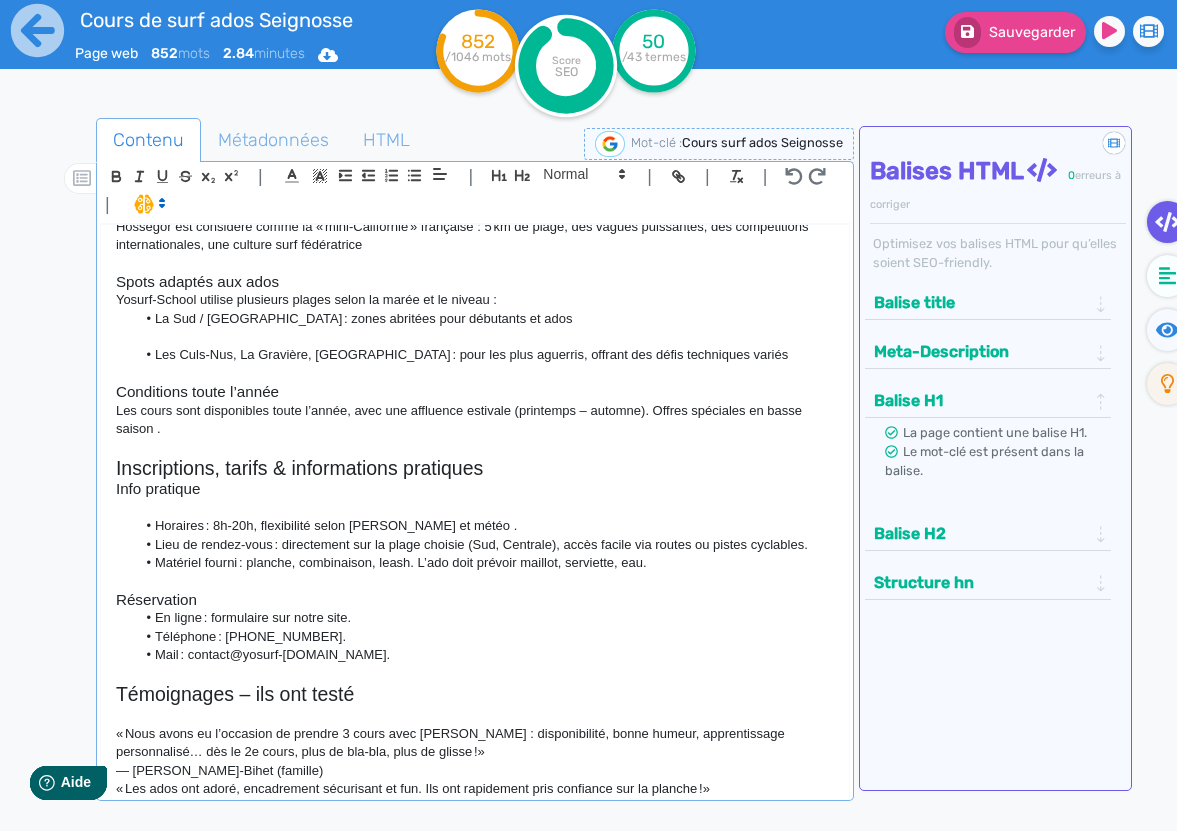 scroll, scrollTop: 1071, scrollLeft: 0, axis: vertical 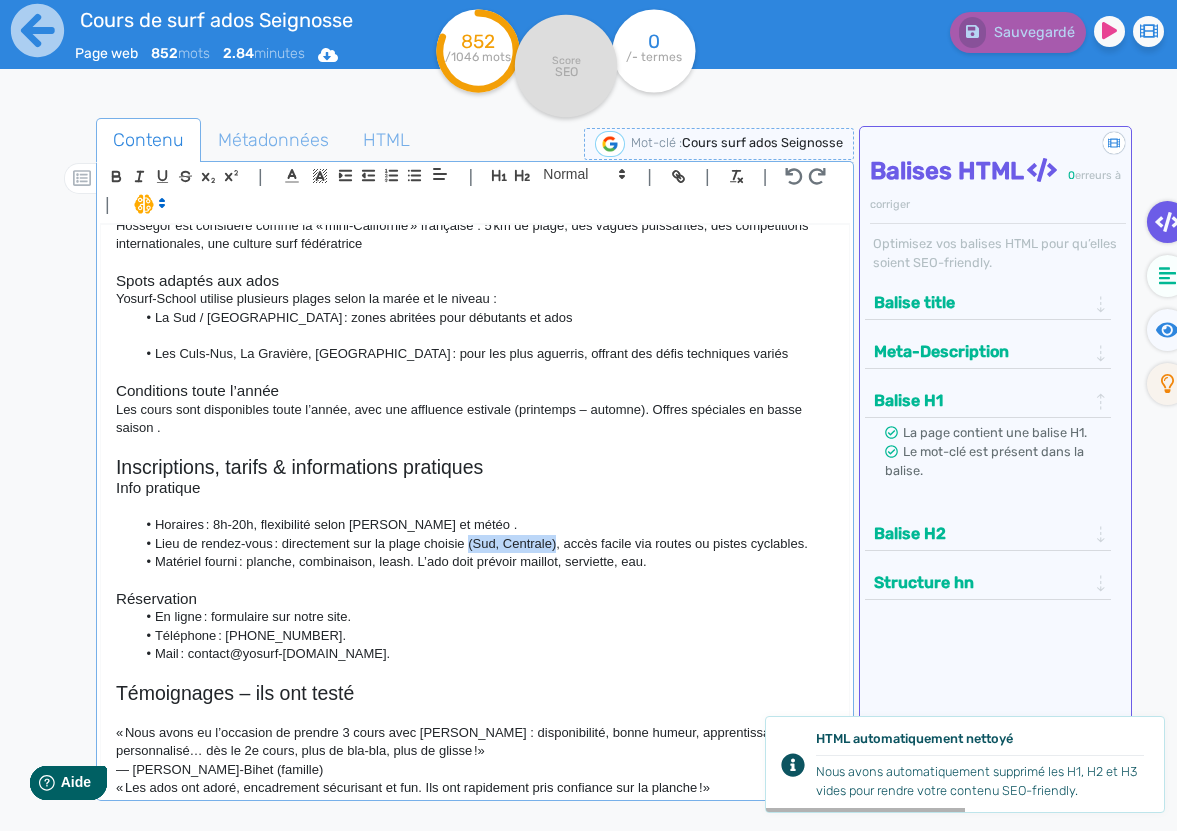drag, startPoint x: 560, startPoint y: 563, endPoint x: 471, endPoint y: 563, distance: 89 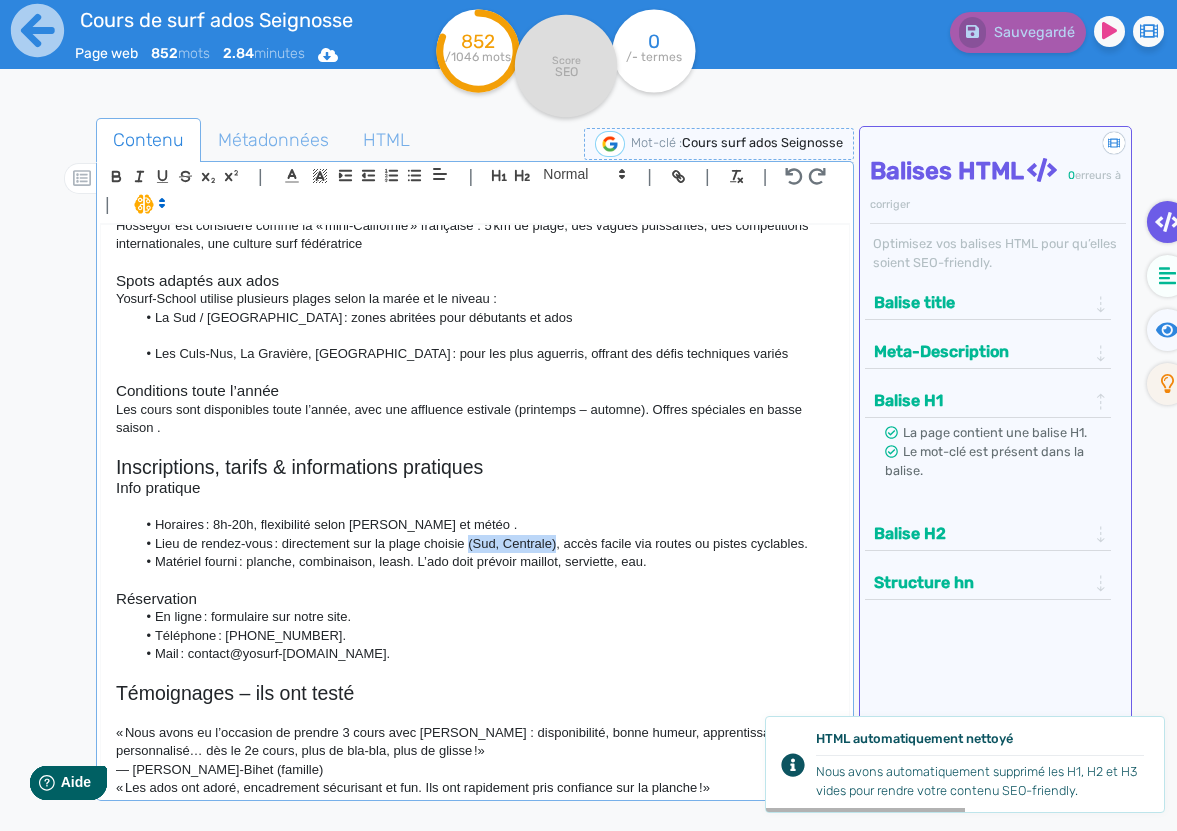 click on "Lieu de rendez-vous : directement sur la plage choisie (Sud, Centrale), accès facile via routes ou pistes cyclables." 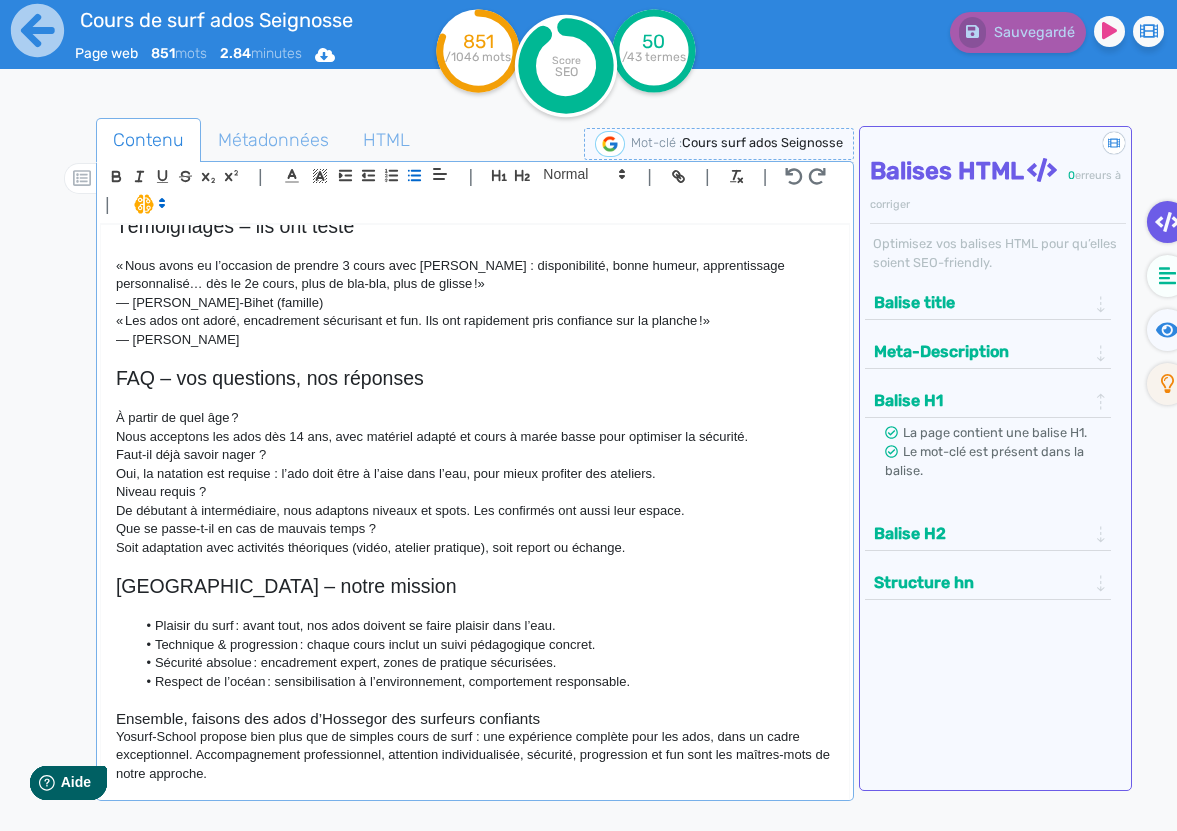 scroll, scrollTop: 1655, scrollLeft: 0, axis: vertical 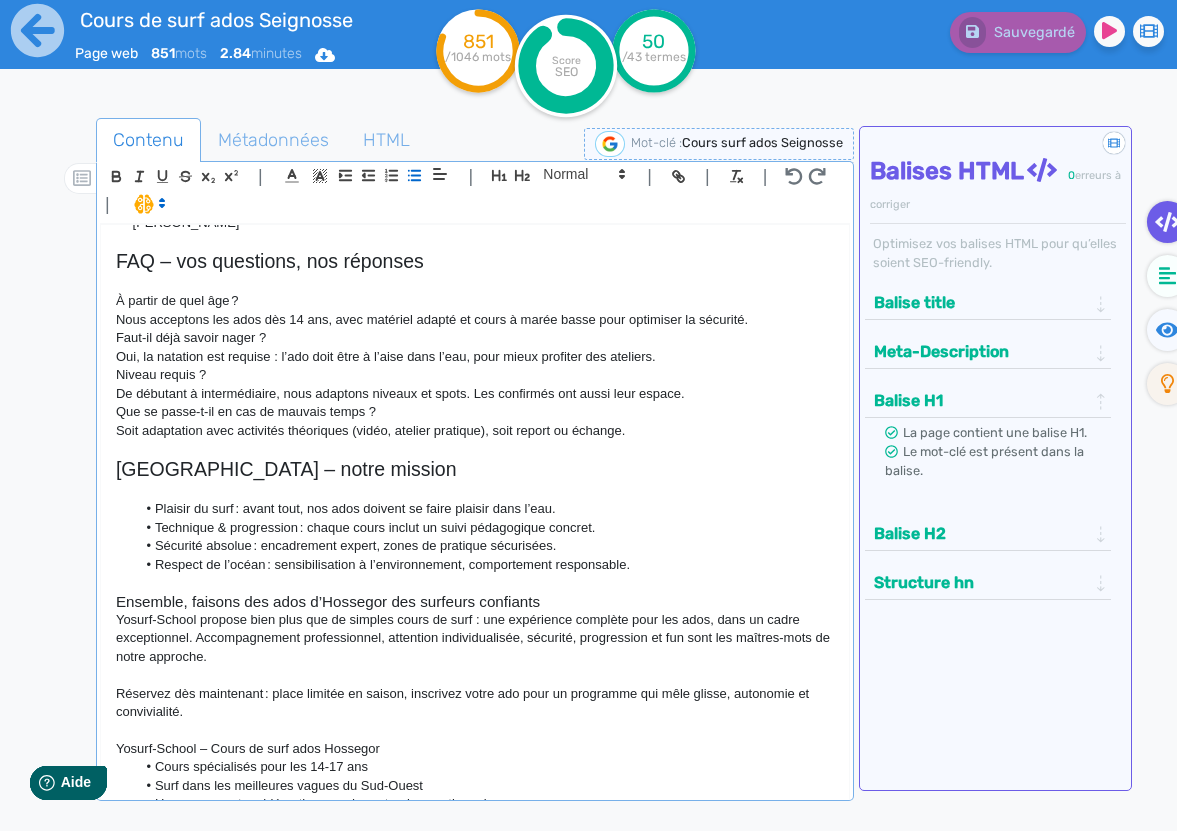 click on "Ensemble, faisons des ados d’Hossegor des surfeurs confiants" 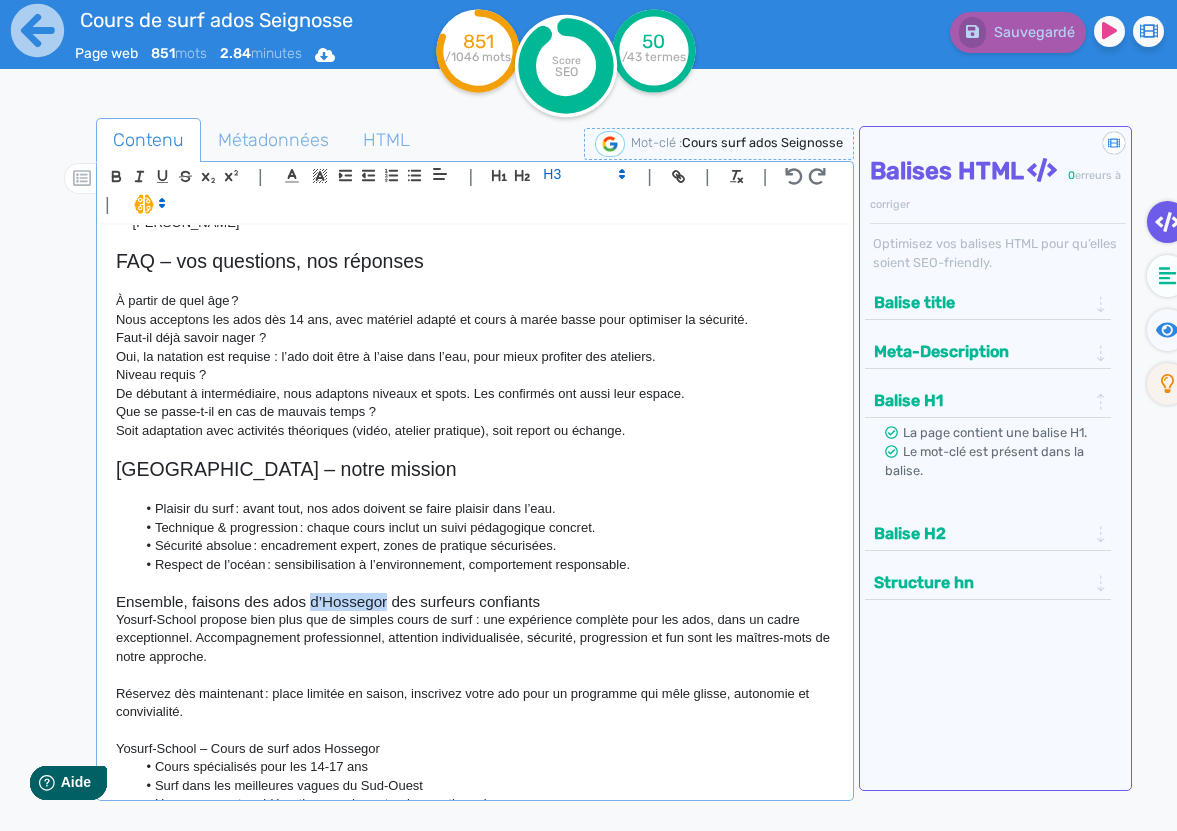 click on "Ensemble, faisons des ados d’Hossegor des surfeurs confiants" 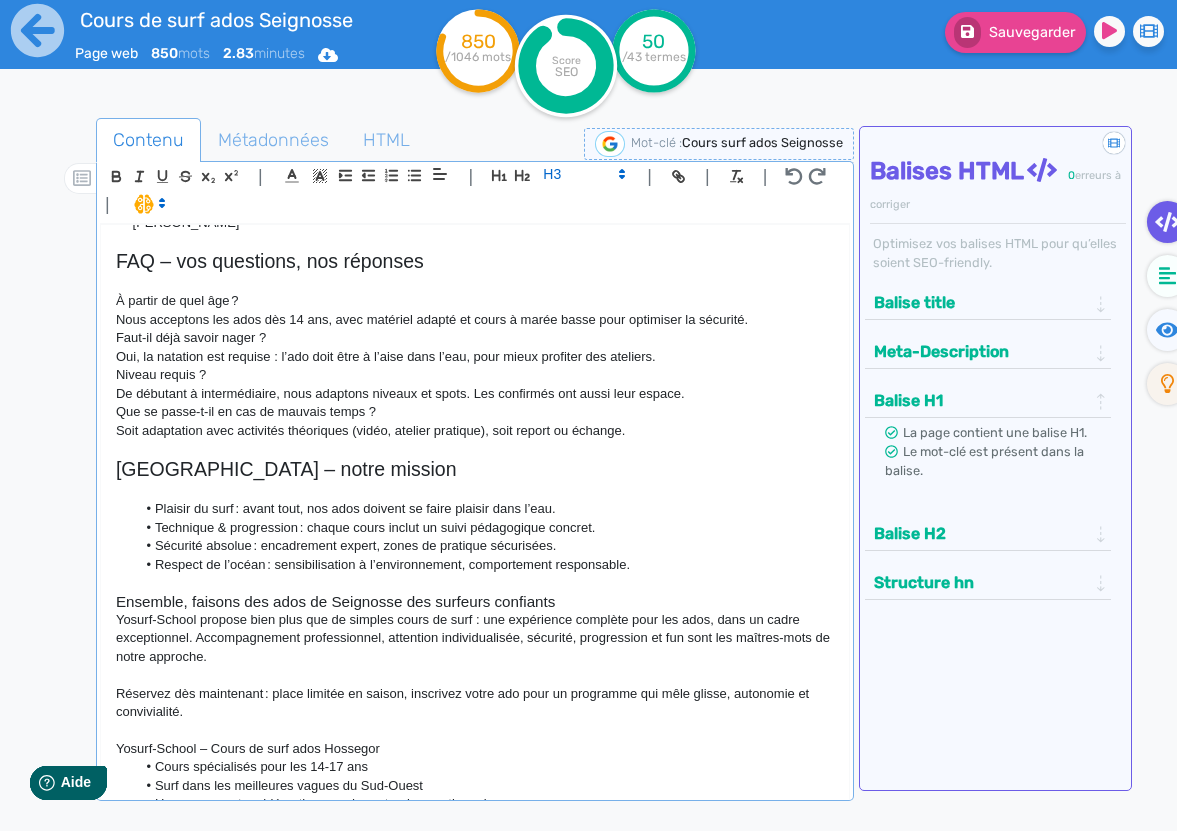 scroll, scrollTop: 0, scrollLeft: 0, axis: both 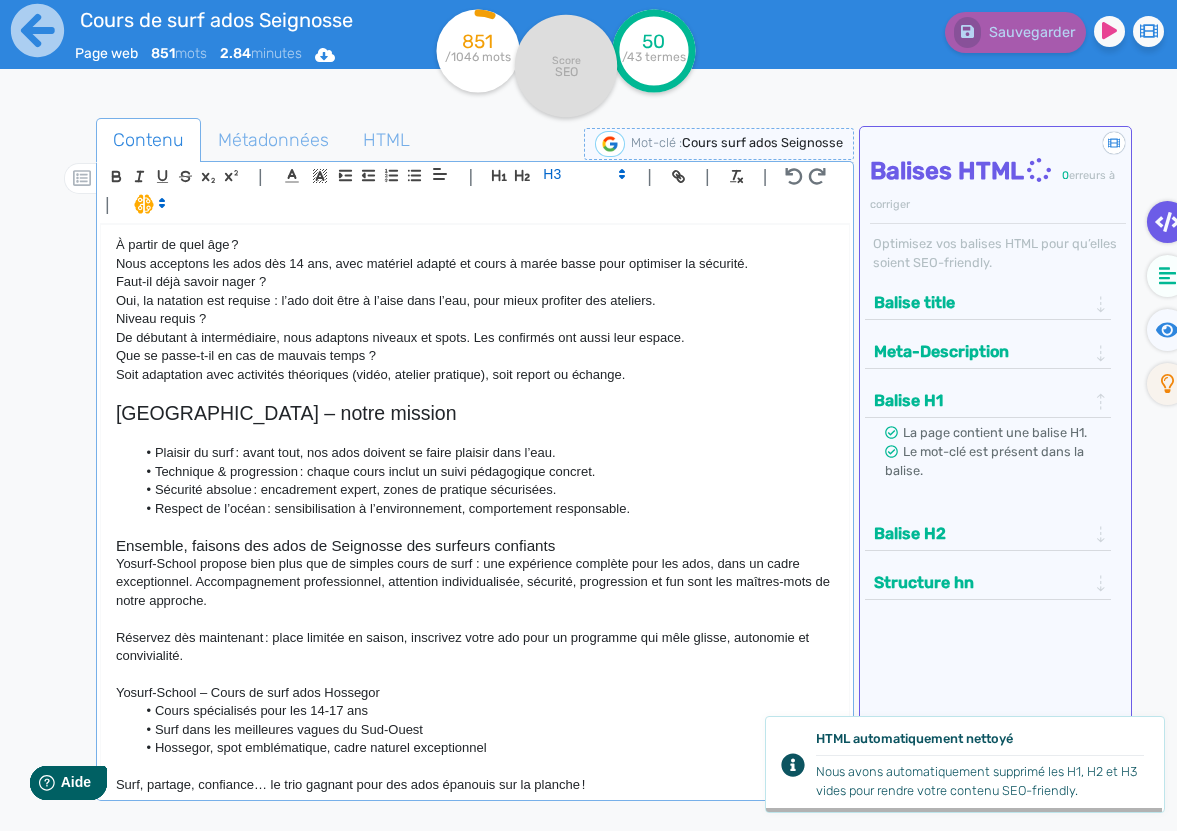 click on "Yosurf‑School – Cours de surf ados Hossegor" 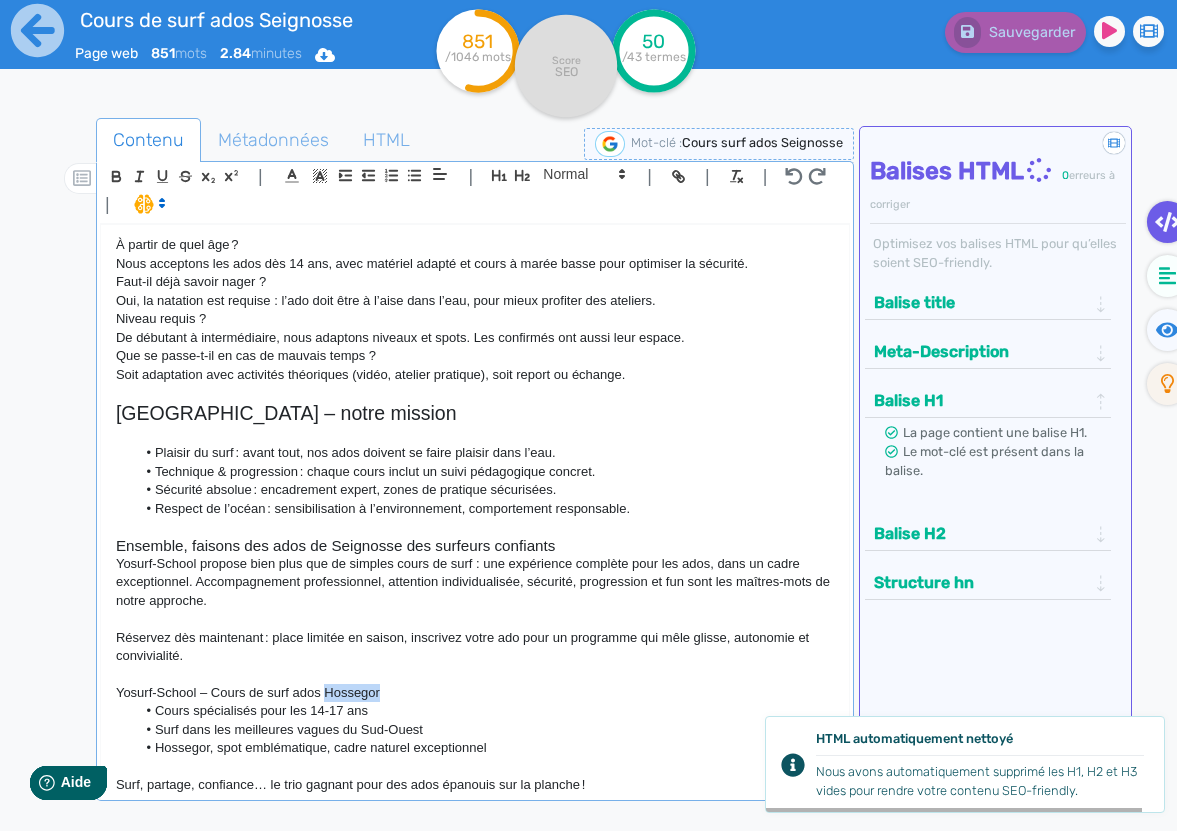 click on "Yosurf‑School – Cours de surf ados Hossegor" 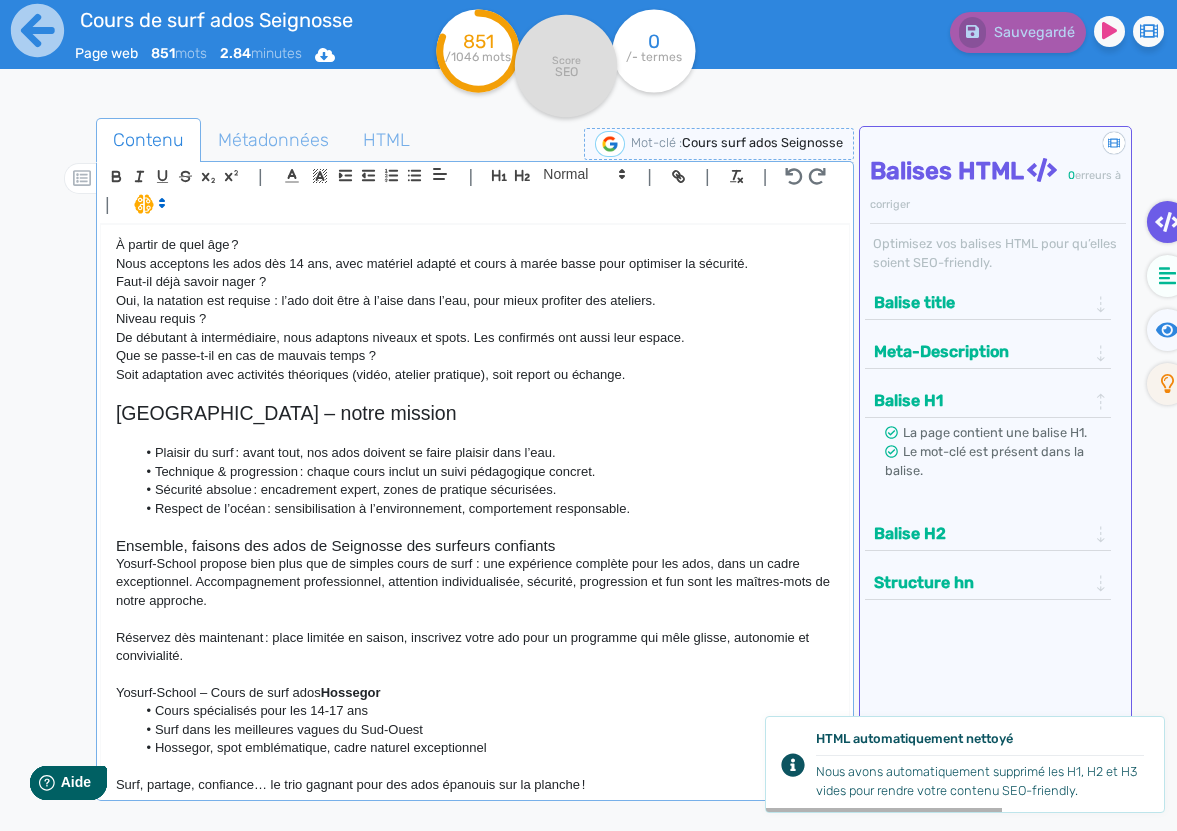 scroll, scrollTop: 0, scrollLeft: 0, axis: both 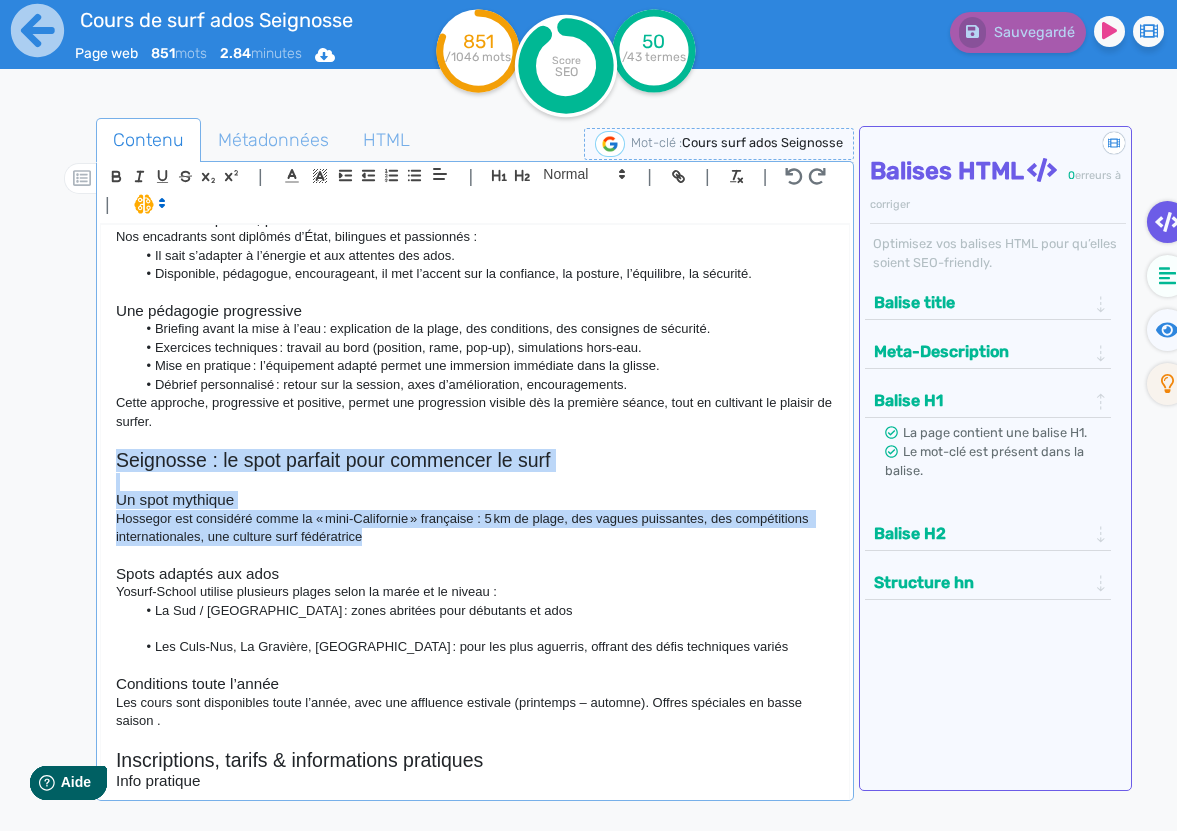 drag, startPoint x: 375, startPoint y: 559, endPoint x: 100, endPoint y: 490, distance: 283.52426 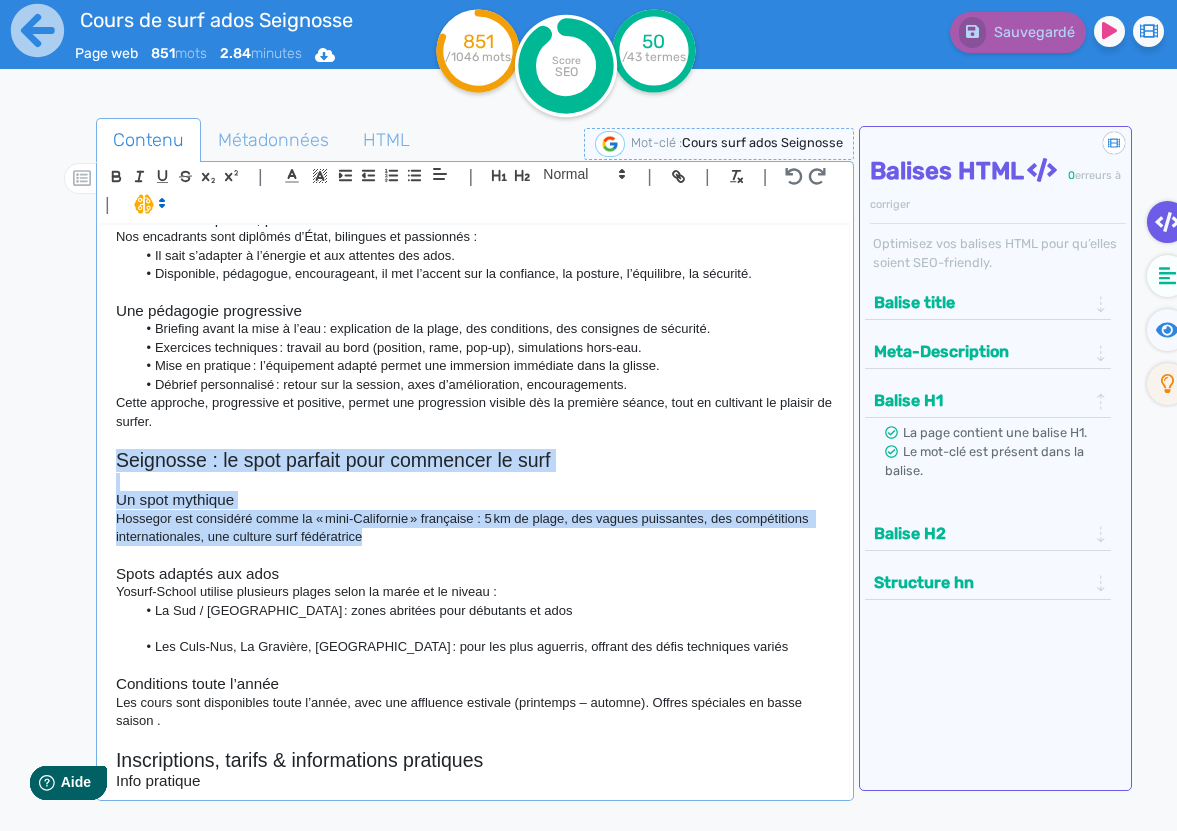click on "Cours de surf Ados à Seignosse – Yosurf‑School Bienvenue sur la page dédiée aux cours de surf ados à Seignosse proposés par Yosurf‑School ! Située au cœur des Landes, notre école est spécialisée dans l’accompagnement des adolescents (14‑17 ans) désireux de progresser, de s’amuser et de s’épanouir en toute sécurité. Découvrez nos formules, notre équipe et pourquoi Hossegor est le spot idéal pour surfer dès le plus jeune âge. Pourquoi choisir des cours de surf pour ados à Seignosse ? Seignosse est une véritable référence du surf dans les landes, reconnue pour ses vagues puissantes et son ambiance surf incontournable. Pour les ados, c’est aussi un cadre idéal : Encadrement adapté : nous composons des groupes d’âge homogènes, avec équipements (planches, combis) adaptés et horaires adaptés aux marées . Sécurité renforcée : cours supervisés, explication des courants, zones sécurisées sur les plages de Seignosse, parfaites même pour les débutants." 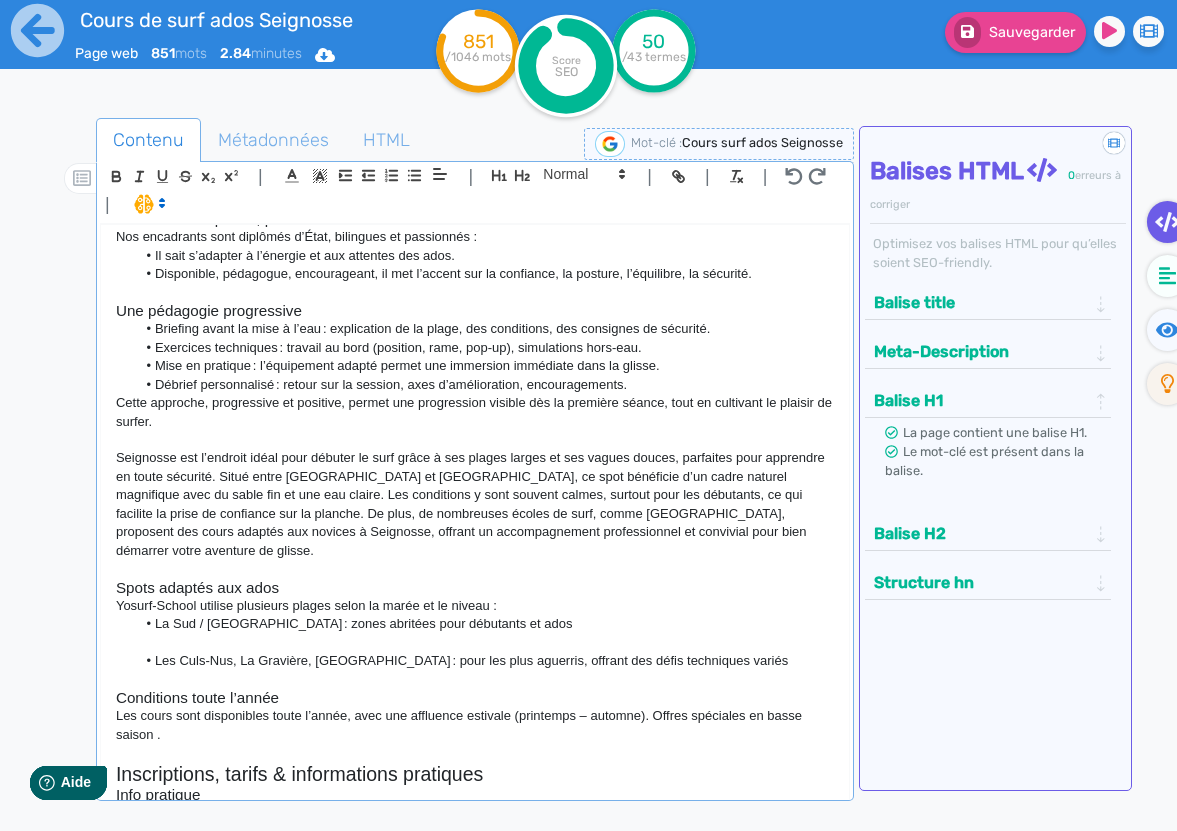 scroll, scrollTop: 0, scrollLeft: 0, axis: both 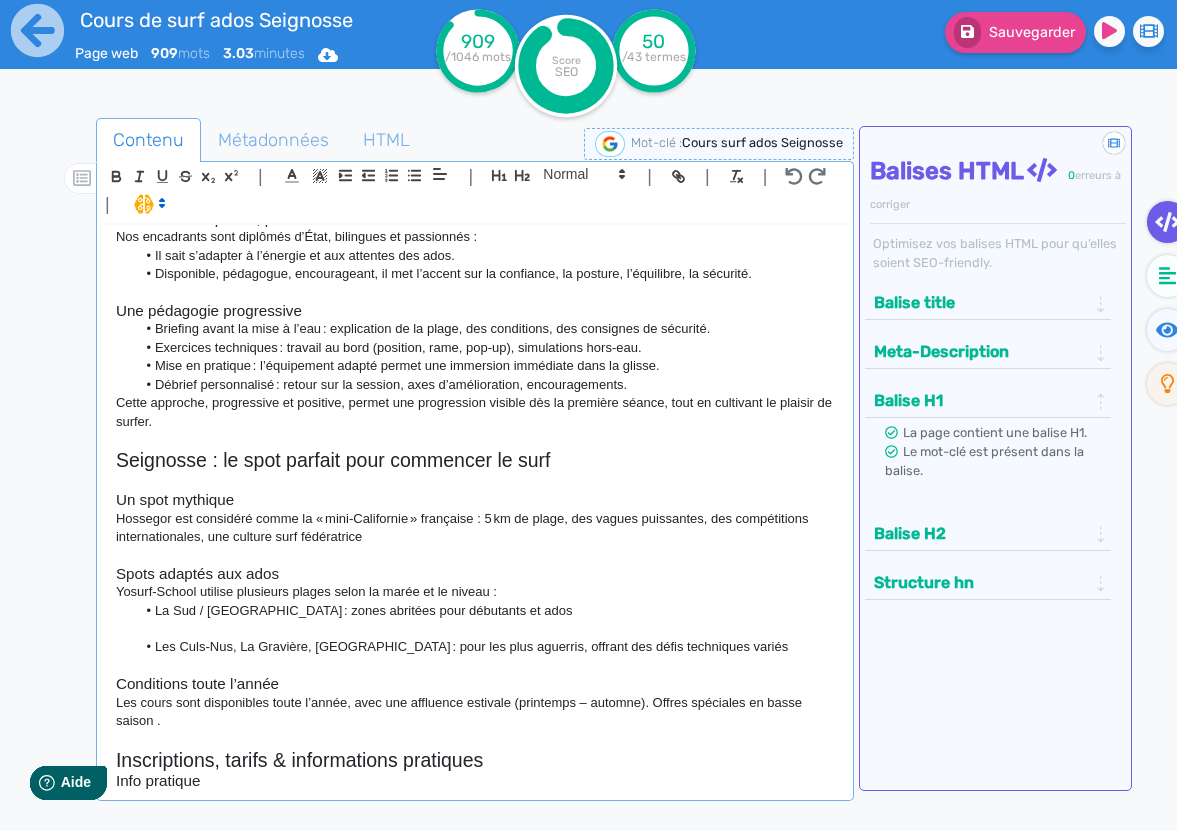 click on "Un spot mythique" 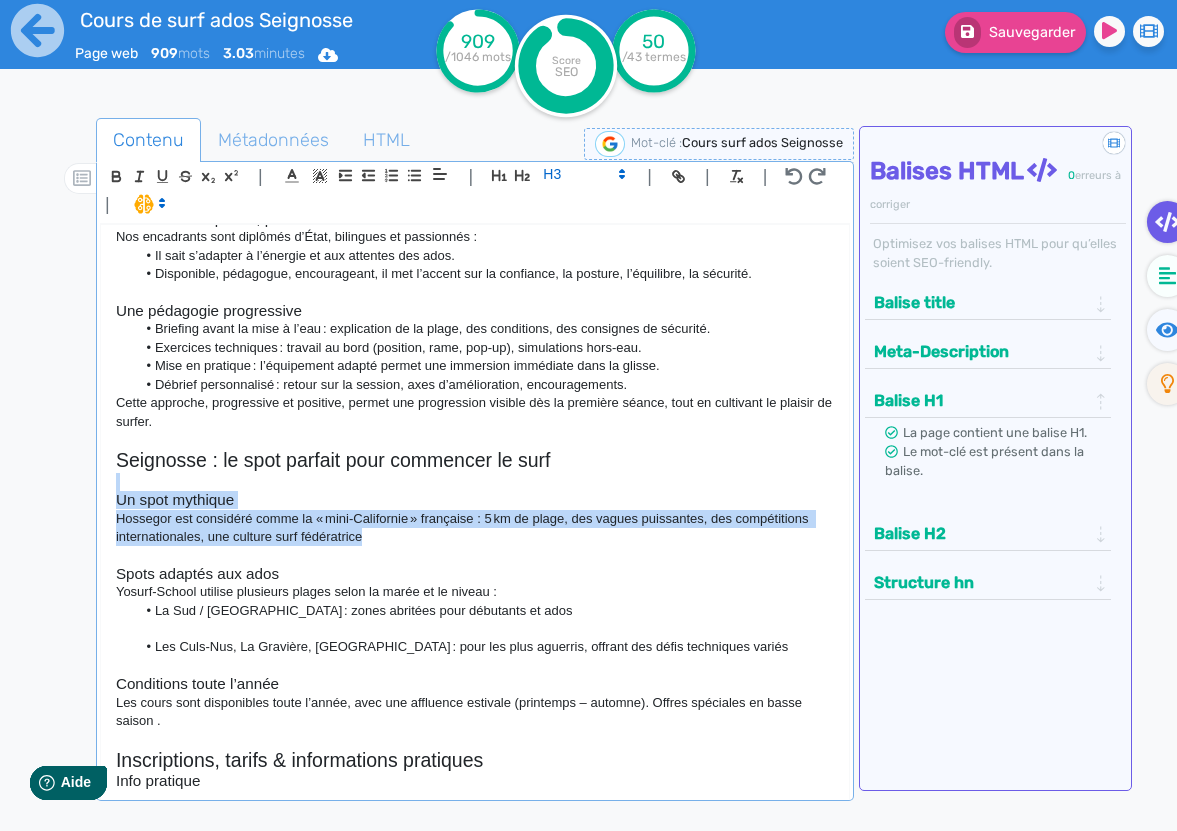 drag, startPoint x: 380, startPoint y: 557, endPoint x: 124, endPoint y: 506, distance: 261.03064 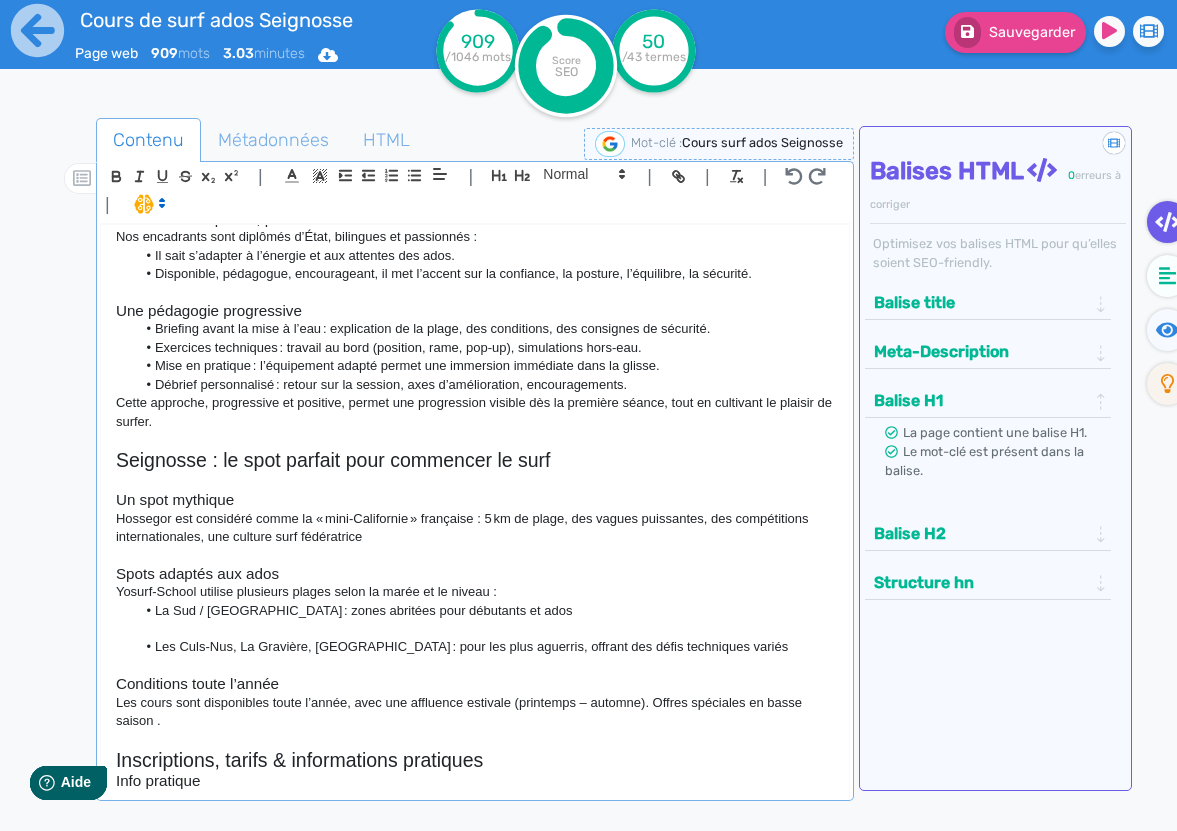 scroll, scrollTop: 0, scrollLeft: 0, axis: both 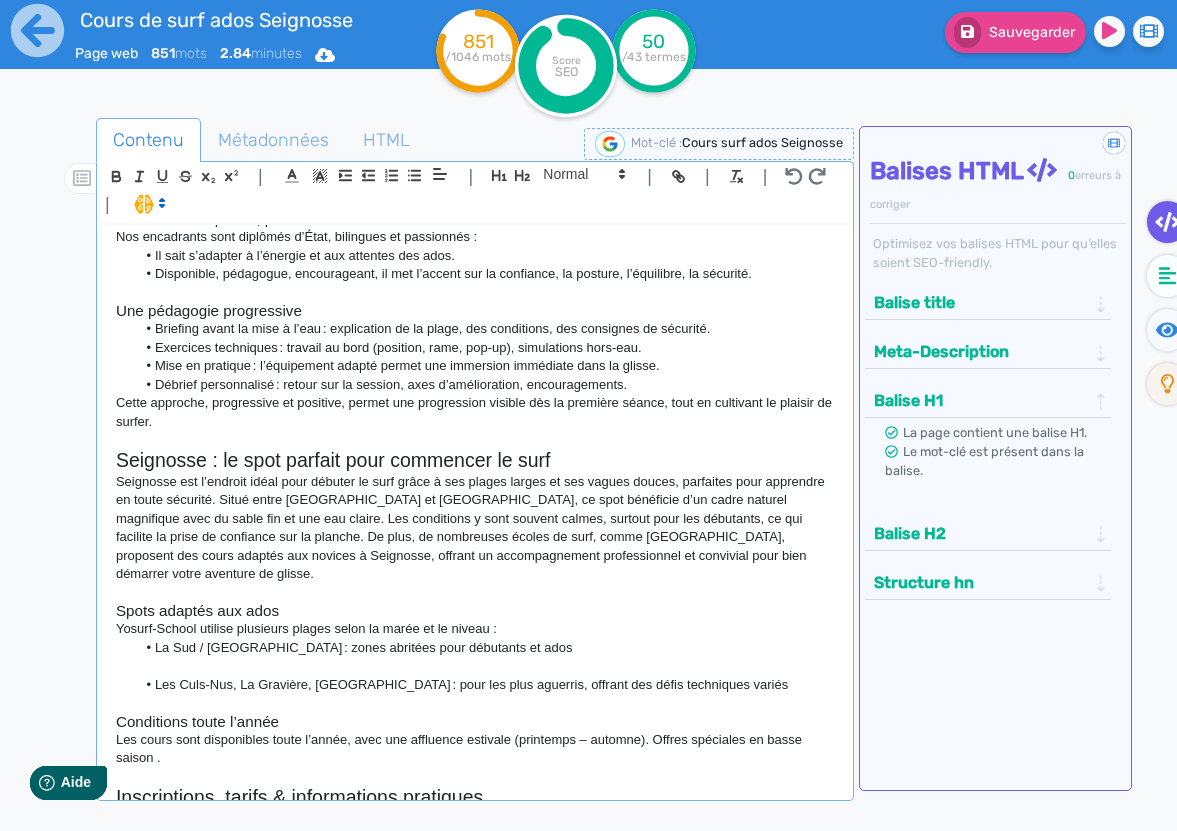 click on "Seignosse : le spot parfait pour commencer le surf" 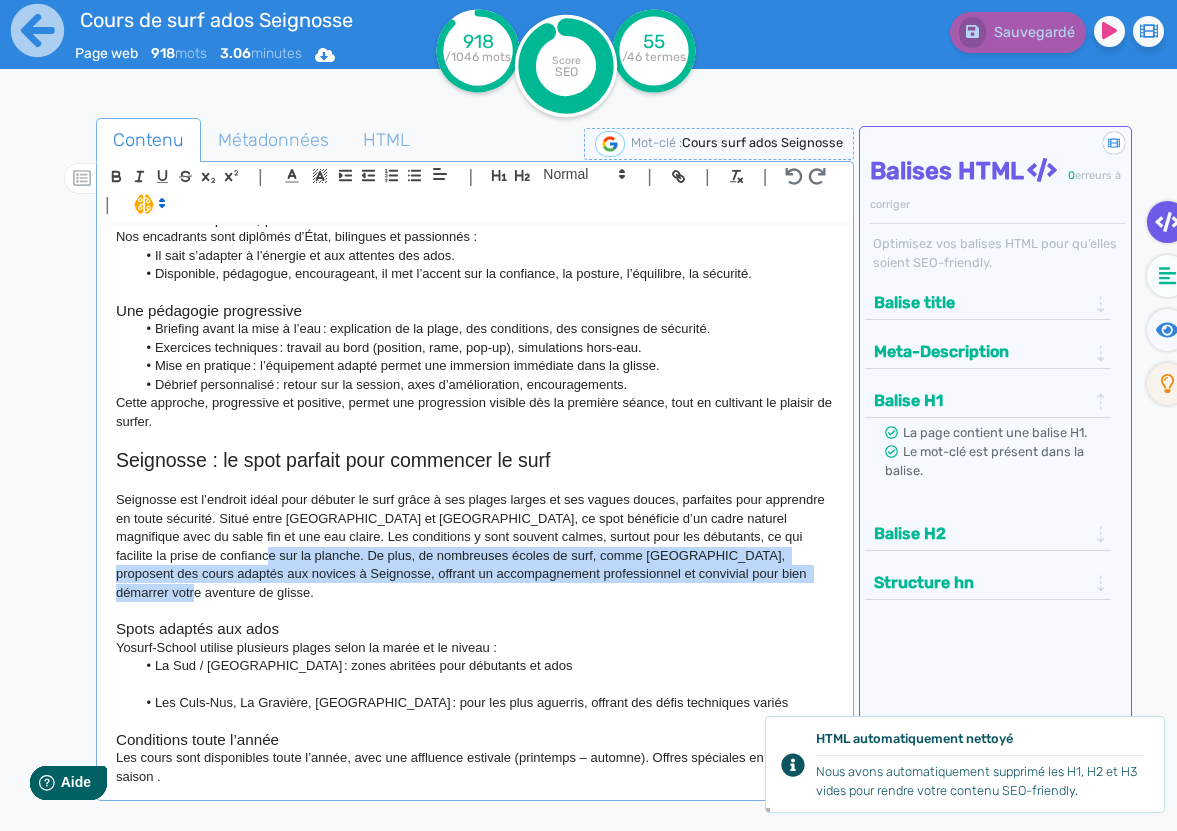 drag, startPoint x: 828, startPoint y: 599, endPoint x: 264, endPoint y: 577, distance: 564.4289 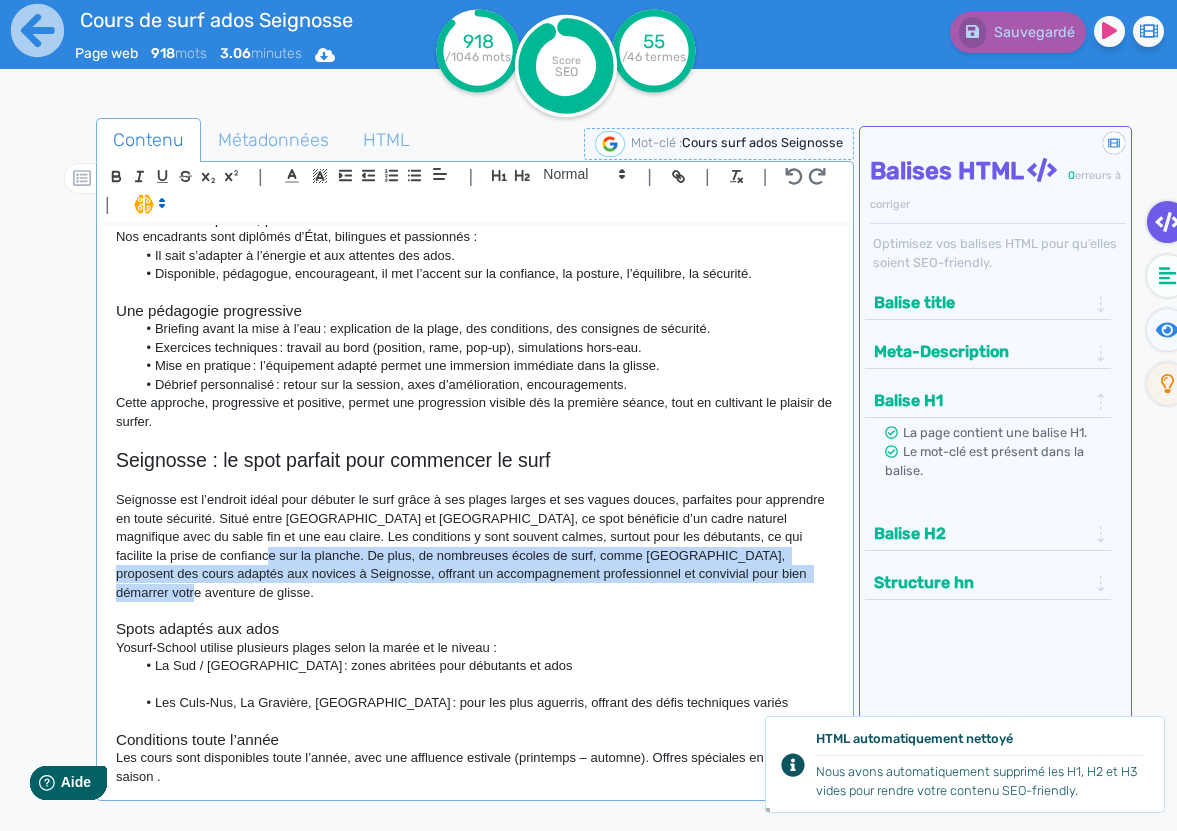 click on "Seignosse est l’endroit idéal pour débuter le surf grâce à ses plages larges et ses vagues douces, parfaites pour apprendre en toute sécurité. Situé entre Hossegor et Capbreton, ce spot bénéficie d’un cadre naturel magnifique avec du sable fin et une eau claire. Les conditions y sont souvent calmes, surtout pour les débutants, ce qui facilite la prise de confiance sur la planche. De plus, de nombreuses écoles de surf, comme Yosurf School, proposent des cours adaptés aux novices à Seignosse, offrant un accompagnement professionnel et convivial pour bien démarrer votre aventure de glisse." 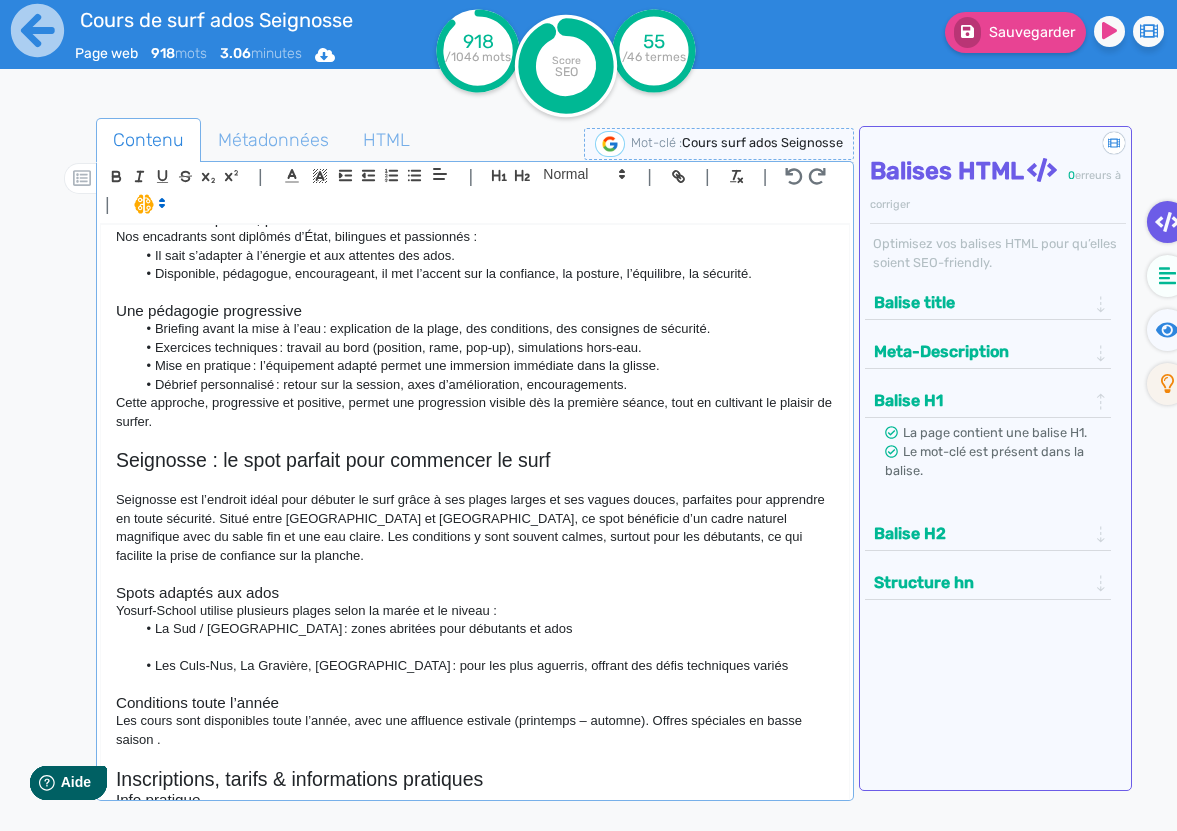 click on "Seignosse est l’endroit idéal pour débuter le surf grâce à ses plages larges et ses vagues douces, parfaites pour apprendre en toute sécurité. Situé entre [GEOGRAPHIC_DATA] et [GEOGRAPHIC_DATA], ce spot bénéficie d’un cadre naturel magnifique avec du sable fin et une eau claire. Les conditions y sont souvent calmes, surtout pour les débutants, ce qui facilite la prise de confiance sur la planche." 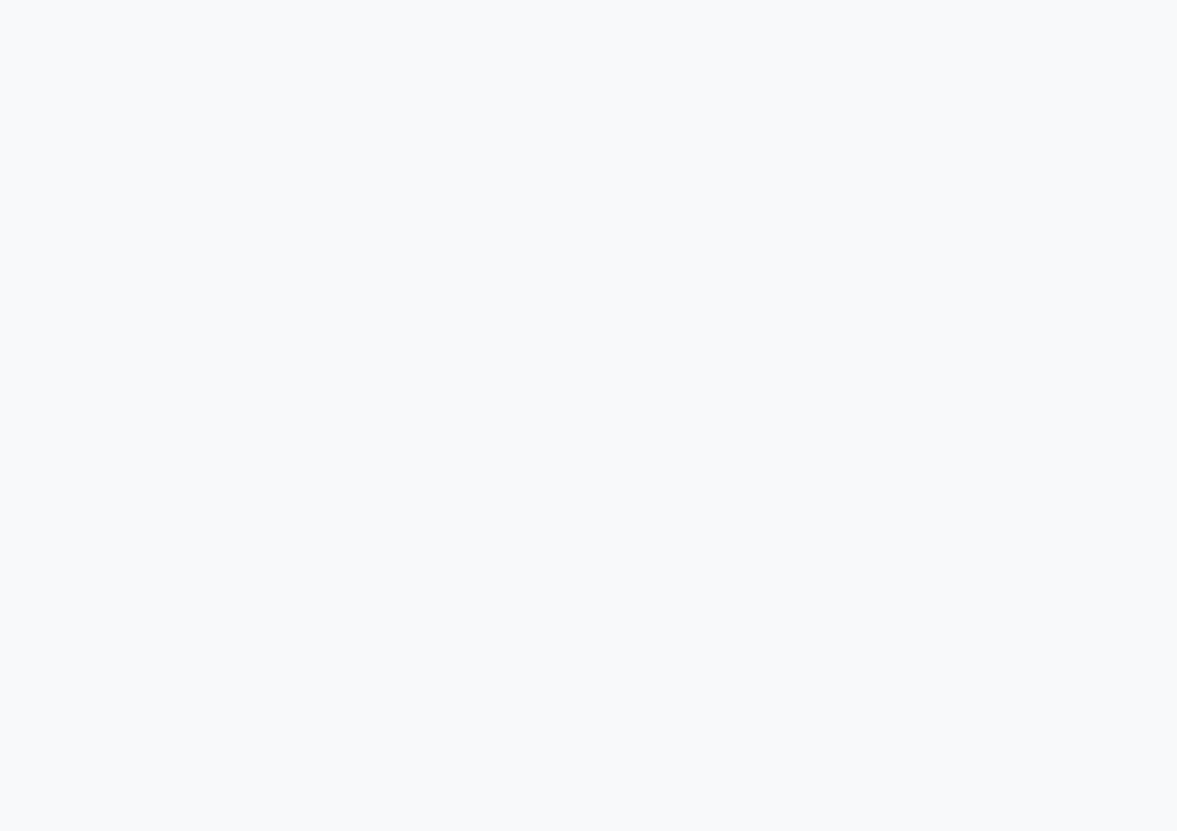 scroll, scrollTop: 0, scrollLeft: 0, axis: both 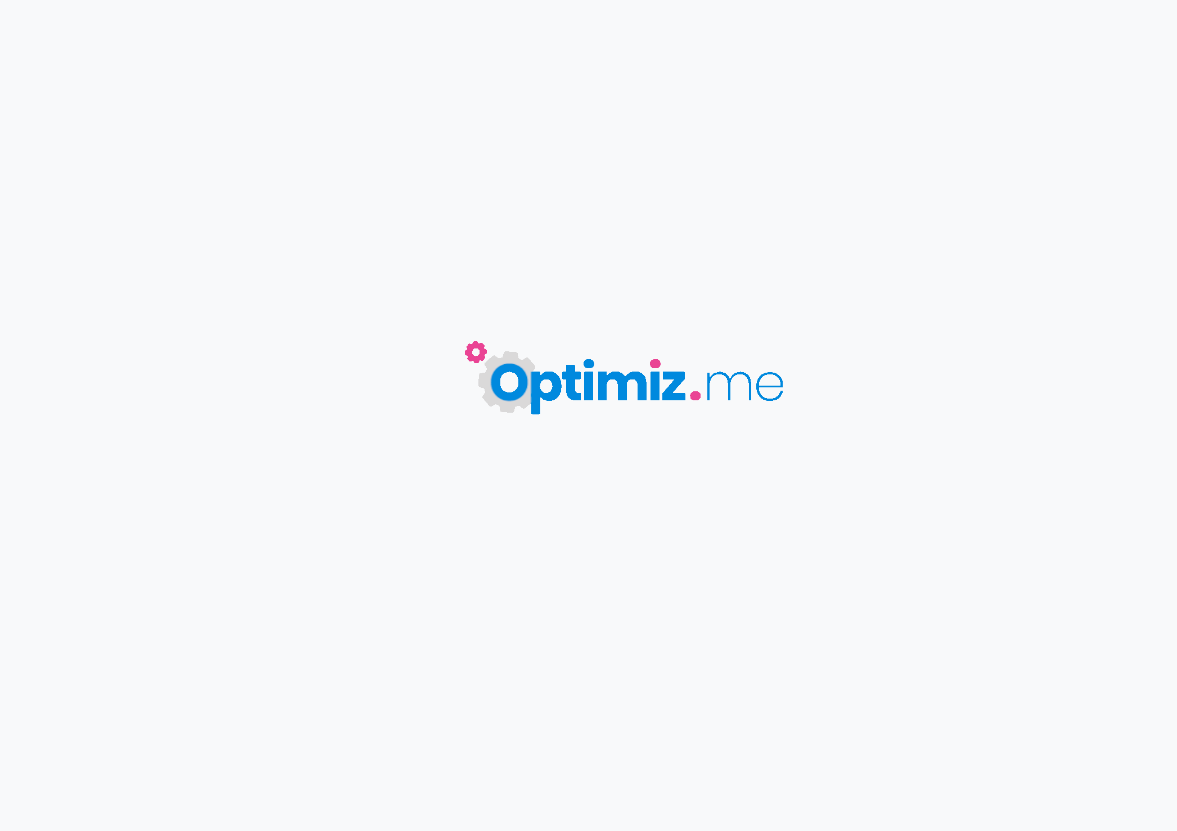 type on "Cours de surf ados Seignosse" 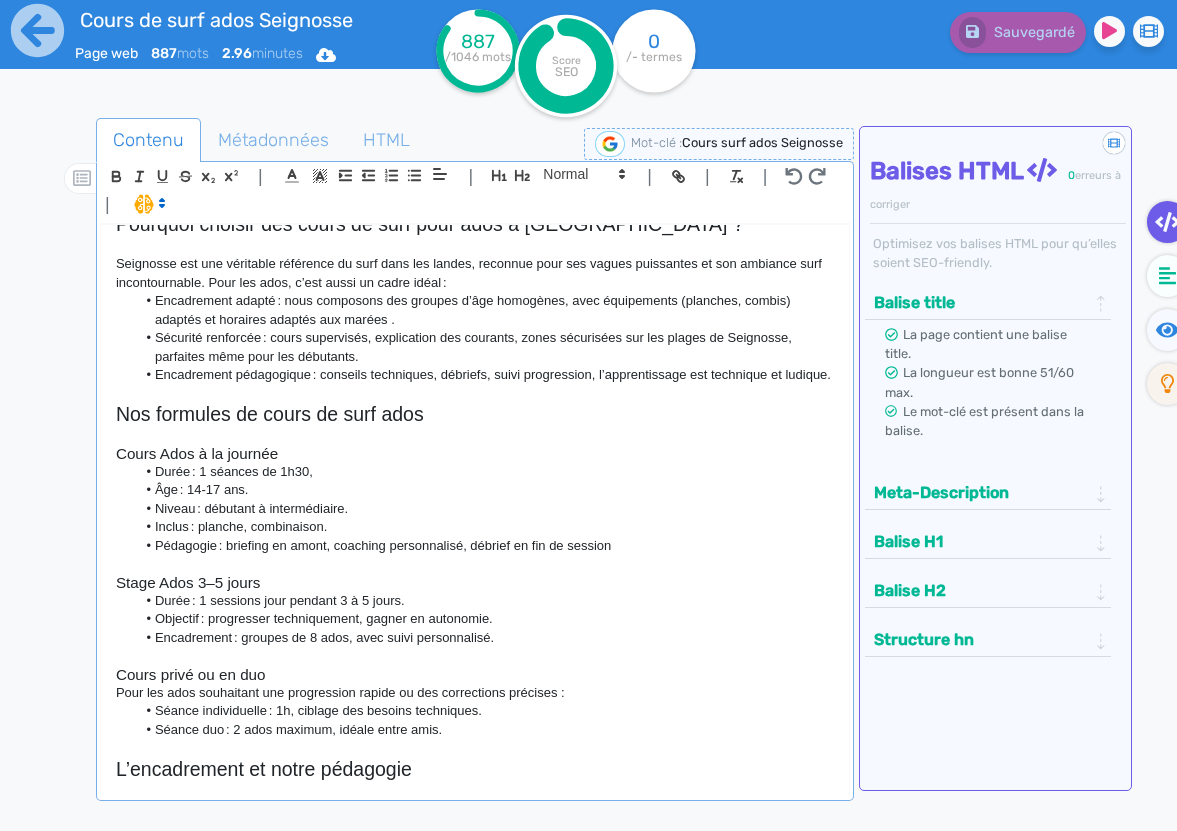 scroll, scrollTop: 189, scrollLeft: 0, axis: vertical 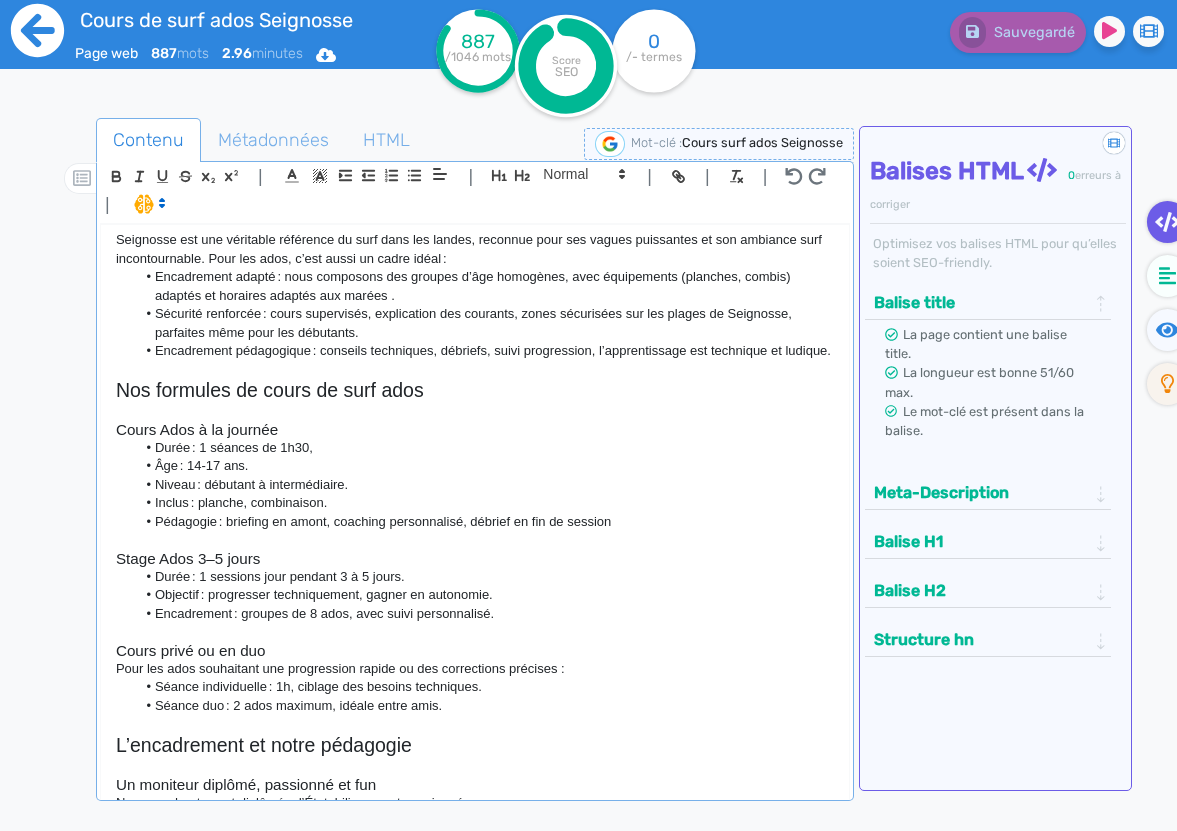click 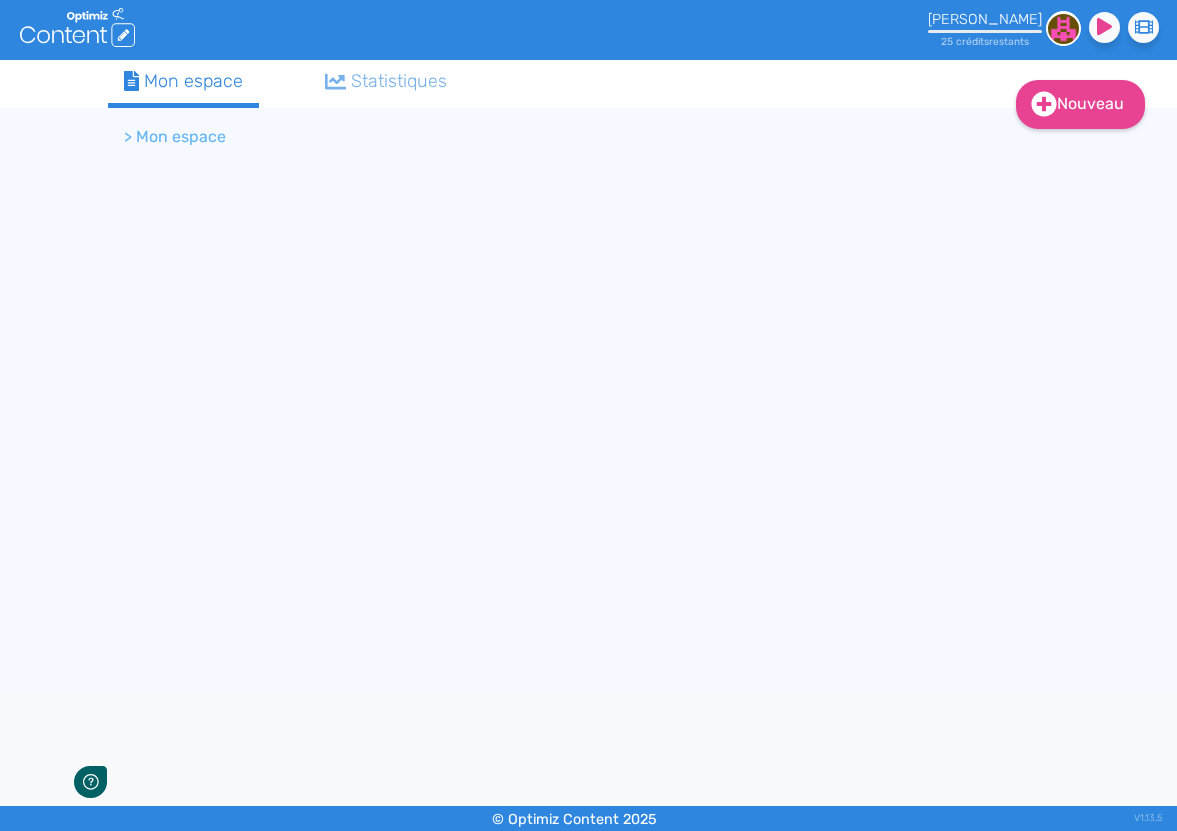 scroll, scrollTop: 0, scrollLeft: 0, axis: both 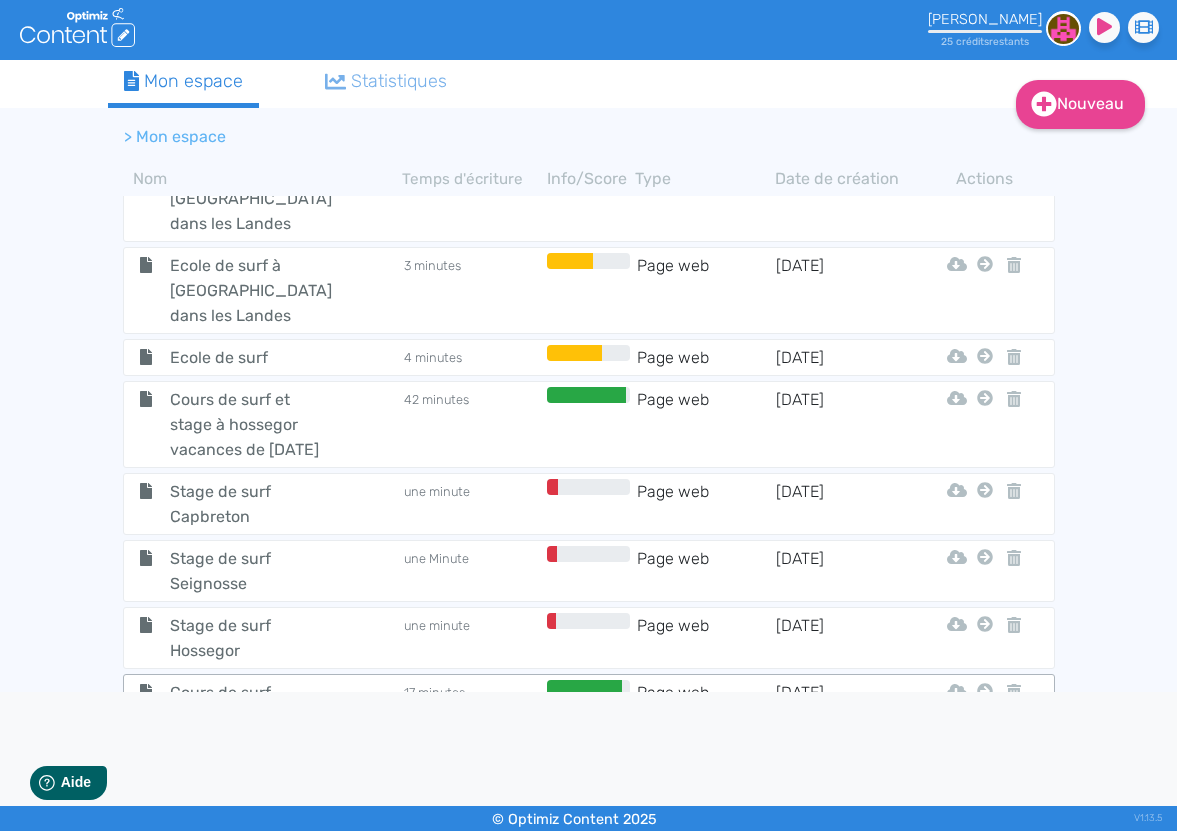 click on "17 minutes" 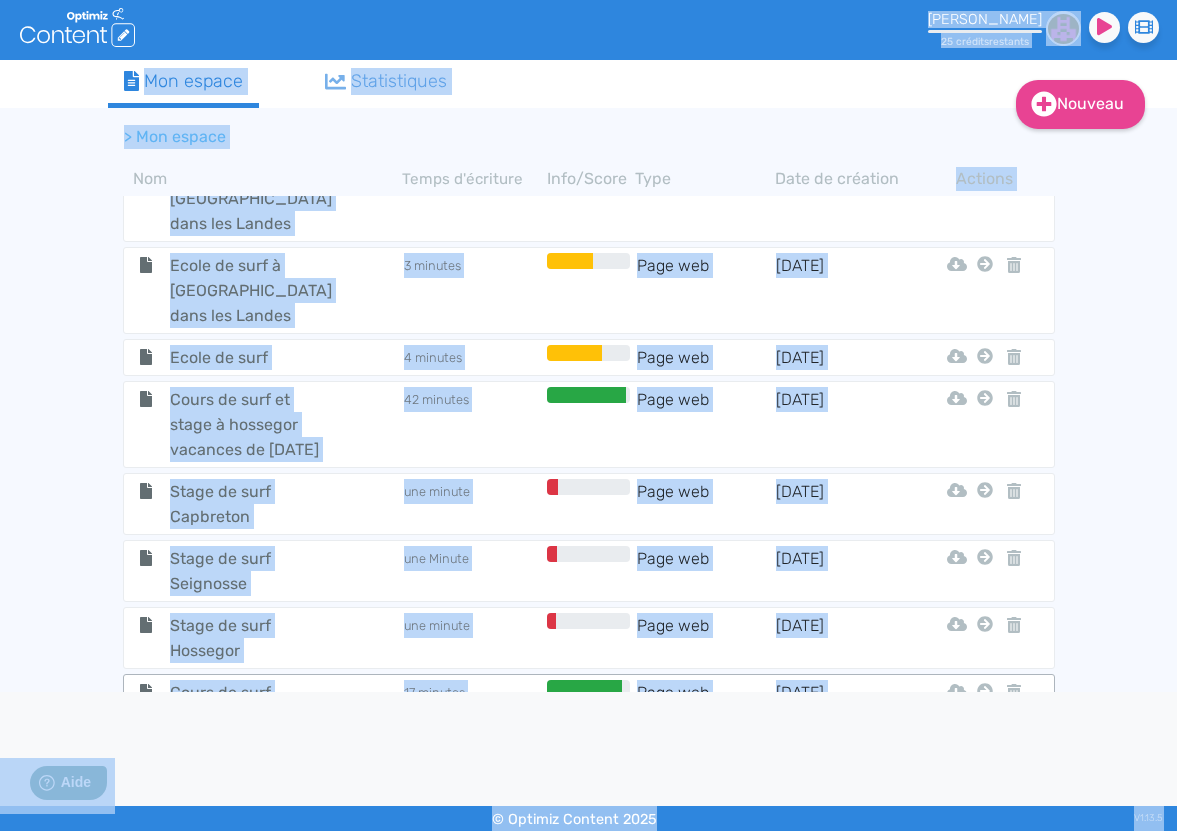 click on ".cls-1 { fill: #fff; }  logos_optimized_solutions Yohan Parnet 25 crédit s  restant s  Didacticiel : Le profil   parnetyo@yahoo.fr      Crédits utilisés  0/25  Vos crédits mensuels seront renouvelés le  23/07/2025  Besoin de credits ?   Déconnexion   Nouveau   Contenu   Dossier   Mon espace   Statistiques   > Mon espace  Nom Temps d'écriture Info/Score Type Date de création Actions Quiksilver ROXY Pro France Dossier  24/10/2021   Nouvelles Pages Internet   Article De Blog   Otxanda   Ambre   Vénus   Nouvelles Formules Surf 2025   Menu Cours De Surf   Jeanne   Arthur  Nouvelles Pages internet Dossier  3/3/2024    Quiksilver Roxy Pro France   Article De Blog   Otxanda   Ambre   Vénus   Nouvelles Formules Surf 2025   Menu Cours De Surf   Jeanne   Arthur  Article de blog Dossier  10/3/2024    Quiksilver Roxy Pro France   Nouvelles Pages Internet   Otxanda   Ambre   Vénus   Nouvelles Formules Surf 2025   Menu Cours De Surf   Jeanne   Arthur  Otxanda Dossier  10/4/2024    Quiksilver Roxy Pro France" at bounding box center [588, 415] 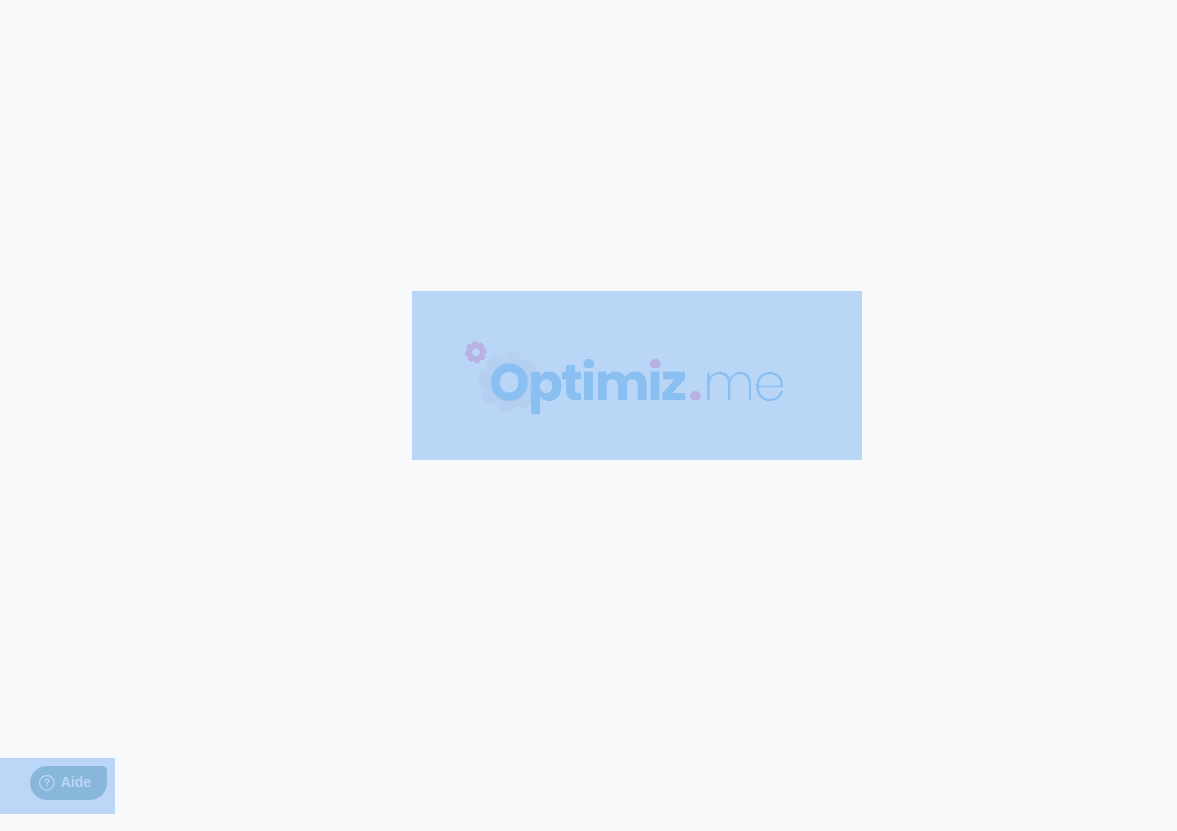 type on "Cours de surf [PERSON_NAME]" 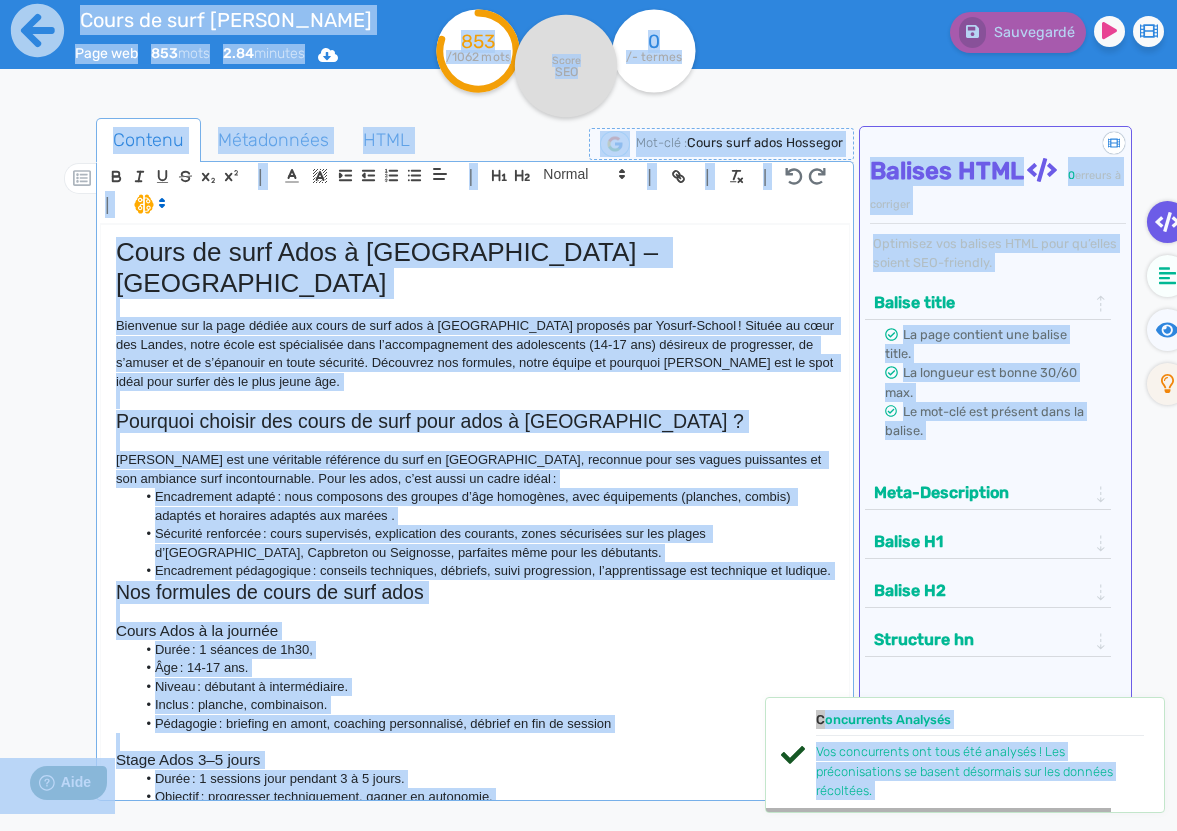 click on "Sécurité renforcée : cours supervisés, explication des courants, zones sécurisées sur les plages d’Hossegor, Capbreton ou Seignosse, parfaites même pour les débutants." 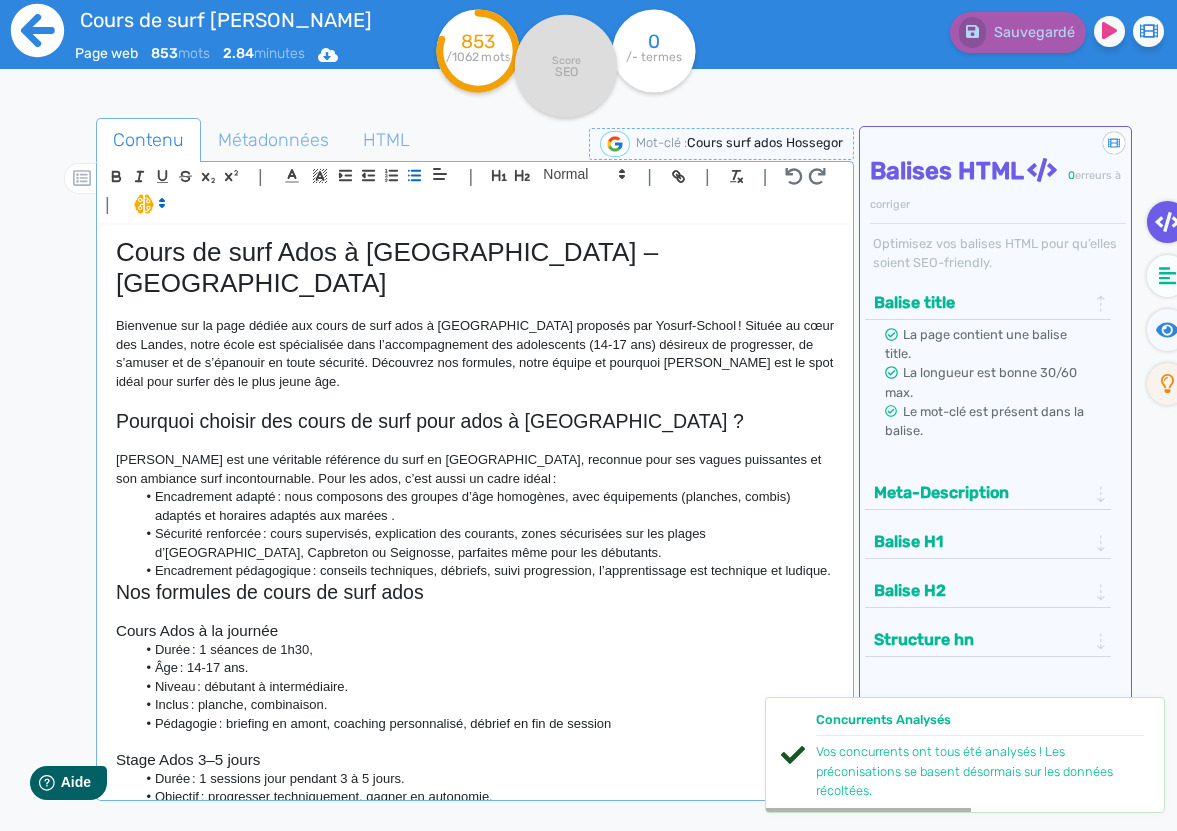 click 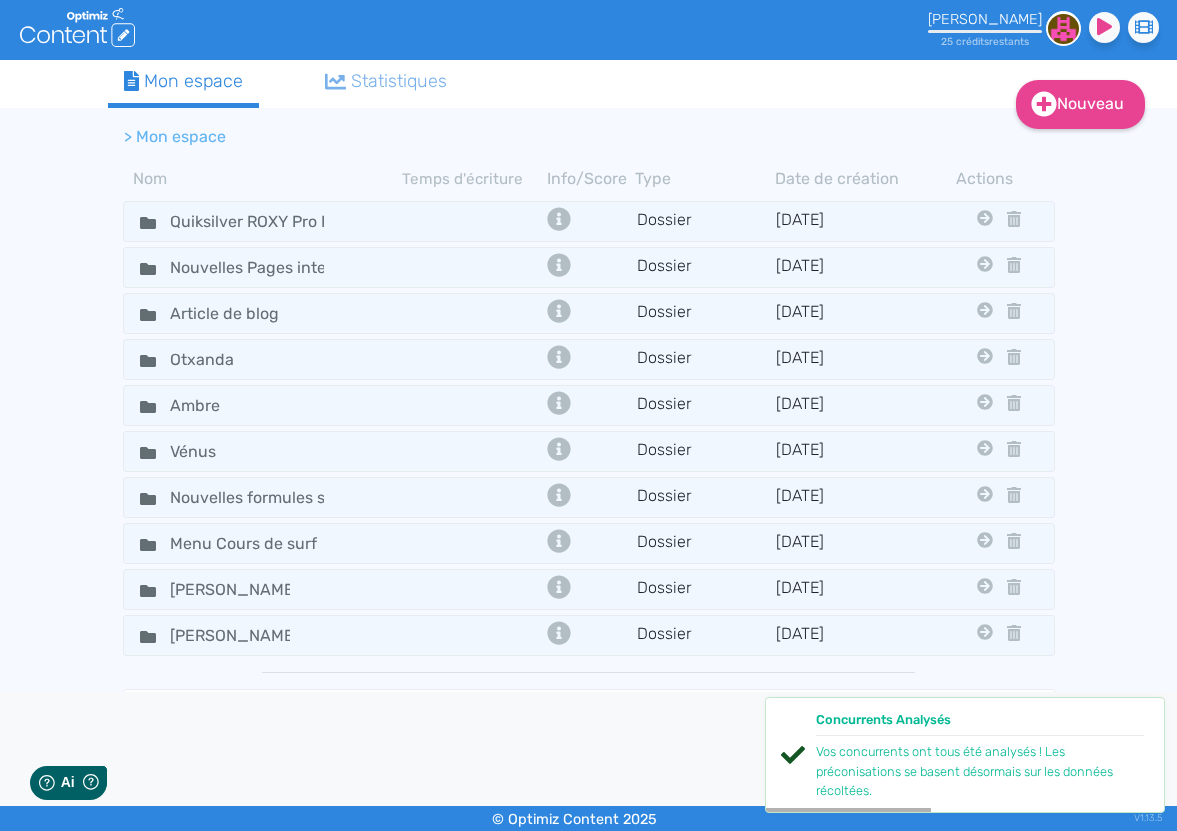 scroll, scrollTop: 0, scrollLeft: 0, axis: both 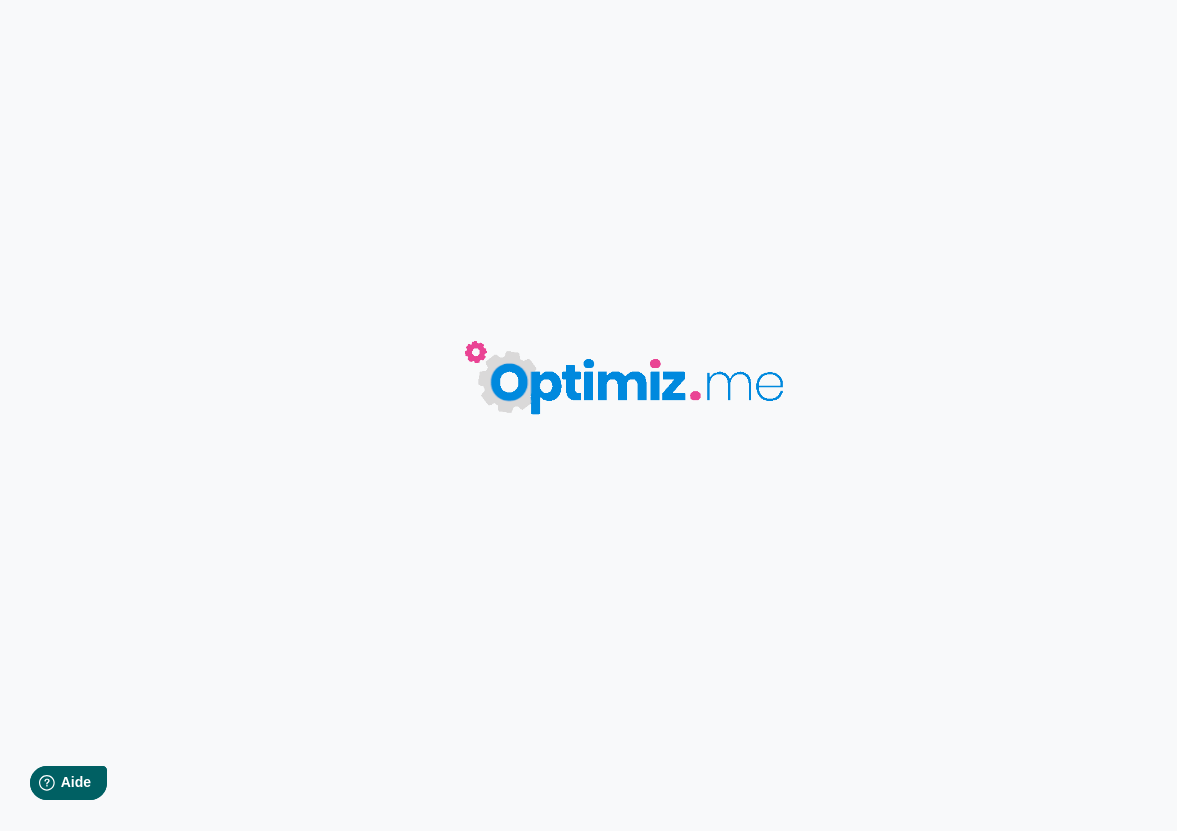 type on "Cours de surf Ados Capbreton" 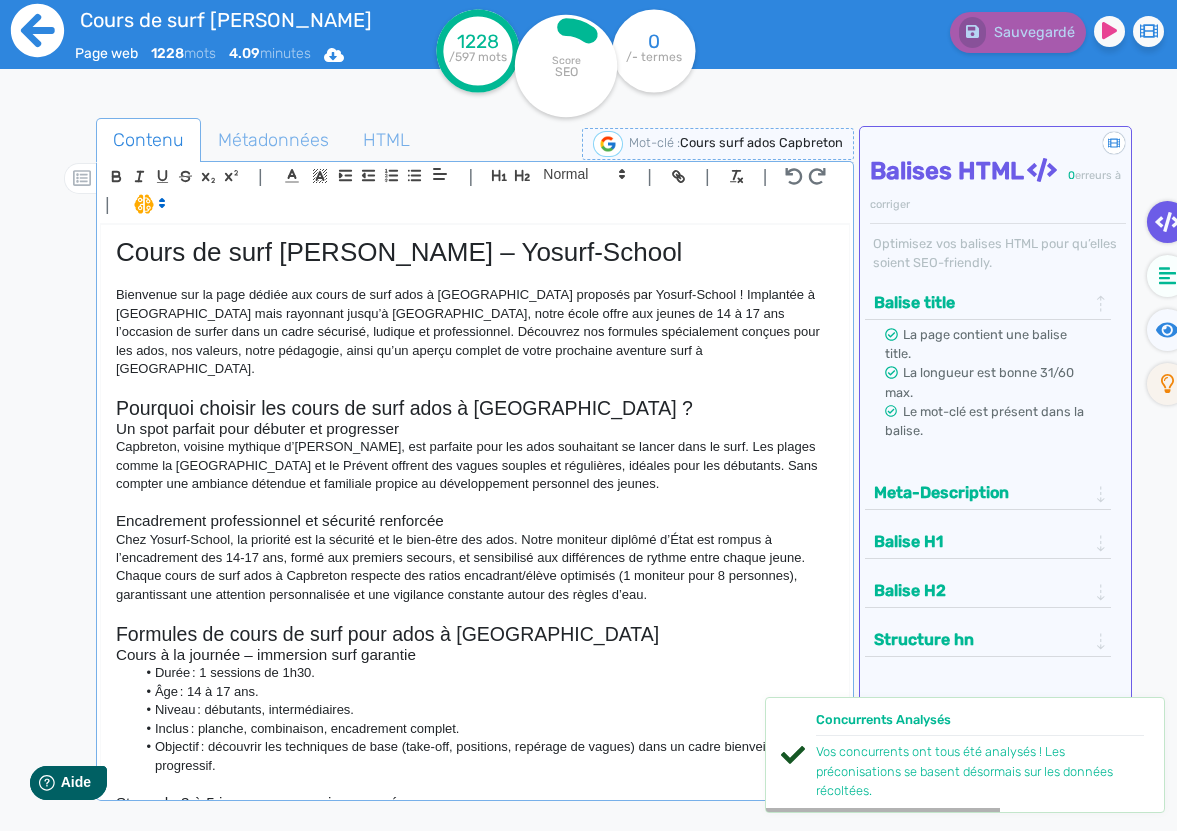 click 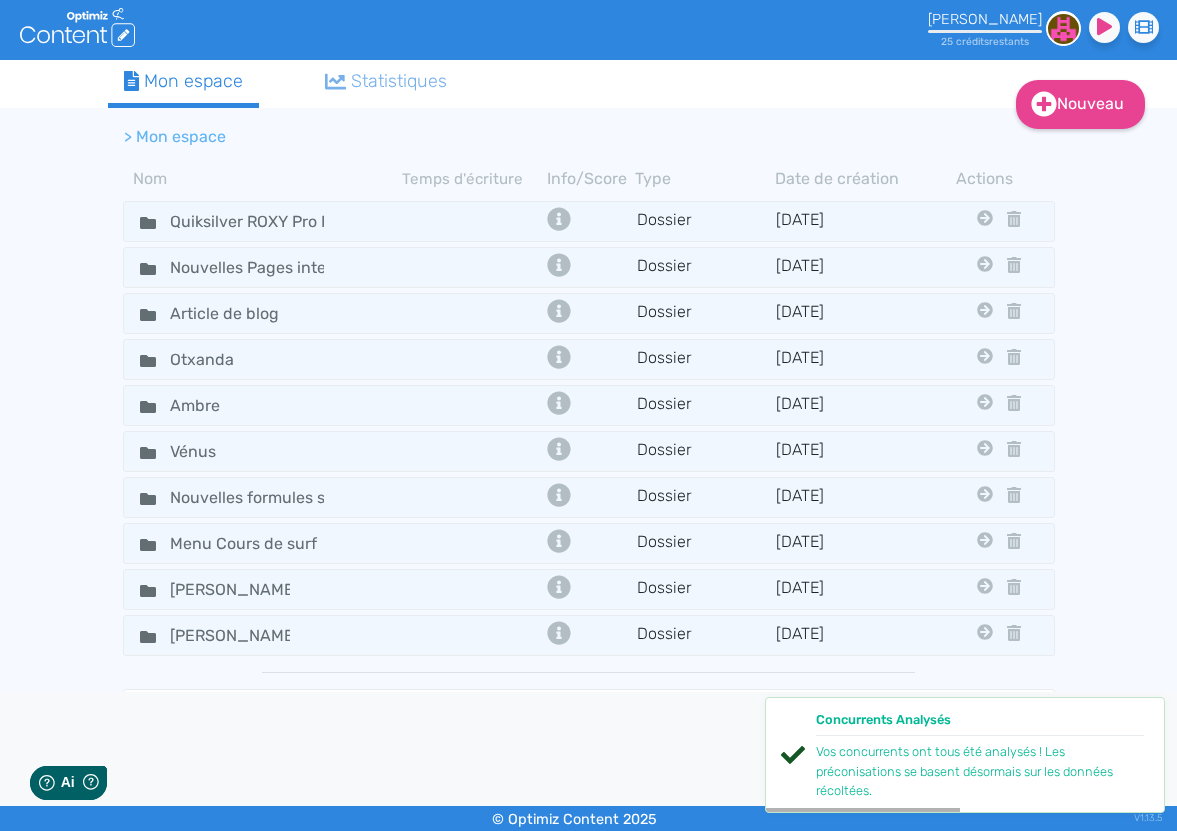 scroll, scrollTop: 0, scrollLeft: 0, axis: both 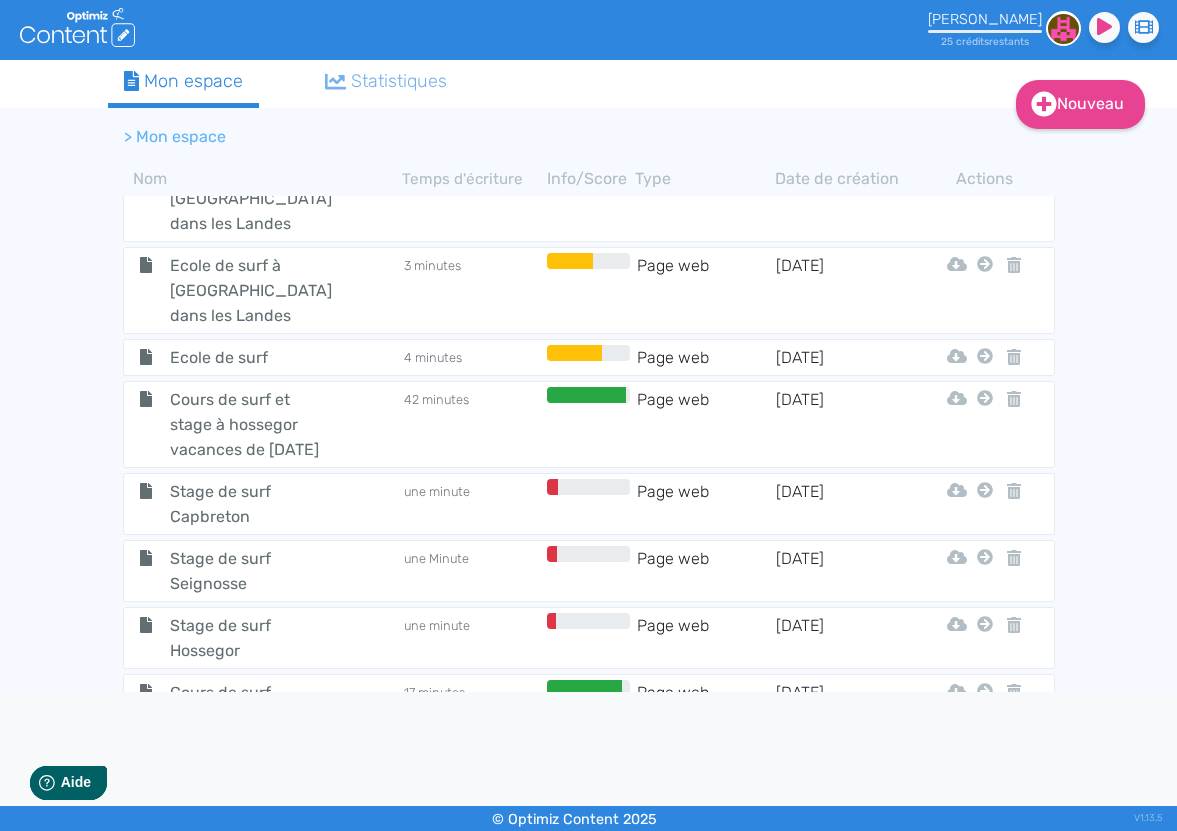 click on "Cours de surf ados Seignosse  7 minutes   Page web   6/7/2025   Html   Pdf   Word    Quiksilver Roxy Pro France   Nouvelles Pages Internet   Article De Blog   Otxanda   Ambre   Vénus   Nouvelles Formules Surf 2025   Menu Cours De Surf   Jeanne   Arthur" 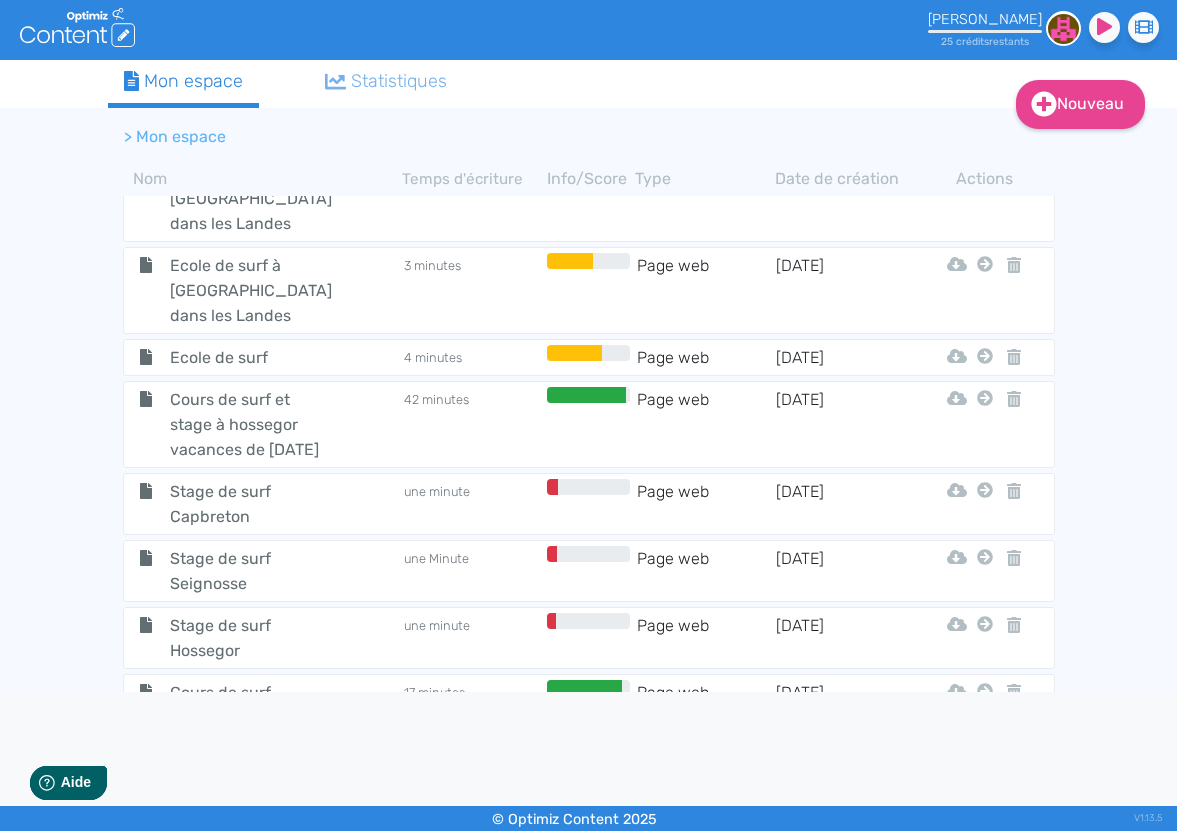 click on "Cours de surf ados Seignosse" 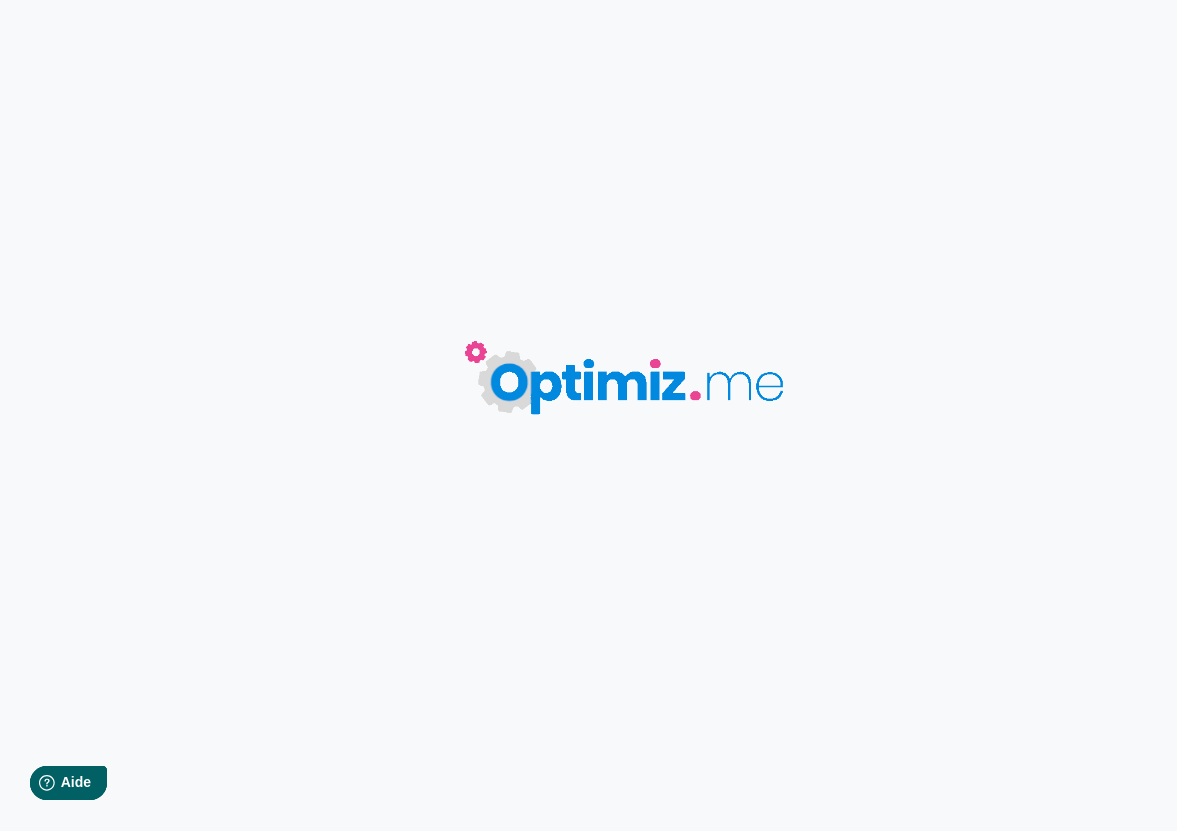 type on "Cours de surf ados Seignosse" 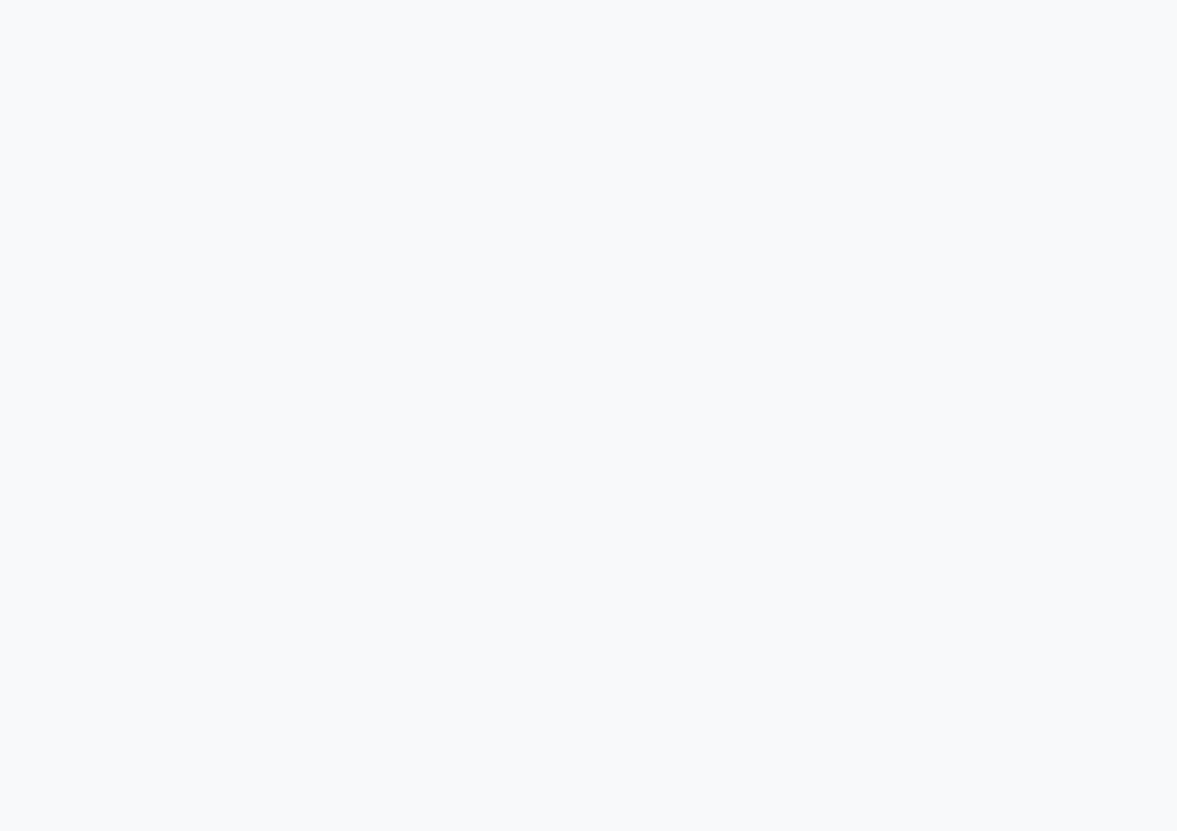 scroll, scrollTop: 0, scrollLeft: 0, axis: both 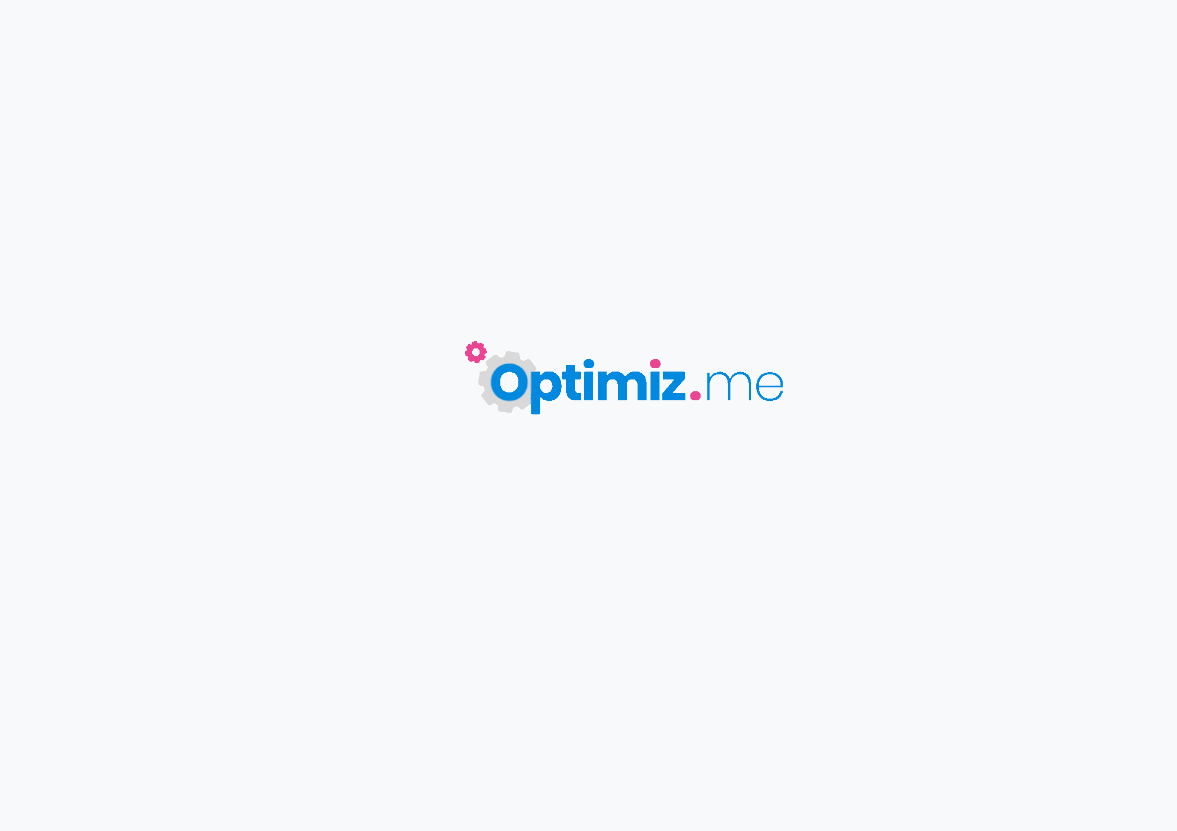 type on "Cours de surf ados Seignosse" 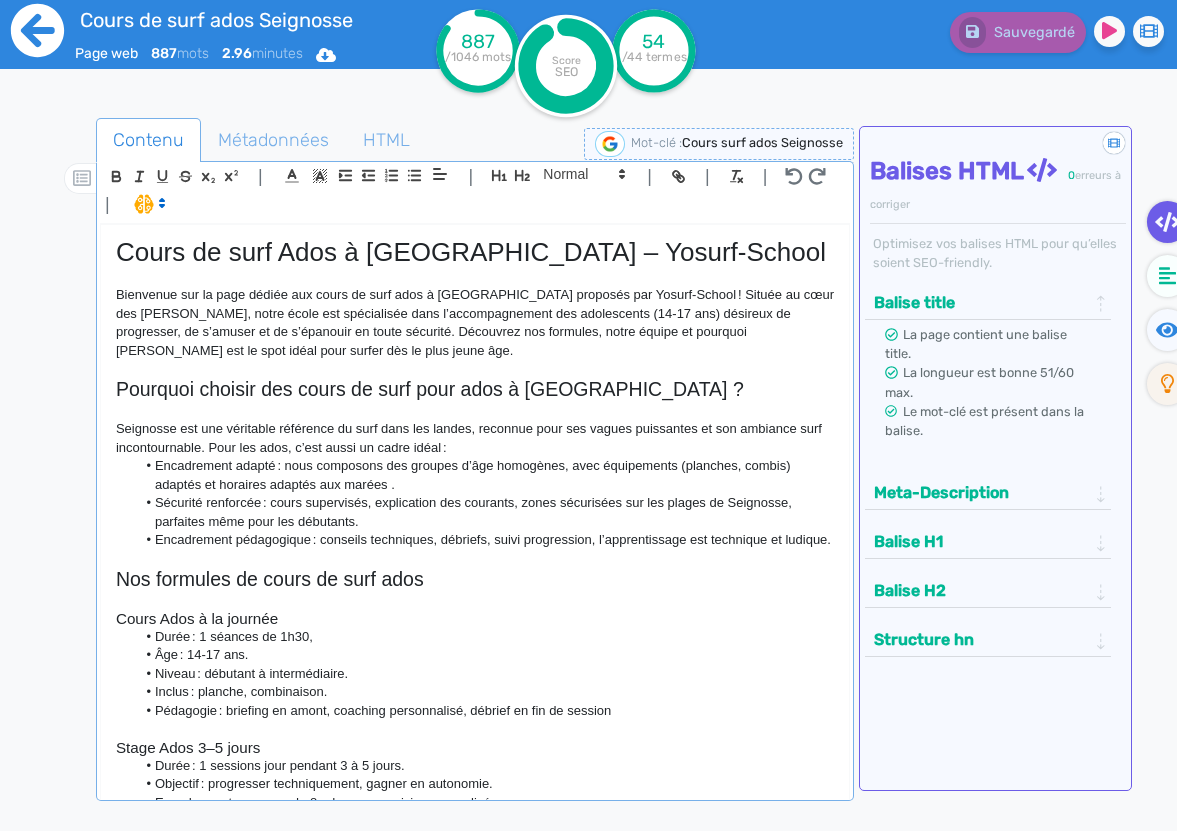 click 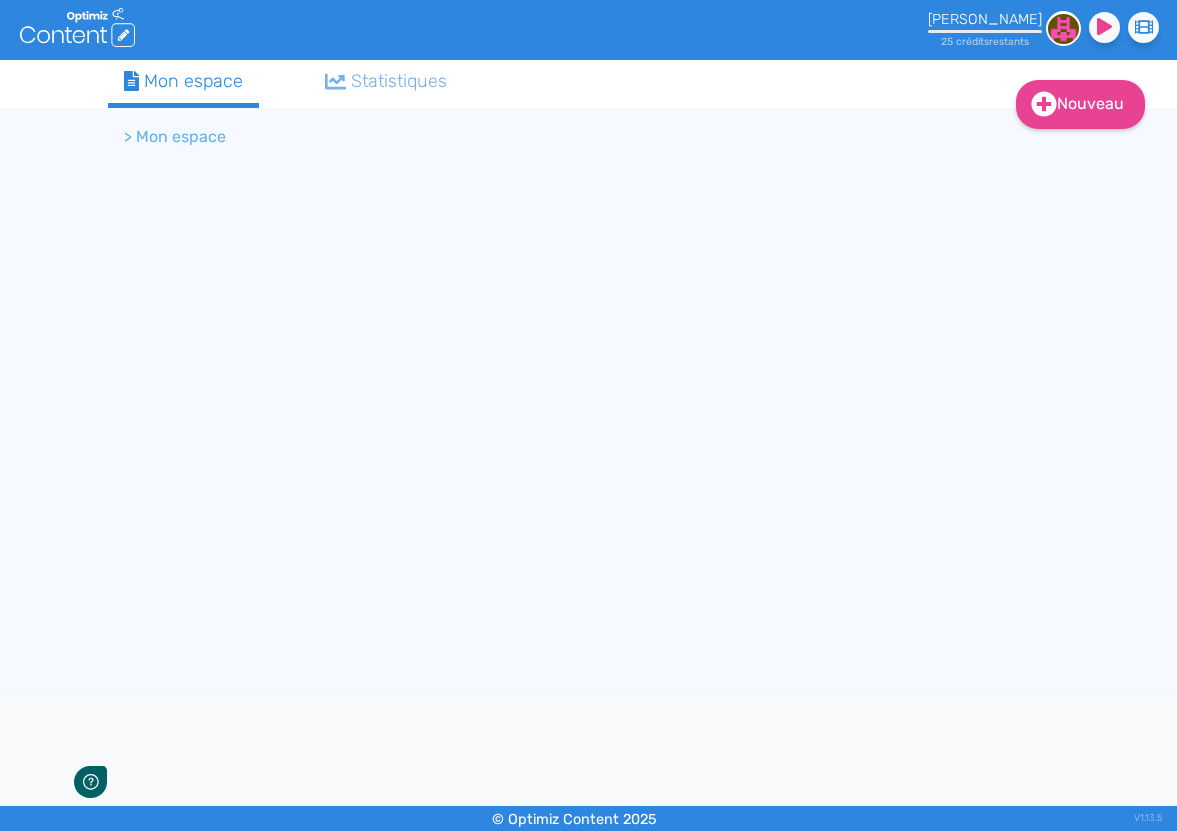 scroll, scrollTop: 0, scrollLeft: 0, axis: both 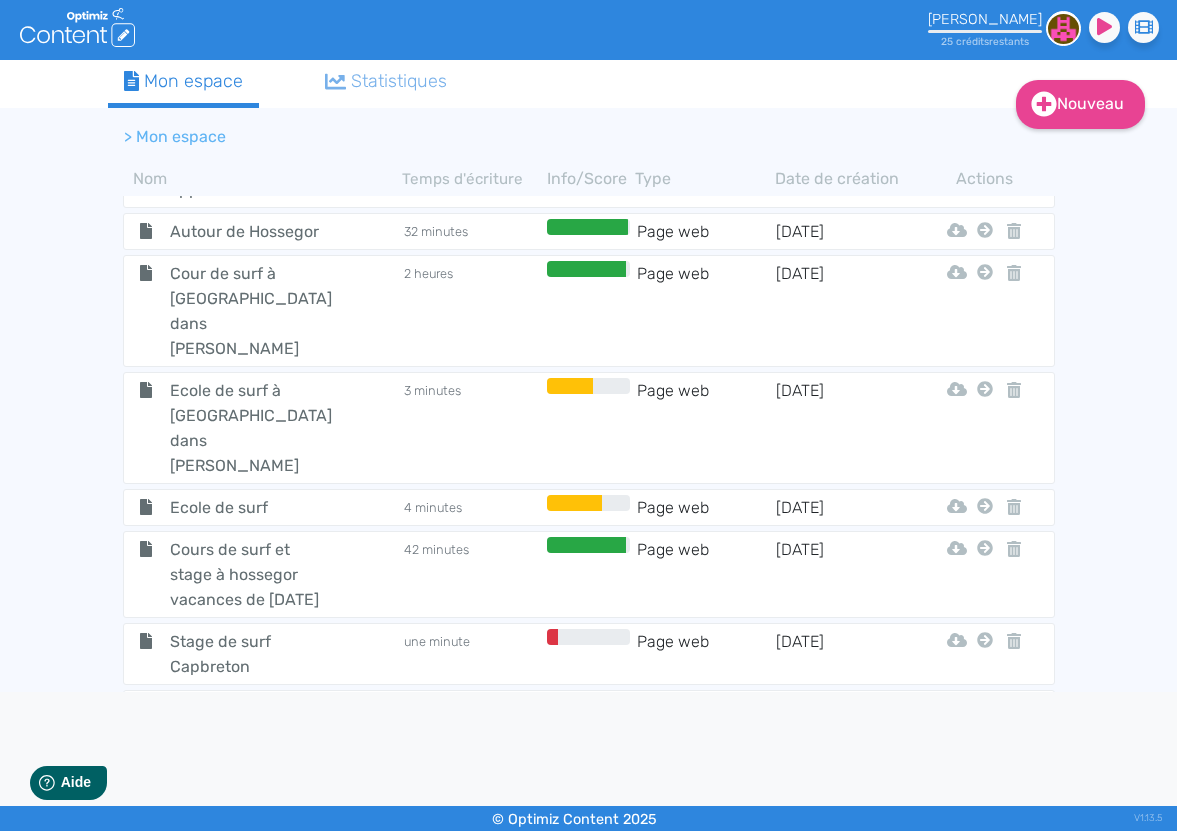 click on "Cours de surf ados Seignosse" 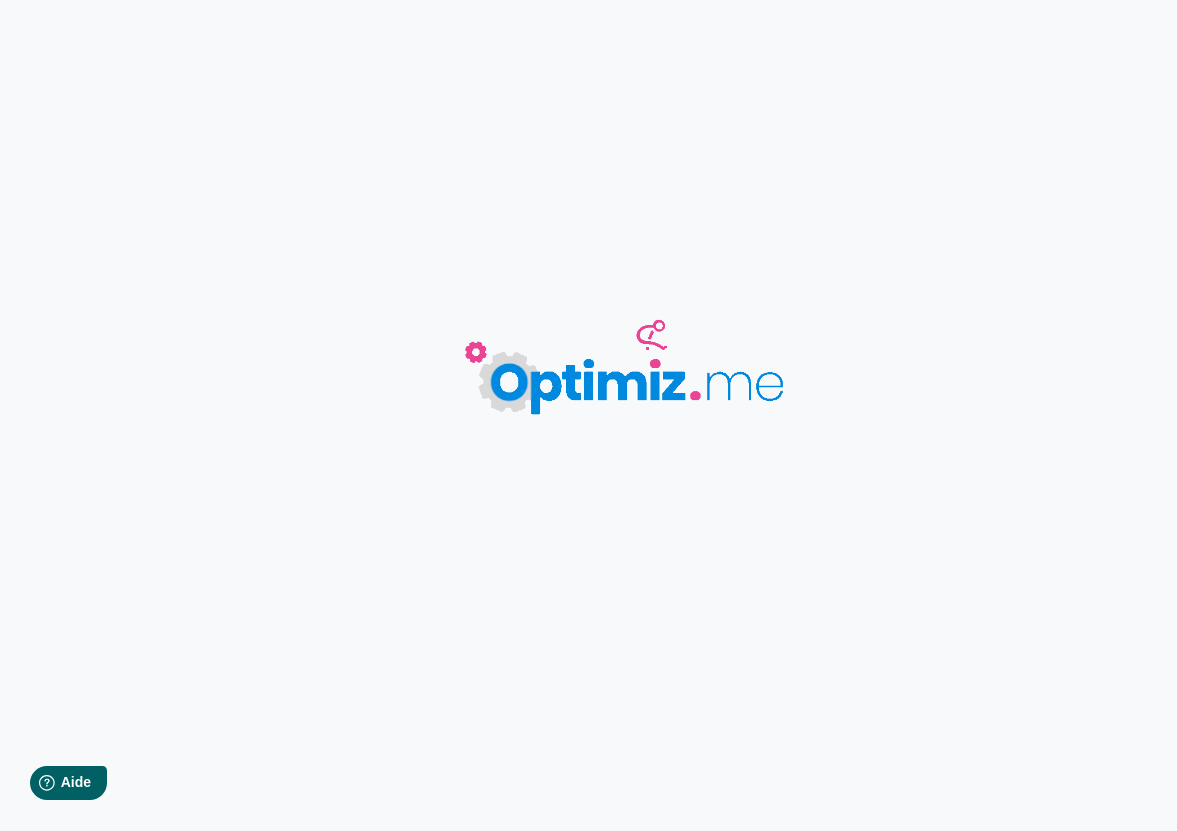 click 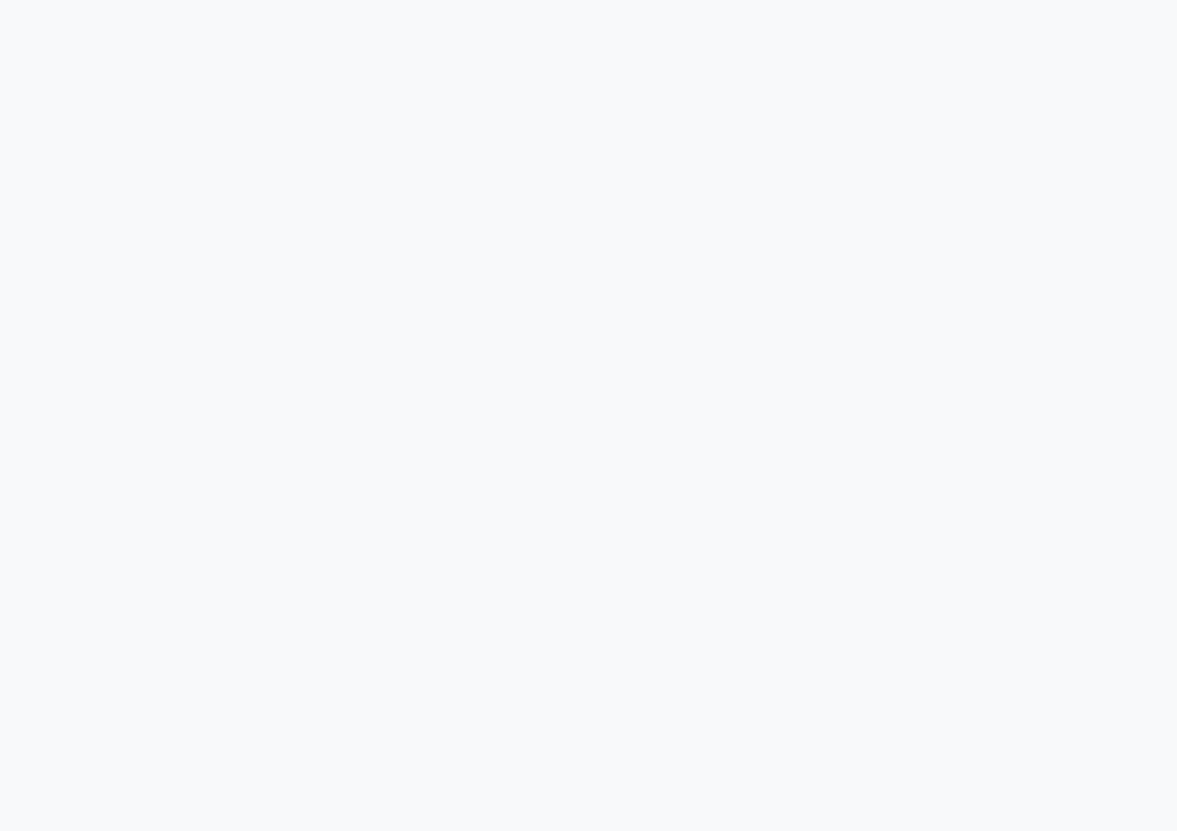 scroll, scrollTop: 0, scrollLeft: 0, axis: both 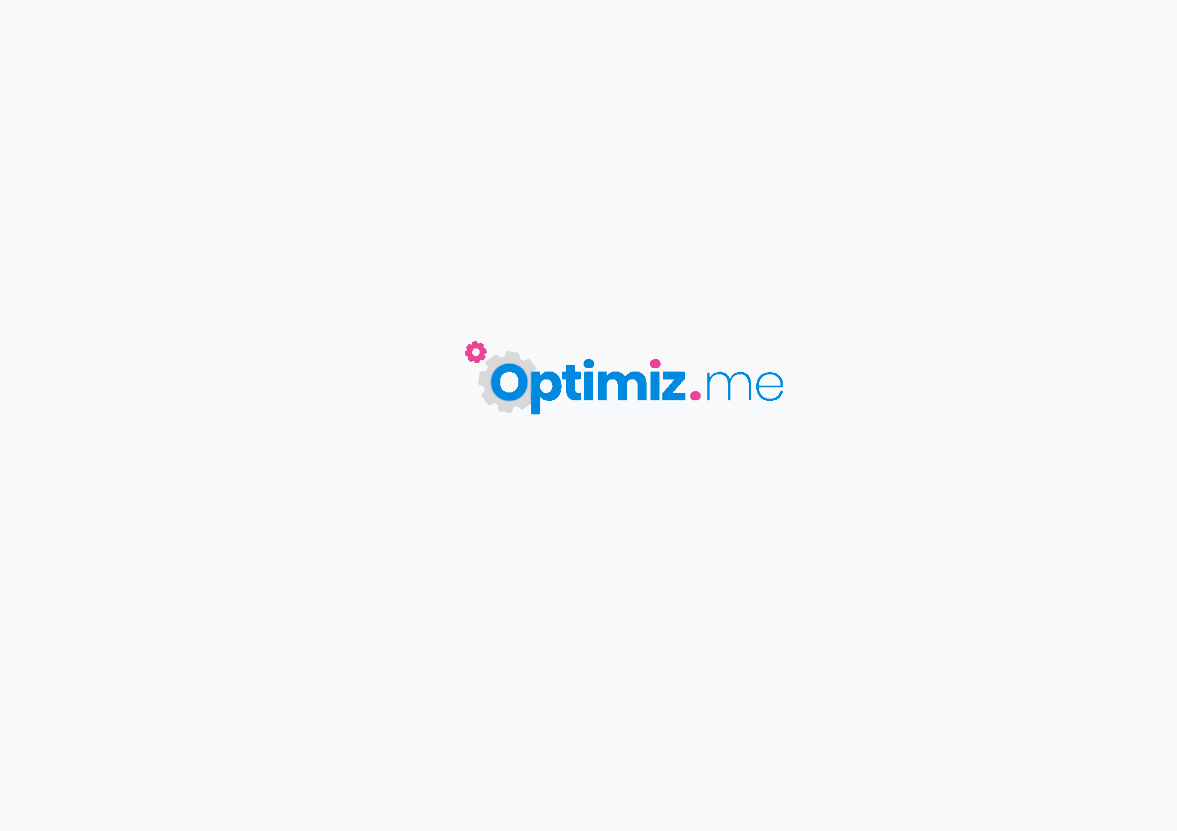 type on "Cours de surf ados Seignosse" 